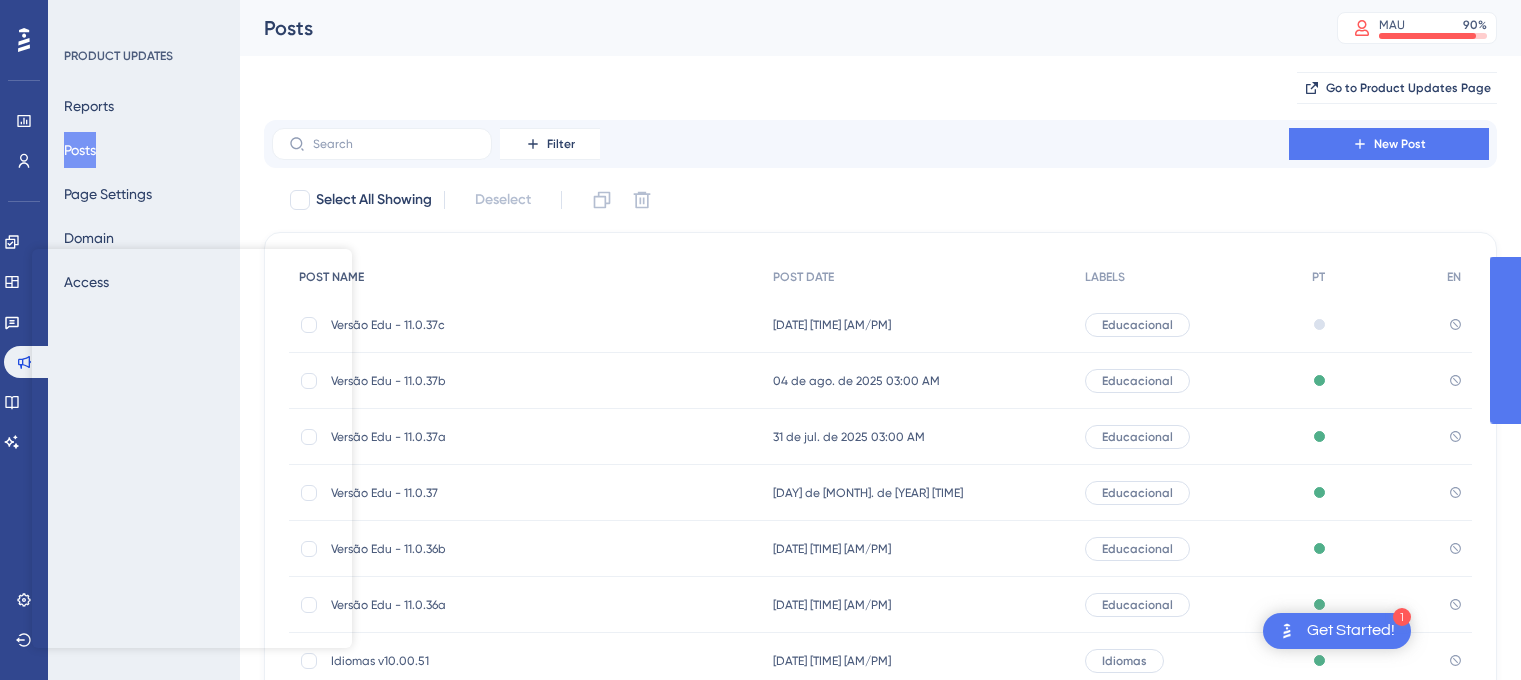scroll, scrollTop: 0, scrollLeft: 0, axis: both 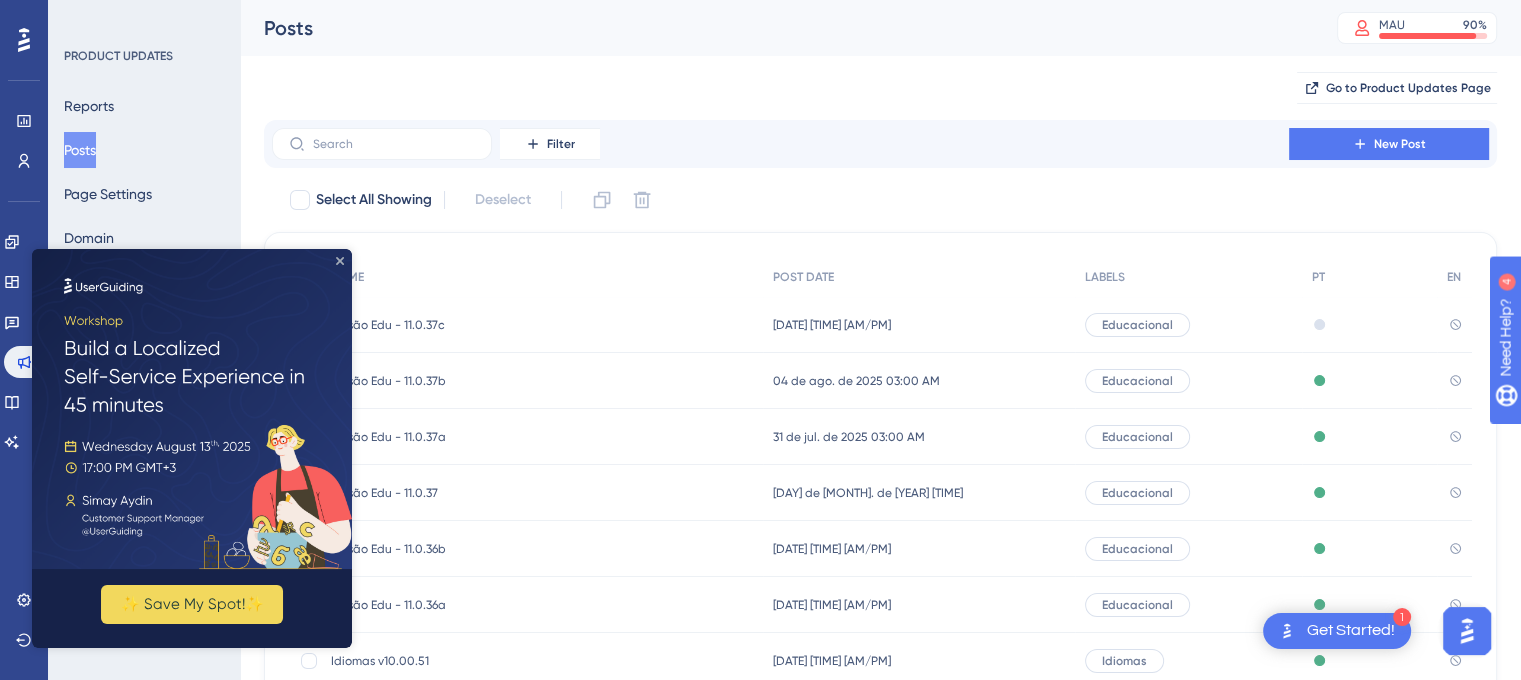 click 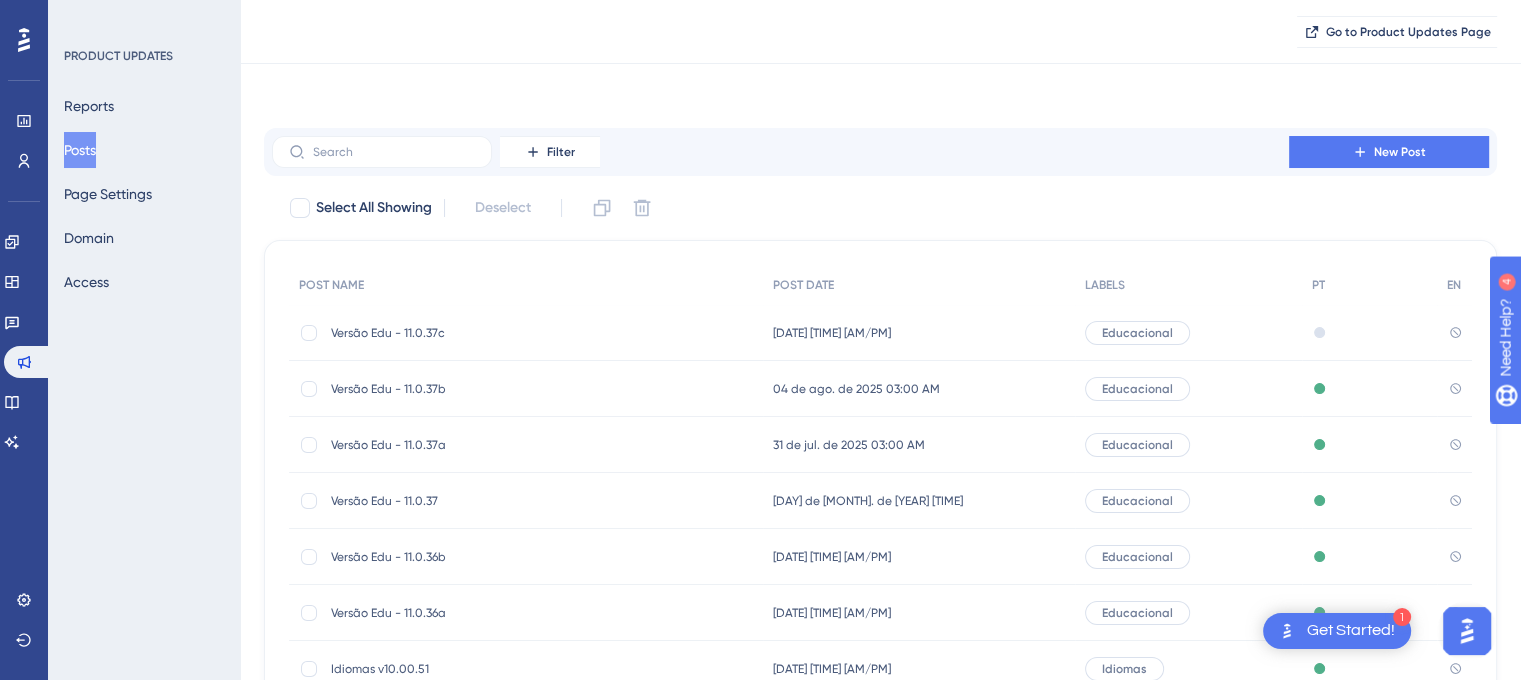 scroll, scrollTop: 329, scrollLeft: 0, axis: vertical 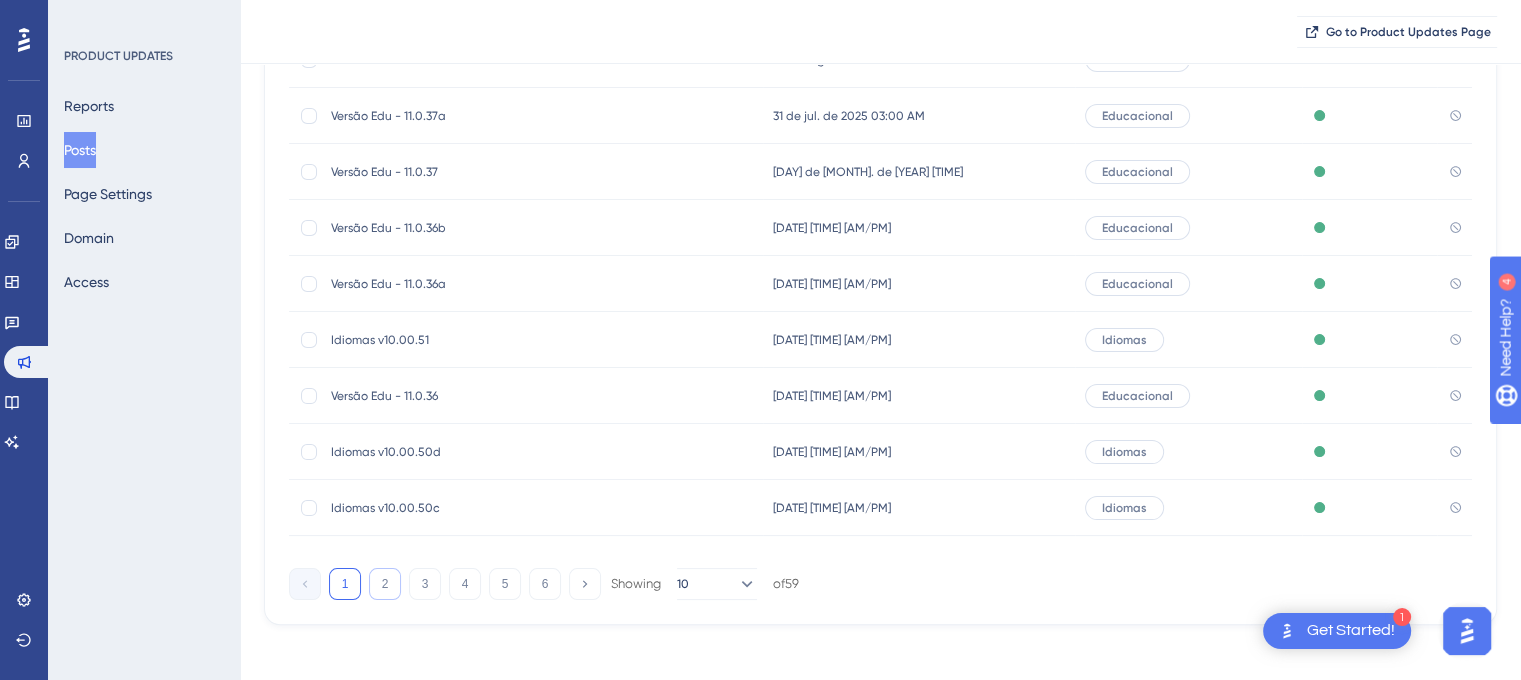 click on "2" at bounding box center (385, 584) 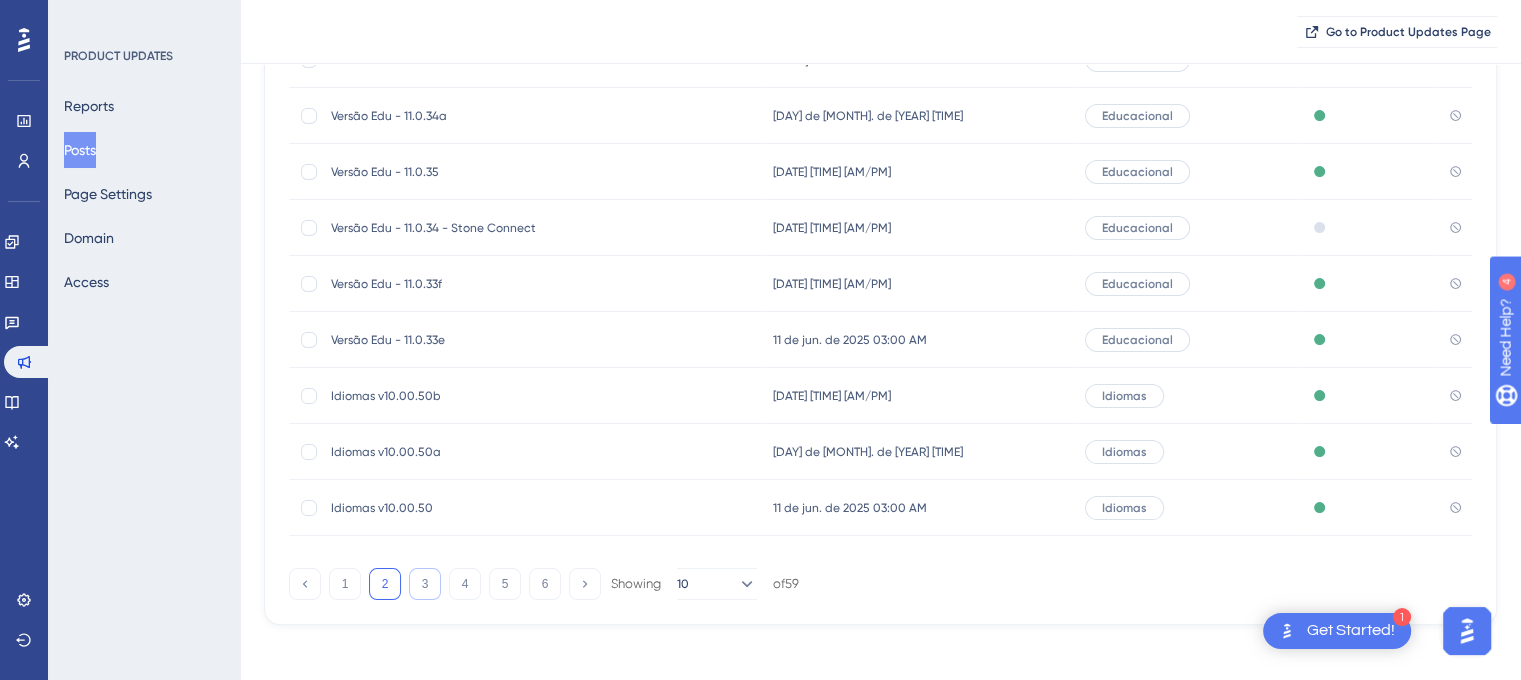 click on "3" at bounding box center (425, 584) 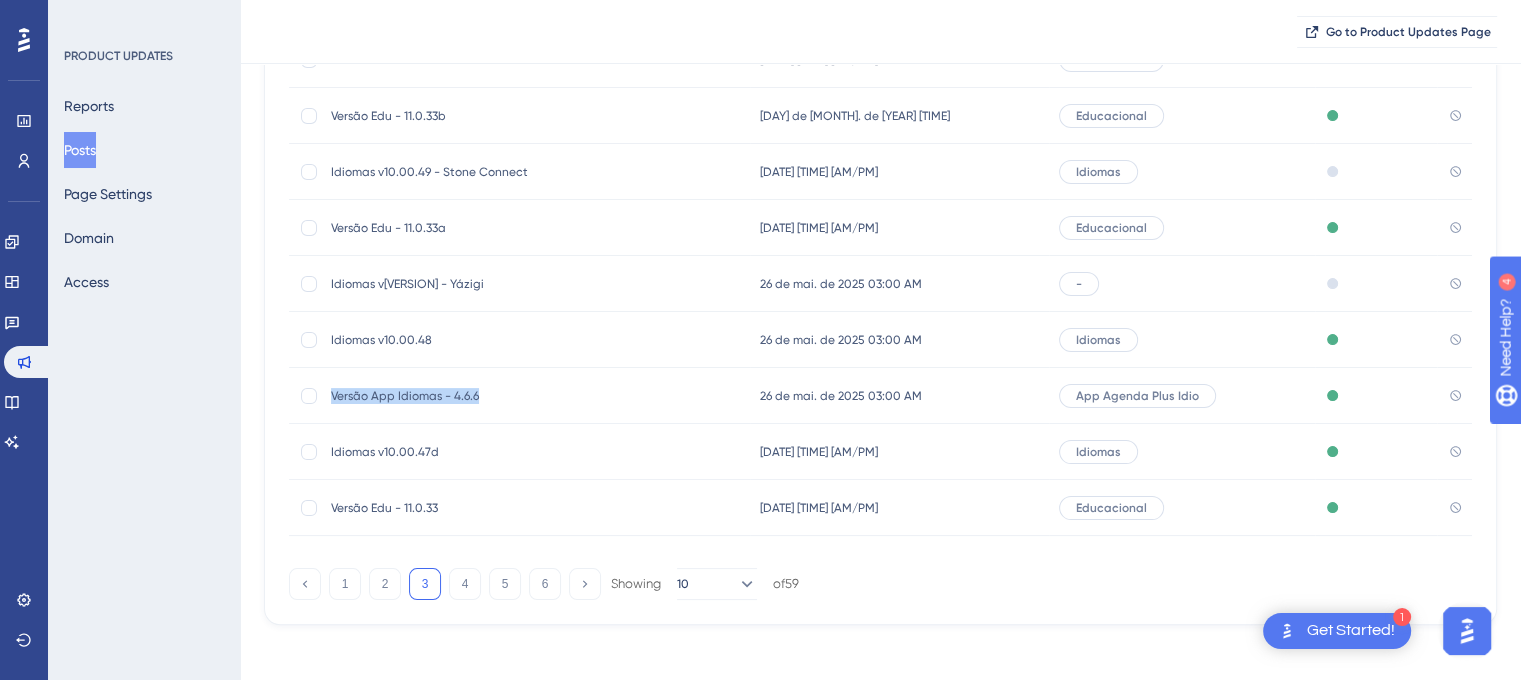 drag, startPoint x: 332, startPoint y: 397, endPoint x: 476, endPoint y: 406, distance: 144.28098 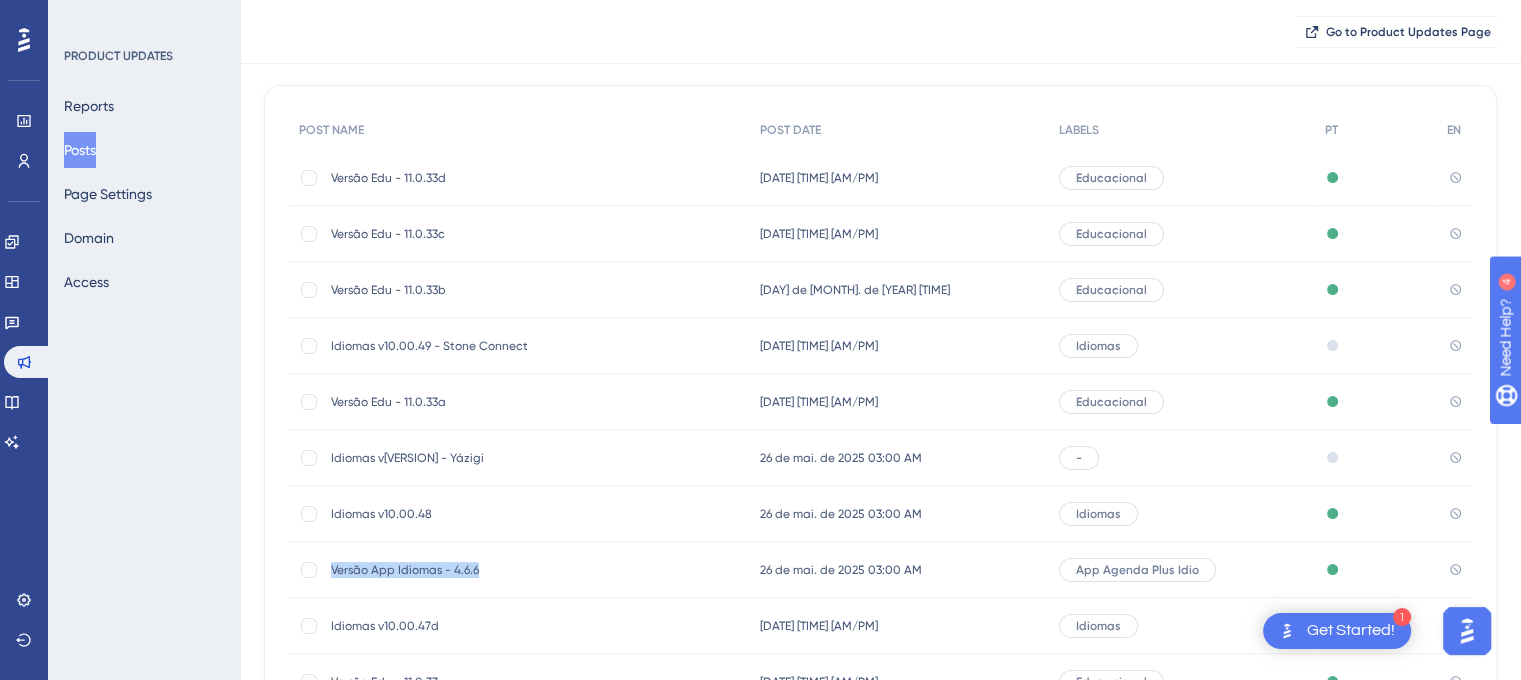 scroll, scrollTop: 0, scrollLeft: 0, axis: both 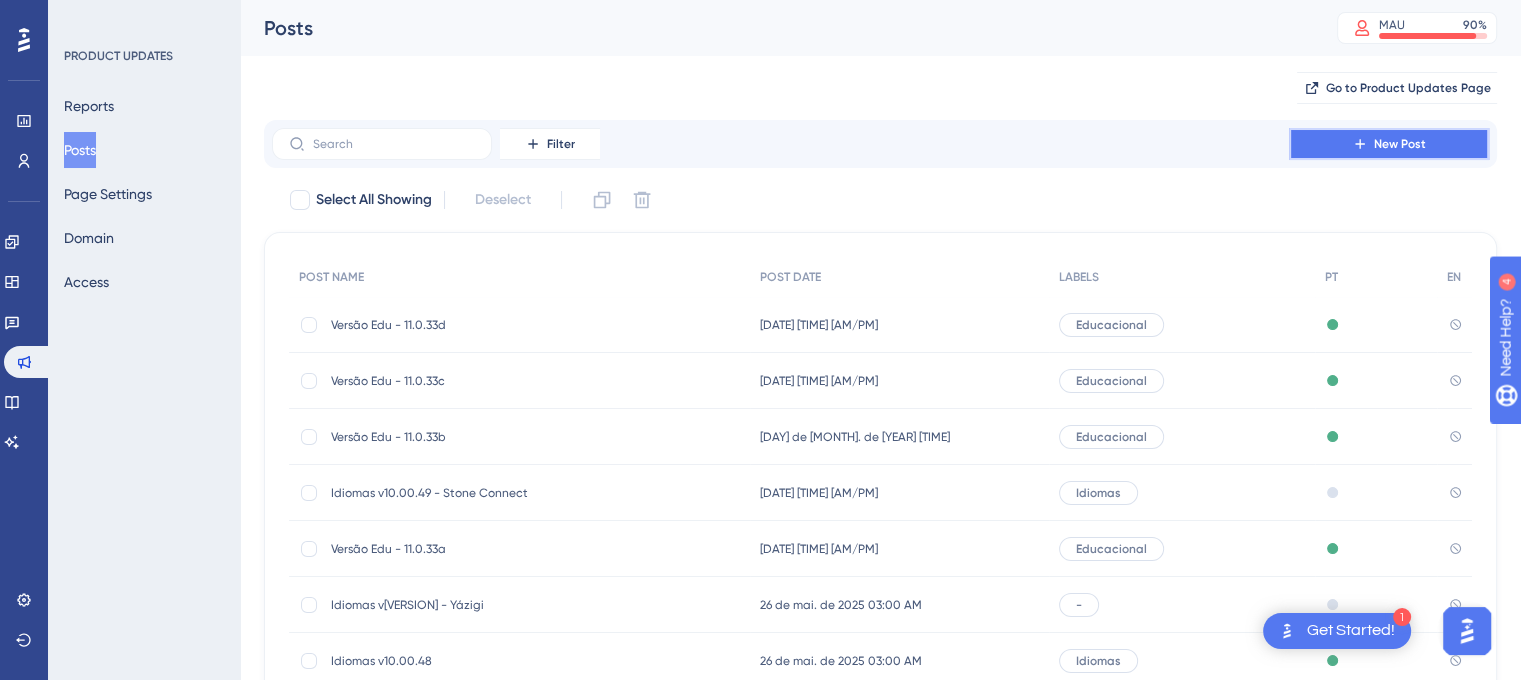 click on "New Post" at bounding box center [1389, 144] 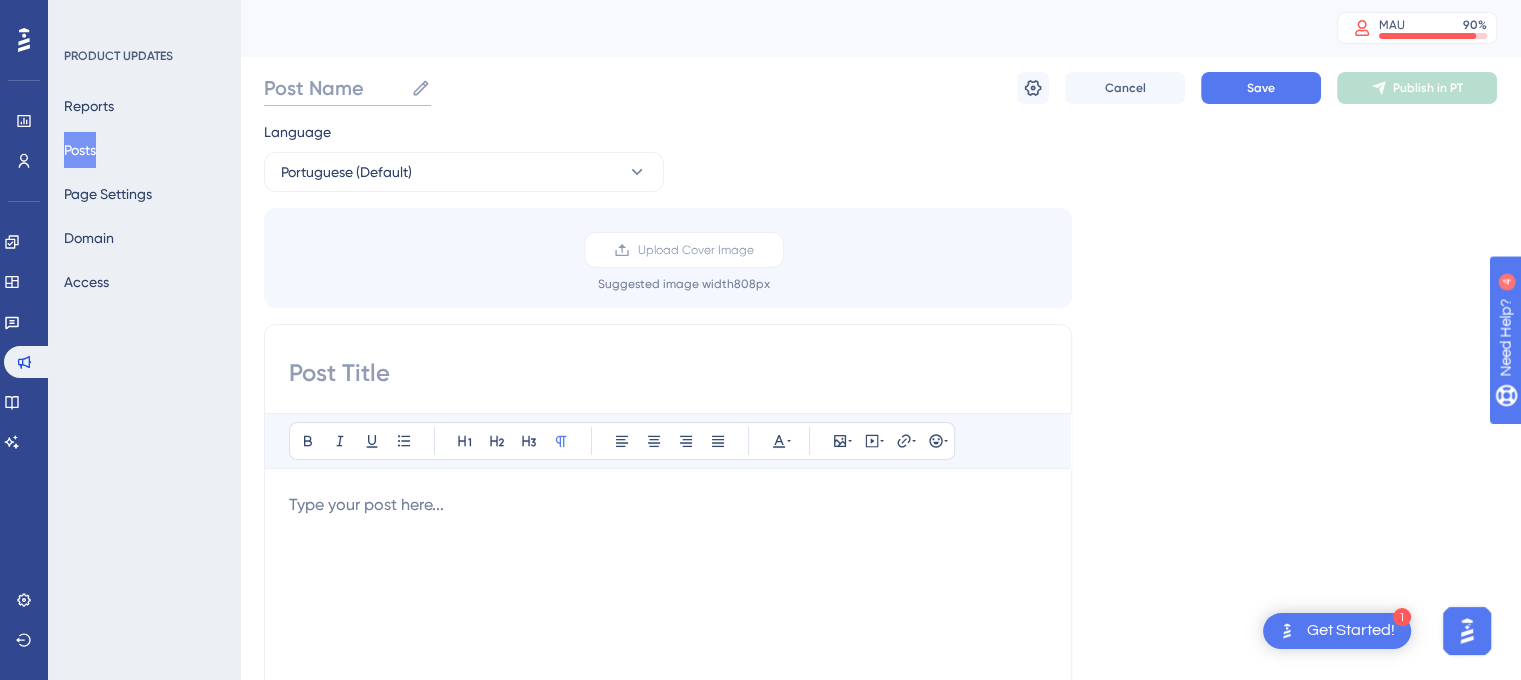click on "Post Name" at bounding box center [333, 88] 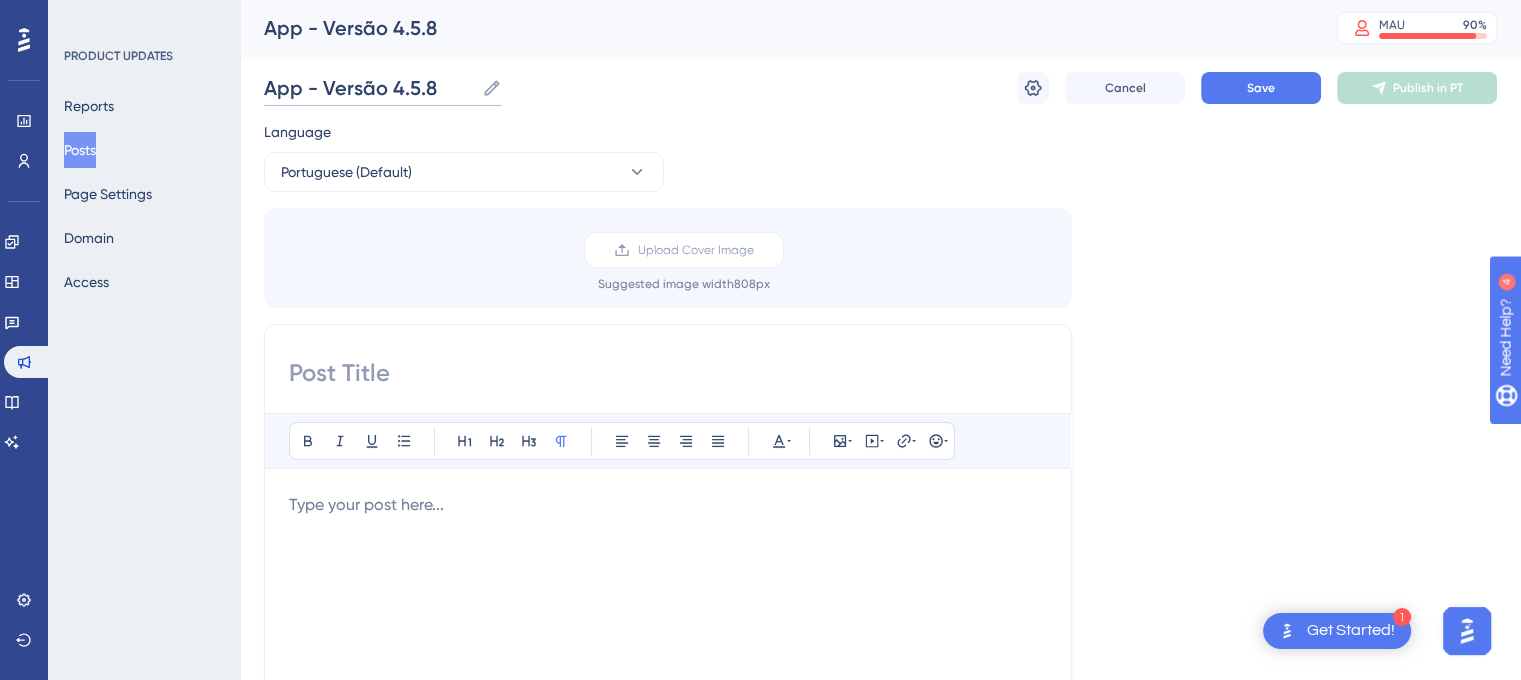 scroll, scrollTop: 0, scrollLeft: 0, axis: both 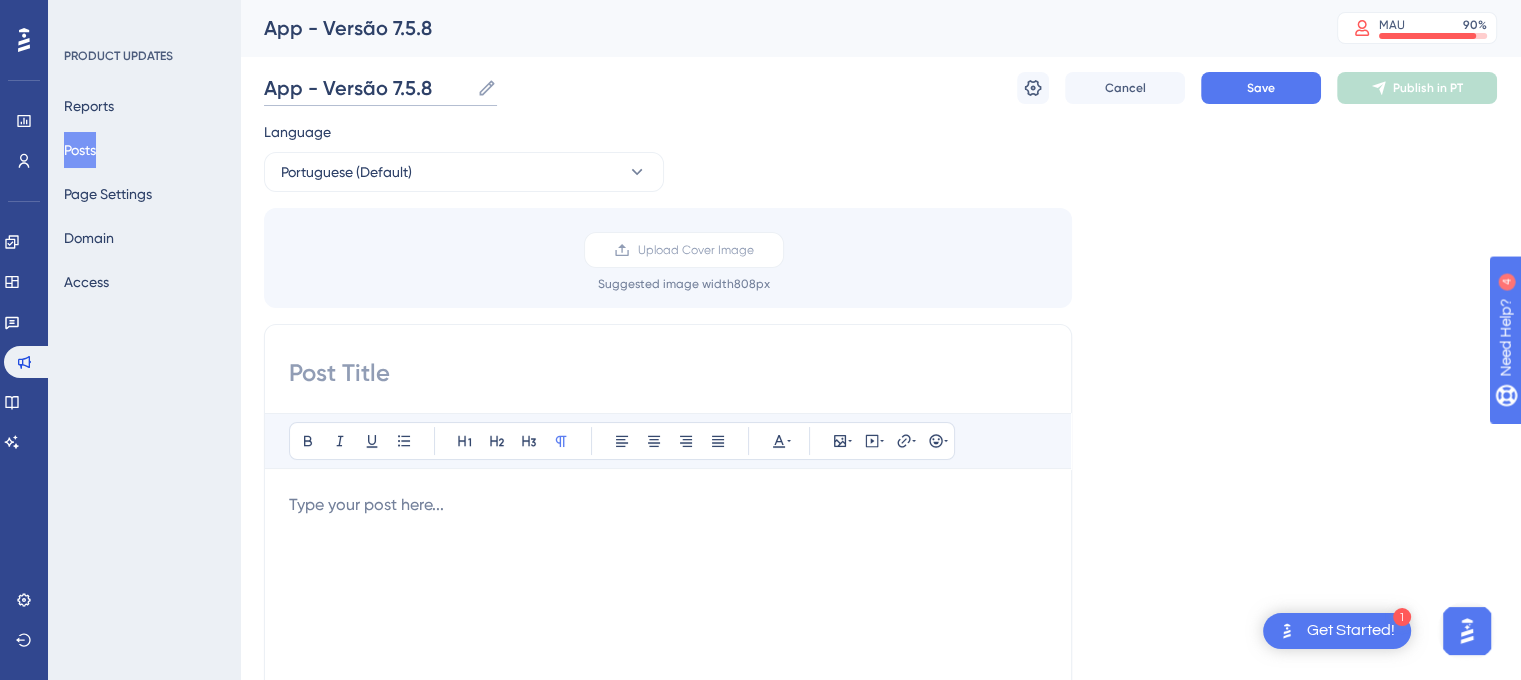 click on "App - Versão 7.5.8" at bounding box center [366, 88] 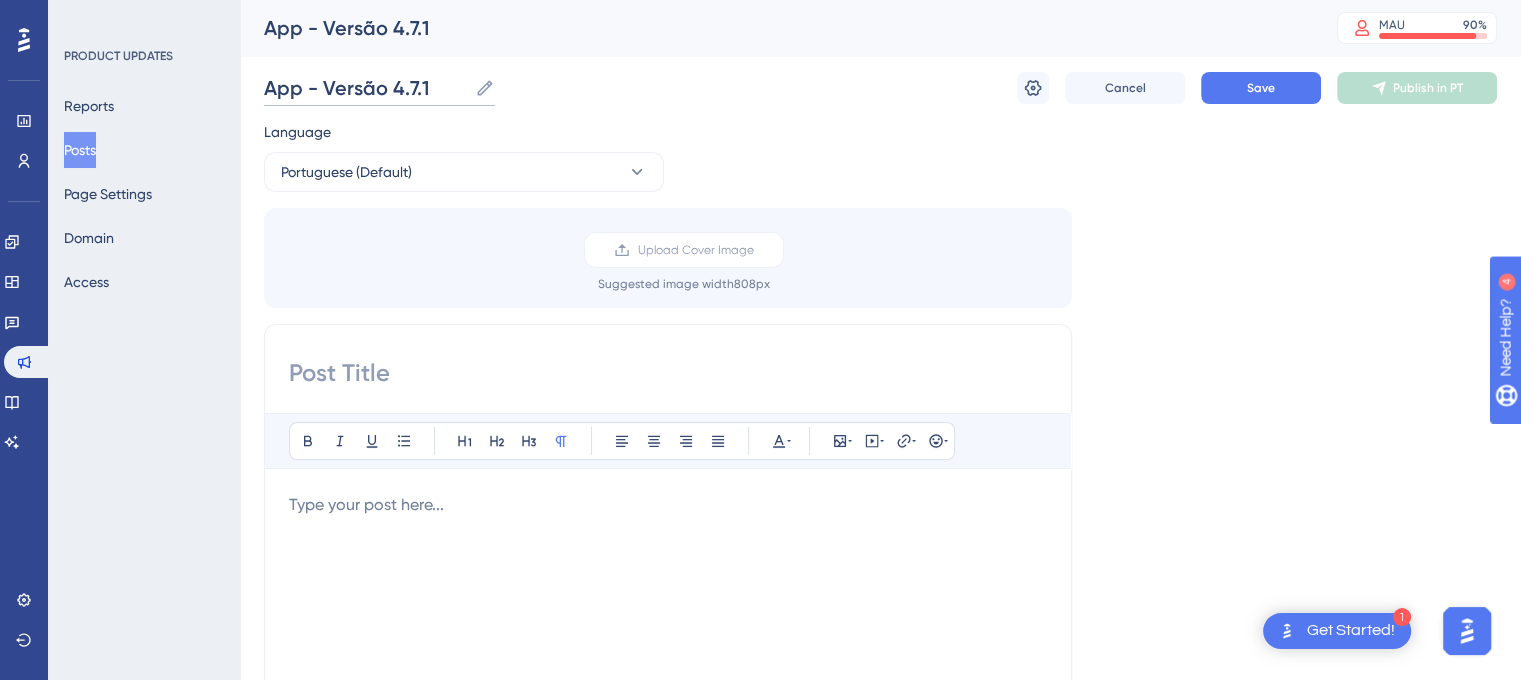 click on "App - Versão 4.7.1" at bounding box center [365, 88] 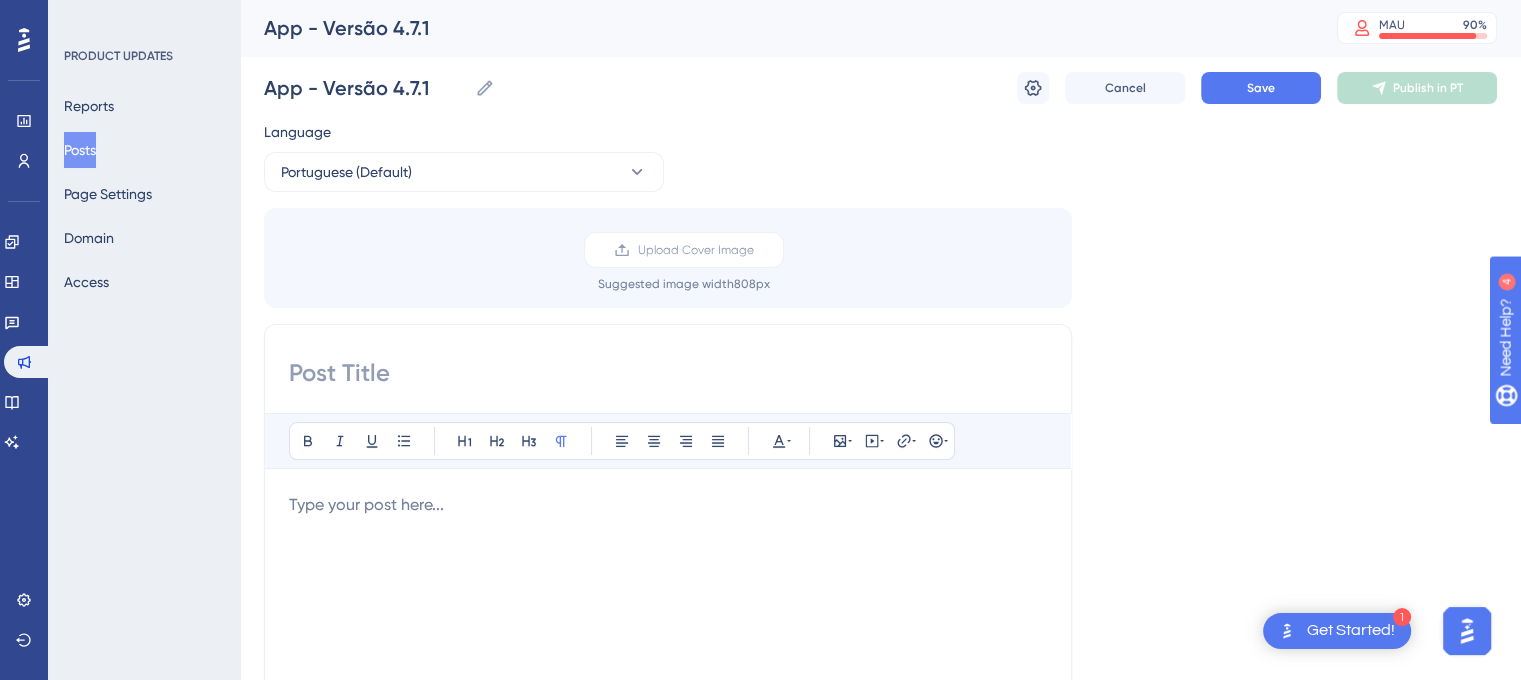 click at bounding box center [668, 373] 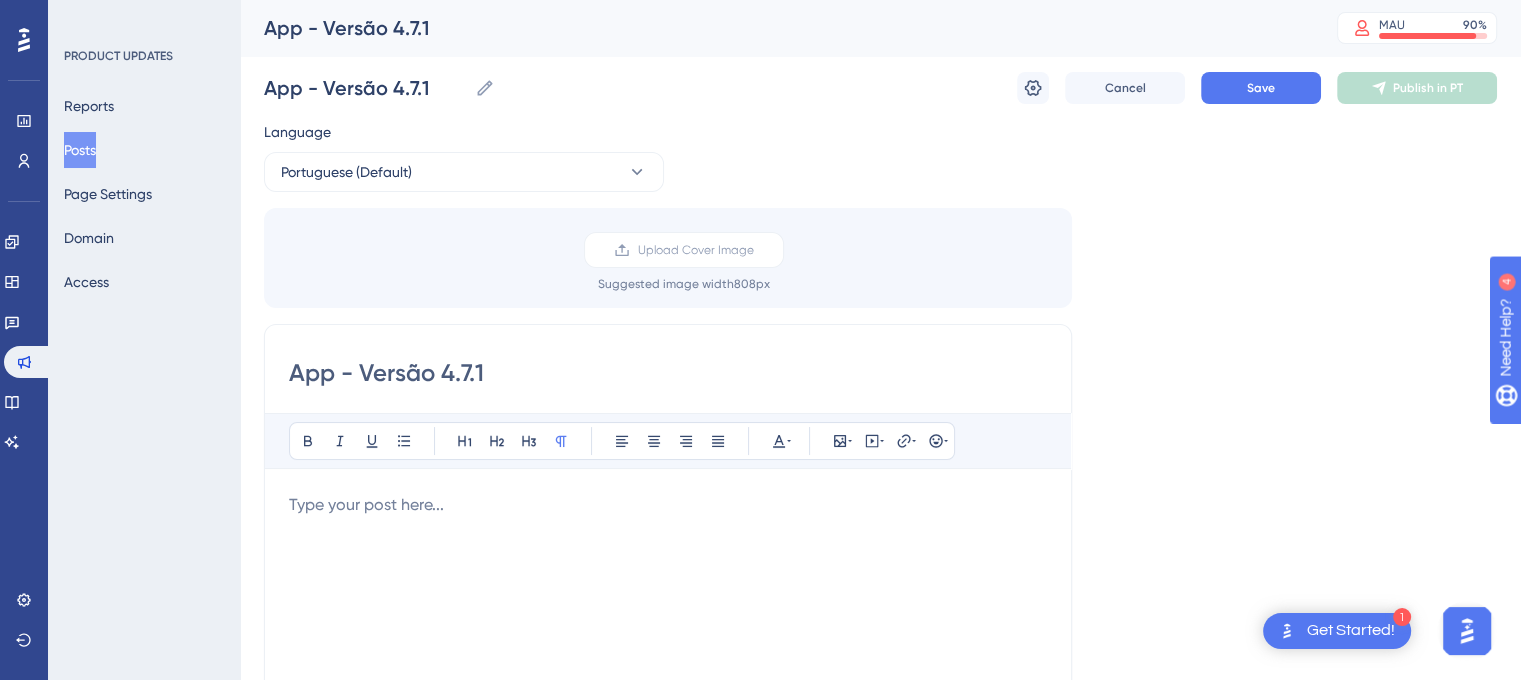 type on "App - Versão 4.7.1" 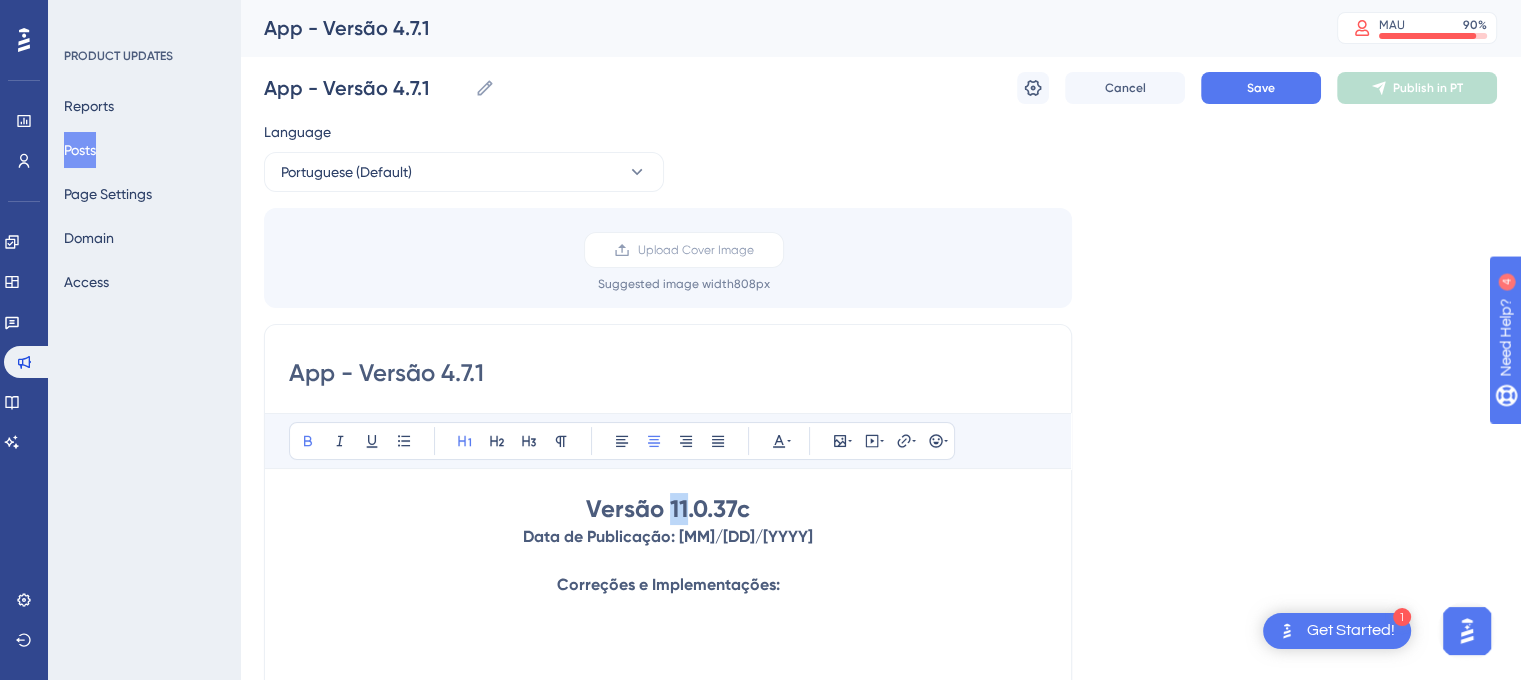 drag, startPoint x: 672, startPoint y: 507, endPoint x: 684, endPoint y: 508, distance: 12.0415945 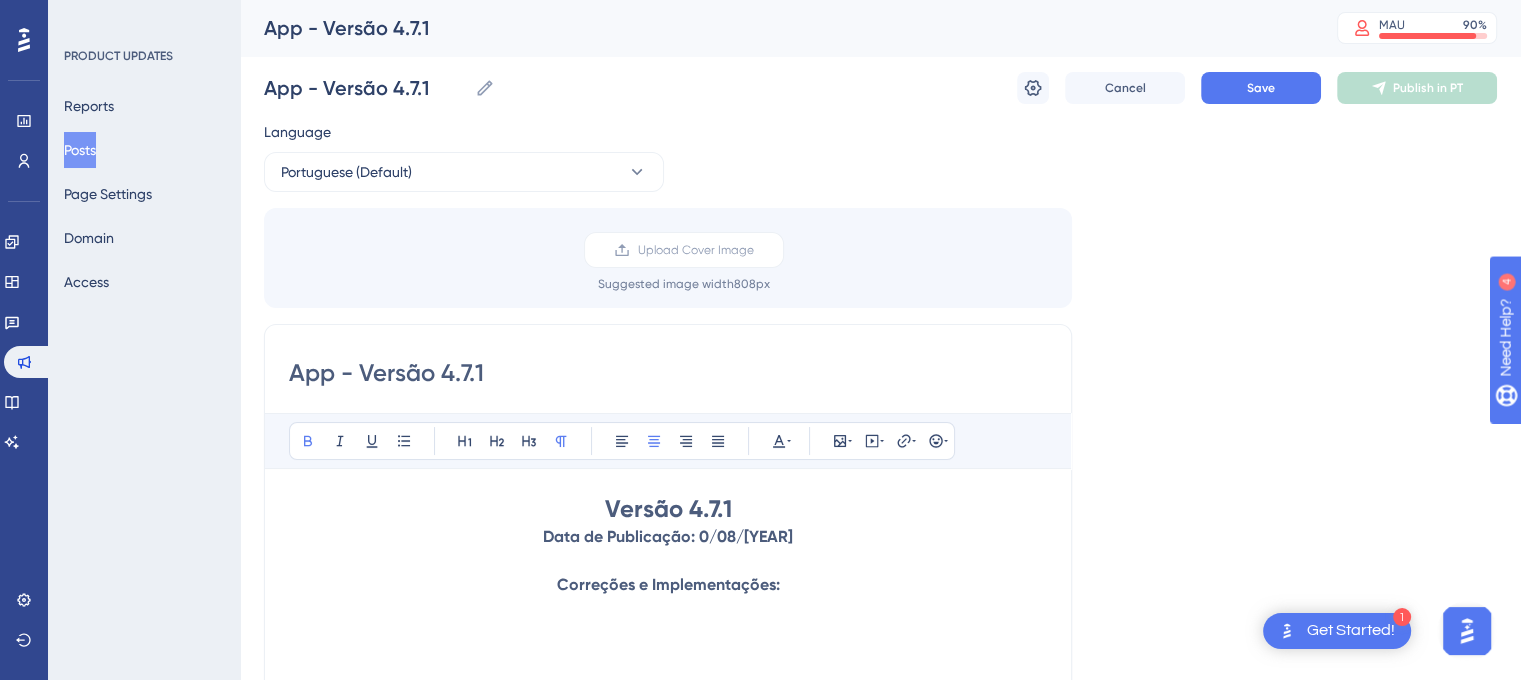 type 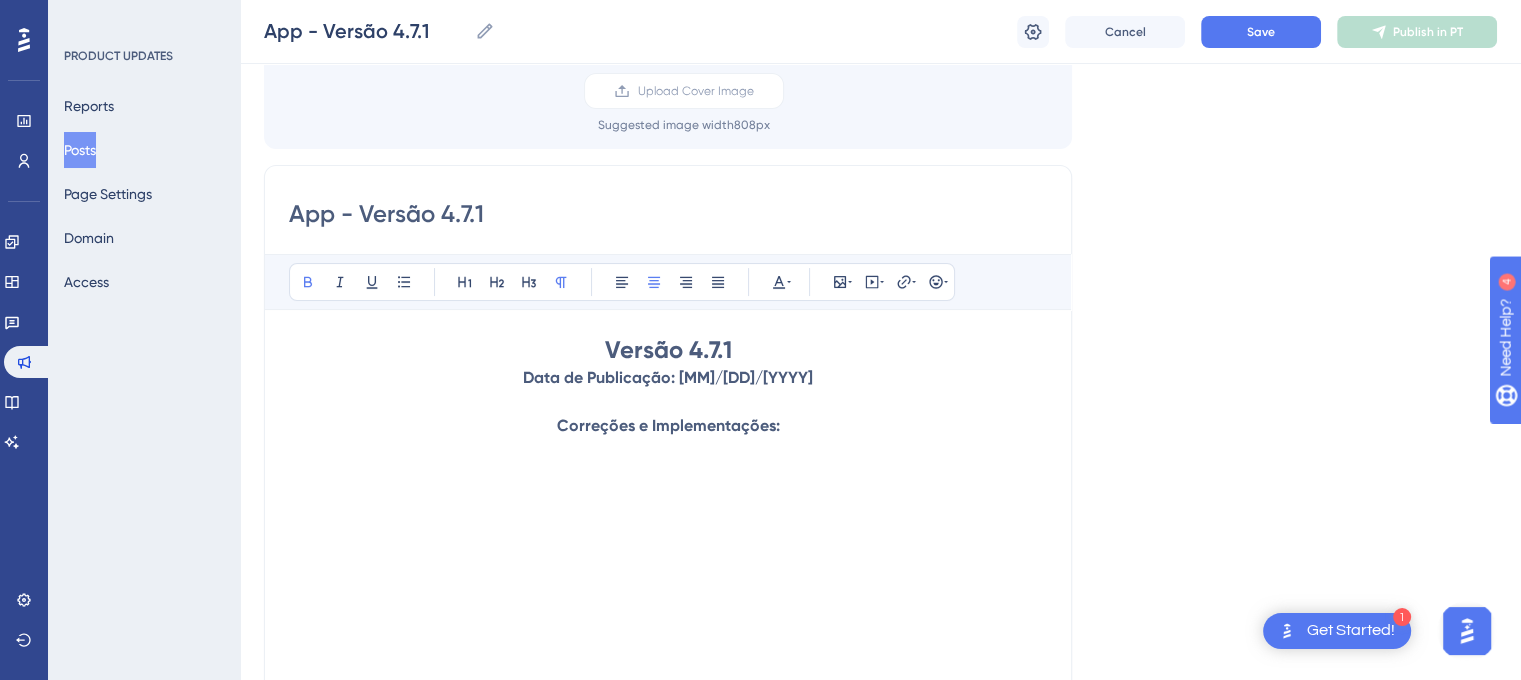 scroll, scrollTop: 200, scrollLeft: 0, axis: vertical 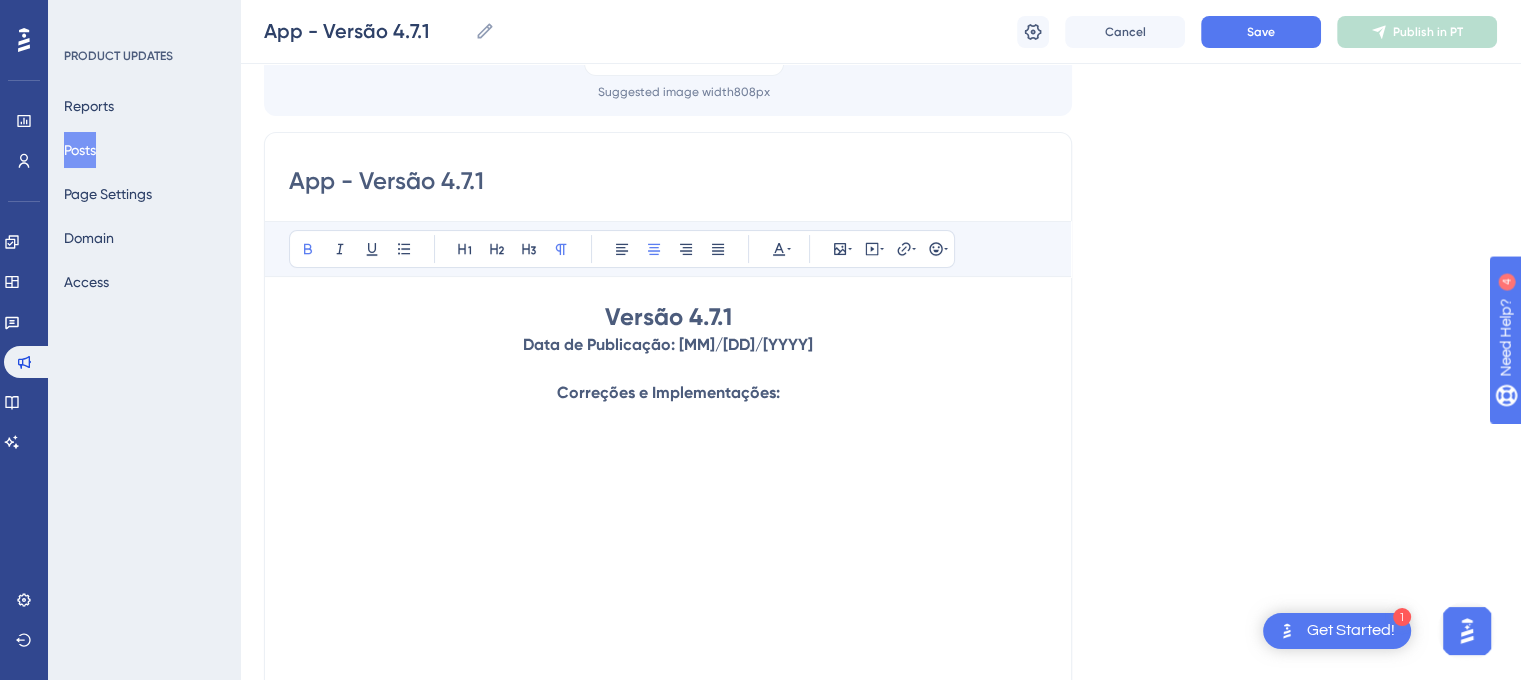 click on "Correções e Implementações:" at bounding box center (668, 393) 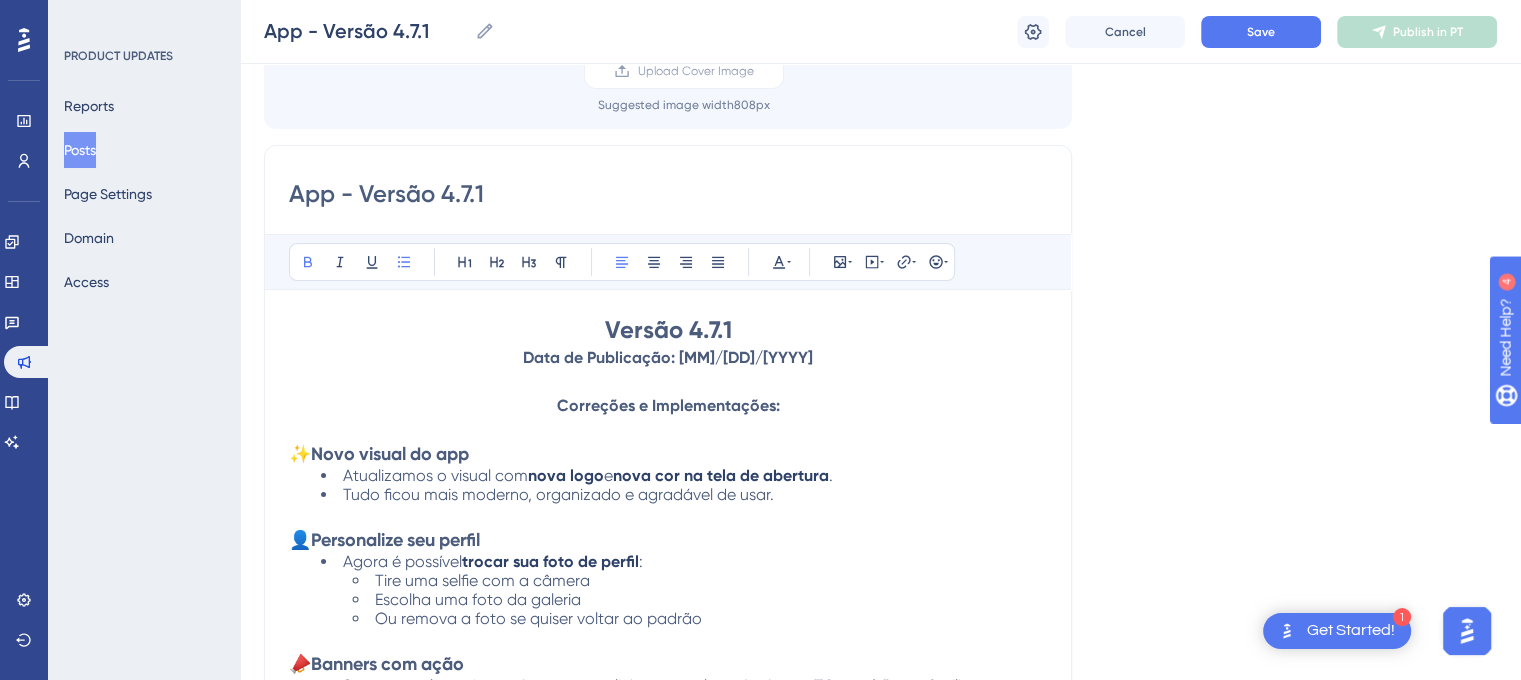 scroll, scrollTop: 233, scrollLeft: 0, axis: vertical 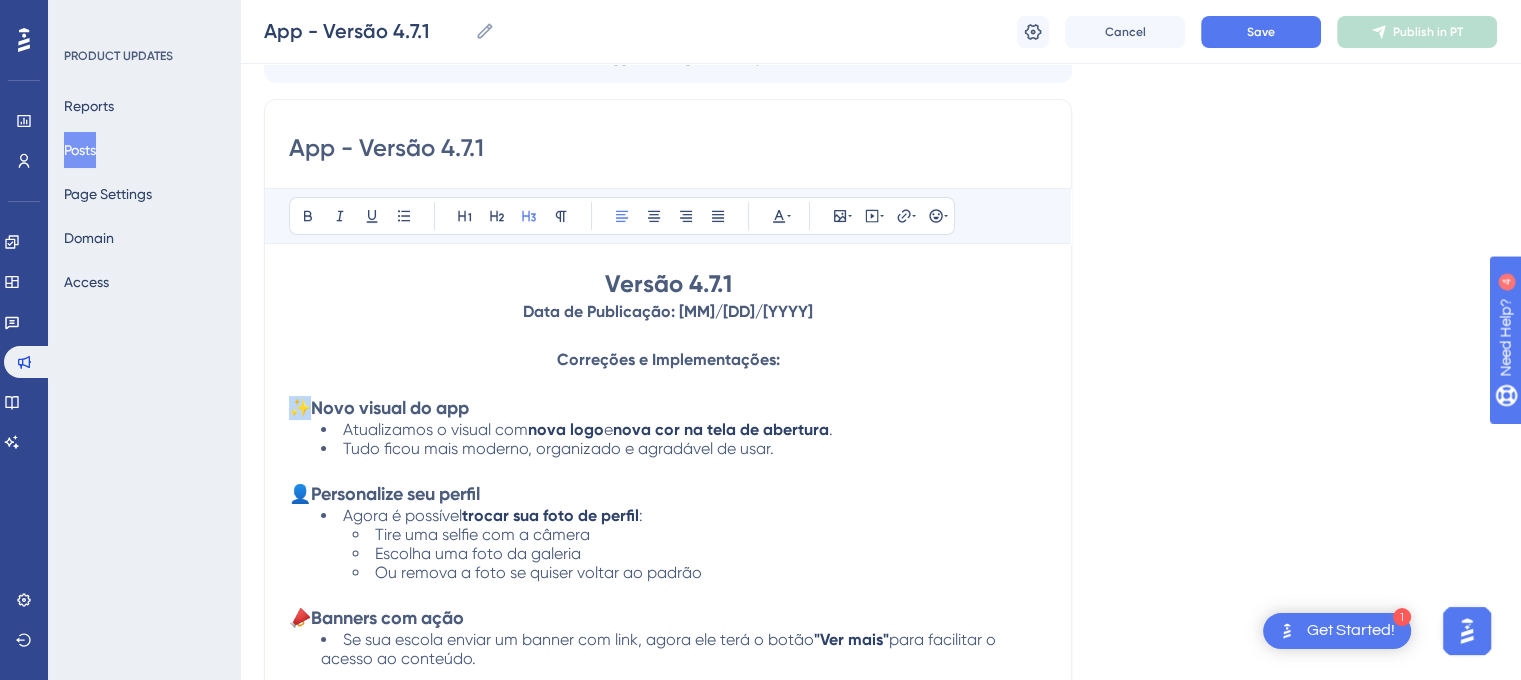 drag, startPoint x: 296, startPoint y: 406, endPoint x: 308, endPoint y: 407, distance: 12.0415945 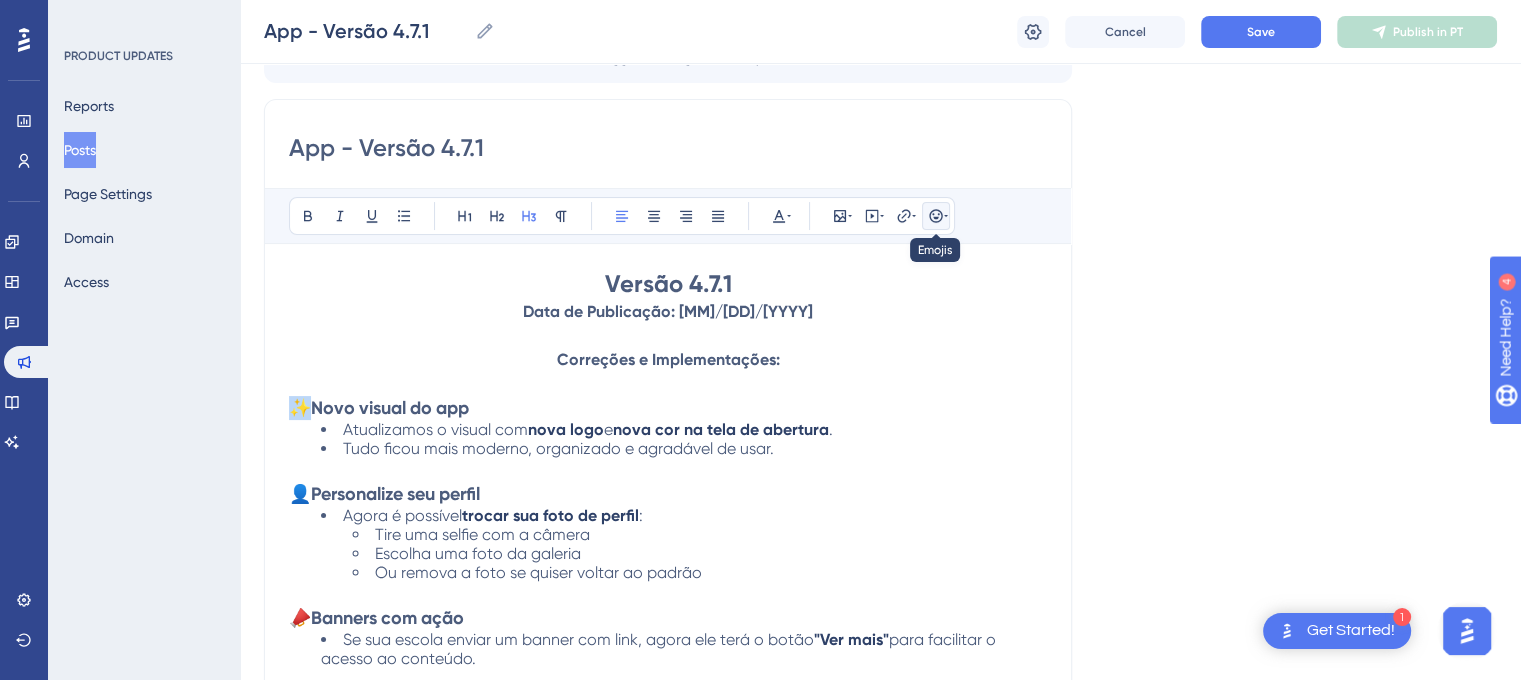 click 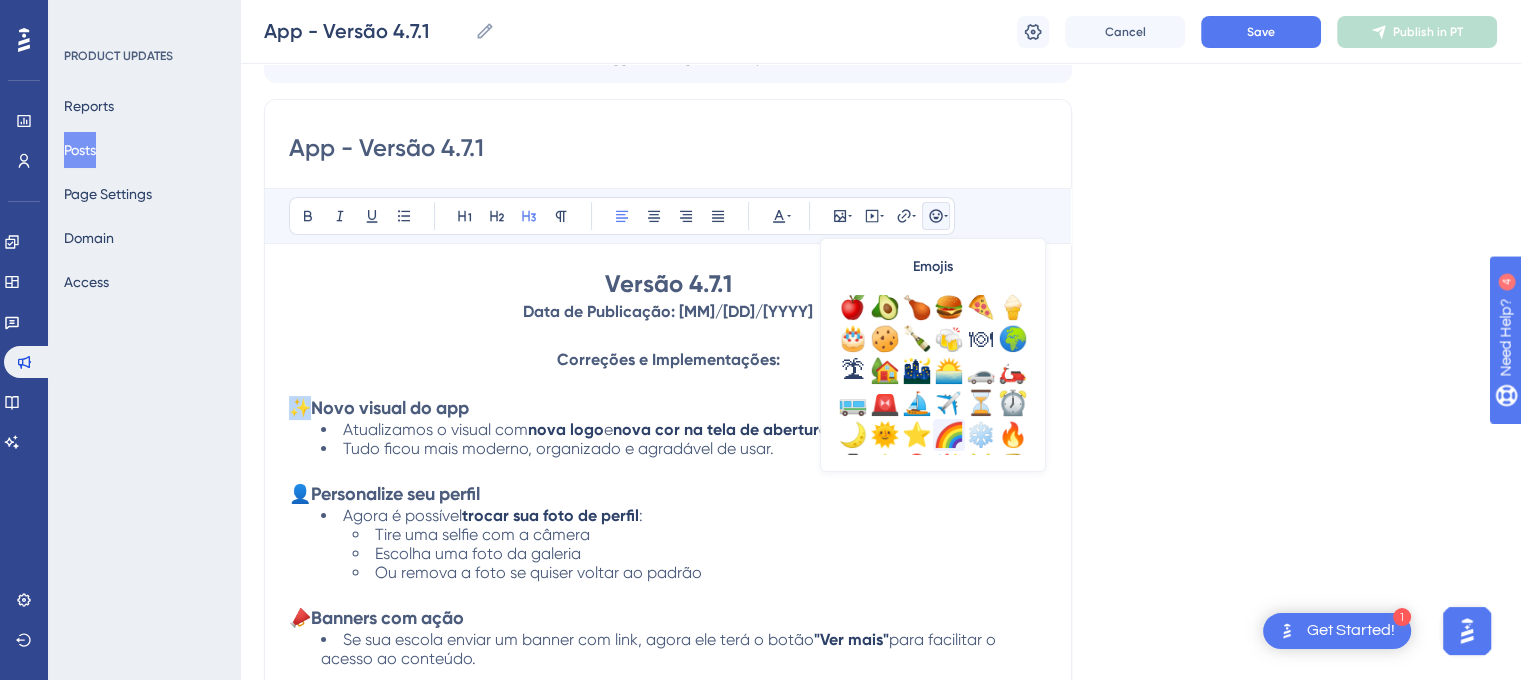scroll, scrollTop: 500, scrollLeft: 0, axis: vertical 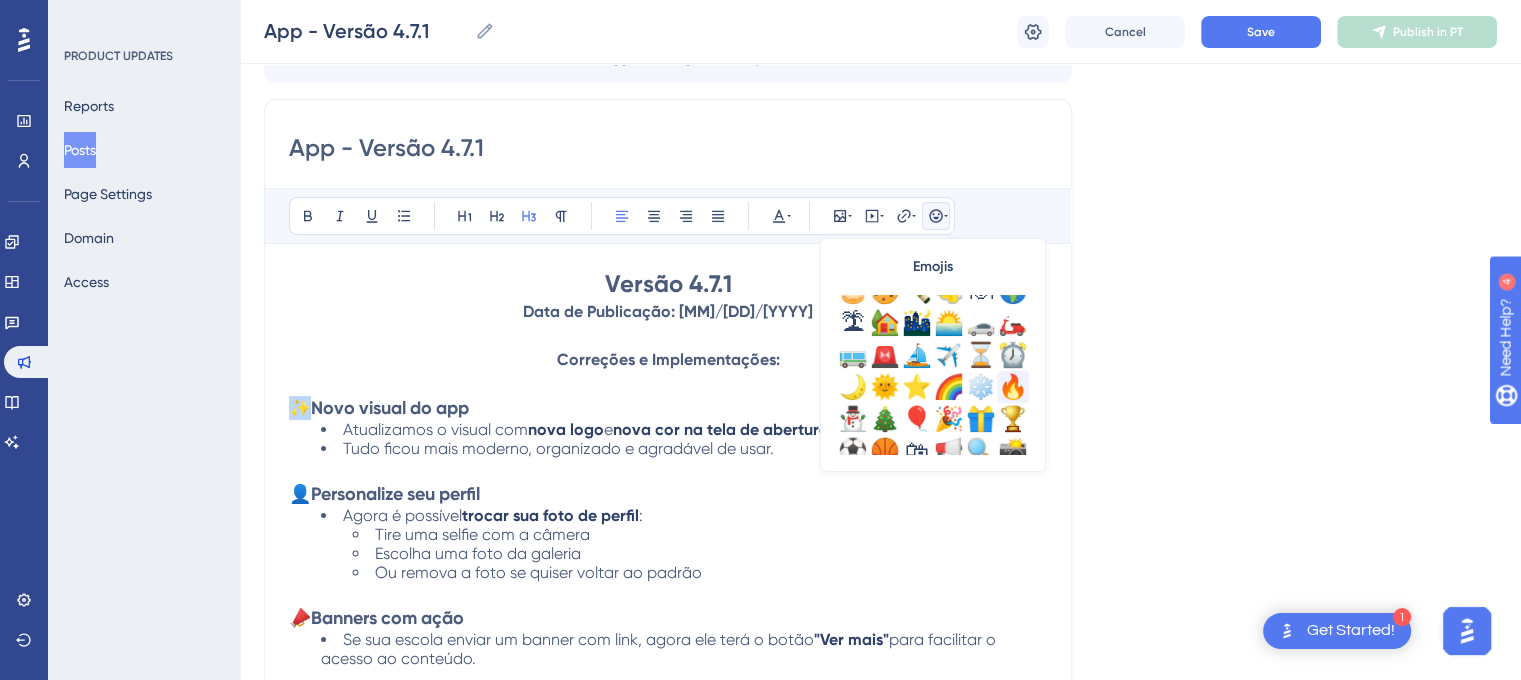 click on "🔥" at bounding box center [1013, 387] 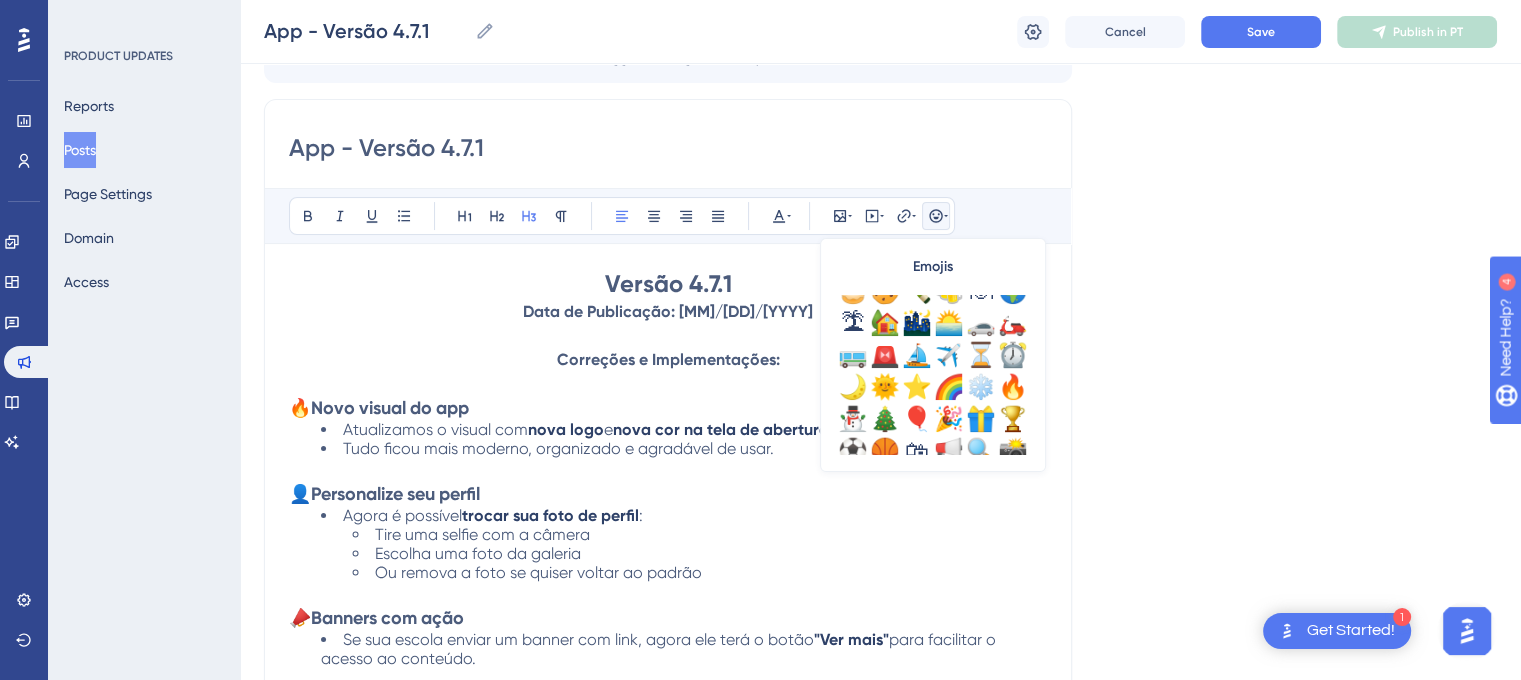 click on "Tudo ficou mais moderno, organizado e agradável de usar." at bounding box center [684, 448] 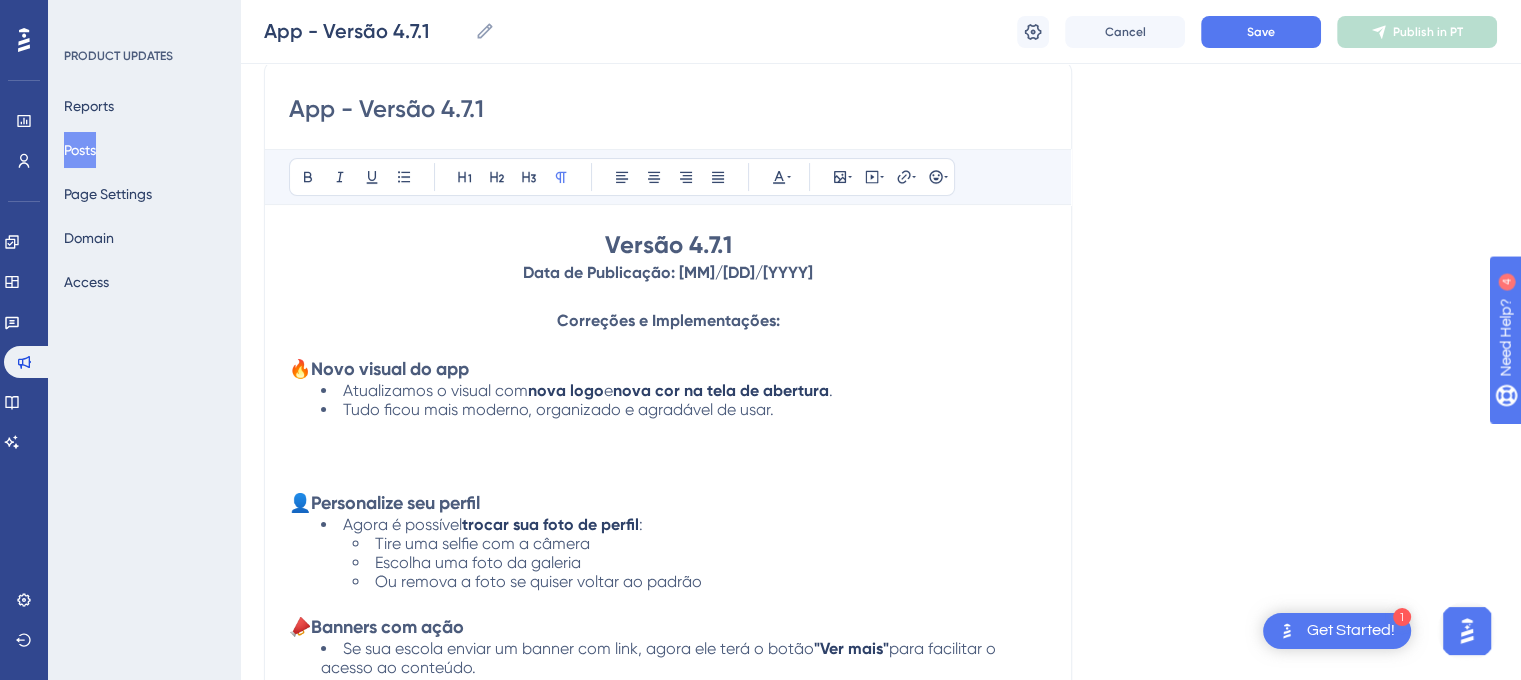 scroll, scrollTop: 333, scrollLeft: 0, axis: vertical 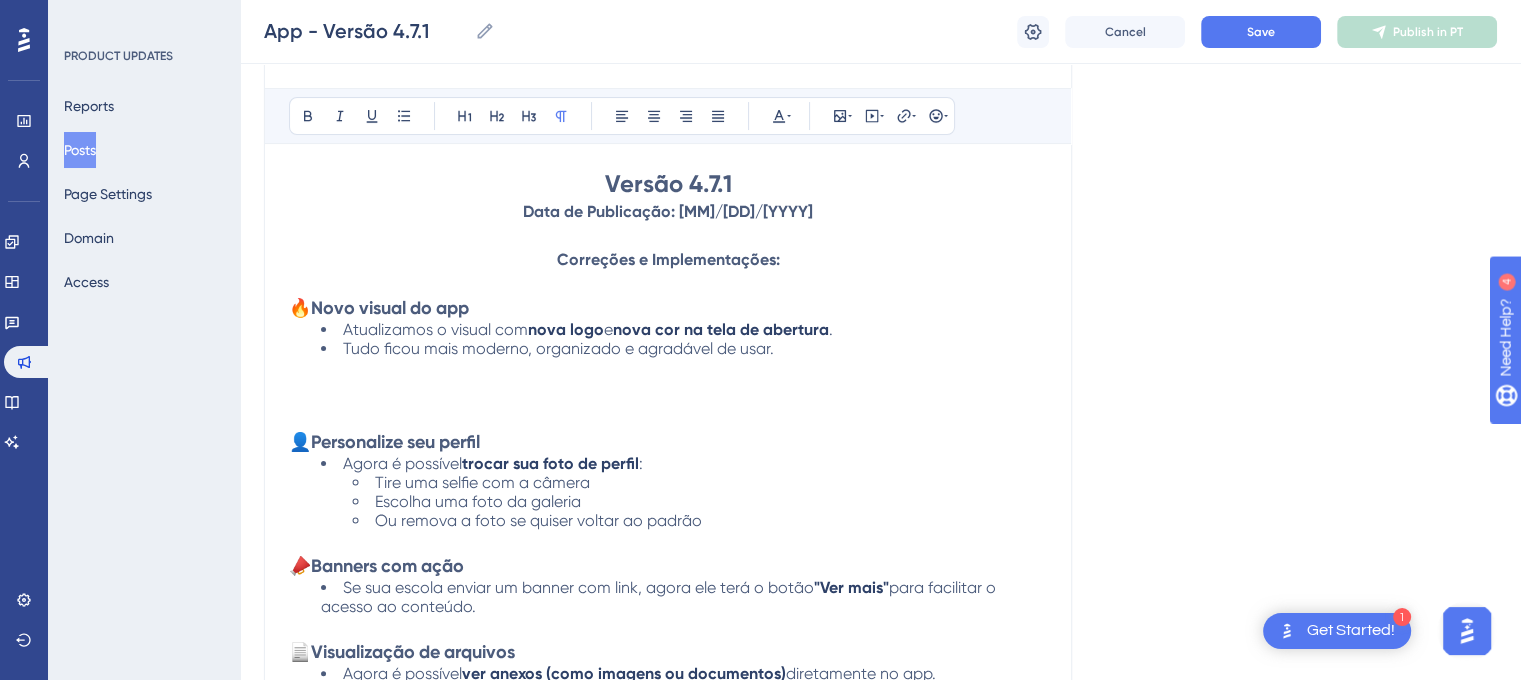 click at bounding box center (668, 394) 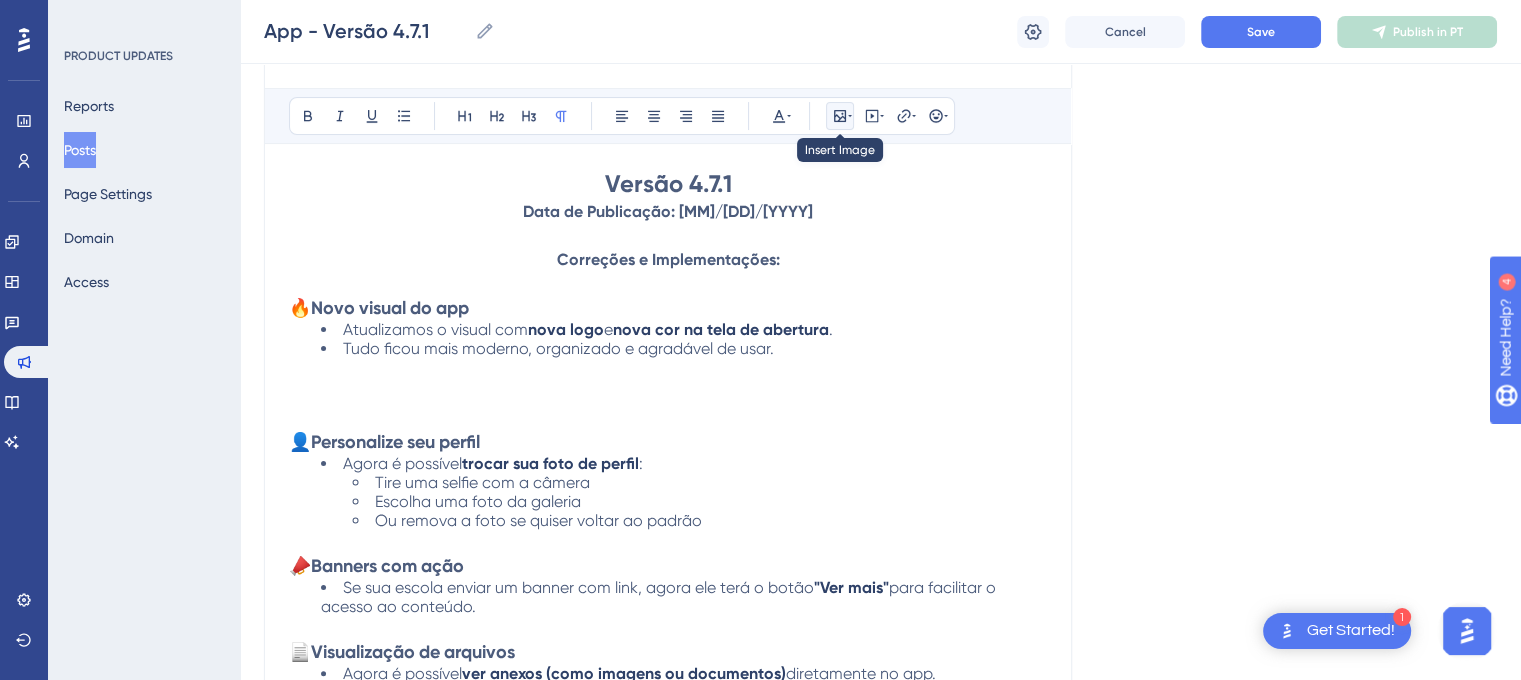 click 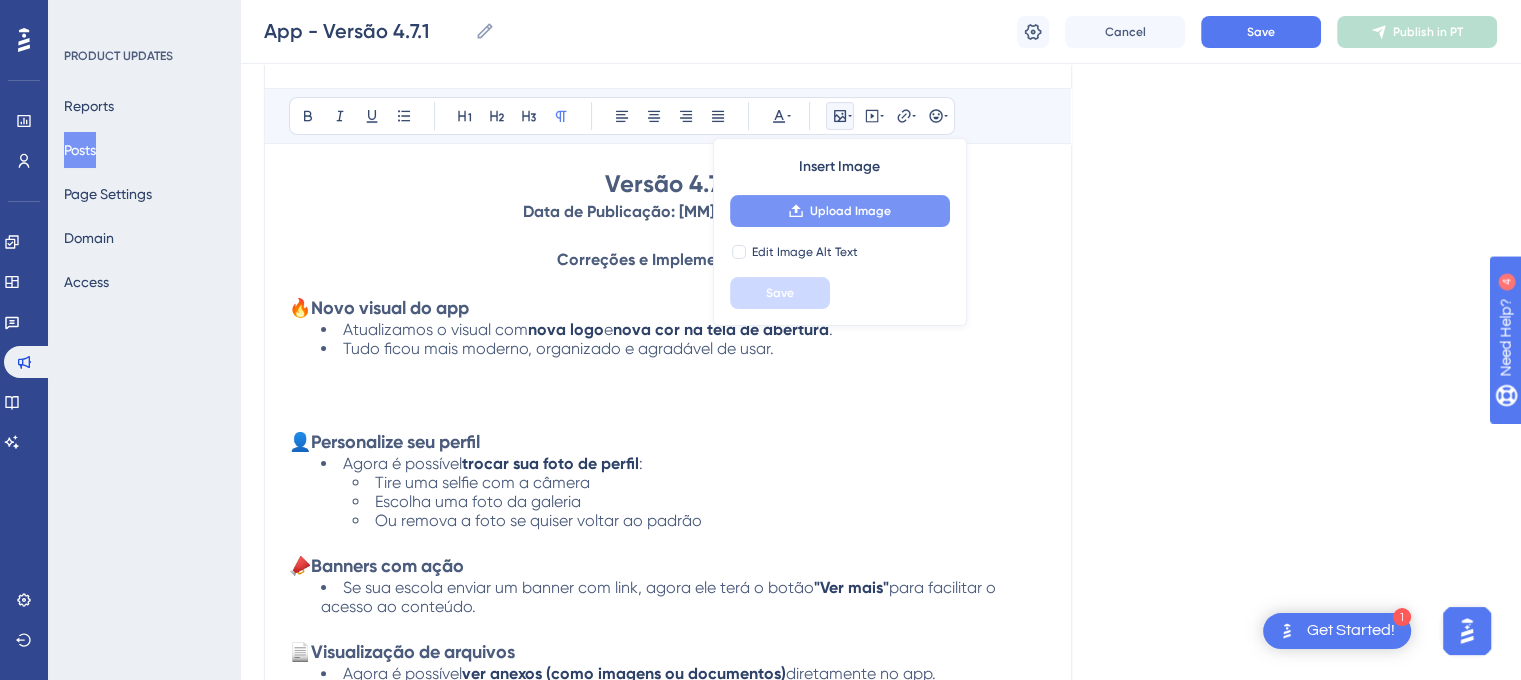 click on "Upload Image" at bounding box center [840, 211] 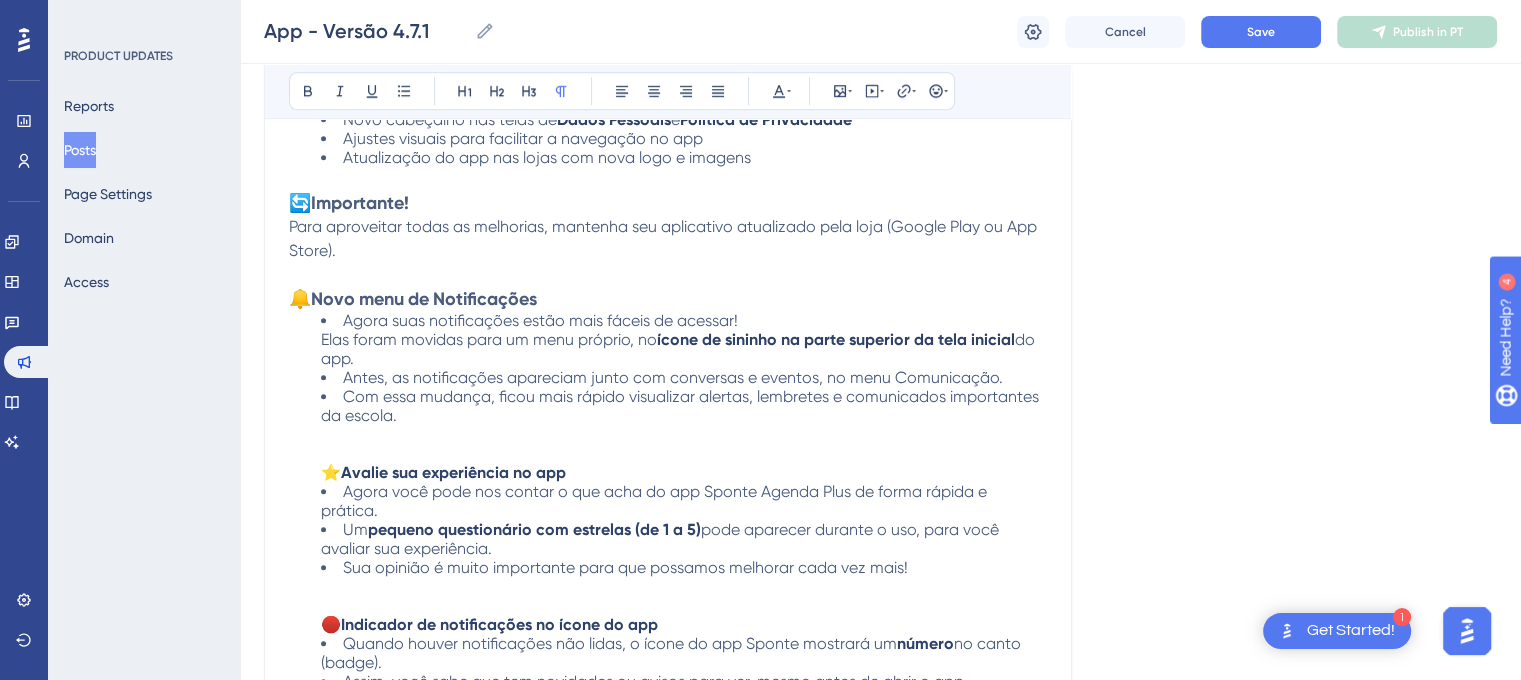 scroll, scrollTop: 1233, scrollLeft: 0, axis: vertical 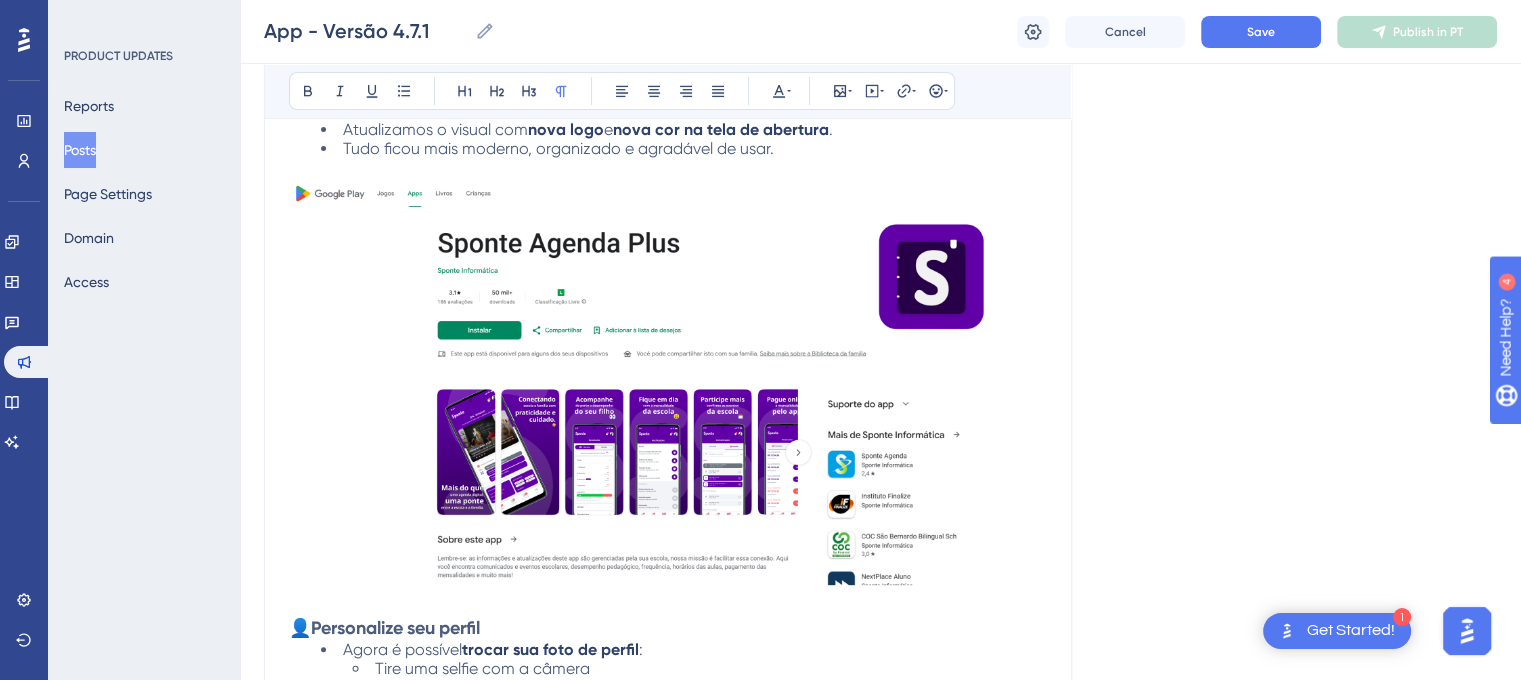 click at bounding box center (668, 383) 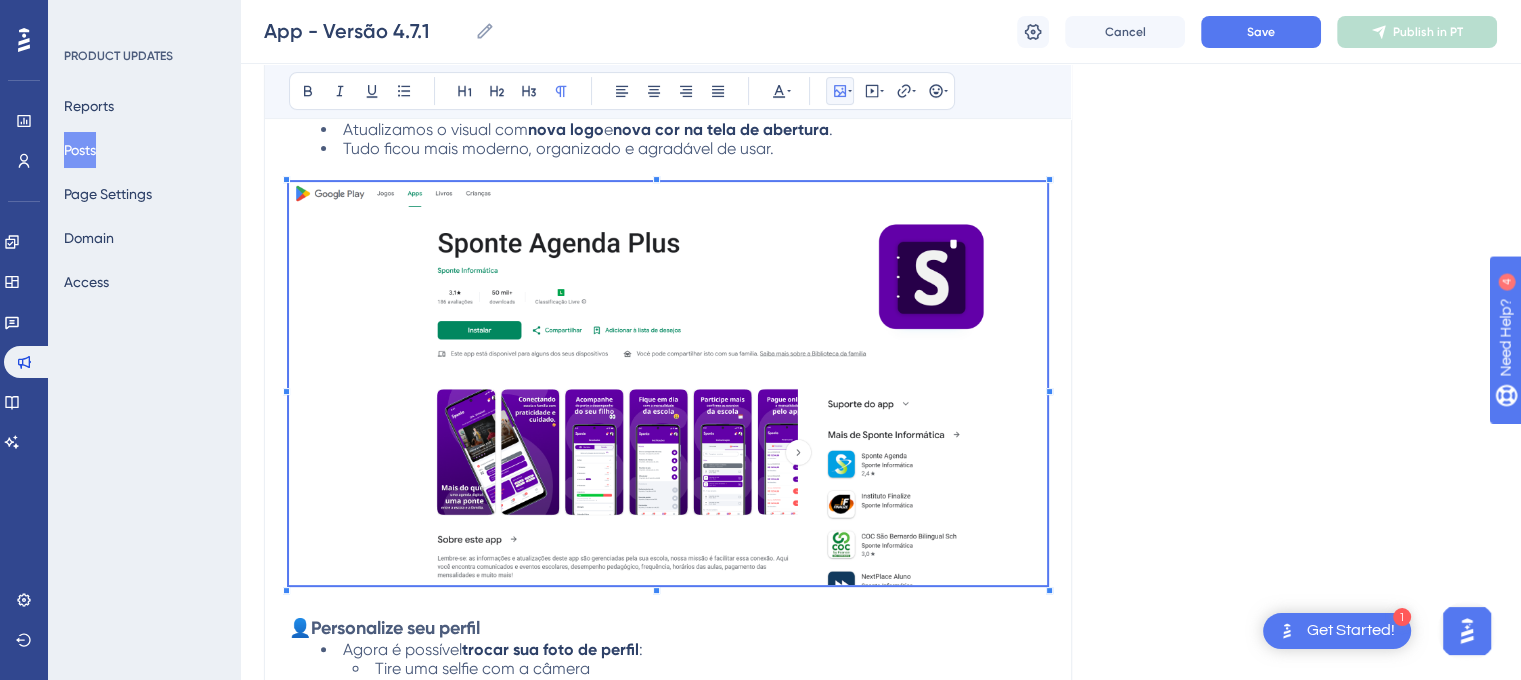 click at bounding box center [840, 91] 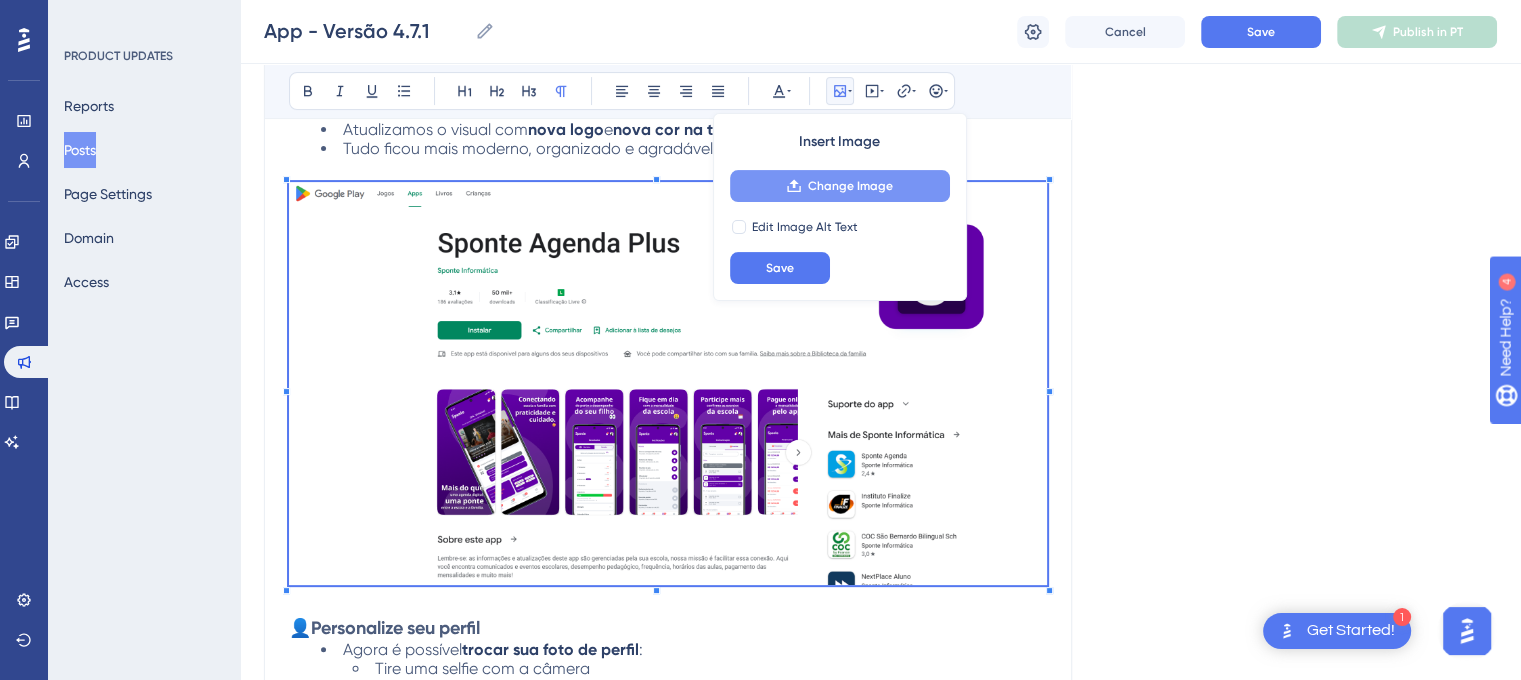 click on "Change Image" at bounding box center [850, 186] 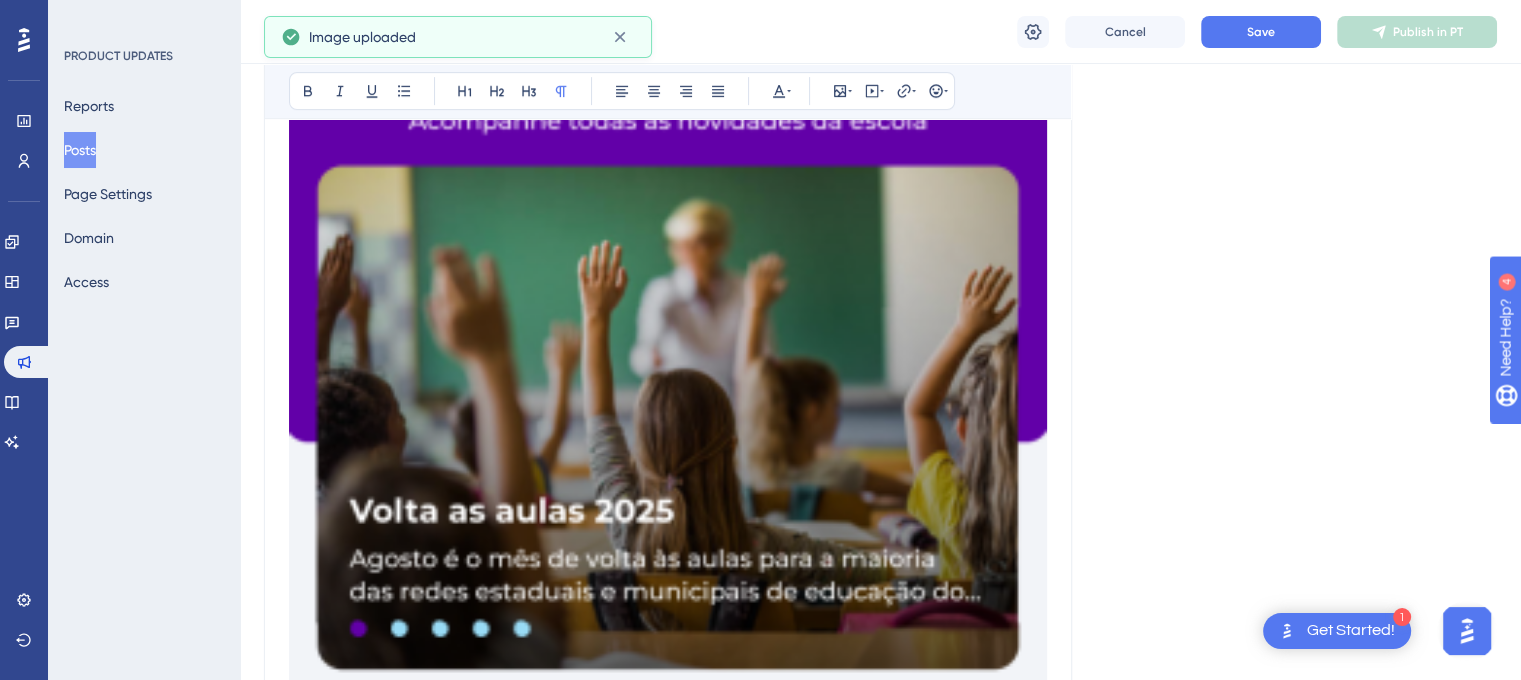 scroll, scrollTop: 1033, scrollLeft: 0, axis: vertical 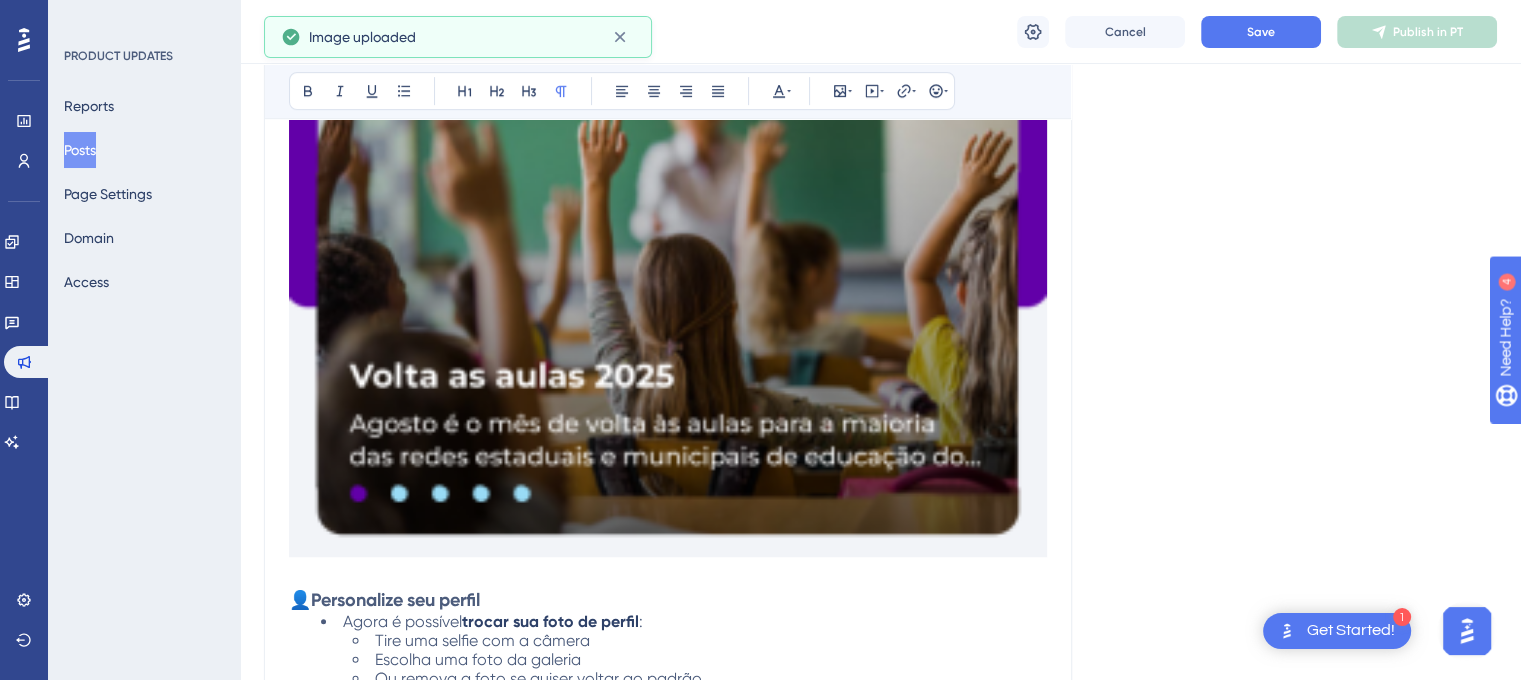 click at bounding box center [668, 119] 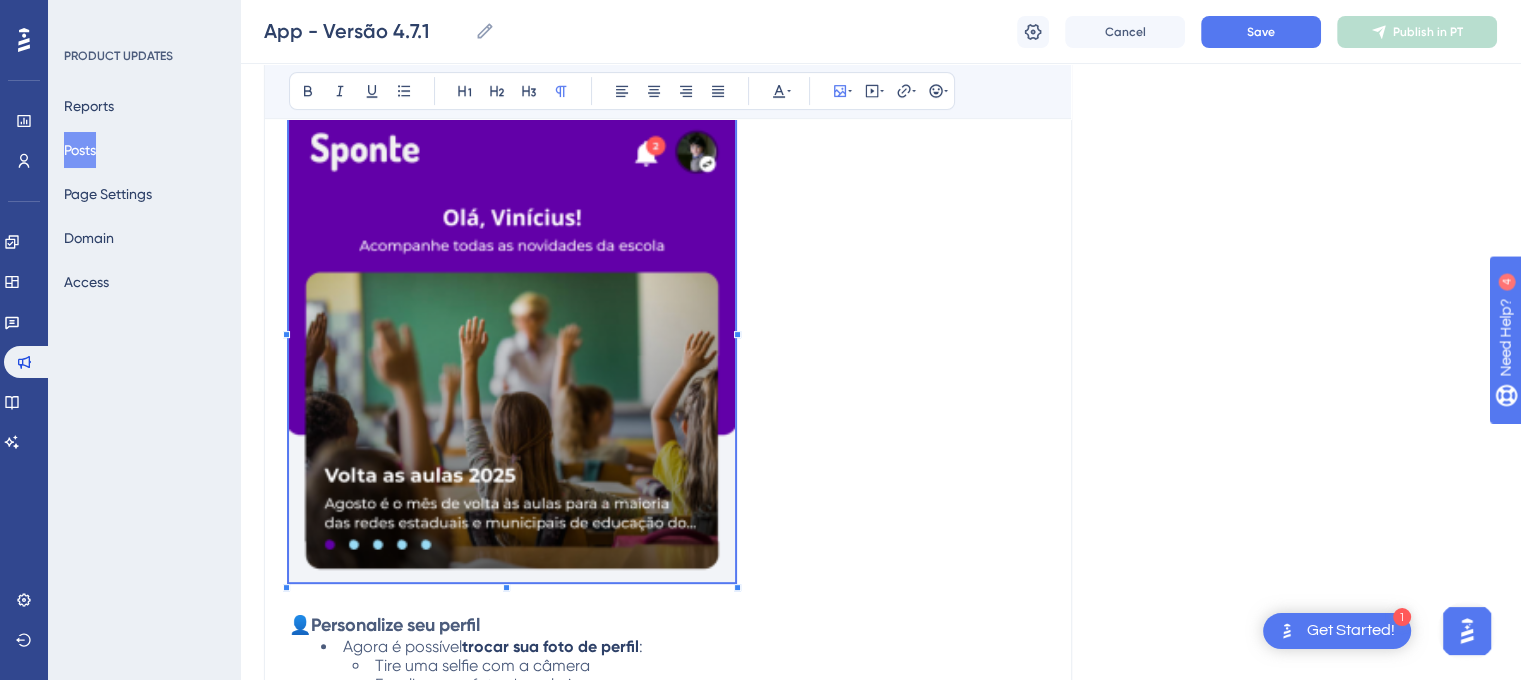 scroll, scrollTop: 533, scrollLeft: 0, axis: vertical 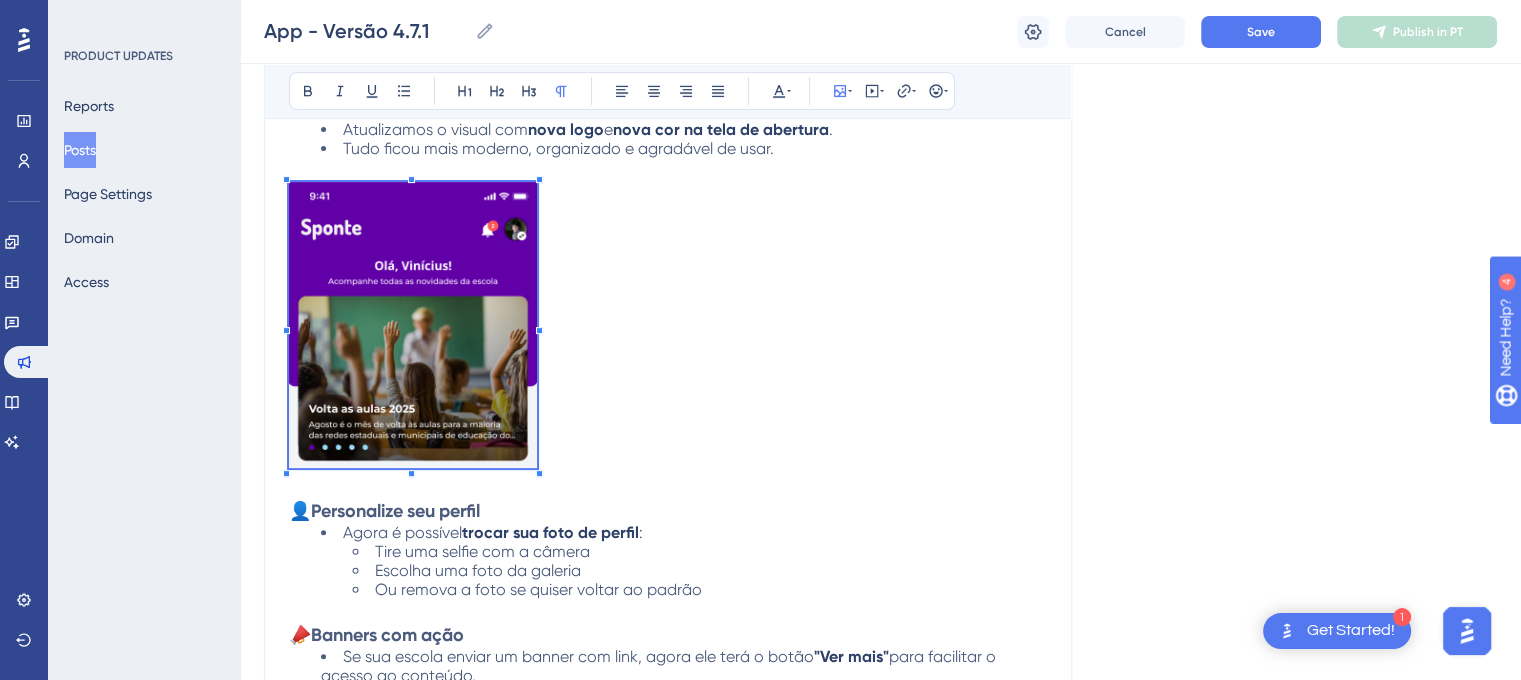 click at bounding box center [668, 328] 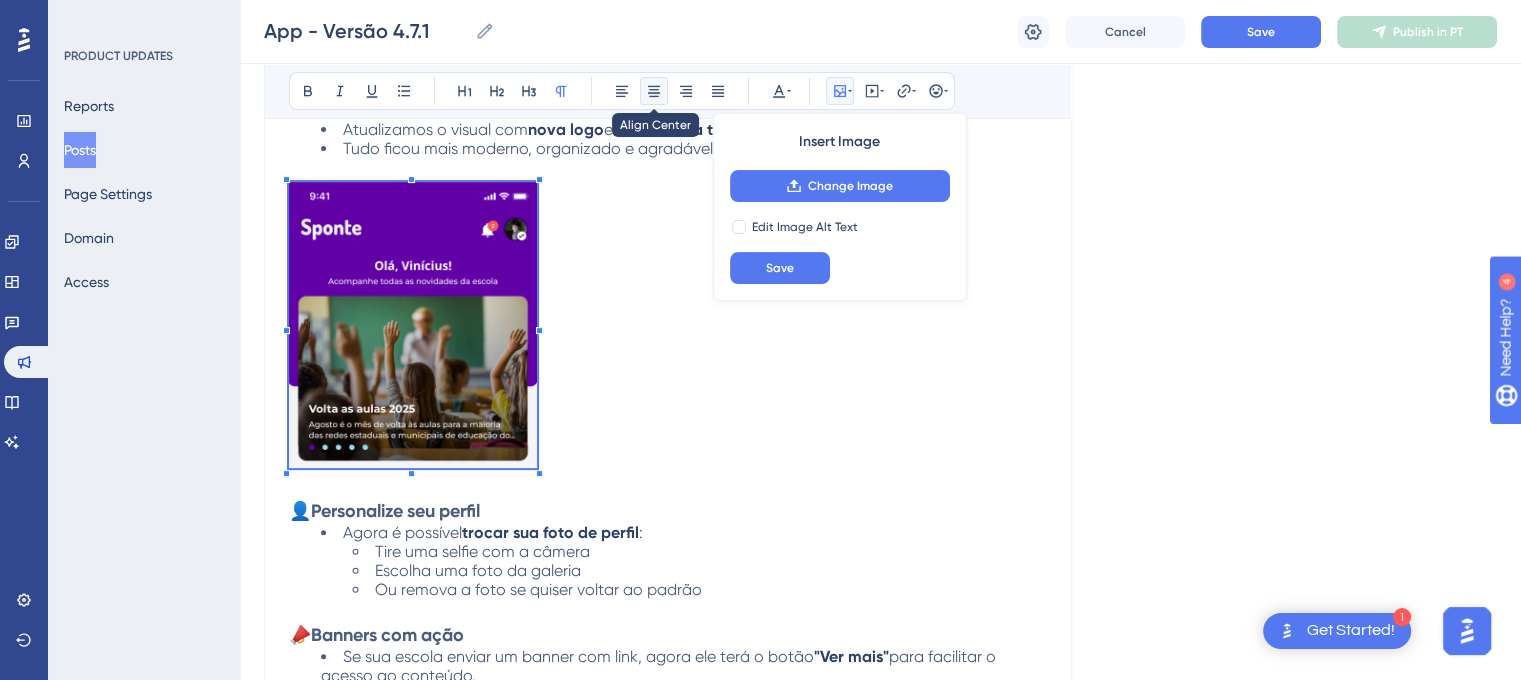 click at bounding box center (654, 91) 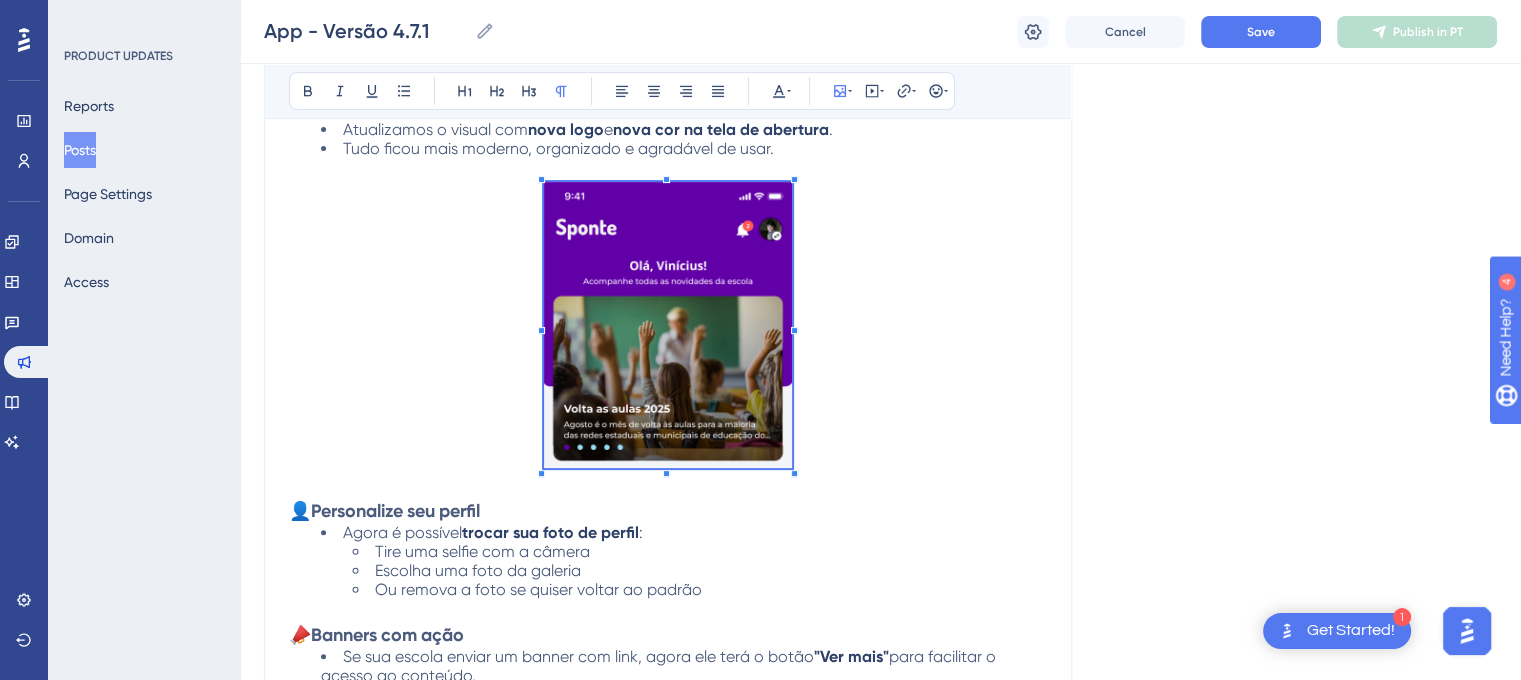 click on "Language Portuguese (Default) Upload Cover Image Suggested image width  808 px App - Versão 4.7.1 Bold Italic Underline Bullet Point Heading 1 Heading 2 Heading 3 Normal Align Left Align Center Align Right Align Justify Text Color Insert Image Embed Video Hyperlink Emojis Versão 4.7.1   Data de Publicação: [DATE]  Correções e Implementações: 🔥  Novo visual do app Atualizamos o visual com  nova logo  e  nova cor na tela de abertura . Tudo ficou mais moderno, organizado e agradável de usar.   👤  Personalize seu perfil Agora é possível  trocar sua foto de perfil : Tire uma selfie com a câmera Escolha uma foto da galeria Ou remova a foto se quiser voltar ao padrão   📣  Banners com ação Se sua escola enviar um banner com link, agora ele terá o botão  "Ver mais"  para facilitar o acesso ao conteúdo.   📄  Visualização de arquivos Agora é possível  ver anexos (como imagens ou documentos)  diretamente no app. Também é possível fazer o  download  para seu celular.   📌" at bounding box center (880, 575) 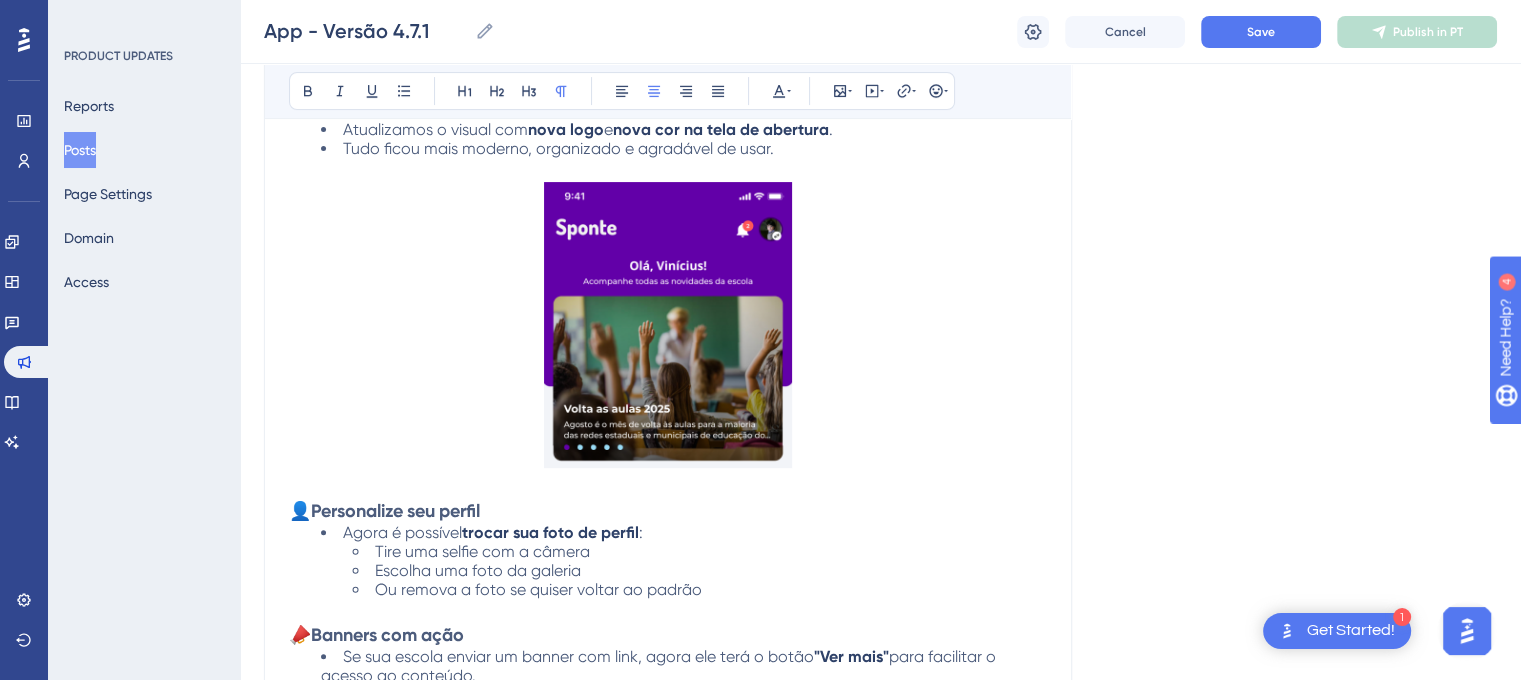 click at bounding box center [668, 328] 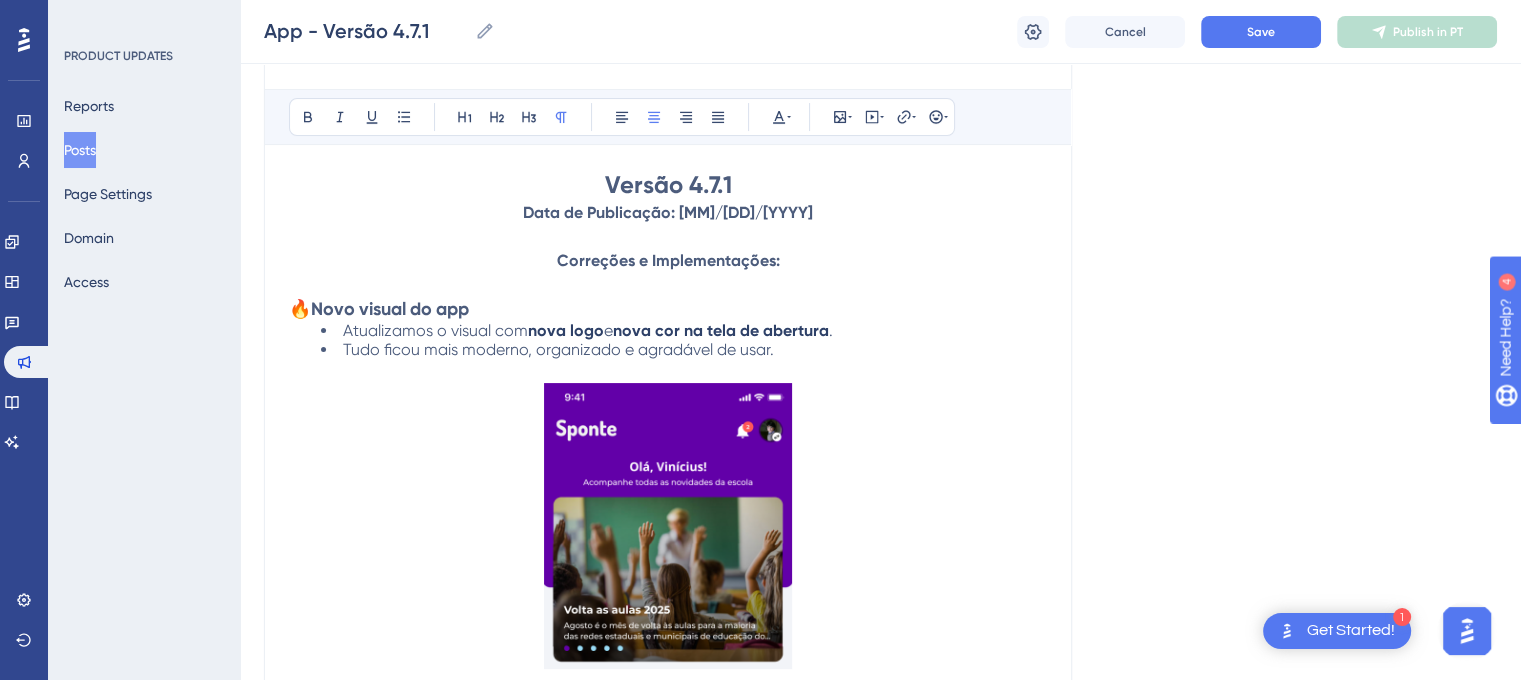 scroll, scrollTop: 233, scrollLeft: 0, axis: vertical 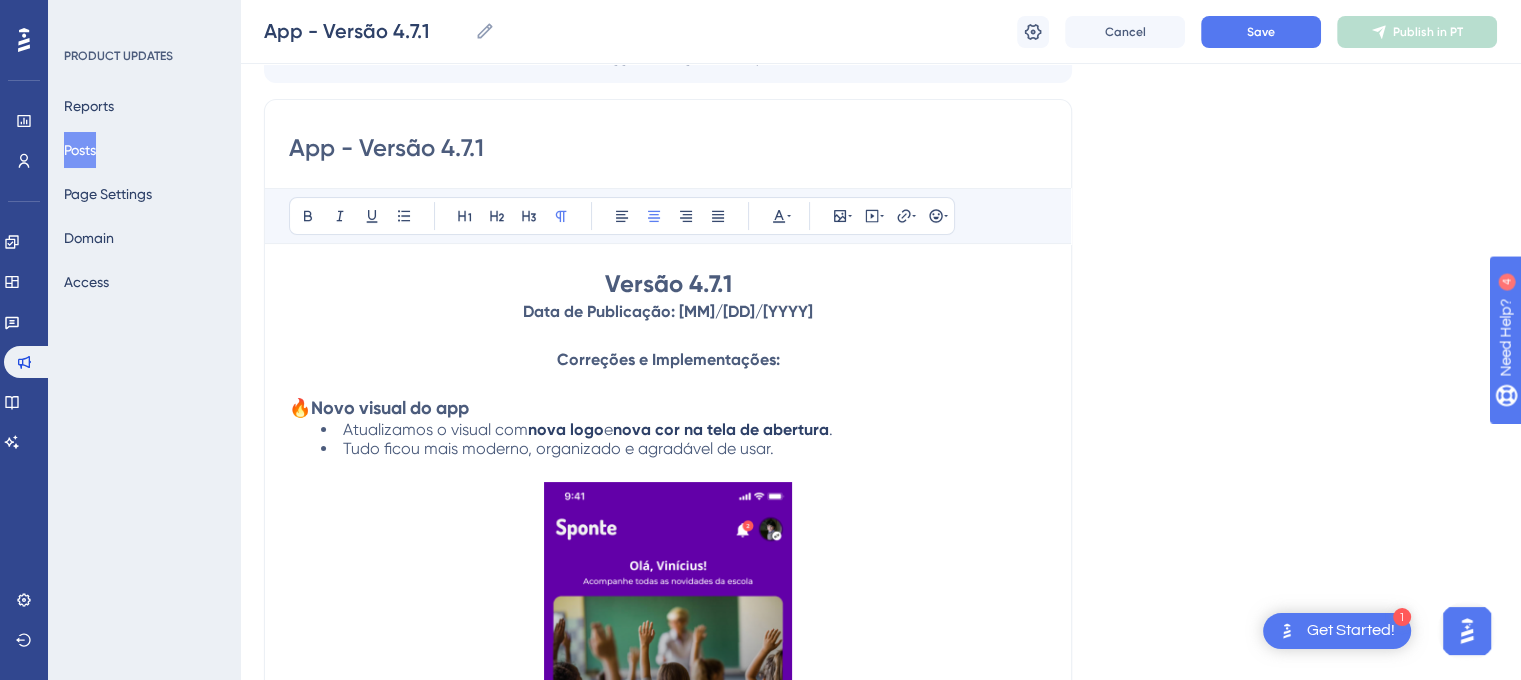 click on "🔥" at bounding box center [300, 407] 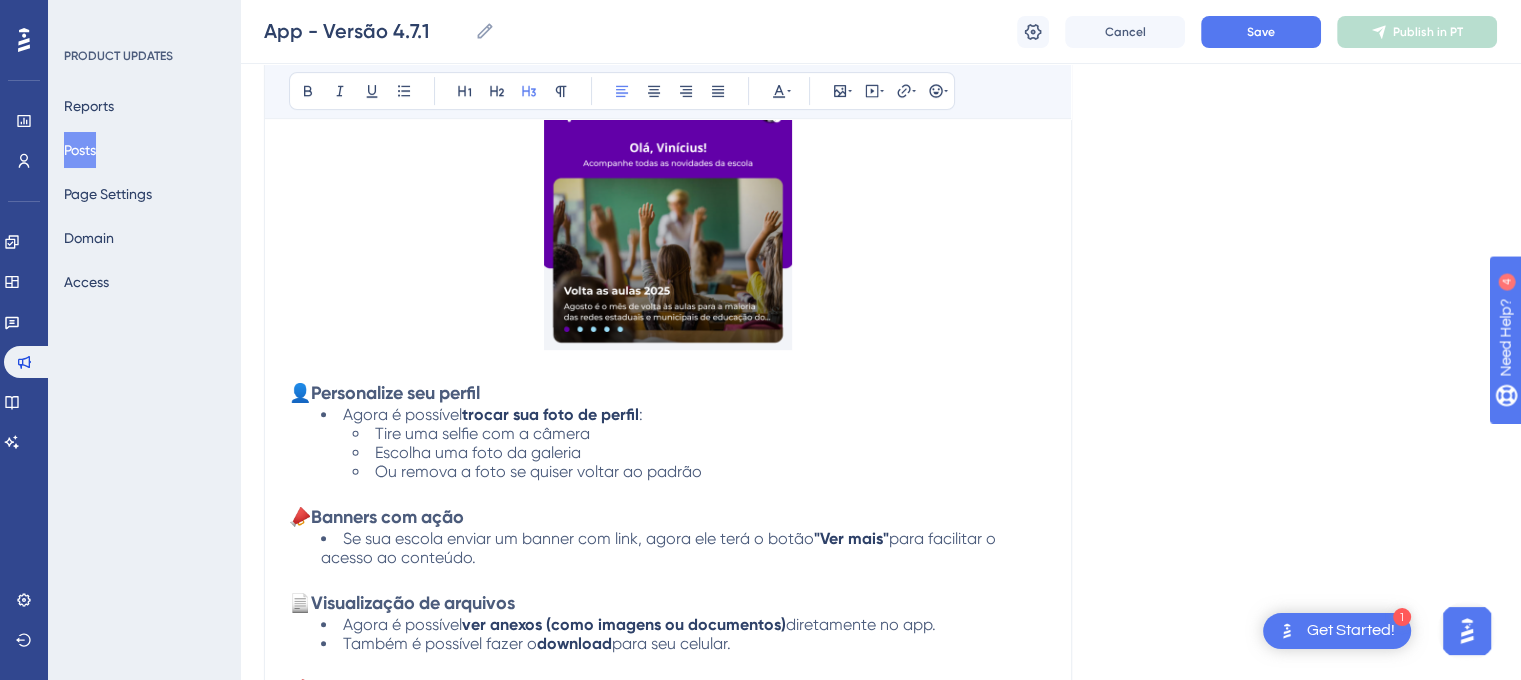 scroll, scrollTop: 733, scrollLeft: 0, axis: vertical 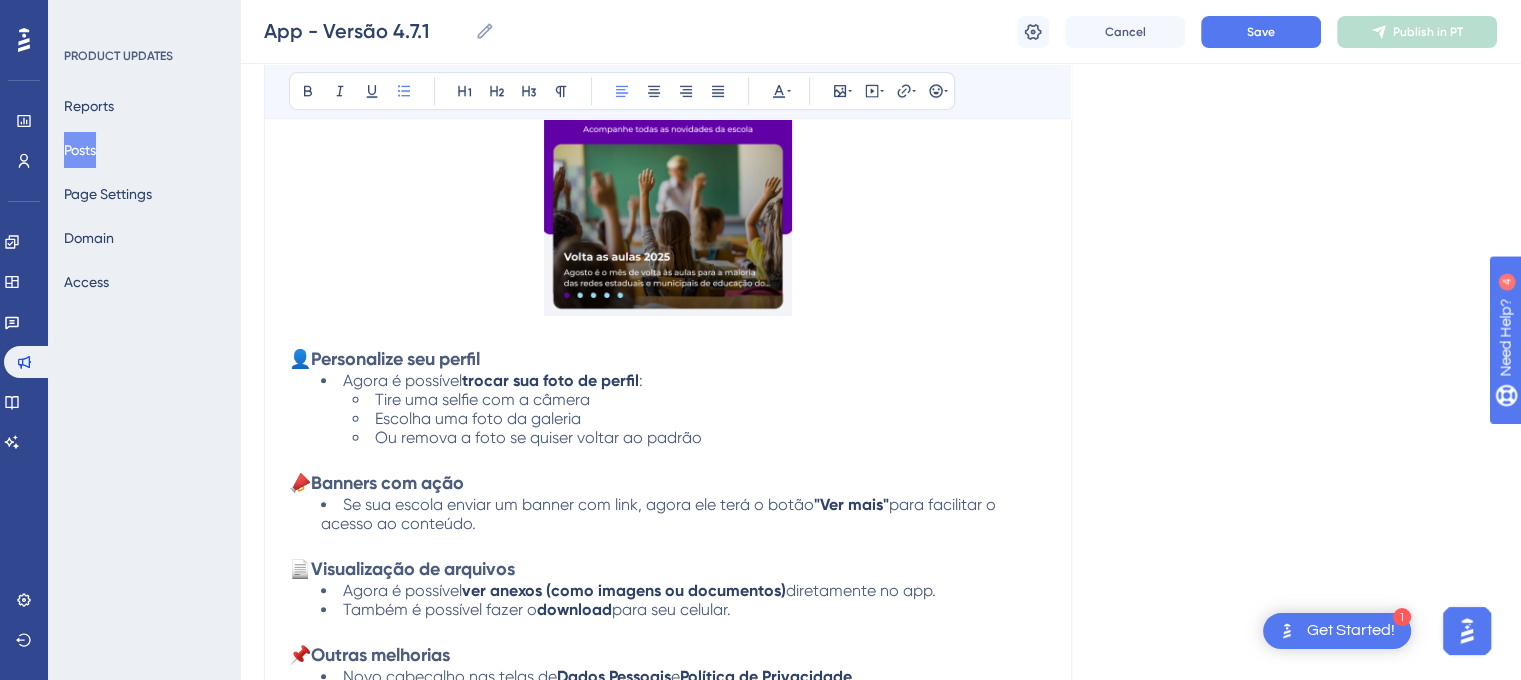 click on "Ou remova a foto se quiser voltar ao padrão" at bounding box center (700, 437) 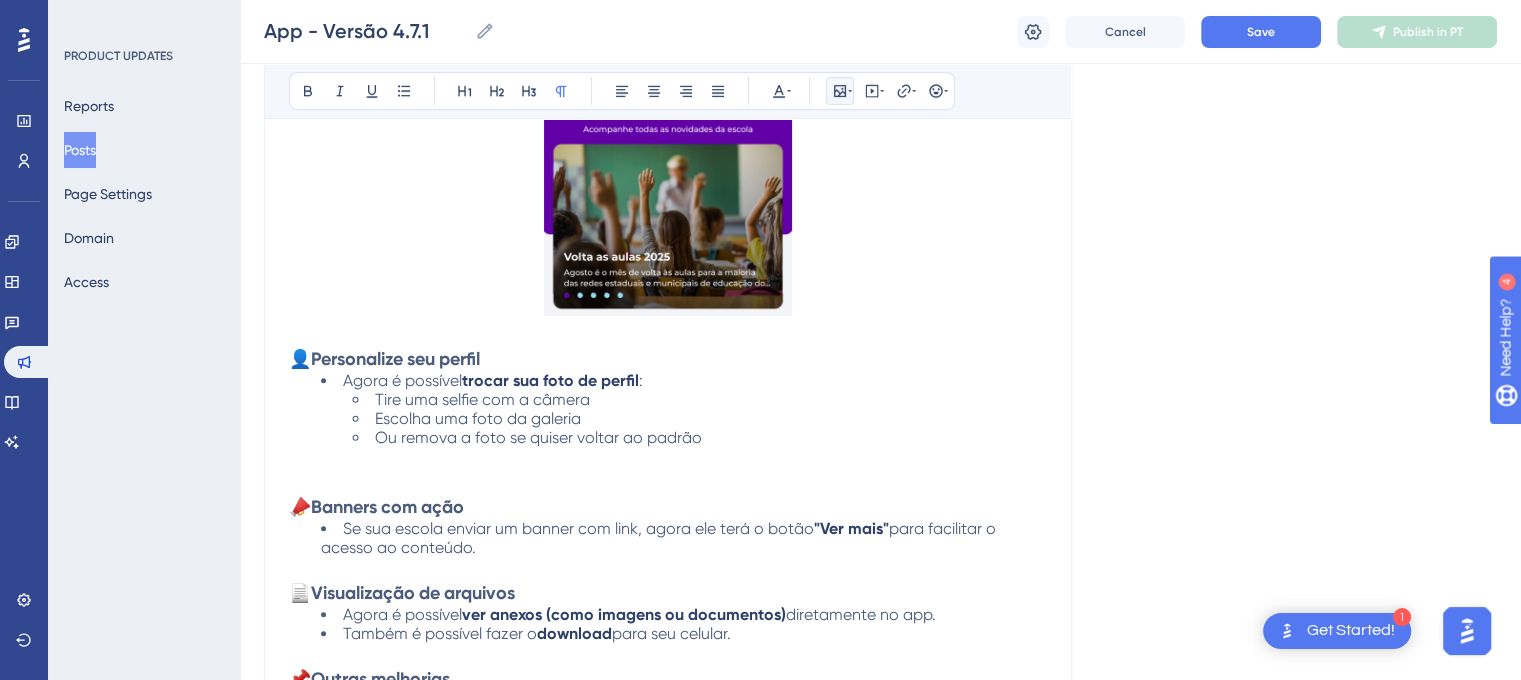 click at bounding box center (840, 91) 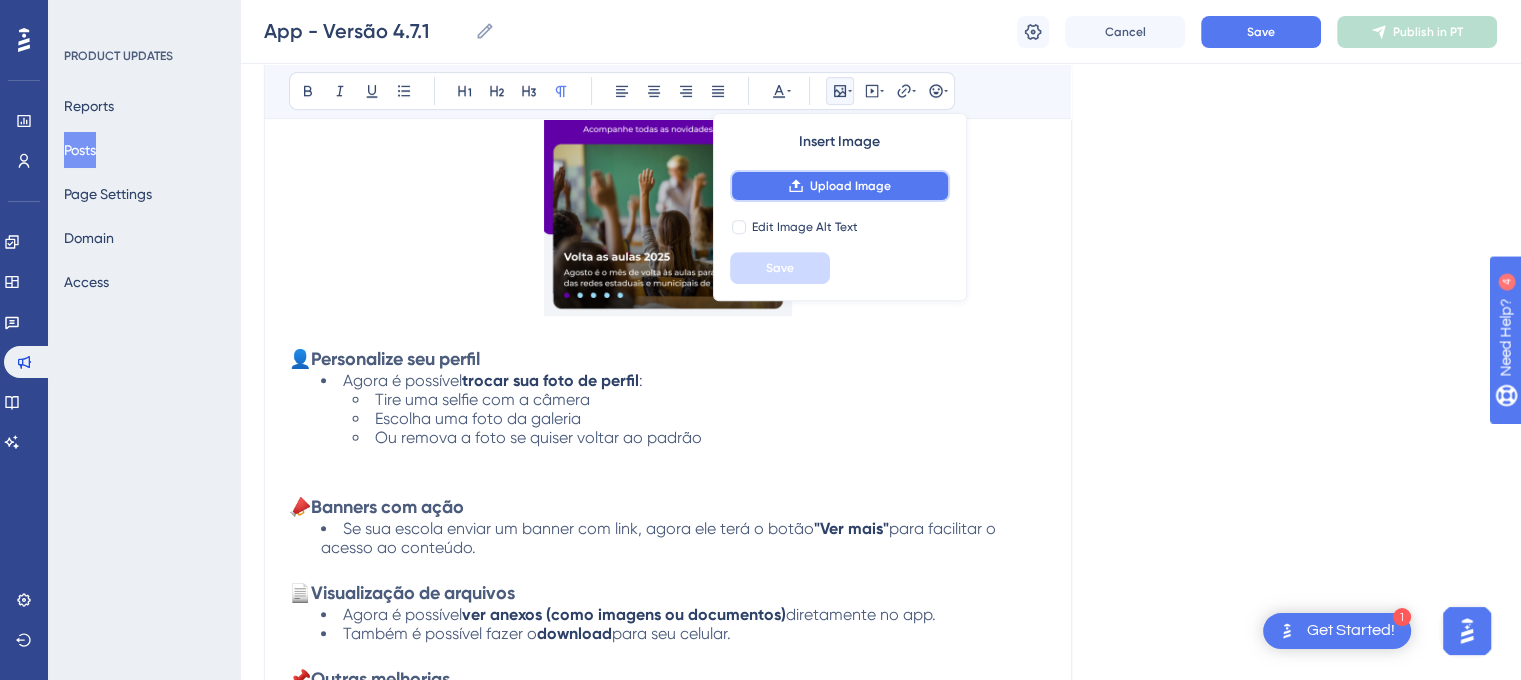 click 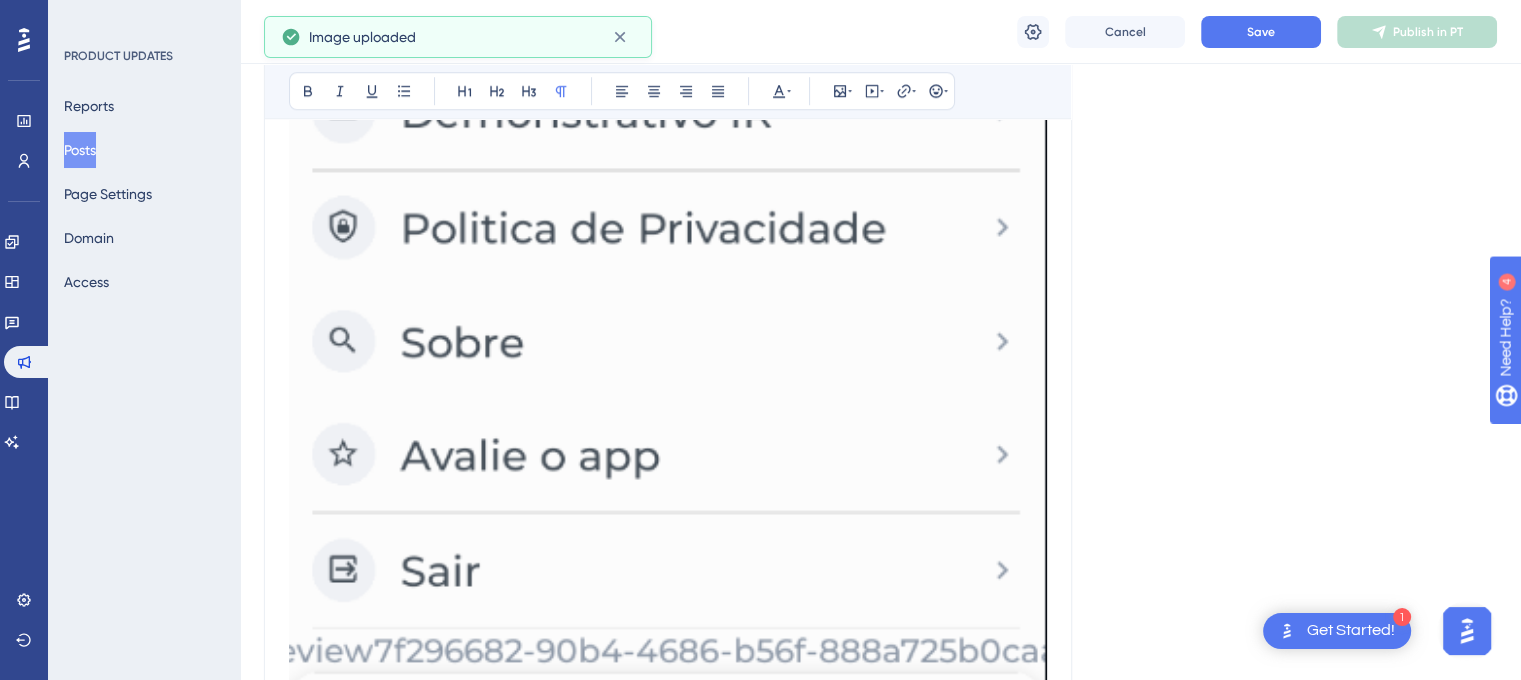 click at bounding box center [668, 120] 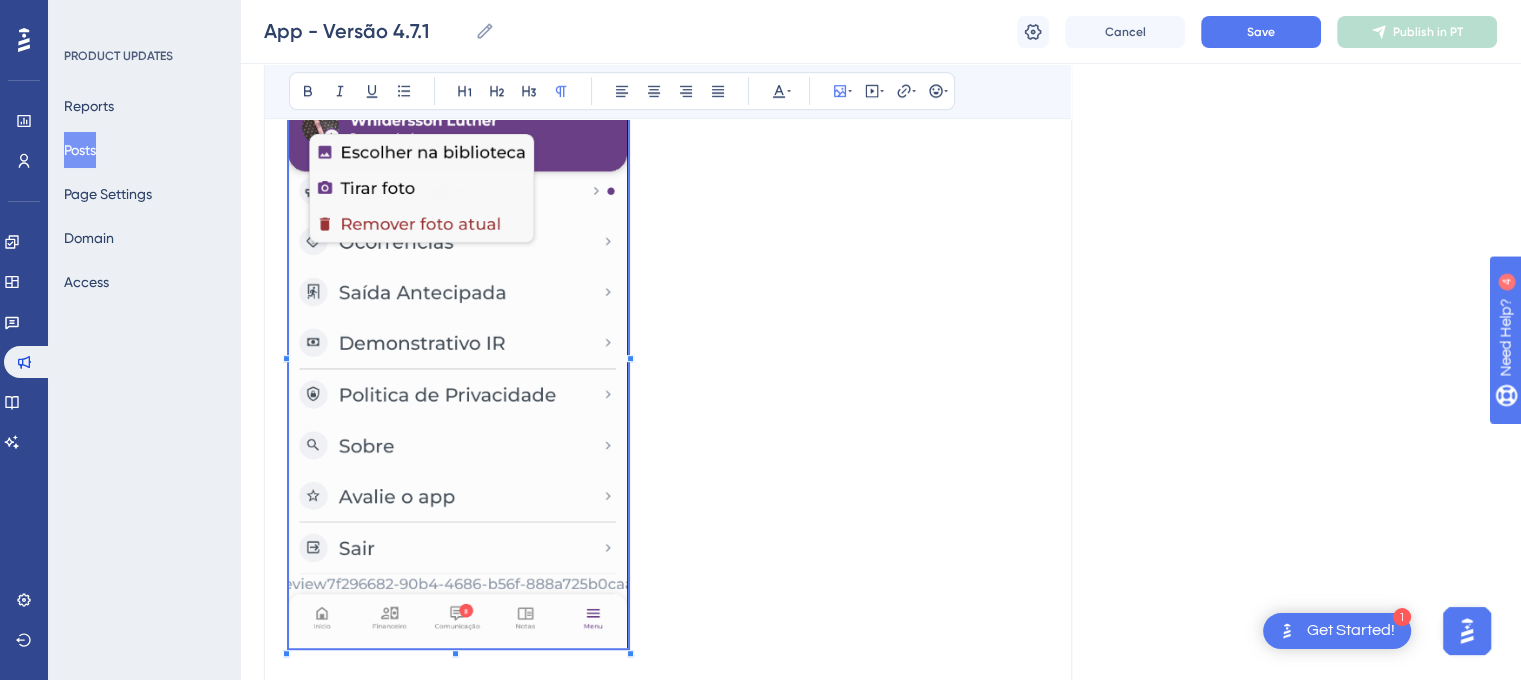 scroll, scrollTop: 1133, scrollLeft: 0, axis: vertical 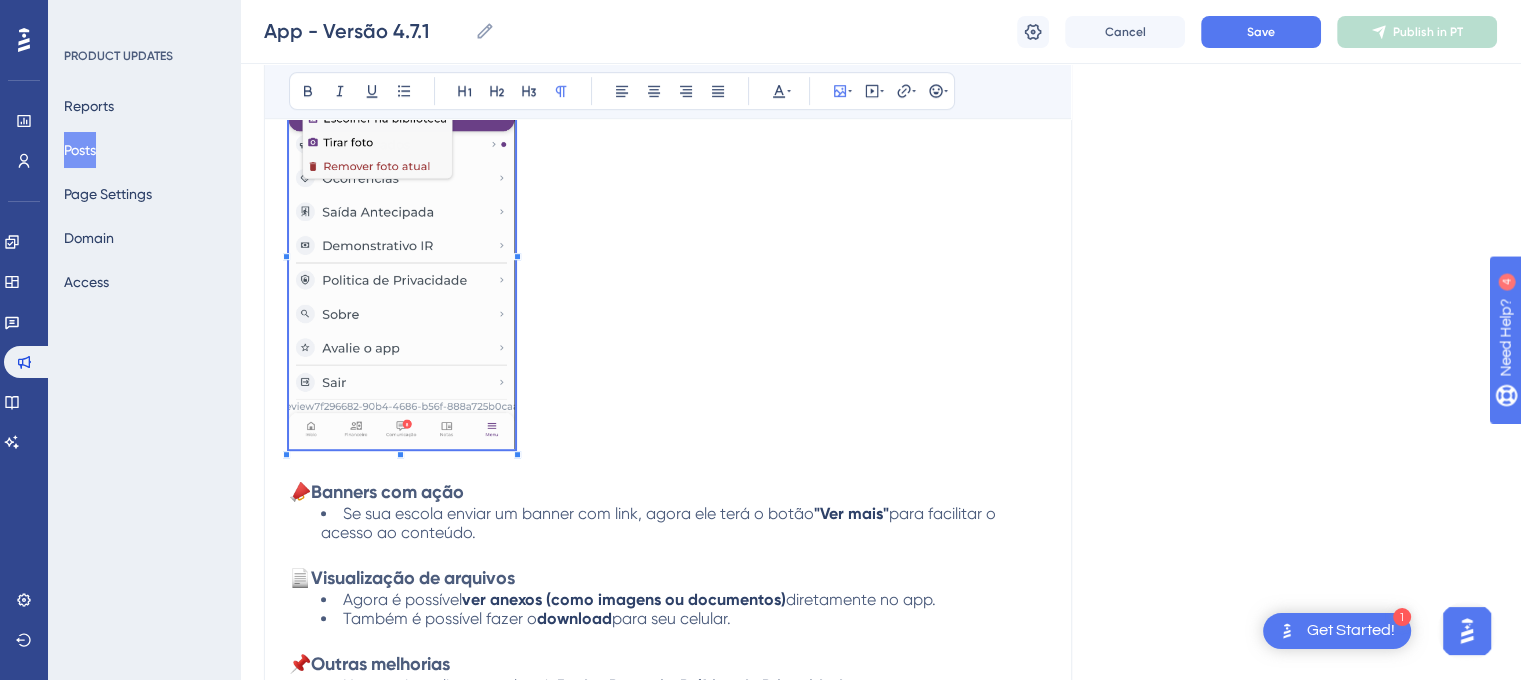 click at bounding box center (668, 251) 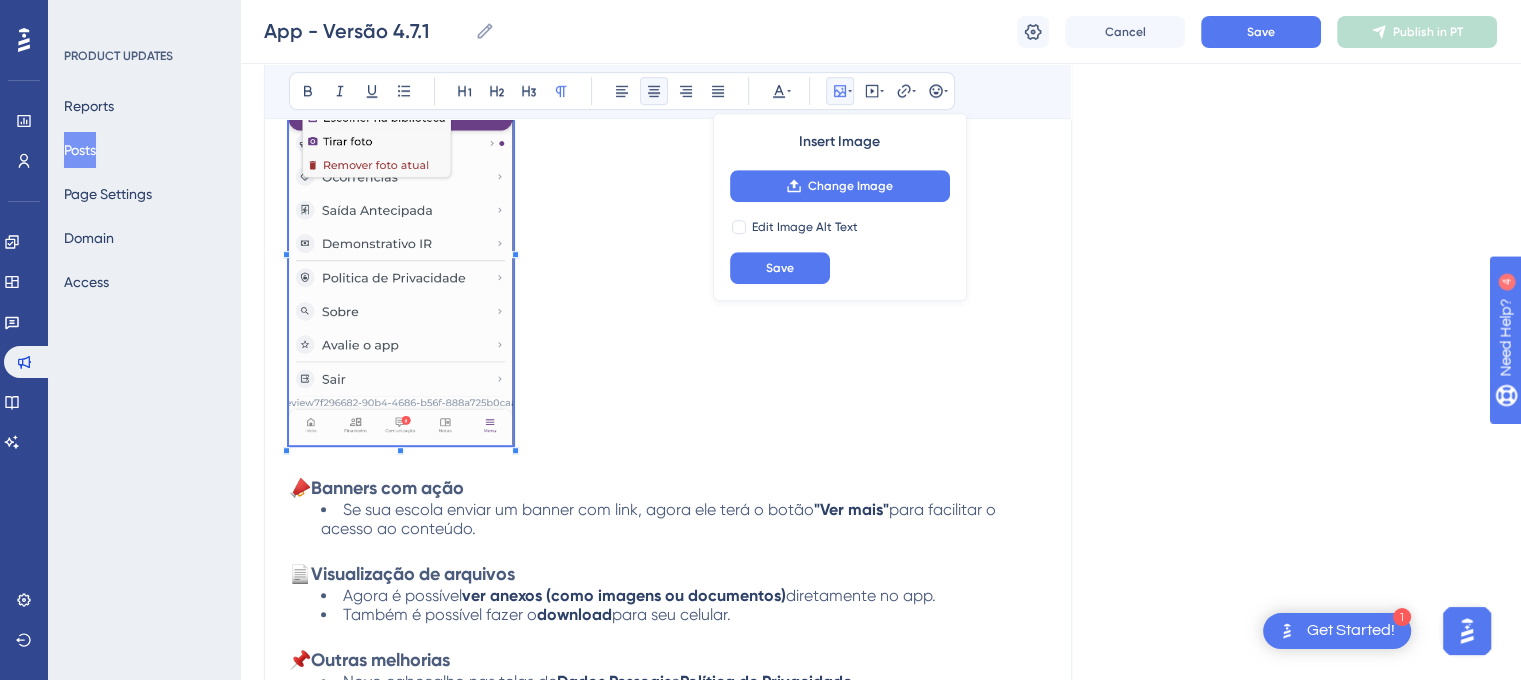 click 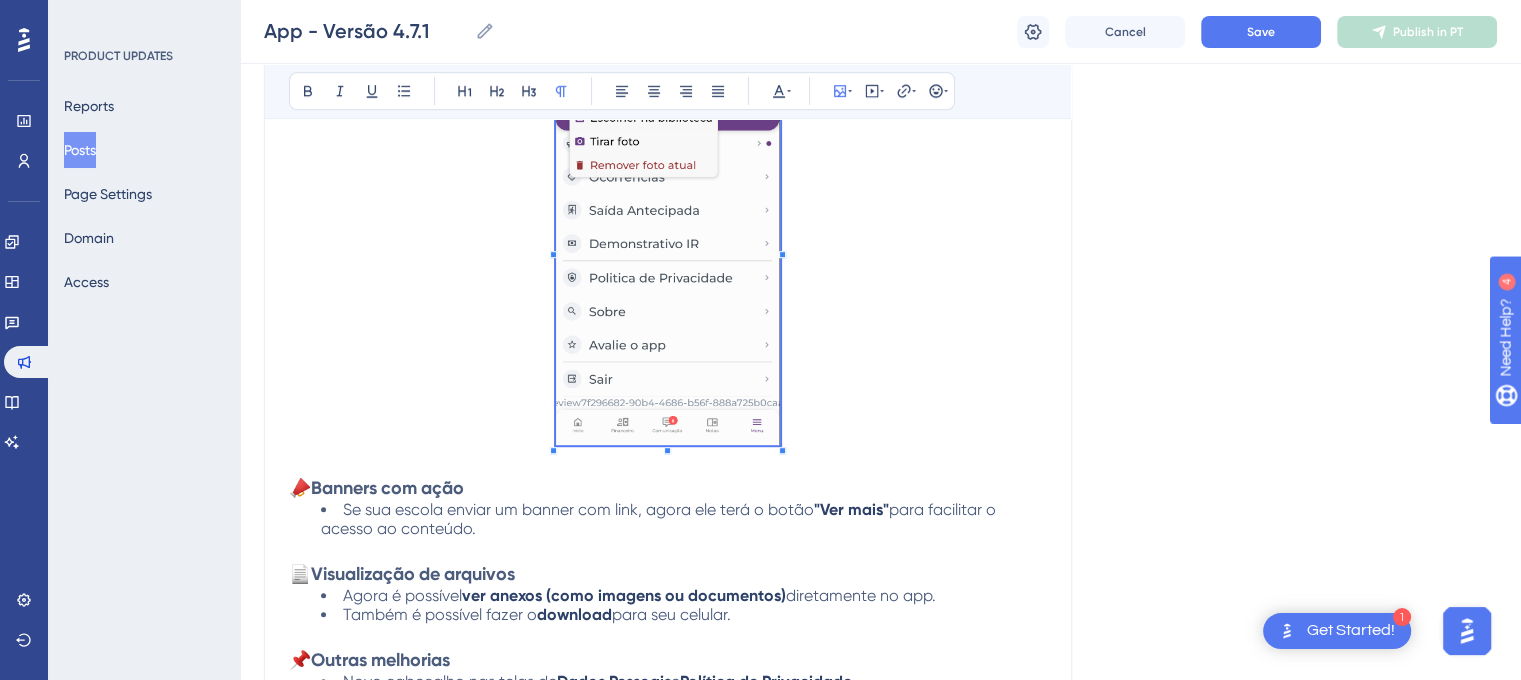 click on "Language Portuguese (Default) Upload Cover Image Suggested image width  808 px App - Versão 4.7.1 Bold Italic Underline Bullet Point Heading 1 Heading 2 Heading 3 Normal Align Left Align Center Align Right Align Justify Text Color Insert Image Embed Video Hyperlink Emojis Versão 4.7.1   Data de Publicação: [DATE]  Correções e Implementações: 🔥  Novo visual do app Atualizamos o visual com  nova logo  e  nova cor na tela de abertura . Tudo ficou mais moderno, organizado e agradável de usar.   👤  Personalize seu perfil Agora é possível  trocar sua foto de perfil : Tire uma selfie com a câmera Escolha uma foto da galeria Ou remova a foto se quiser voltar ao padrão   📣  Banners com ação Se sua escola enviar um banner com link, agora ele terá o botão  "Ver mais"  para facilitar o acesso ao conteúdo.   📄  Visualização de arquivos Agora é possível  ver anexos (como imagens ou documentos)  diretamente no app. Também é possível fazer o  download  para seu celular.   📌" at bounding box center [880, 202] 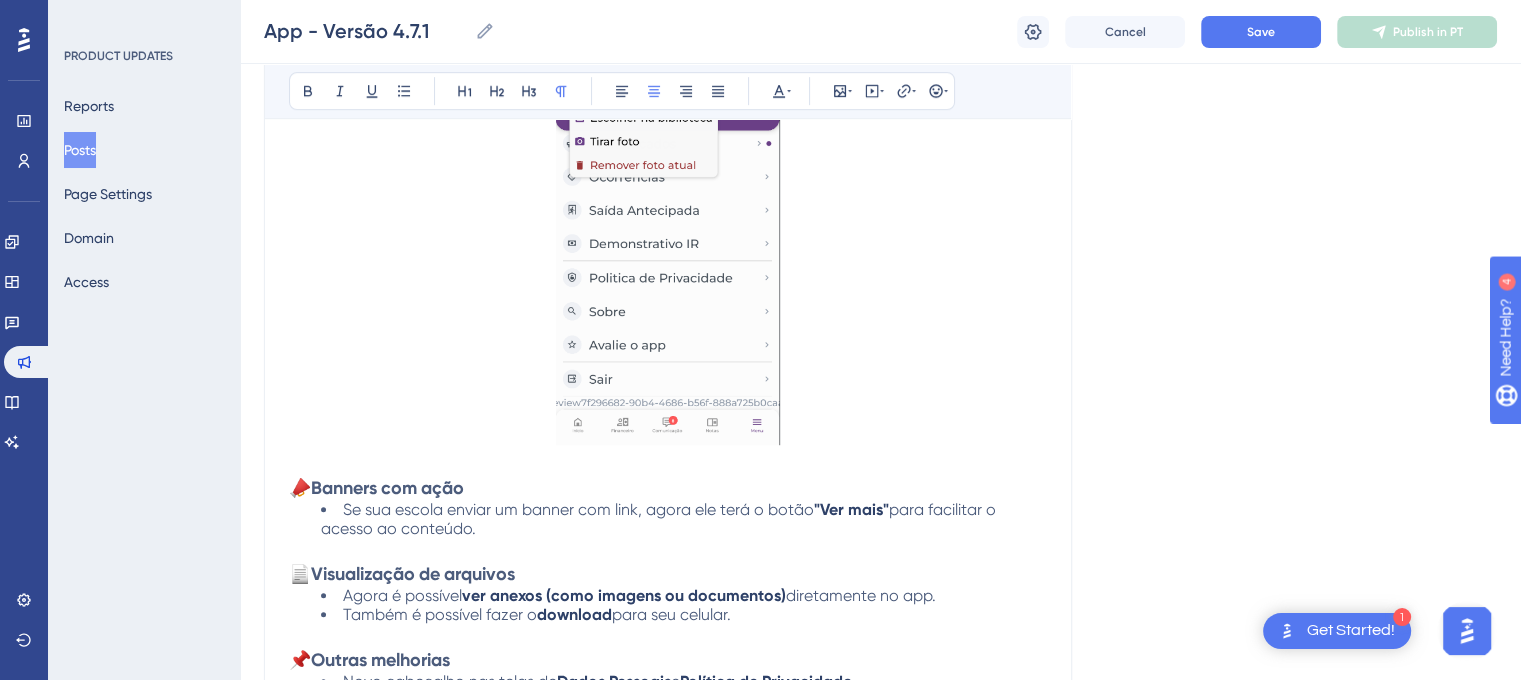 click at bounding box center [668, 249] 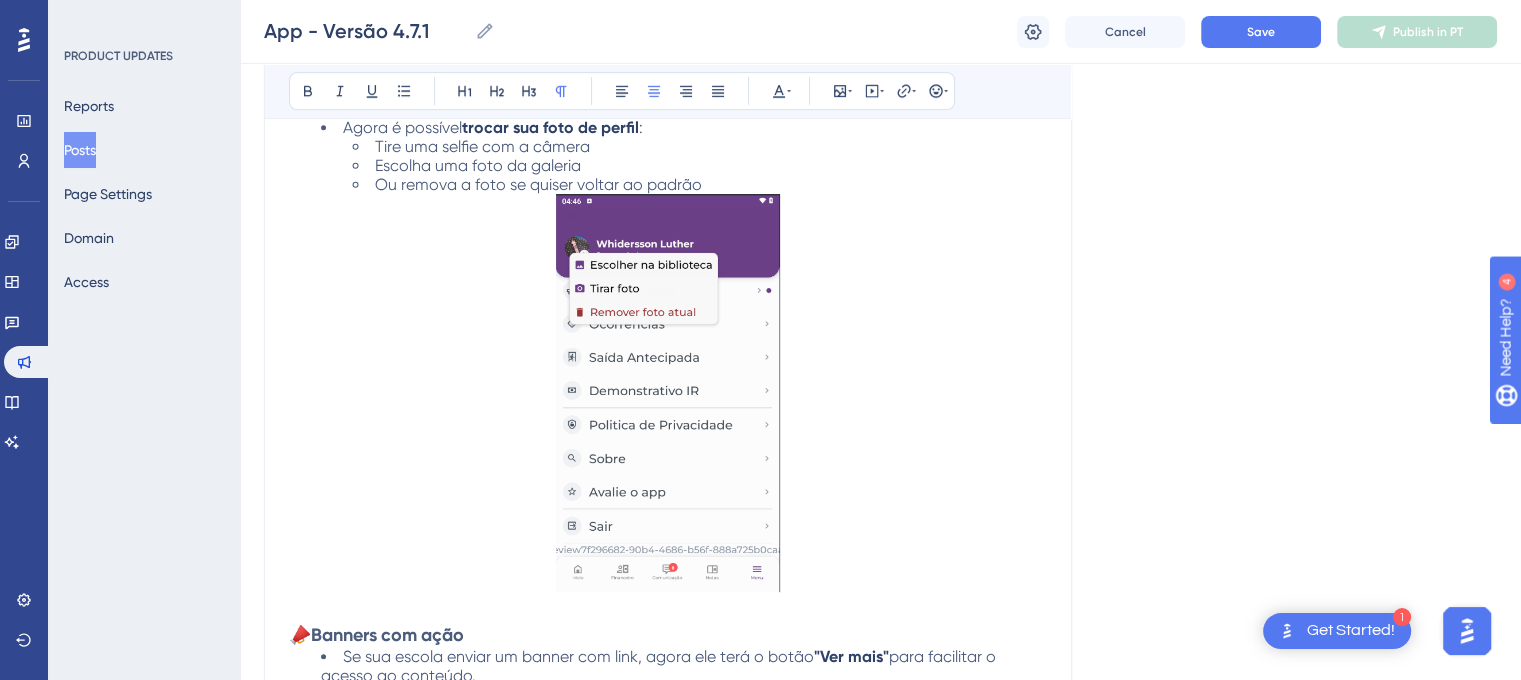 scroll, scrollTop: 833, scrollLeft: 0, axis: vertical 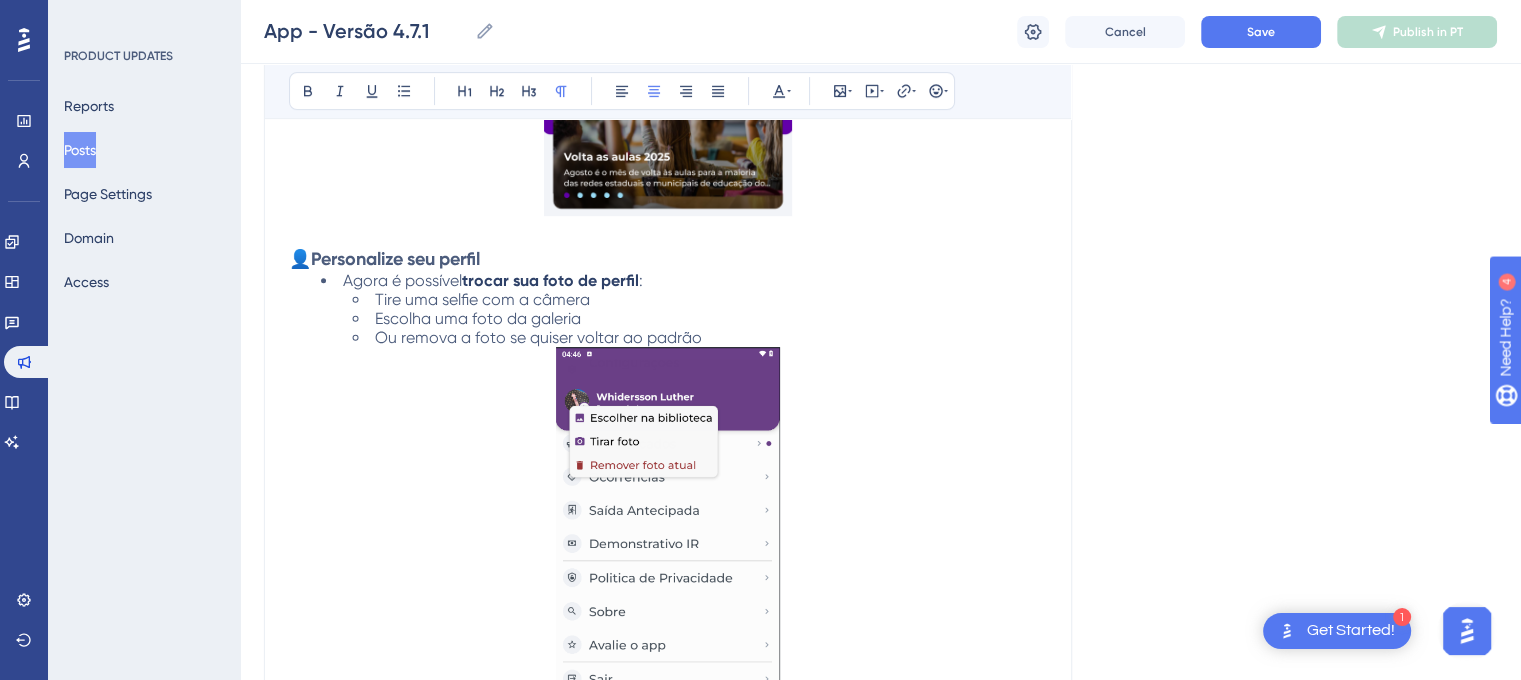 click on "Ou remova a foto se quiser voltar ao padrão" at bounding box center [700, 337] 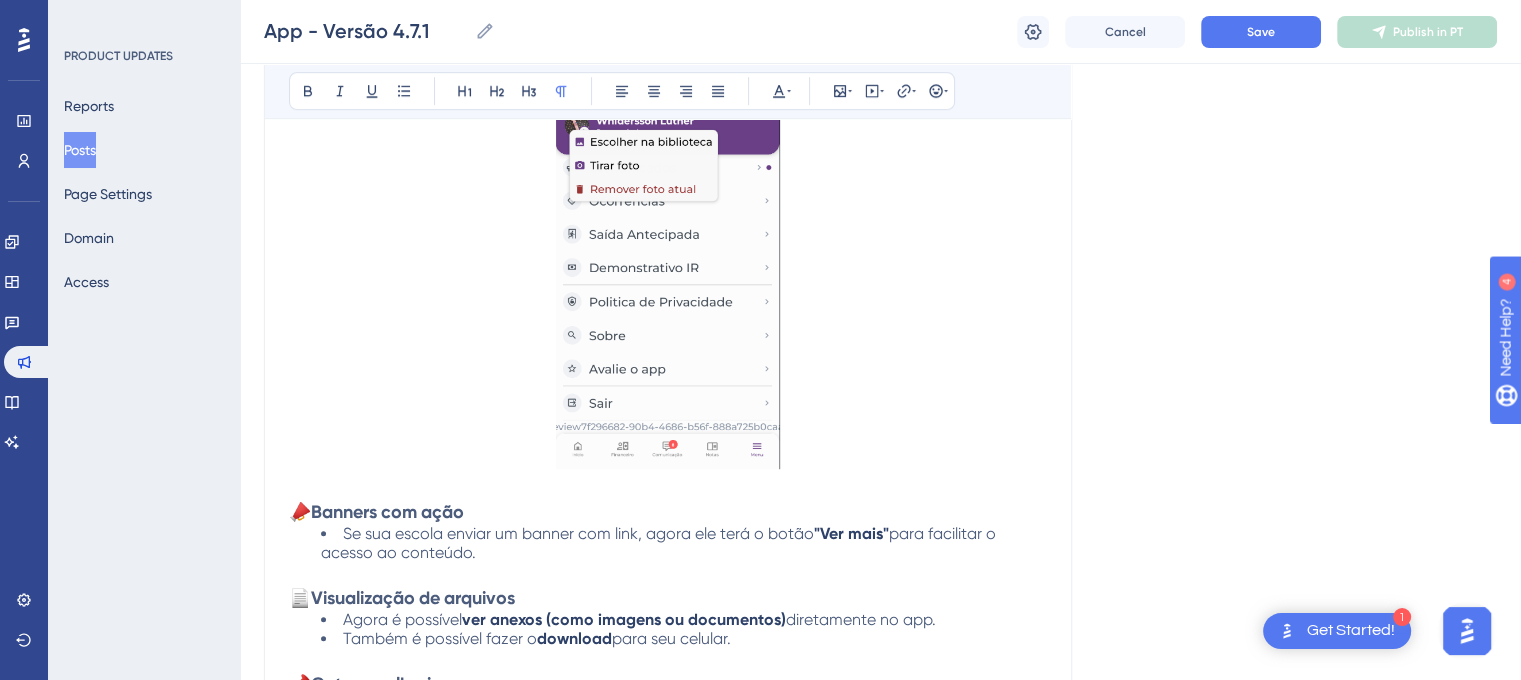 scroll, scrollTop: 1333, scrollLeft: 0, axis: vertical 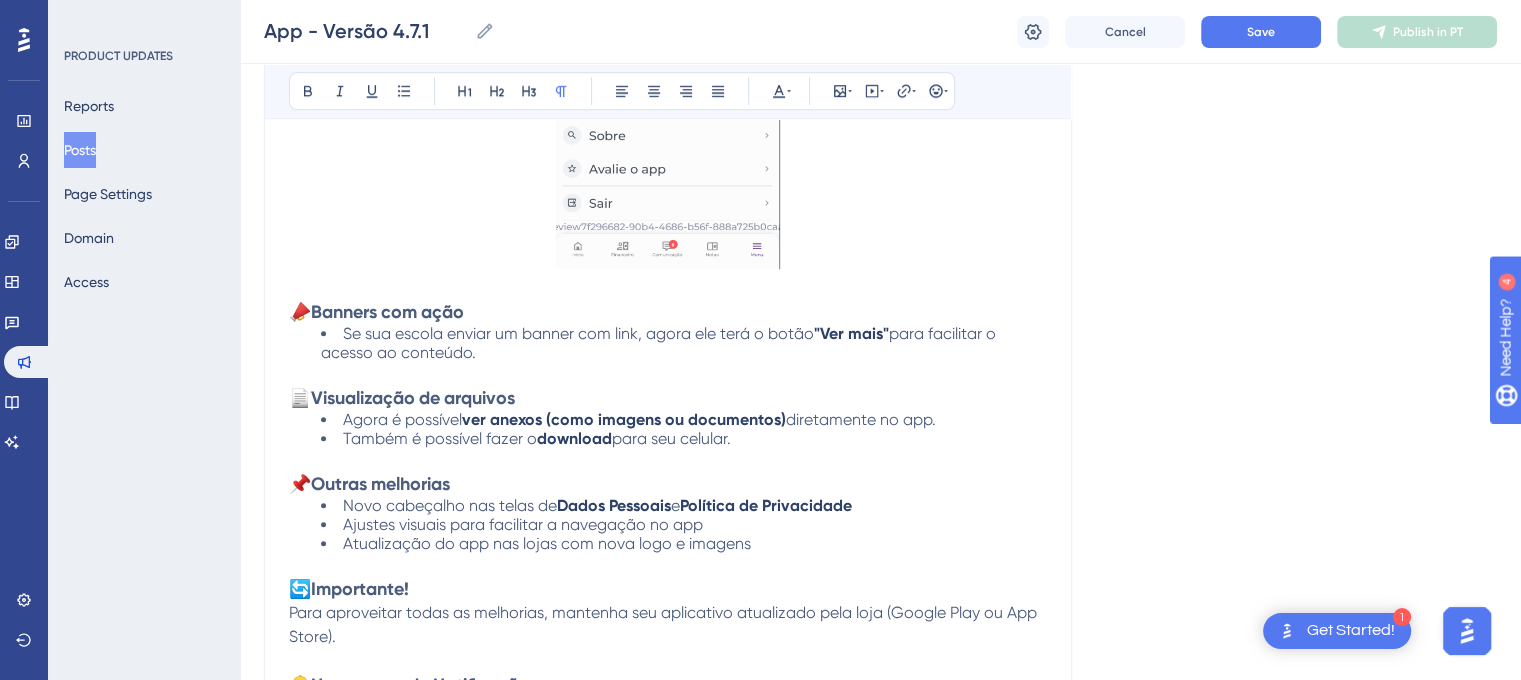 click at bounding box center (668, 374) 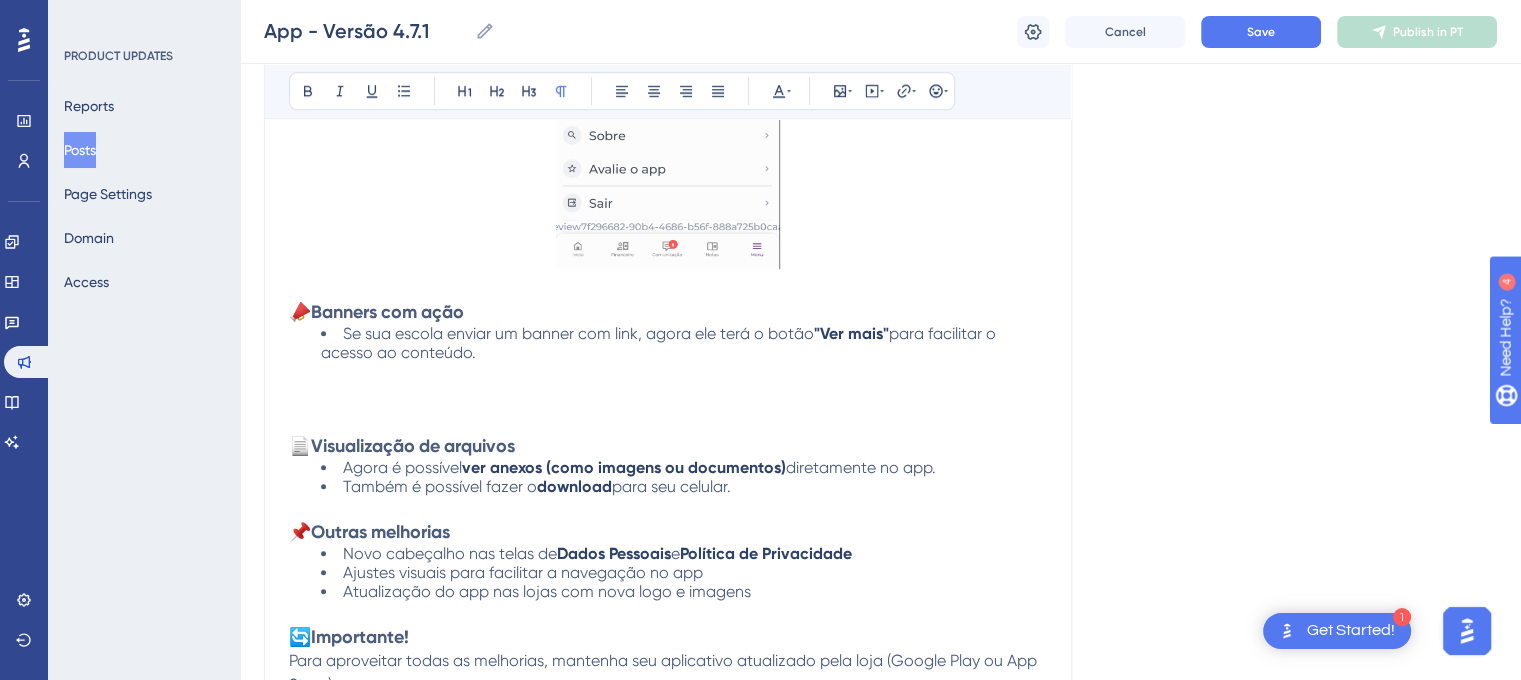 click at bounding box center [668, 398] 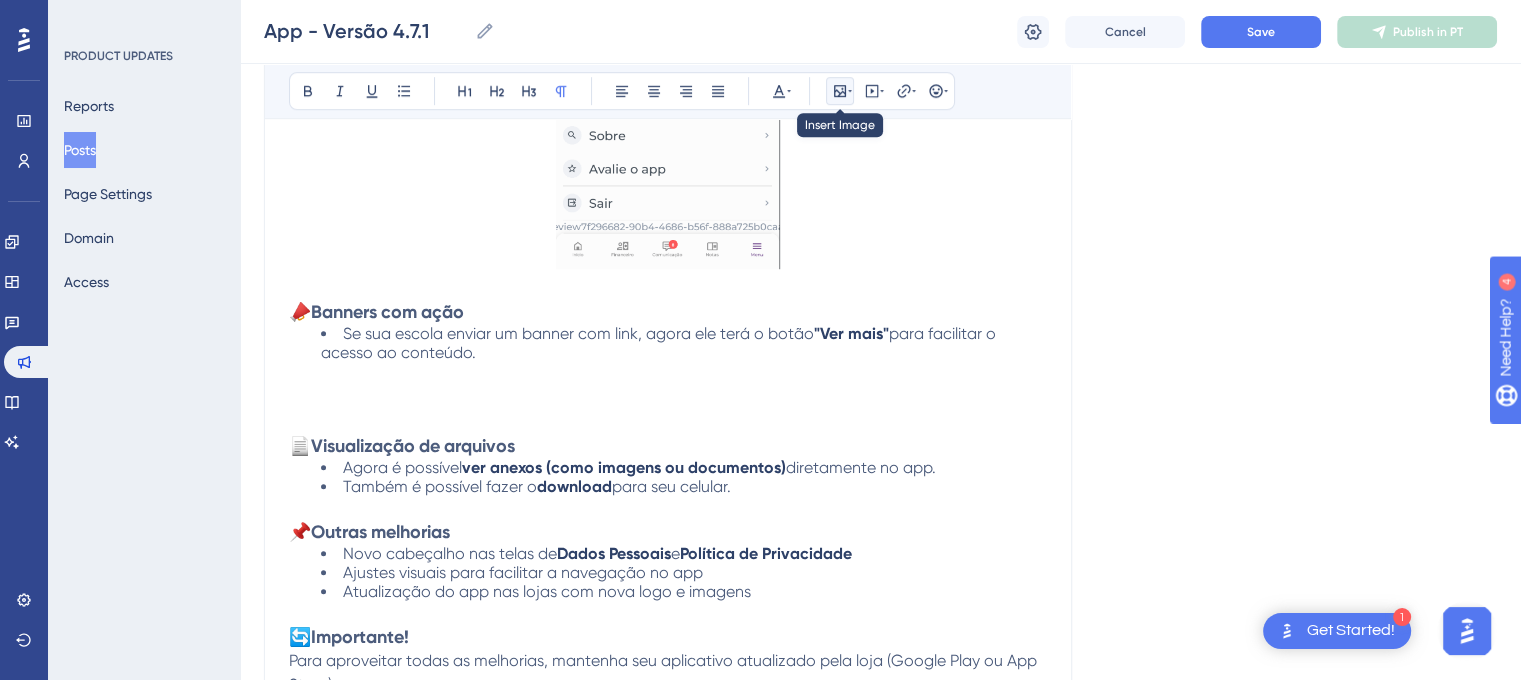 click 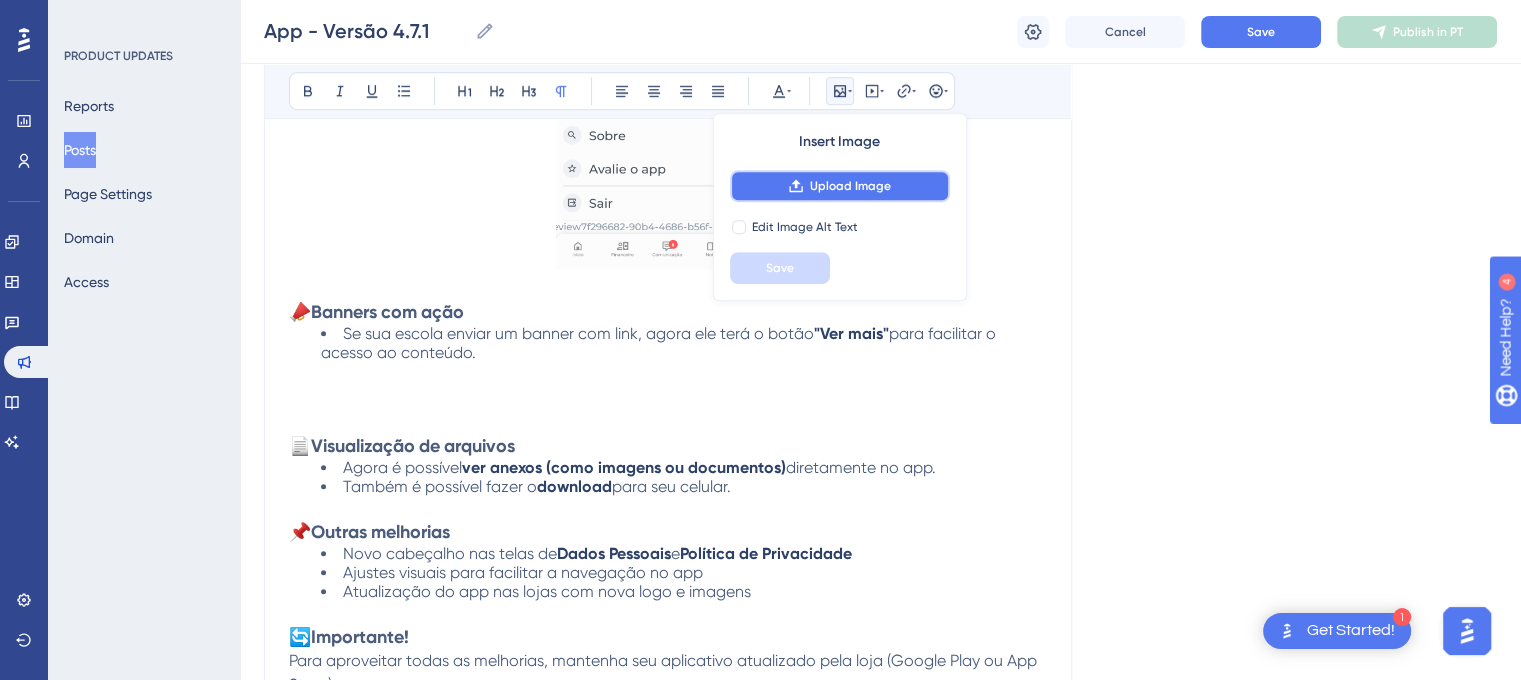 click on "Upload Image" at bounding box center (850, 186) 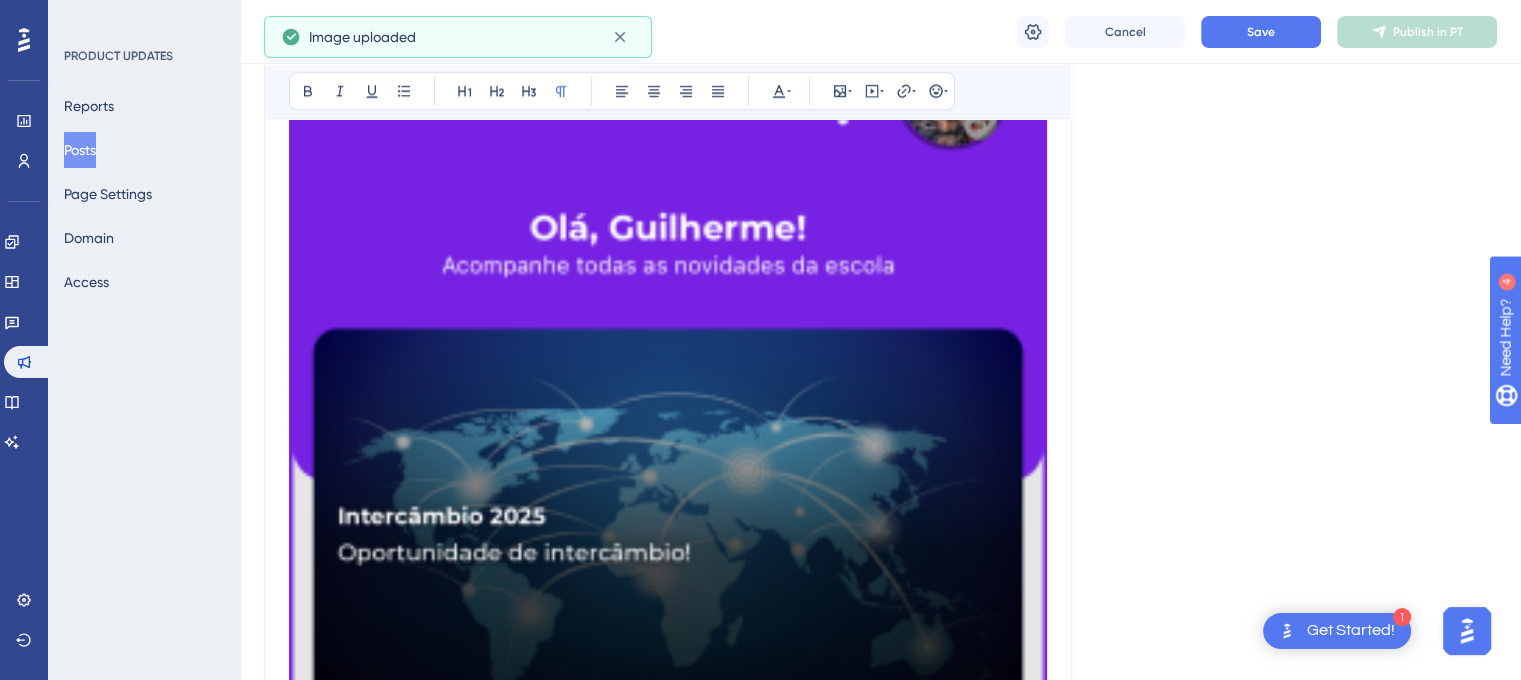 scroll, scrollTop: 2033, scrollLeft: 0, axis: vertical 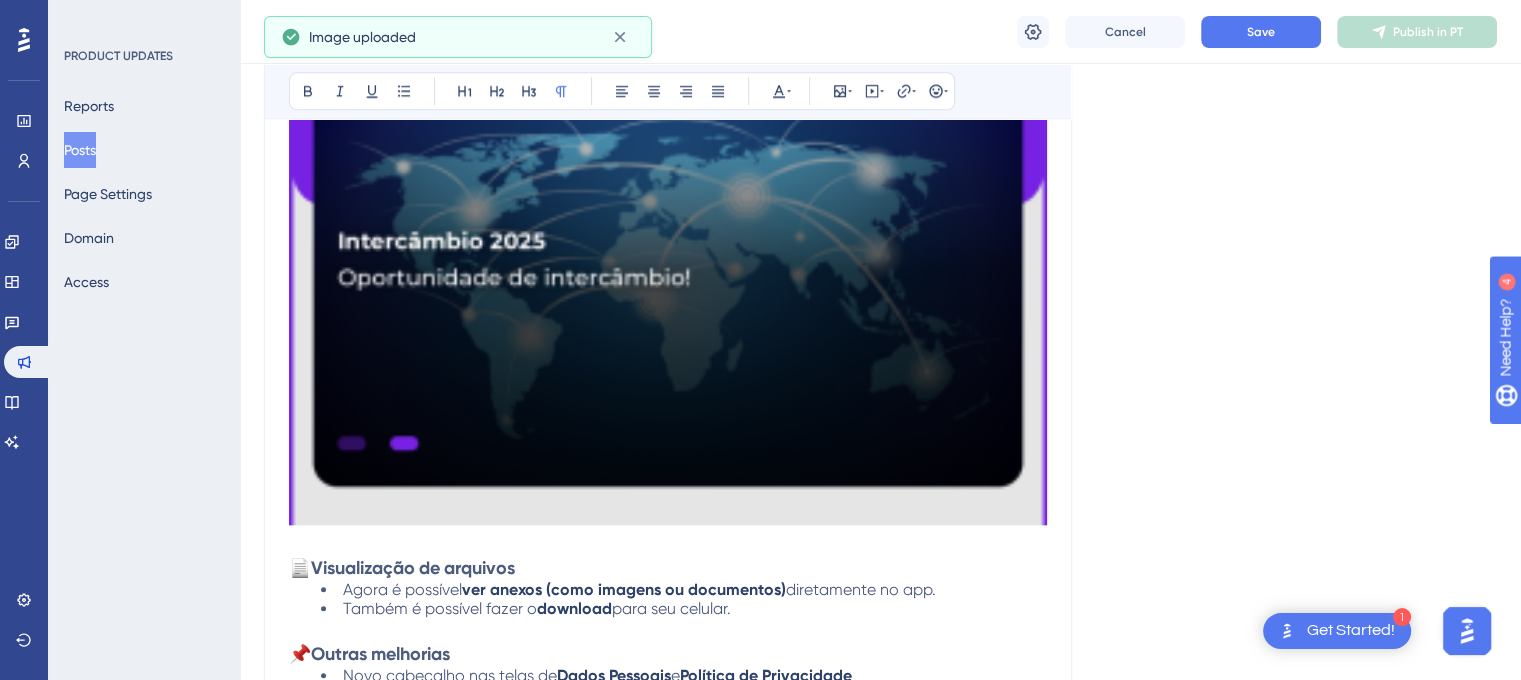 click at bounding box center (668, 105) 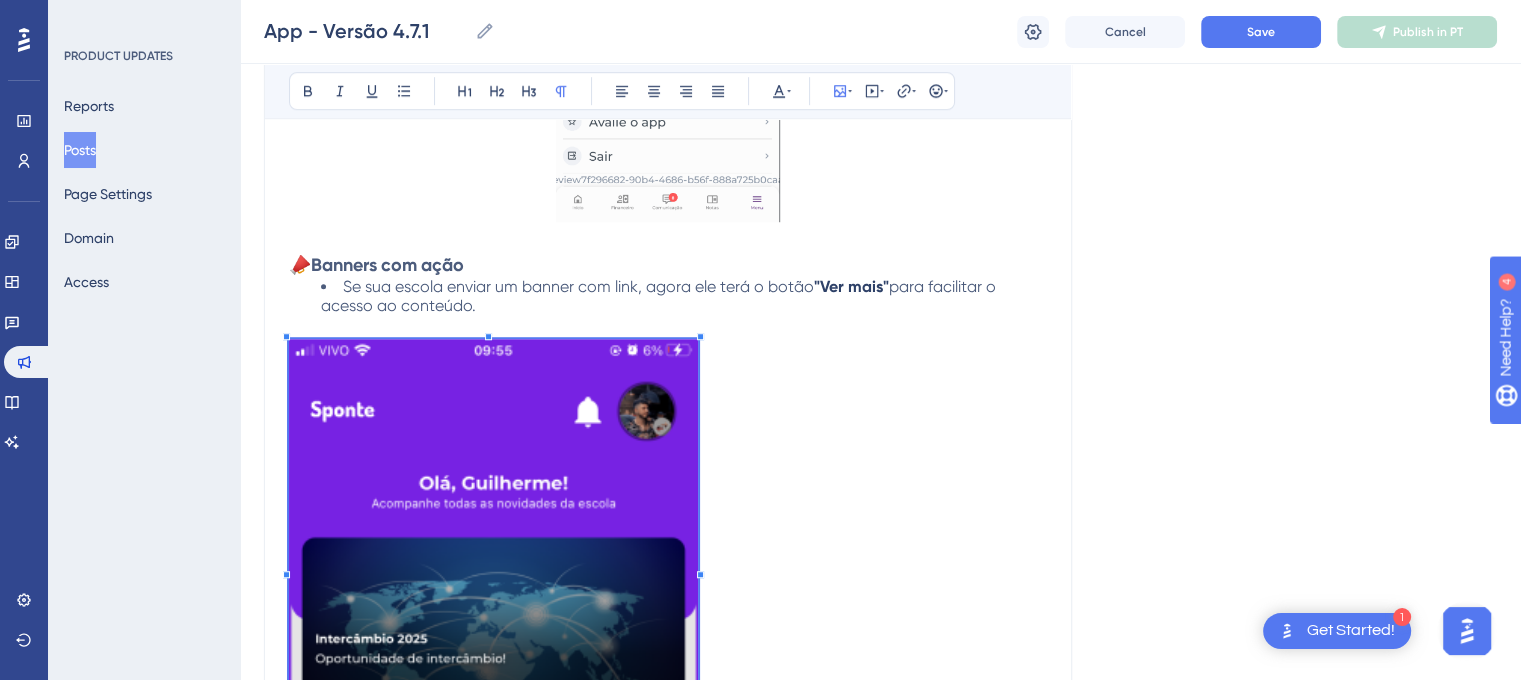 scroll, scrollTop: 1333, scrollLeft: 0, axis: vertical 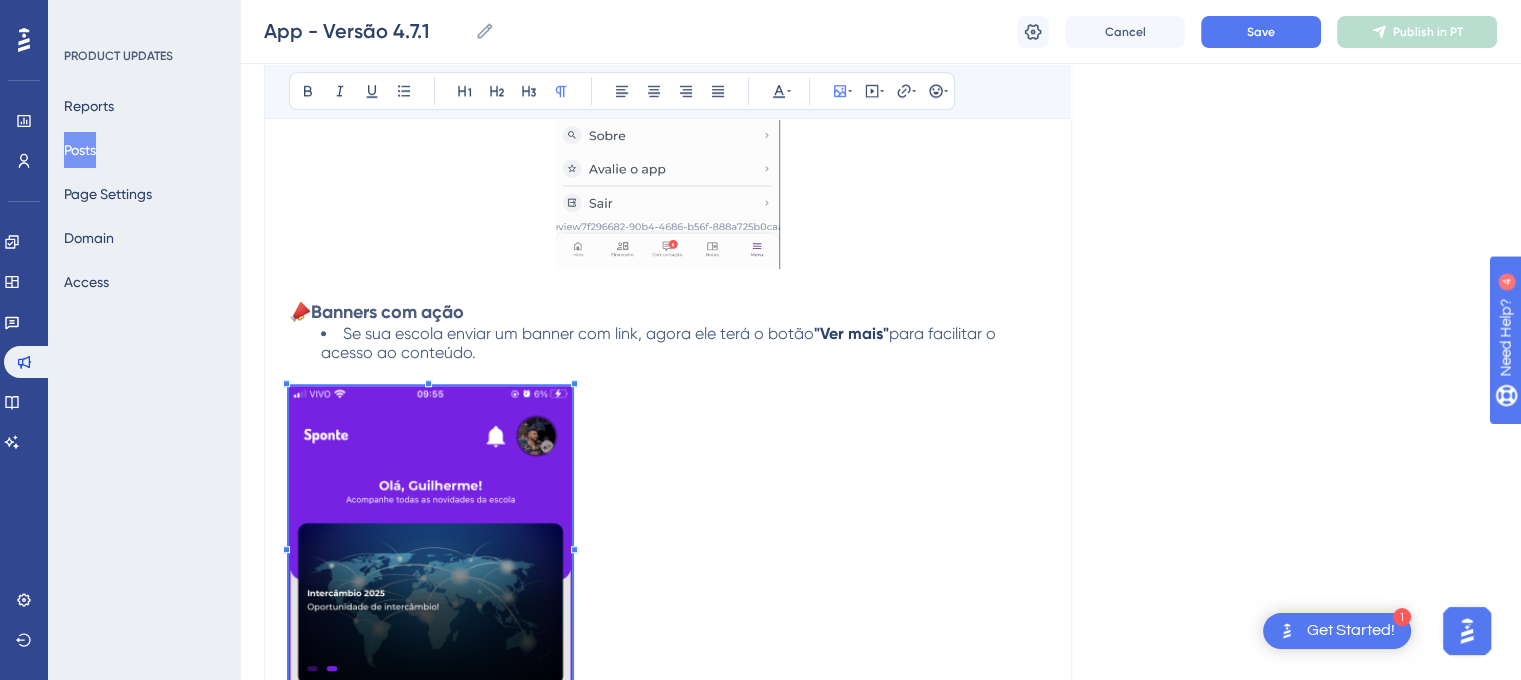 click at bounding box center (668, 546) 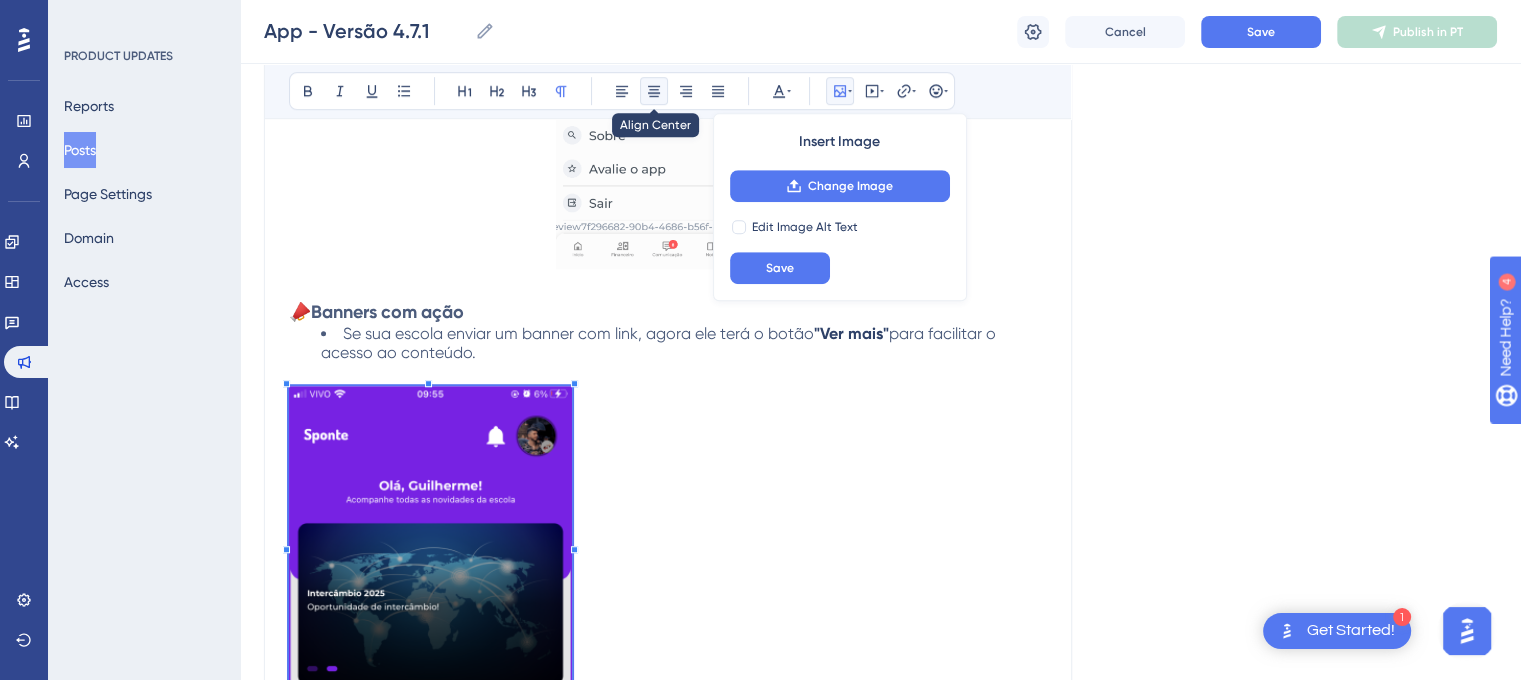 click 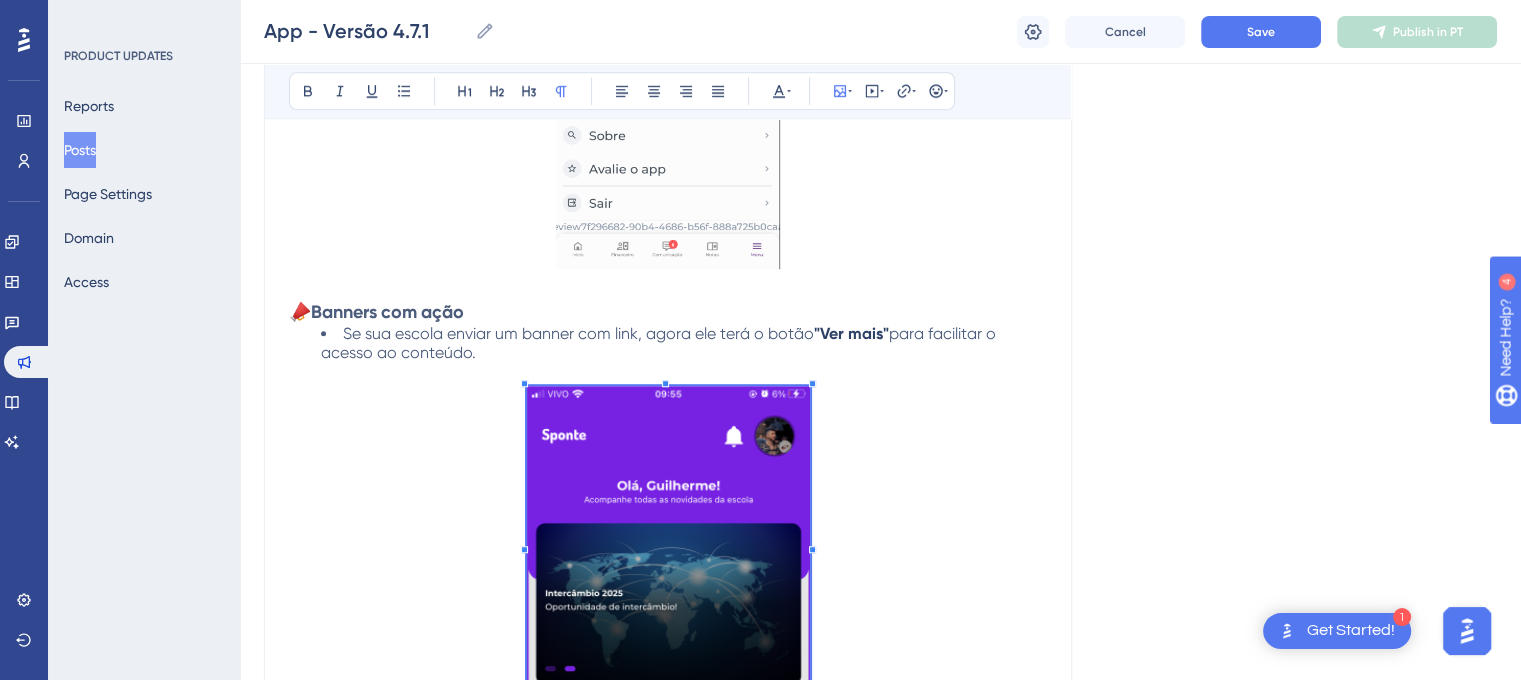 click on "Language Portuguese (Default) Upload Cover Image Suggested image width  808 px App - Versão 4.7.1 Bold Italic Underline Bullet Point Heading 1 Heading 2 Heading 3 Normal Align Left Align Center Align Right Align Justify Text Color Insert Image Embed Video Hyperlink Emojis Versão 4.7.1   Data de Publicação: [DATE]  Correções e Implementações: 🔥  Novo visual do app Atualizamos o visual com  nova logo  e  nova cor na tela de abertura . Tudo ficou mais moderno, organizado e agradável de usar.   👤  Personalize seu perfil Agora é possível  trocar sua foto de perfil : Tire uma selfie com a câmera Escolha uma foto da galeria Ou remova a foto se quiser voltar ao padrão   📣  Banners com ação Se sua escola enviar um banner com link, agora ele terá o botão  "Ver mais"  para facilitar o acesso ao conteúdo.   📄  Visualização de arquivos Agora é possível  ver anexos (como imagens ou documentos)  diretamente no app. Também é possível fazer o  download  para seu celular.   📌" at bounding box center (880, 186) 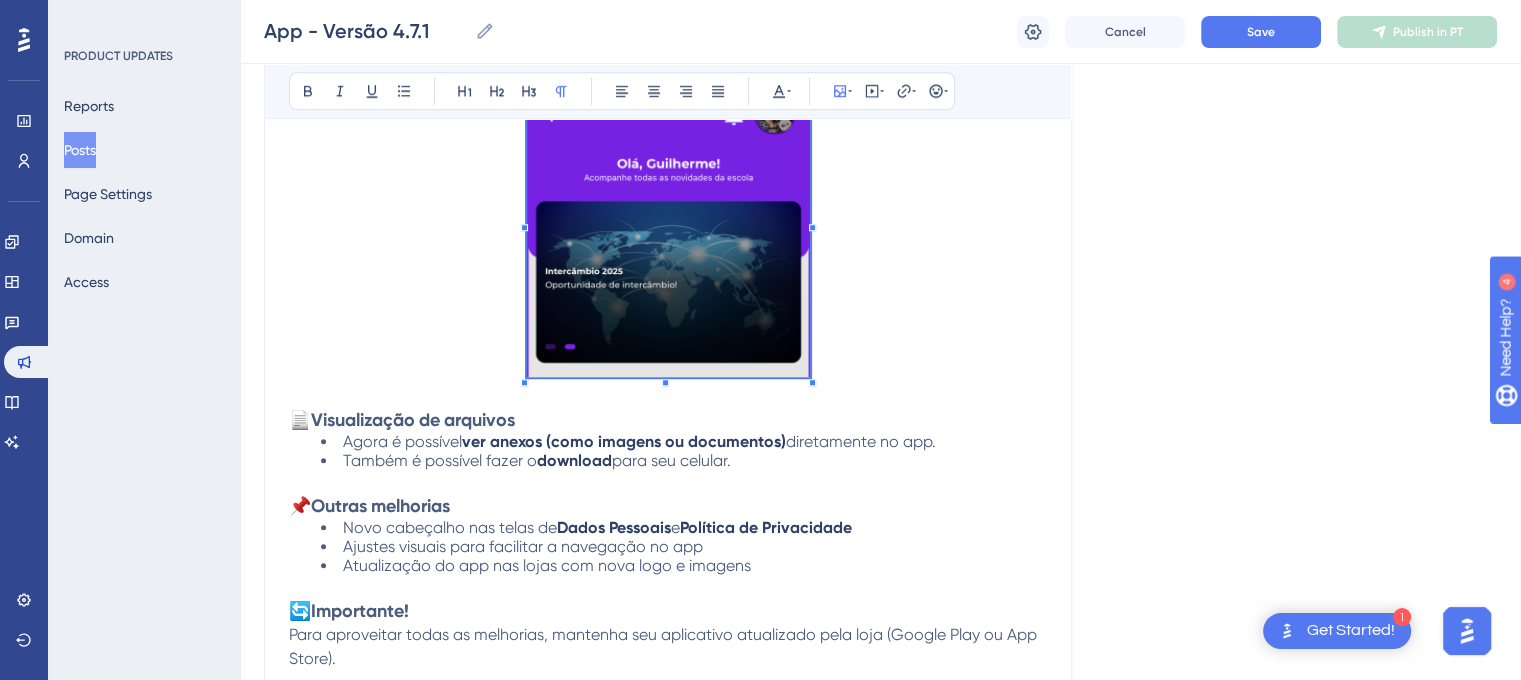 scroll, scrollTop: 1533, scrollLeft: 0, axis: vertical 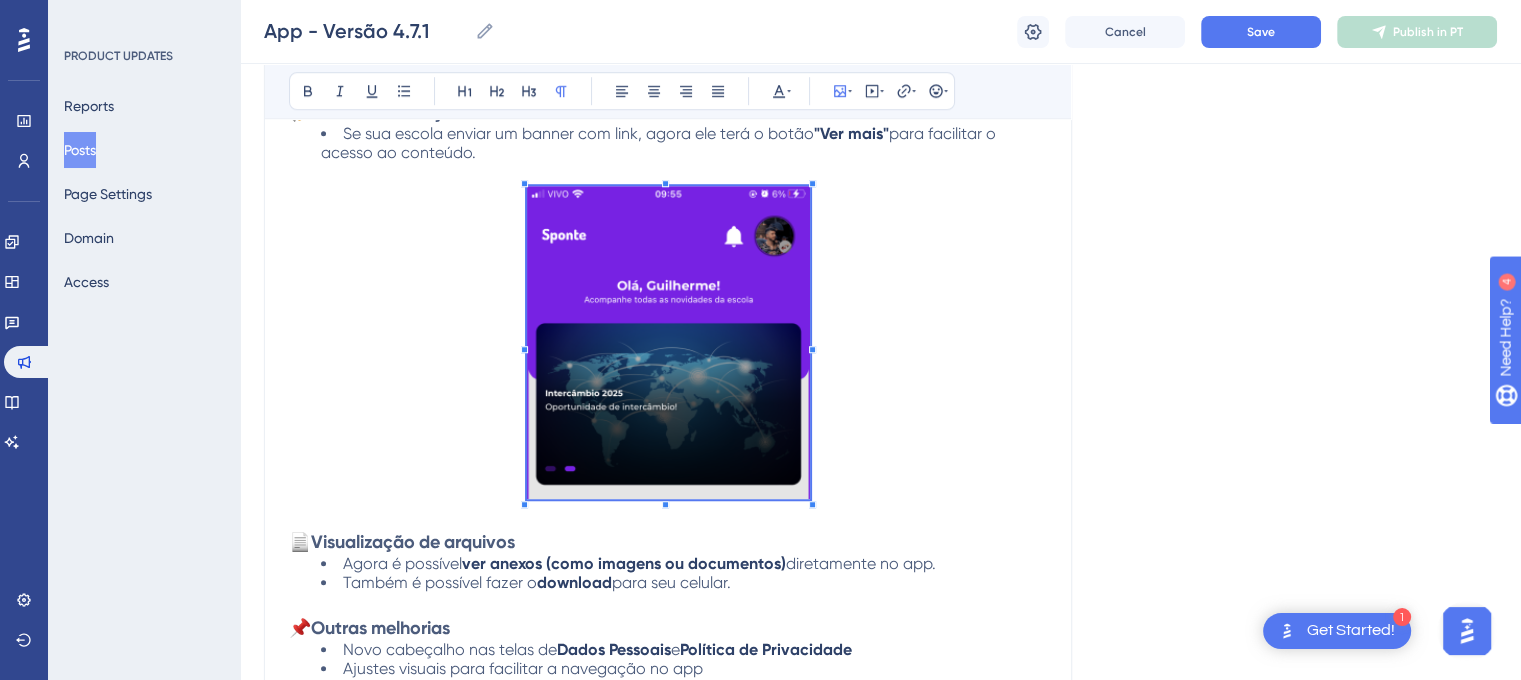 click at bounding box center (668, 346) 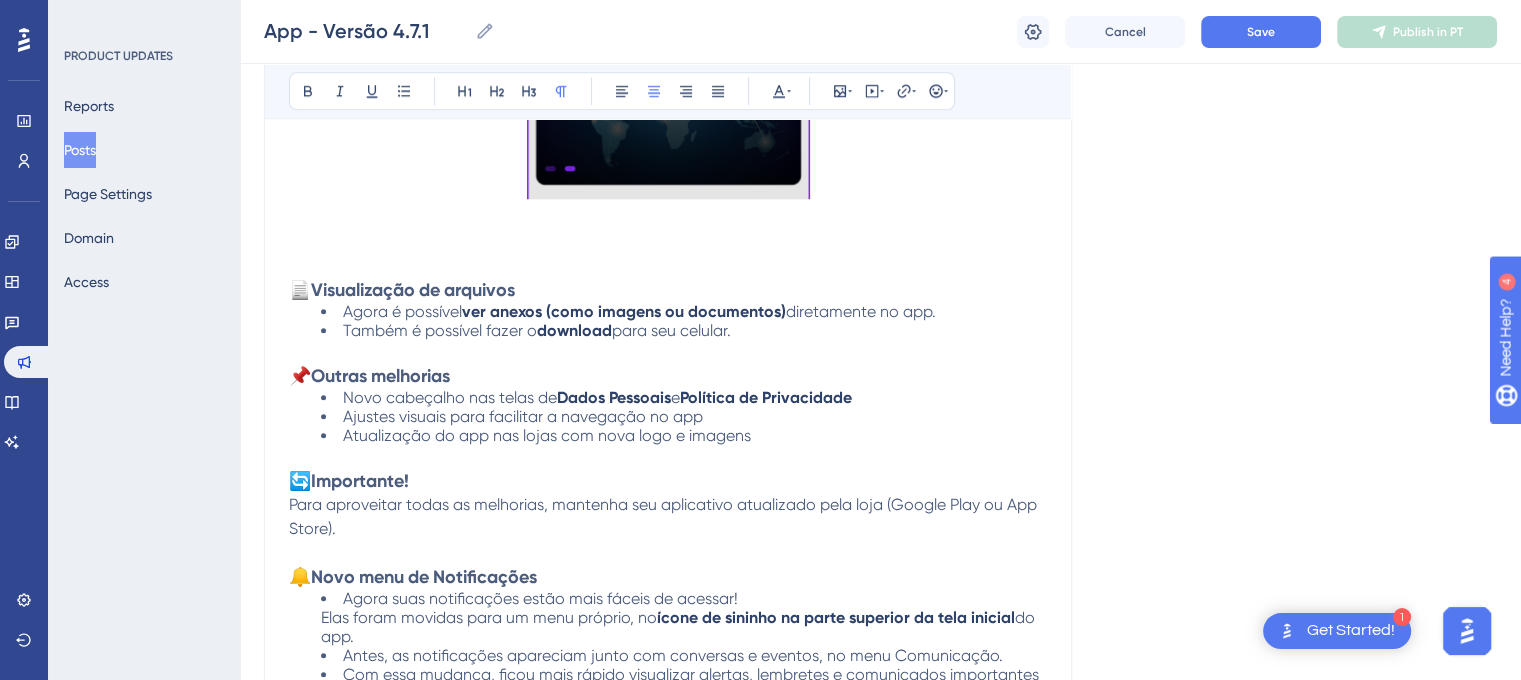 scroll, scrollTop: 1933, scrollLeft: 0, axis: vertical 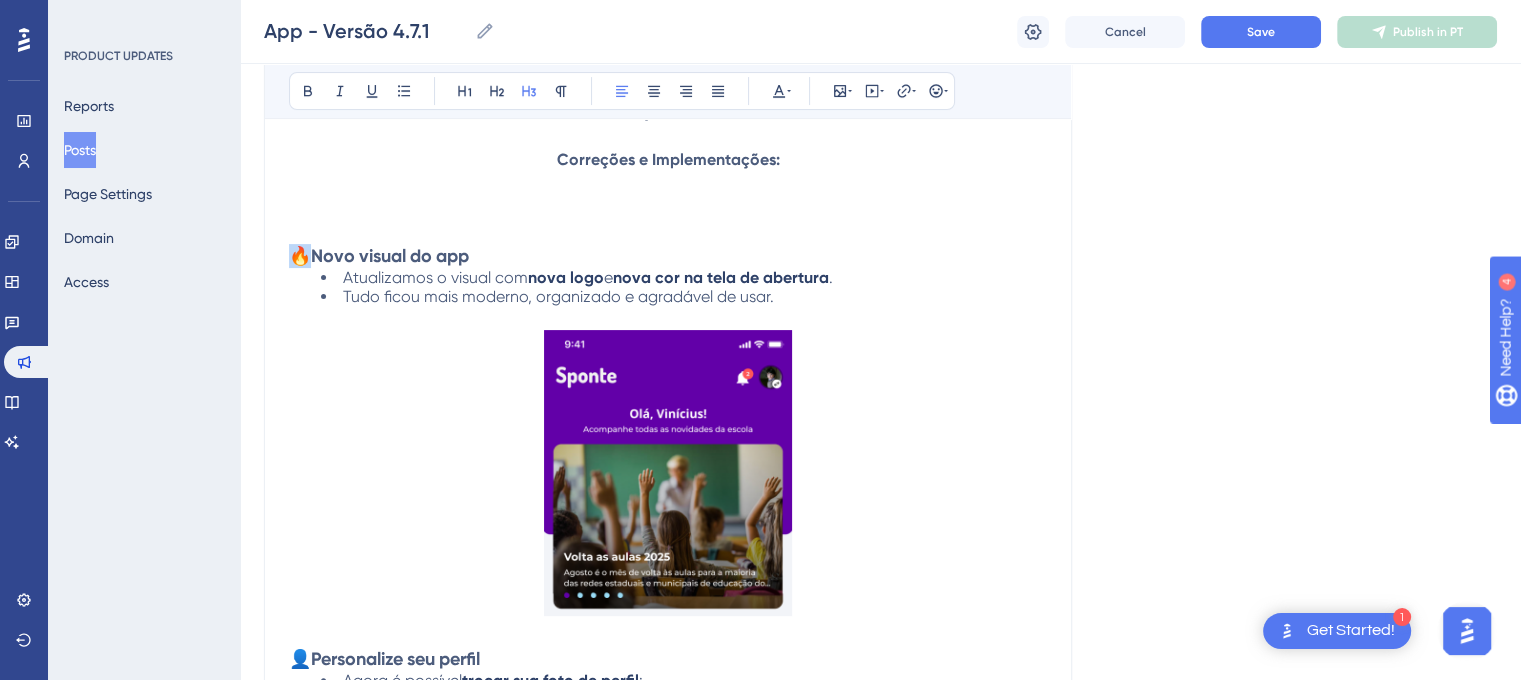 click on "🔥" at bounding box center (300, 255) 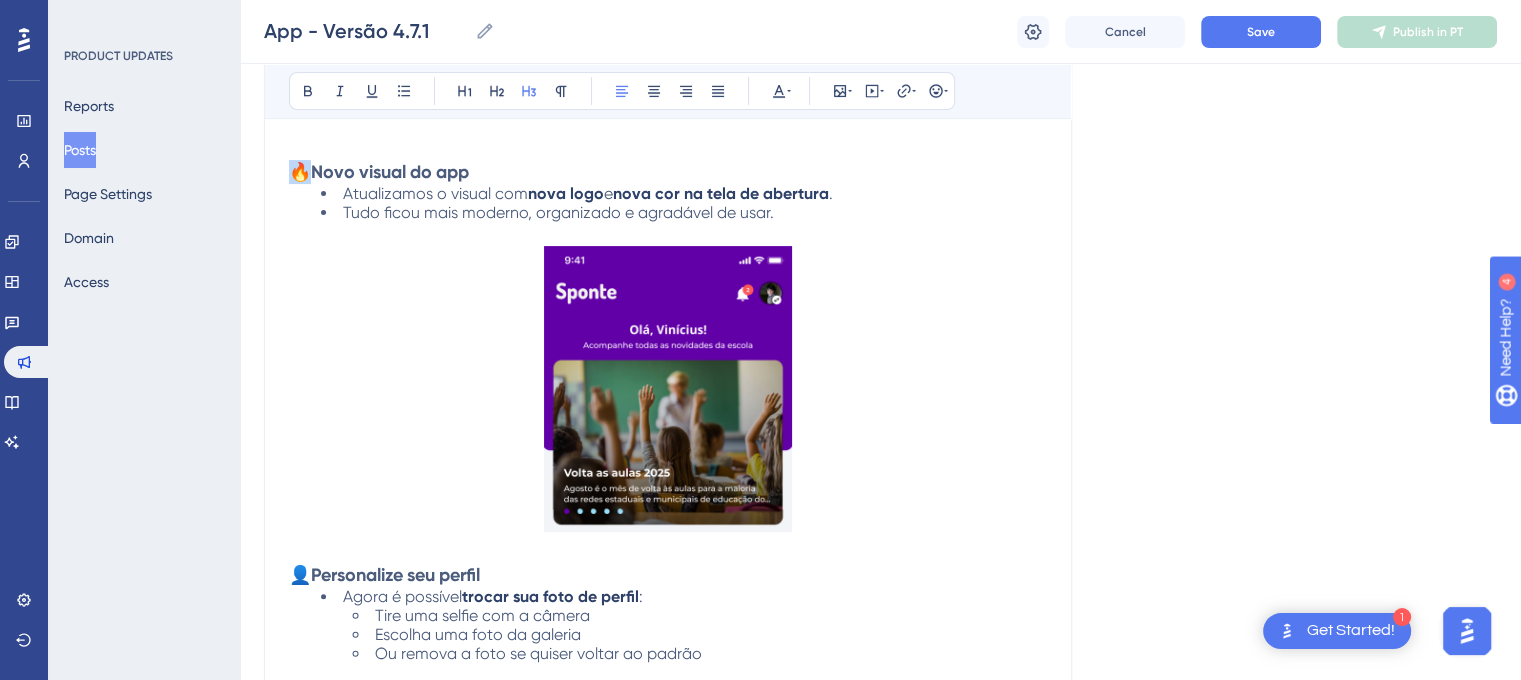 scroll, scrollTop: 633, scrollLeft: 0, axis: vertical 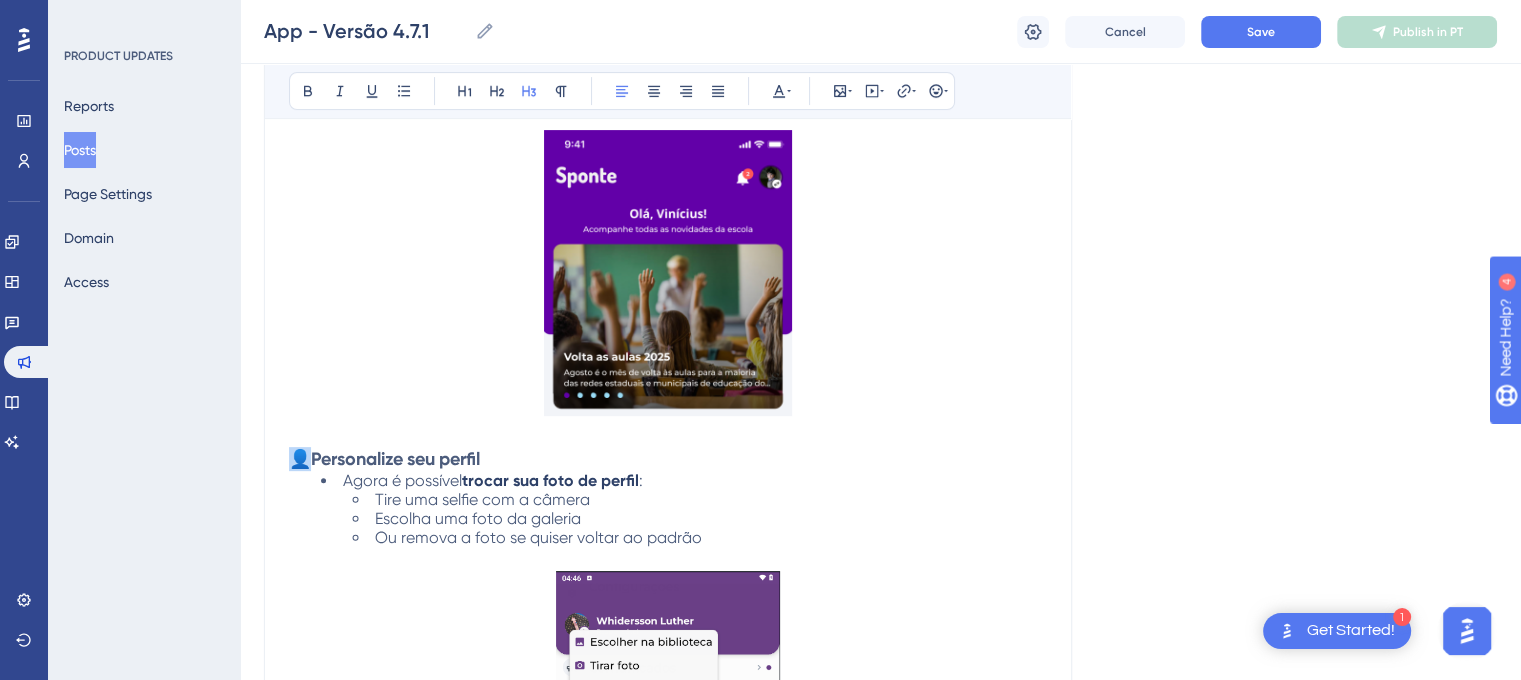 click on "👤" at bounding box center [300, 458] 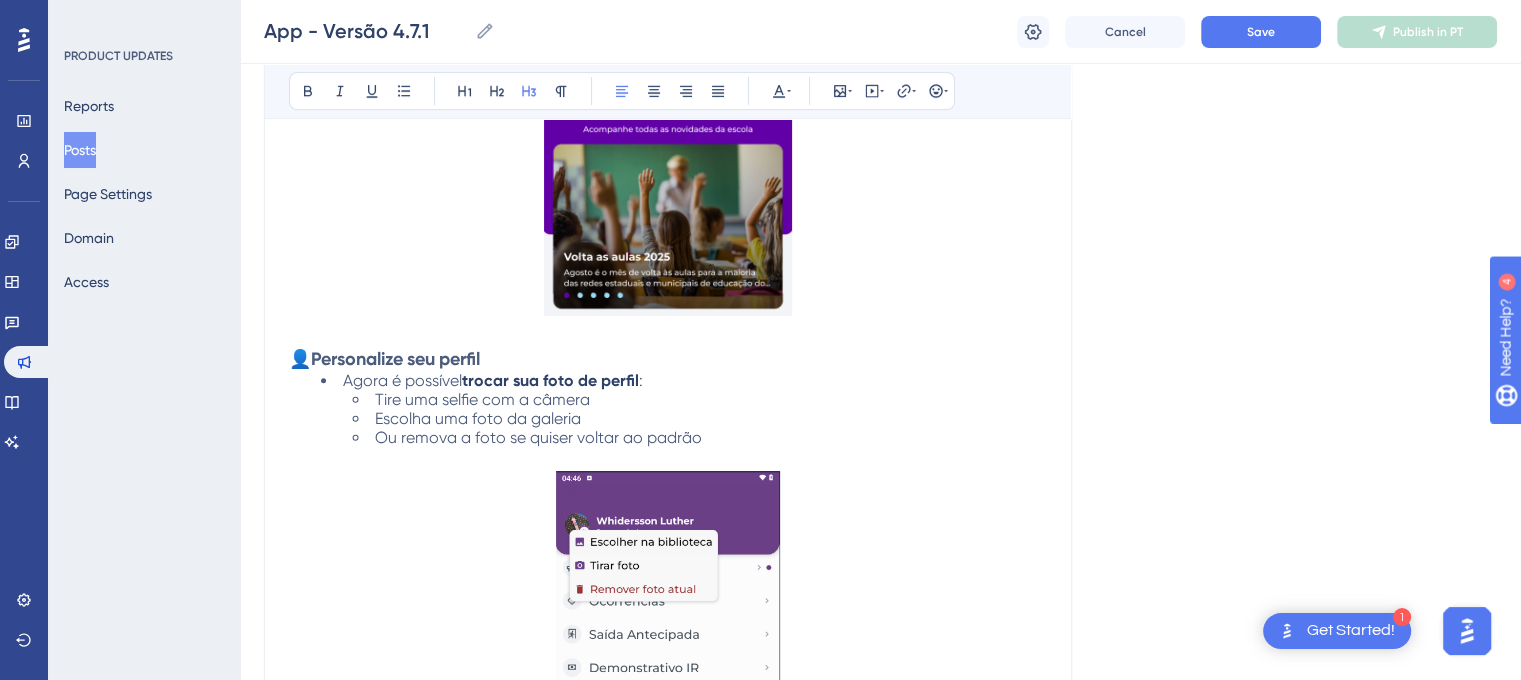click on "Agora é possível  trocar sua foto de perfil : Tire uma selfie com a câmera Escolha uma foto da galeria Ou remova a foto se quiser voltar ao padrão" at bounding box center (668, 409) 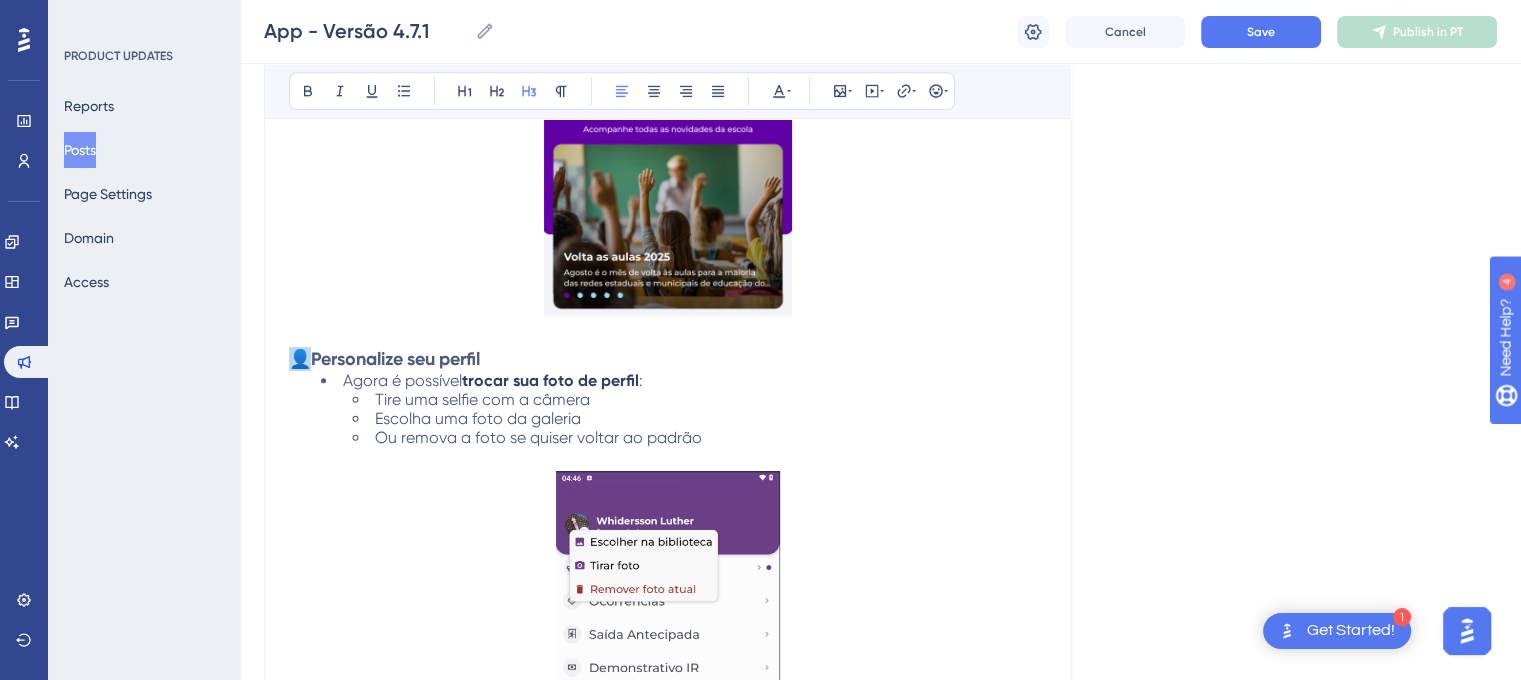 click on "👤" at bounding box center (300, 358) 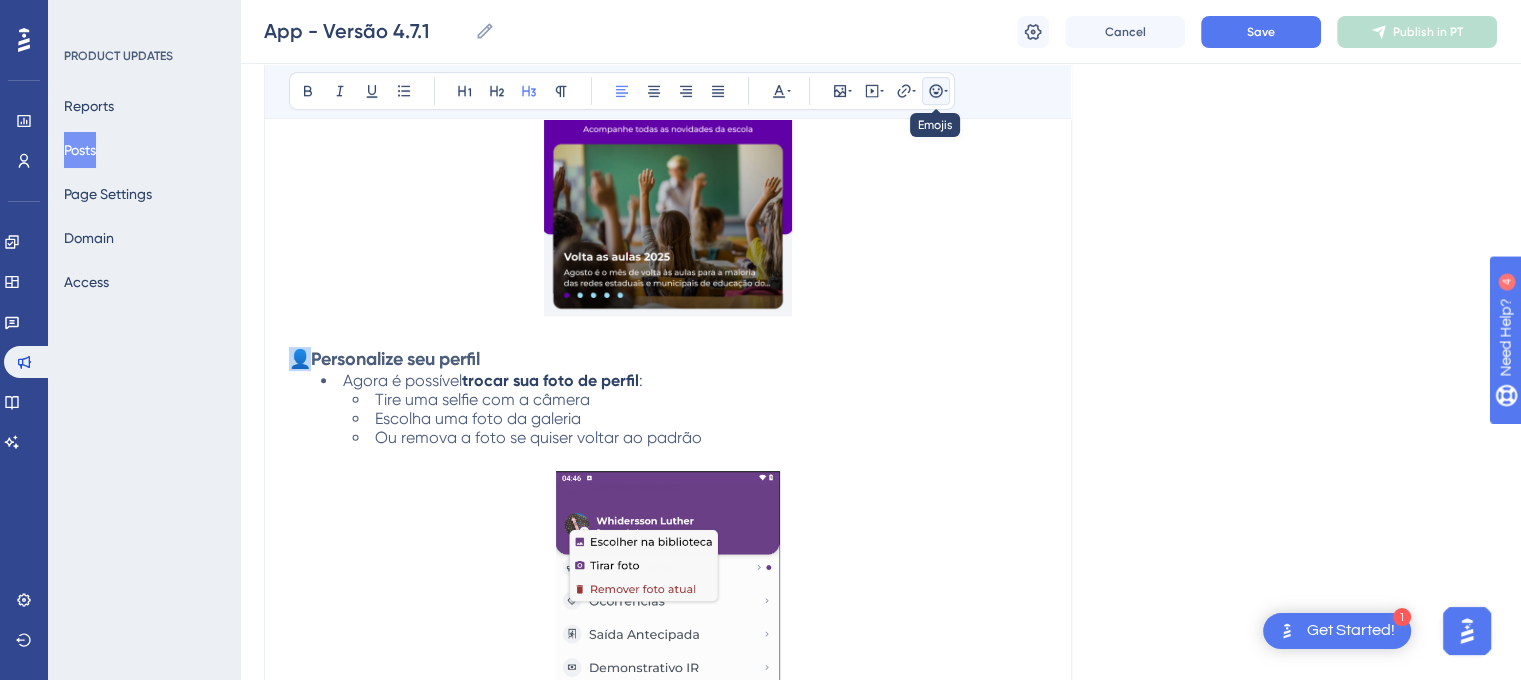 click 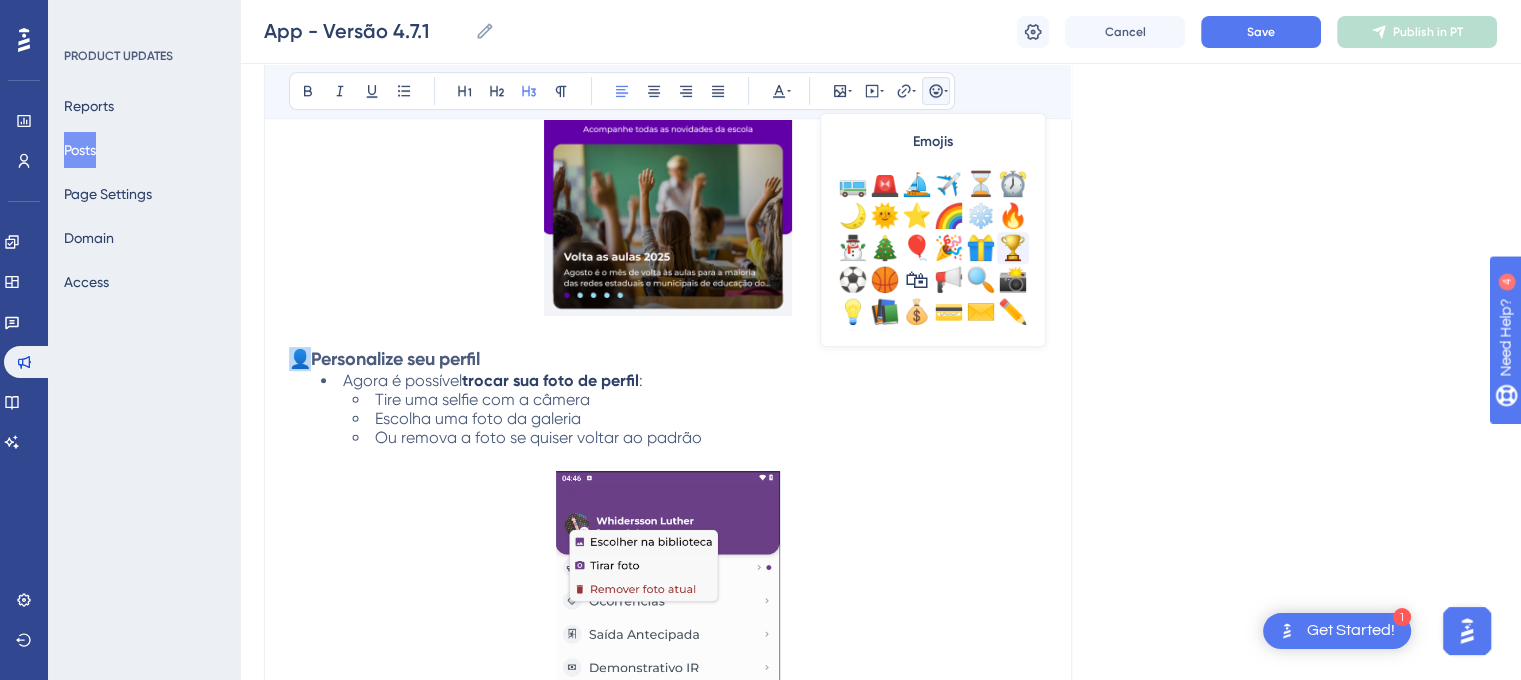 scroll, scrollTop: 500, scrollLeft: 0, axis: vertical 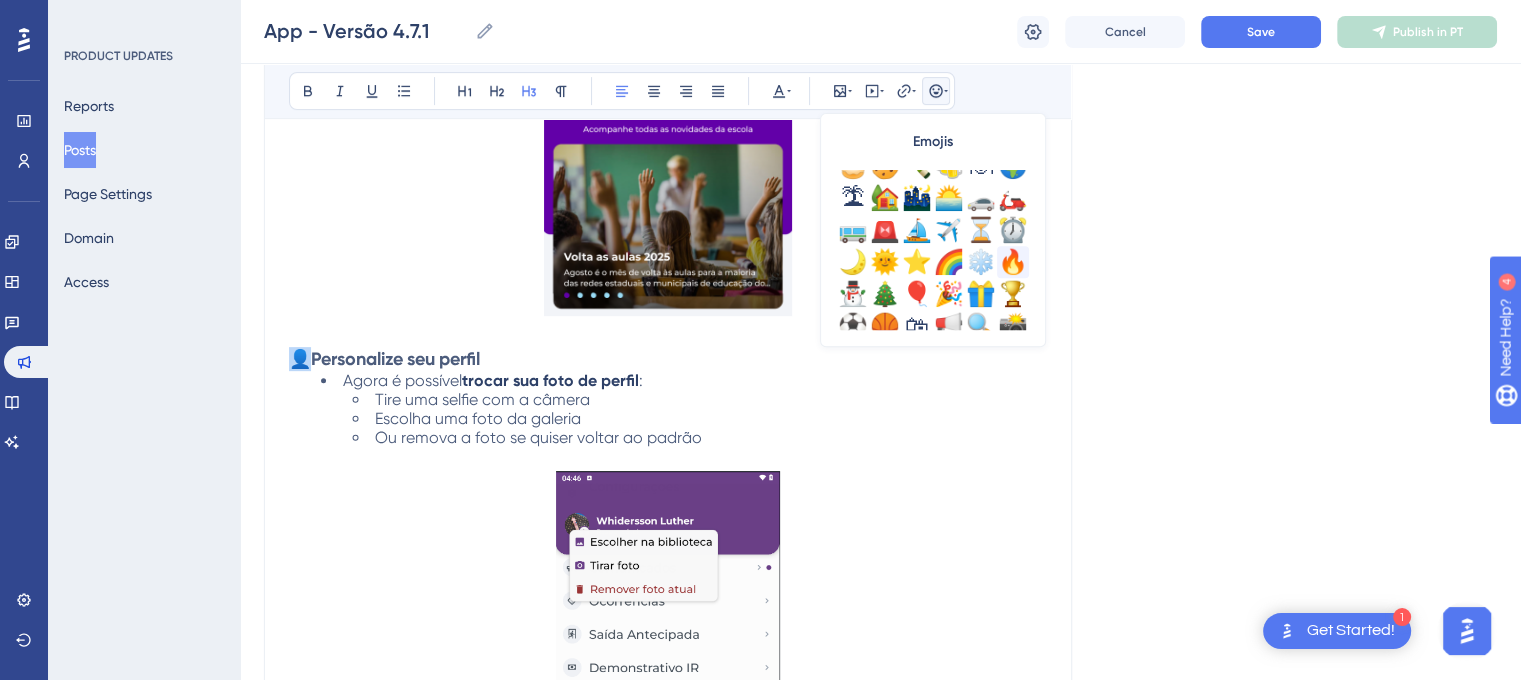 click on "🔥" at bounding box center [1013, 262] 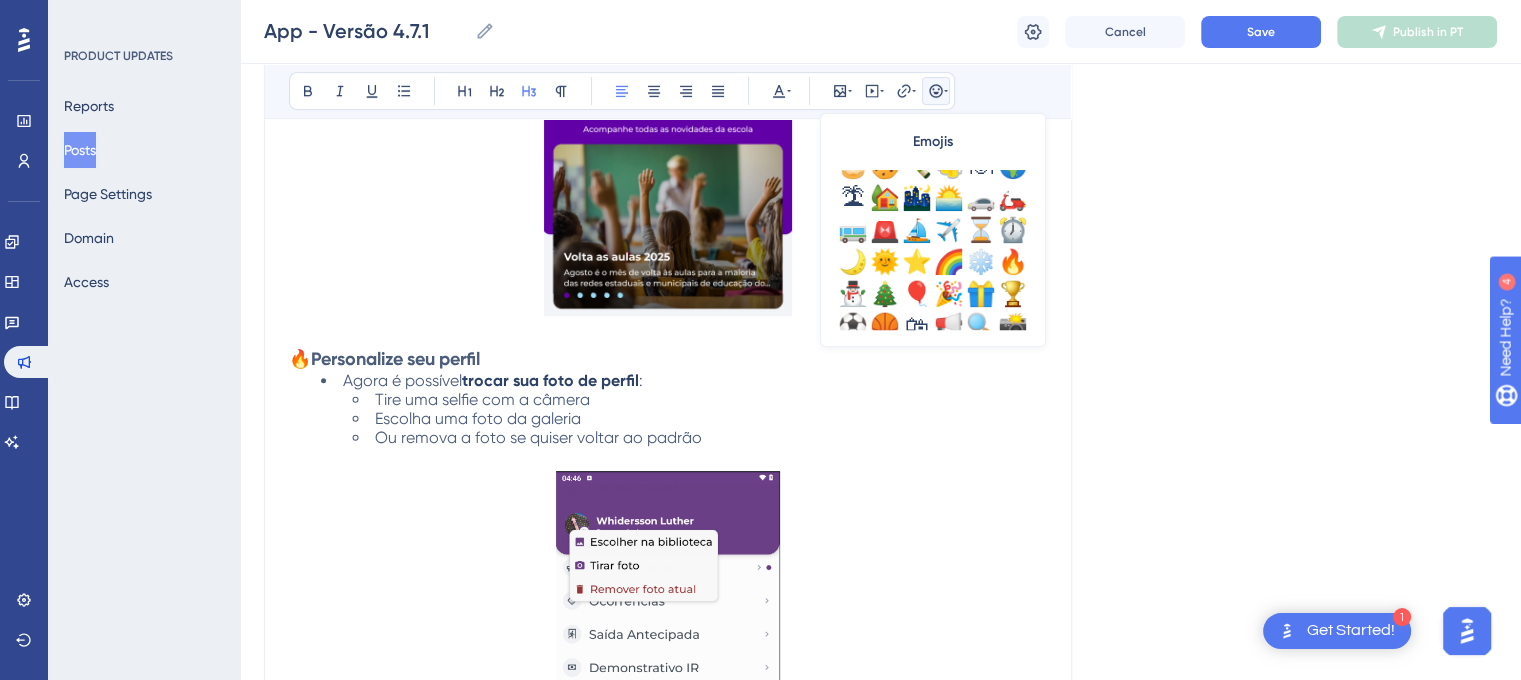 click at bounding box center (668, 673) 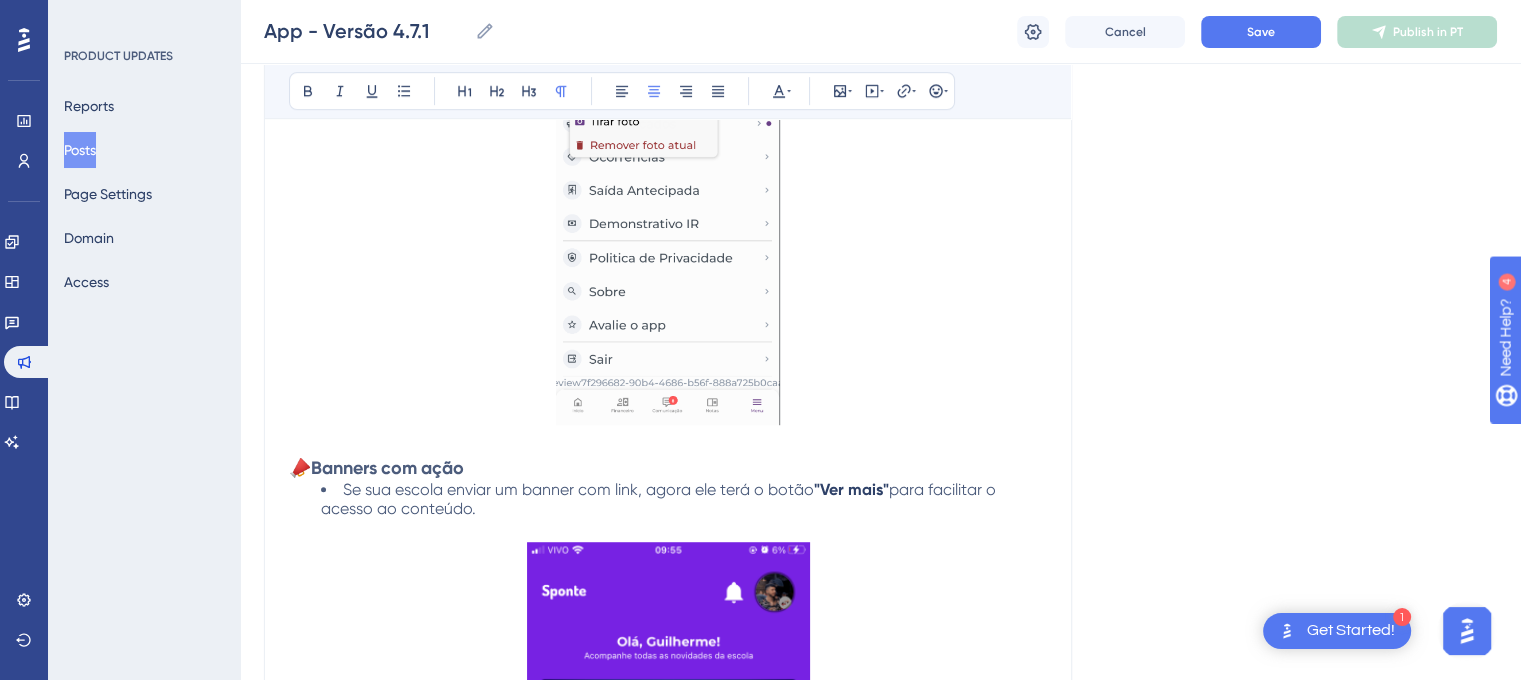 scroll, scrollTop: 1212, scrollLeft: 0, axis: vertical 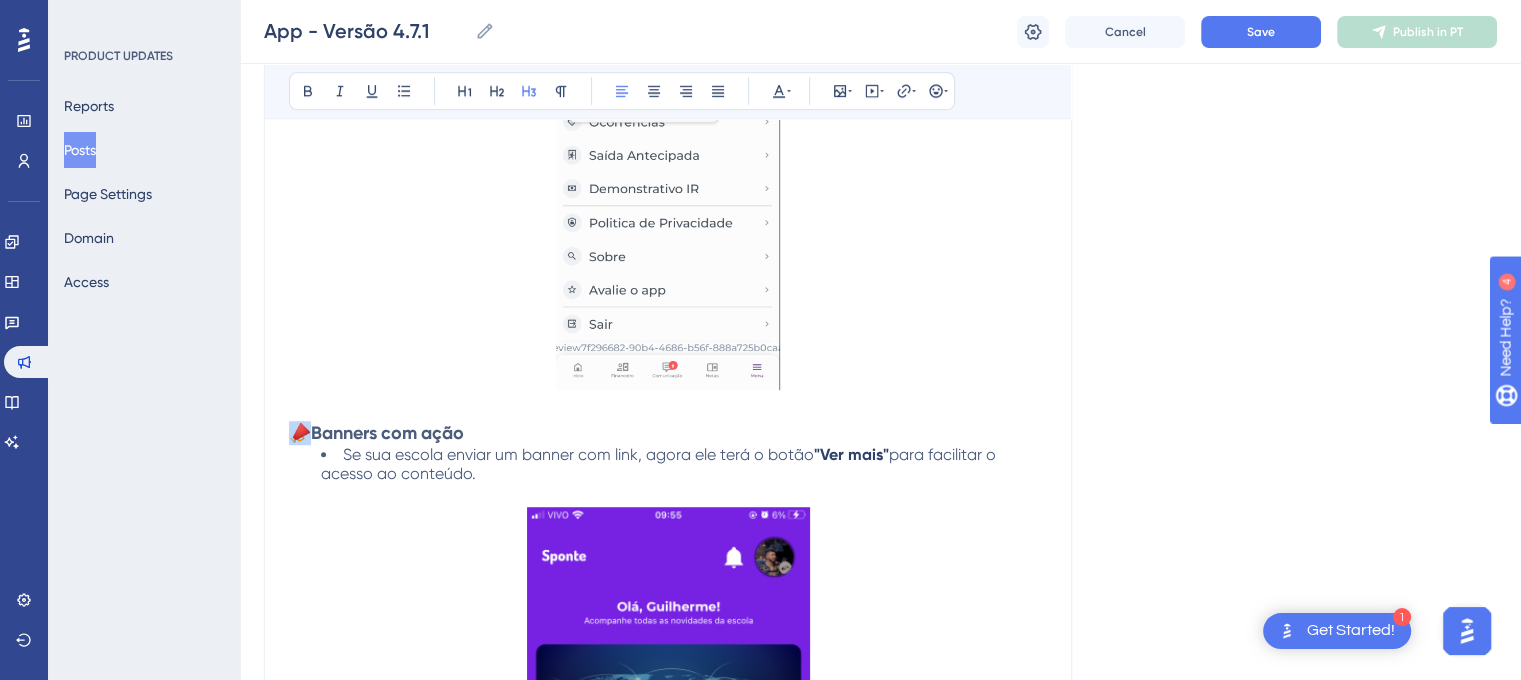 click on "📣" at bounding box center [300, 432] 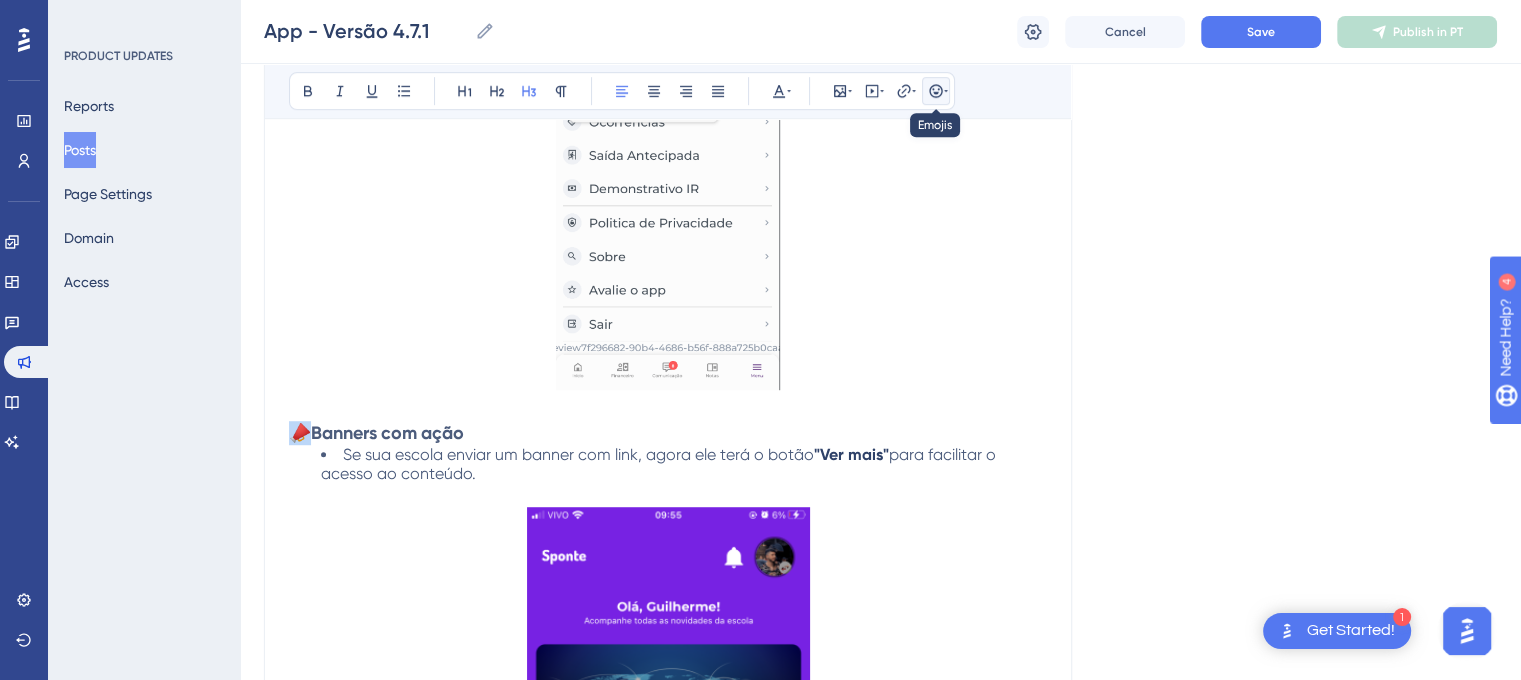 click 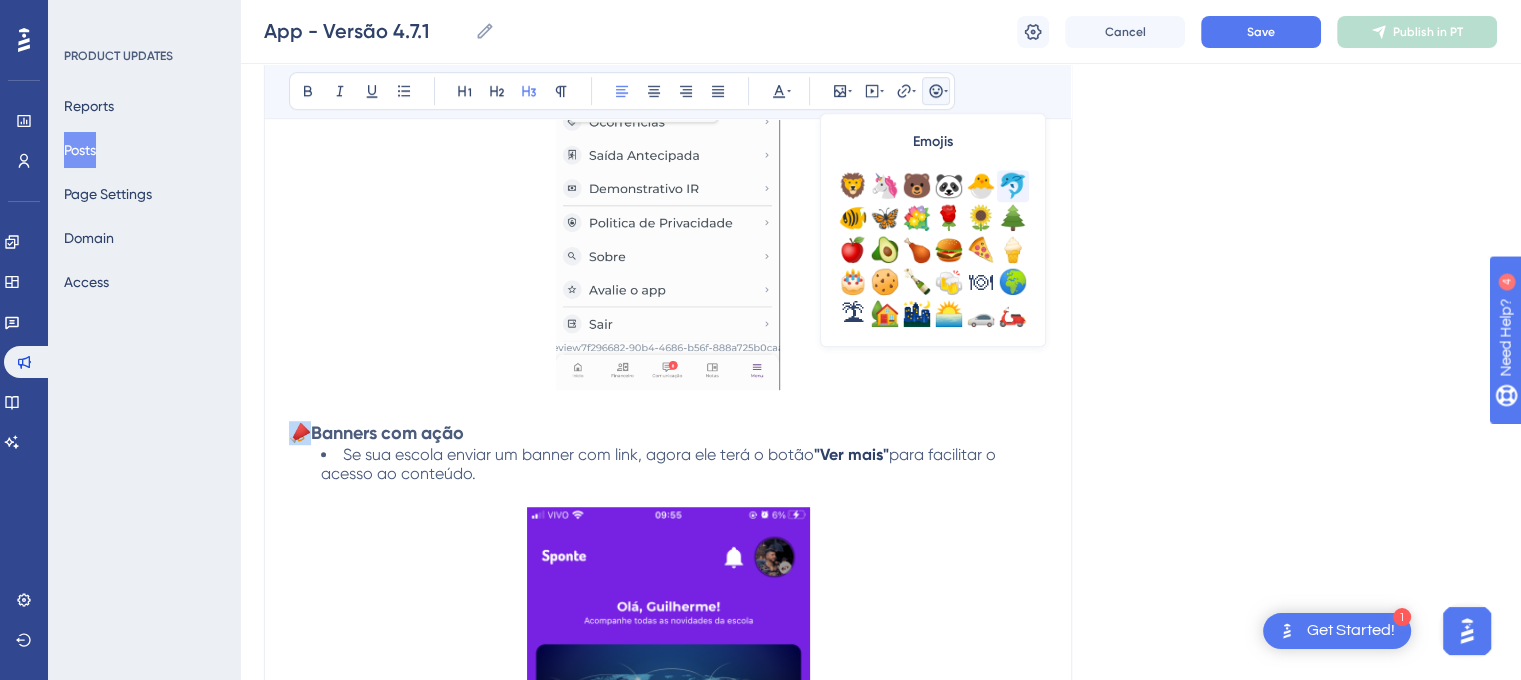 scroll, scrollTop: 500, scrollLeft: 0, axis: vertical 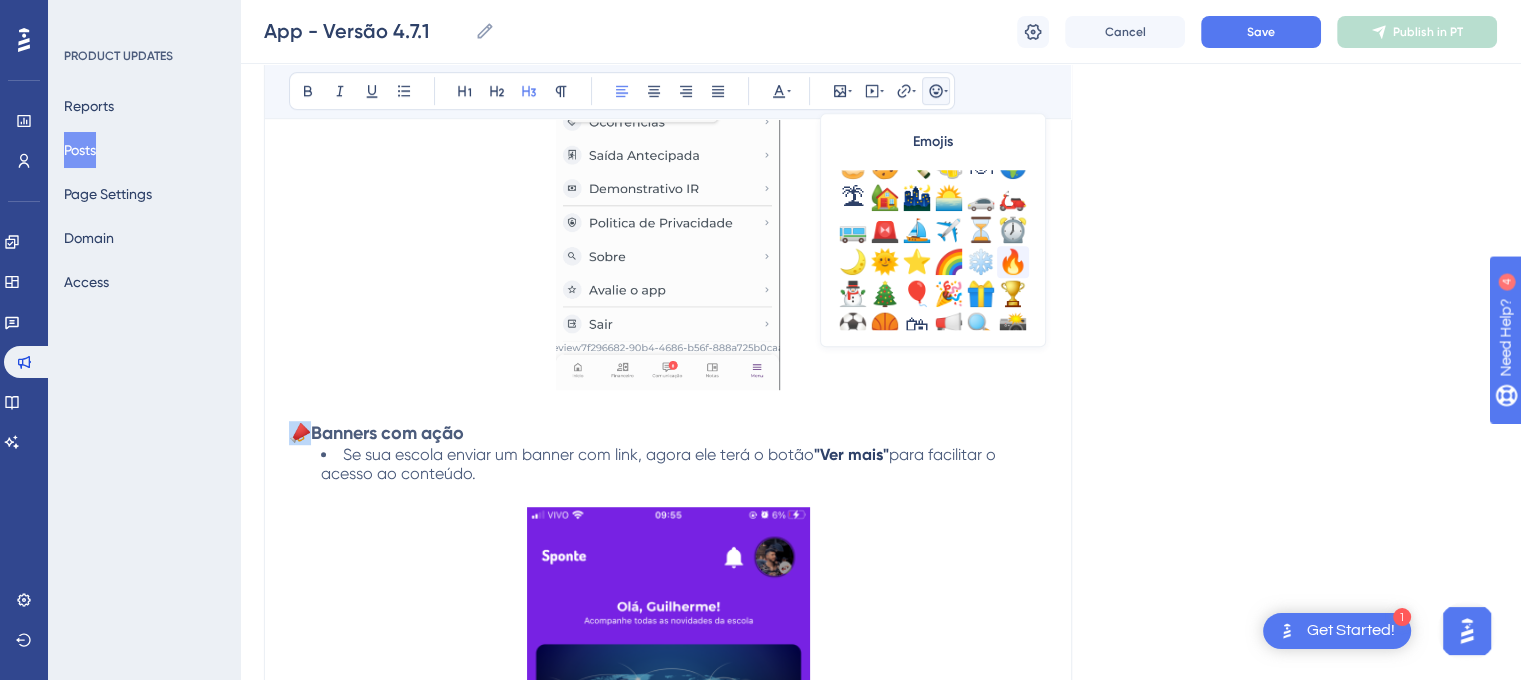 click on "🔥" at bounding box center [1013, 262] 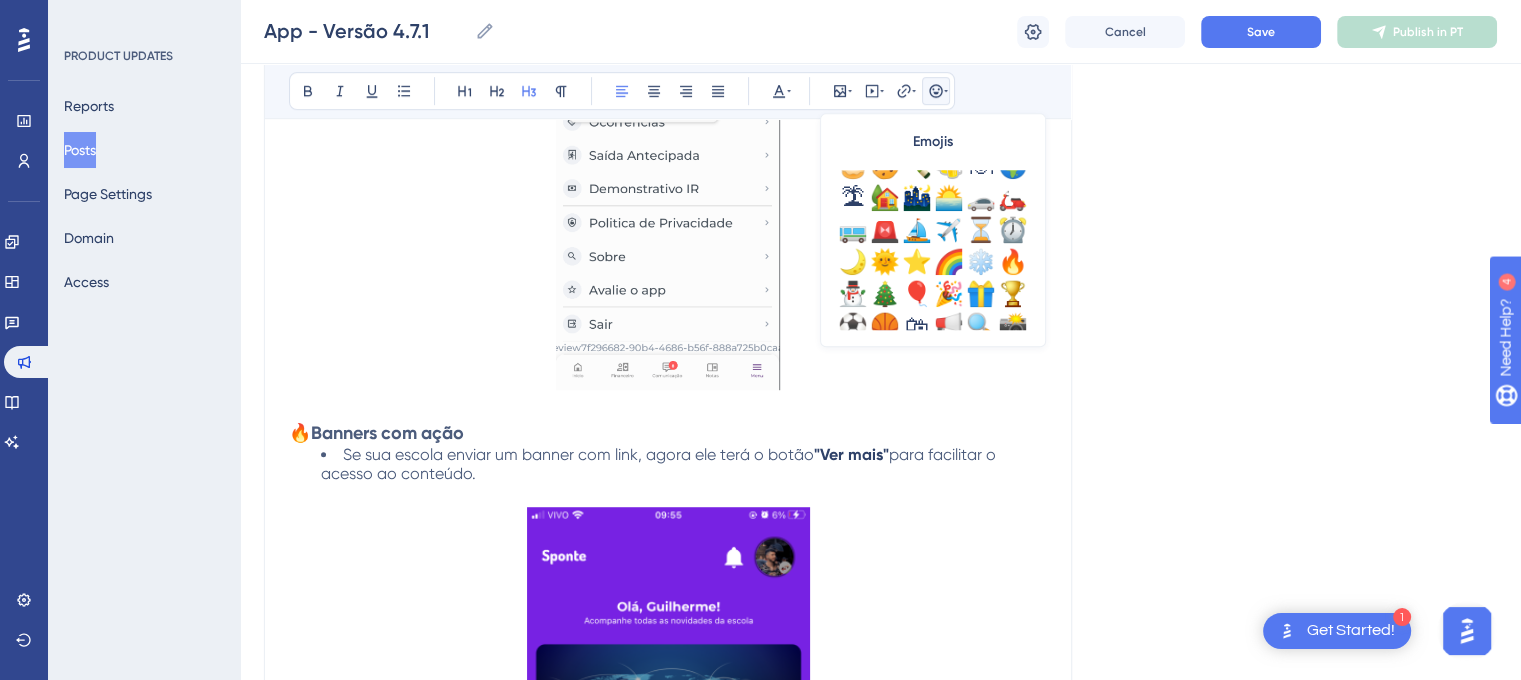 click on "Versão [VERSION]   Data de Publicação: [MM]/[DD]/[YYYY]  Correções e Implementações: 🔥  Novo visual do app Atualizamos o visual com  nova logo  e  nova cor na tela de abertura . Tudo ficou mais moderno, organizado e agradável de usar.   🔥  Personalize seu perfil Agora é possível  trocar sua foto de perfil : Tire uma selfie com a câmera Escolha uma foto da galeria Ou remova a foto se quiser voltar ao padrão   🔥  Banners com ação Se sua escola enviar um banner com link, agora ele terá o botão  "Ver mais"  para facilitar o acesso ao conteúdo.   🔥  Visualização de arquivos Agora é possível  ver anexos (como imagens ou documentos)  diretamente no app. Também é possível fazer o  download  para seu celular.   📌  Outras melhorias Novo cabeçalho nas telas de  Dados Pessoais  e  Política de Privacidade Ajustes visuais para facilitar a navegação no app Atualização do app nas lojas com nova logo e imagens   🔄" at bounding box center (880, 331) 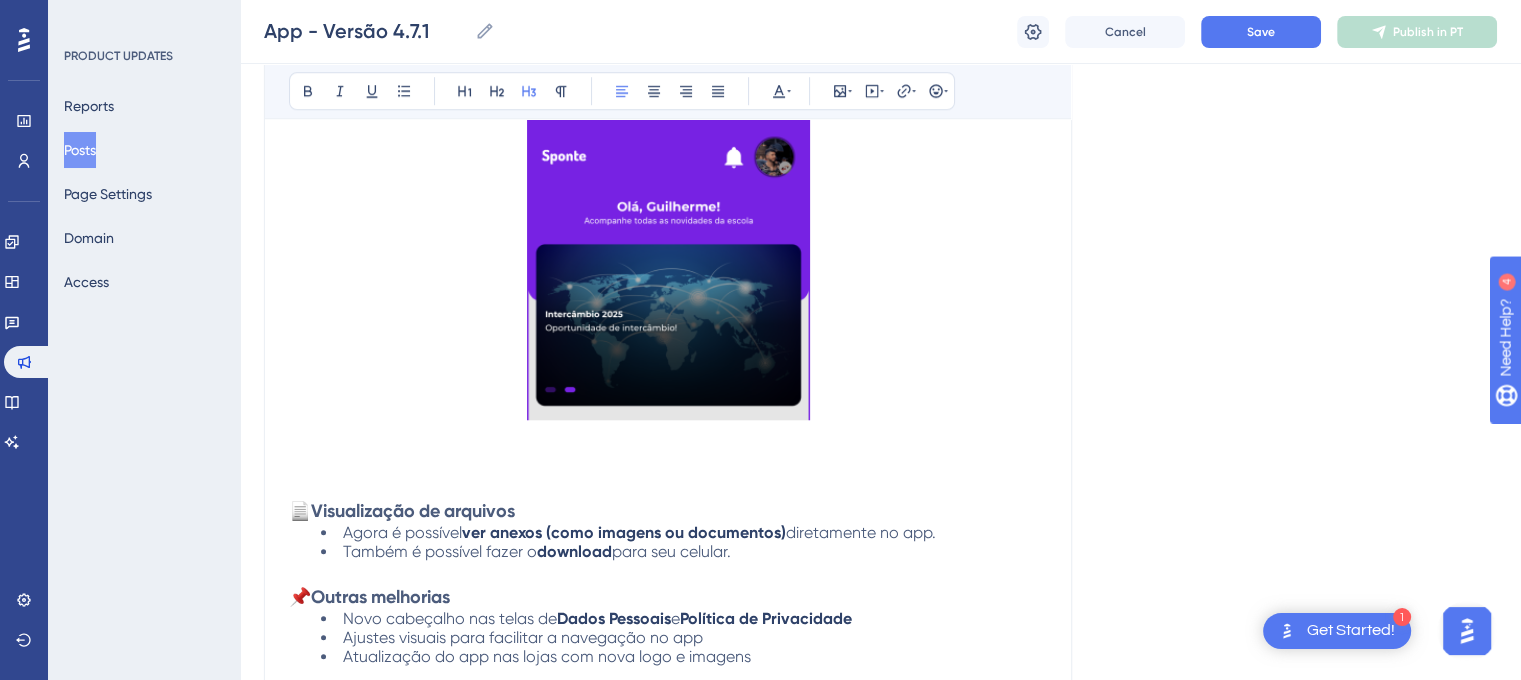 scroll, scrollTop: 1912, scrollLeft: 0, axis: vertical 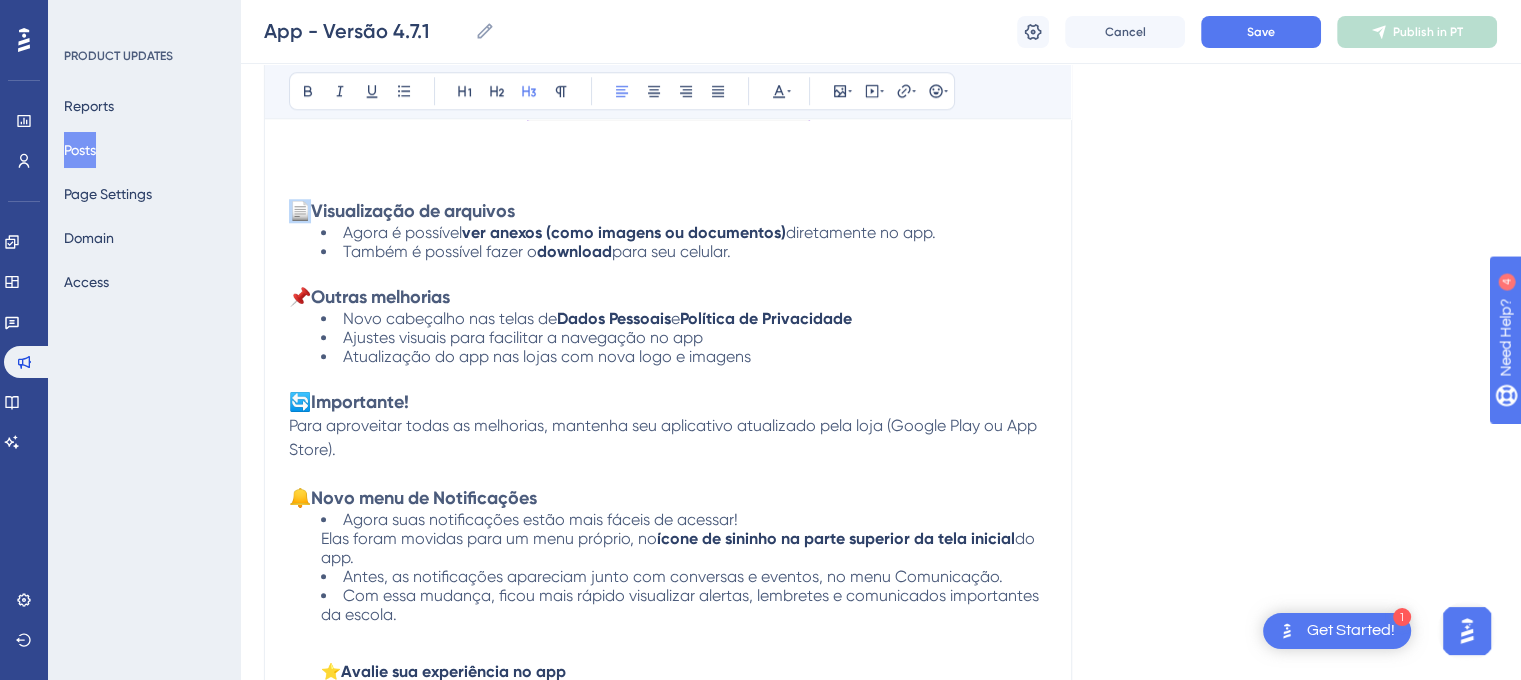 click on "📄" at bounding box center [300, 210] 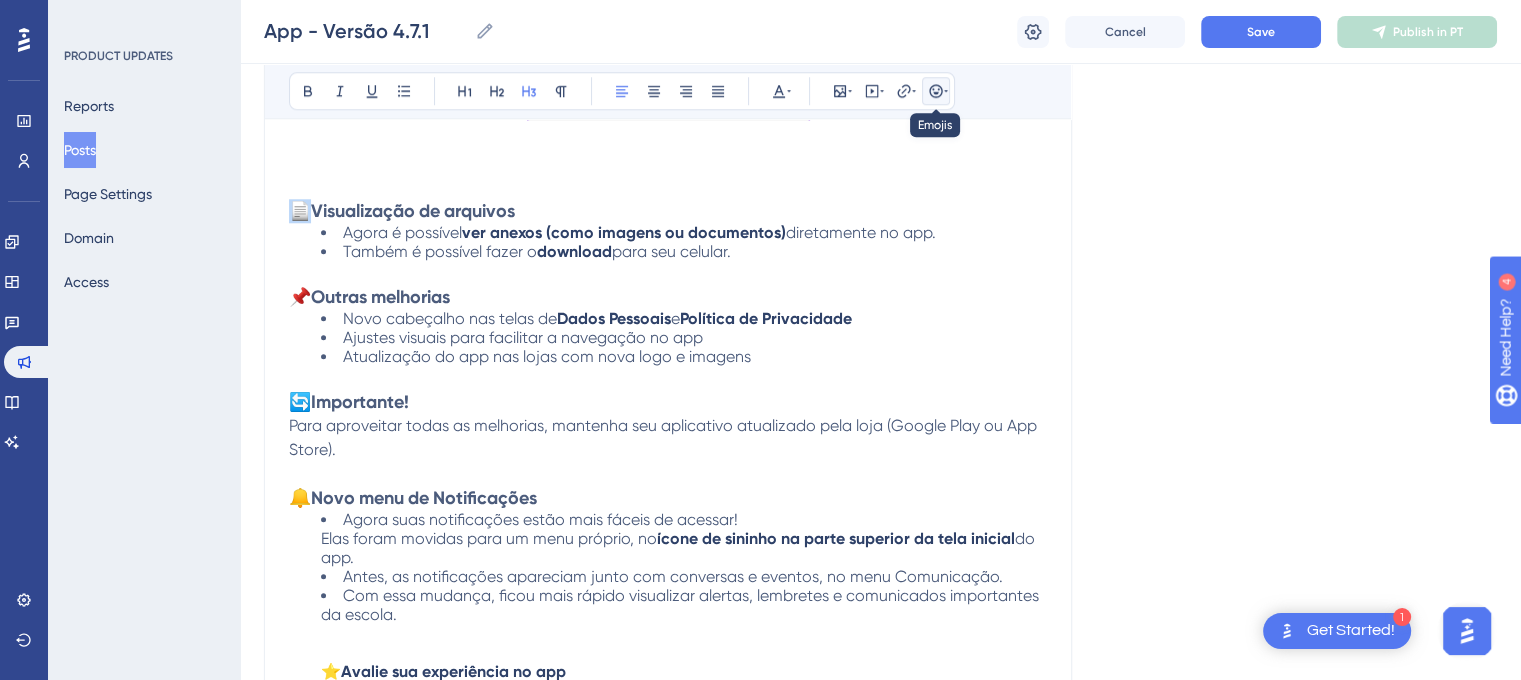 click 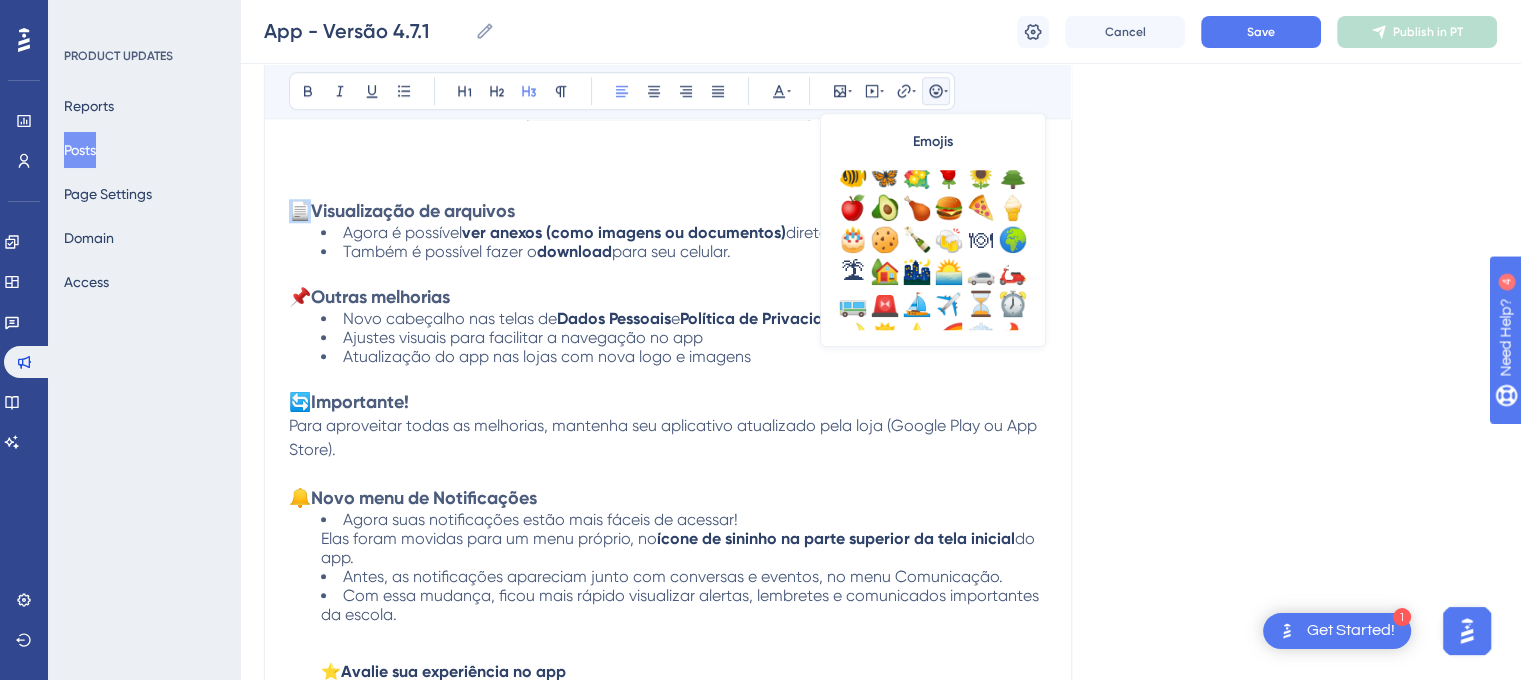 scroll, scrollTop: 500, scrollLeft: 0, axis: vertical 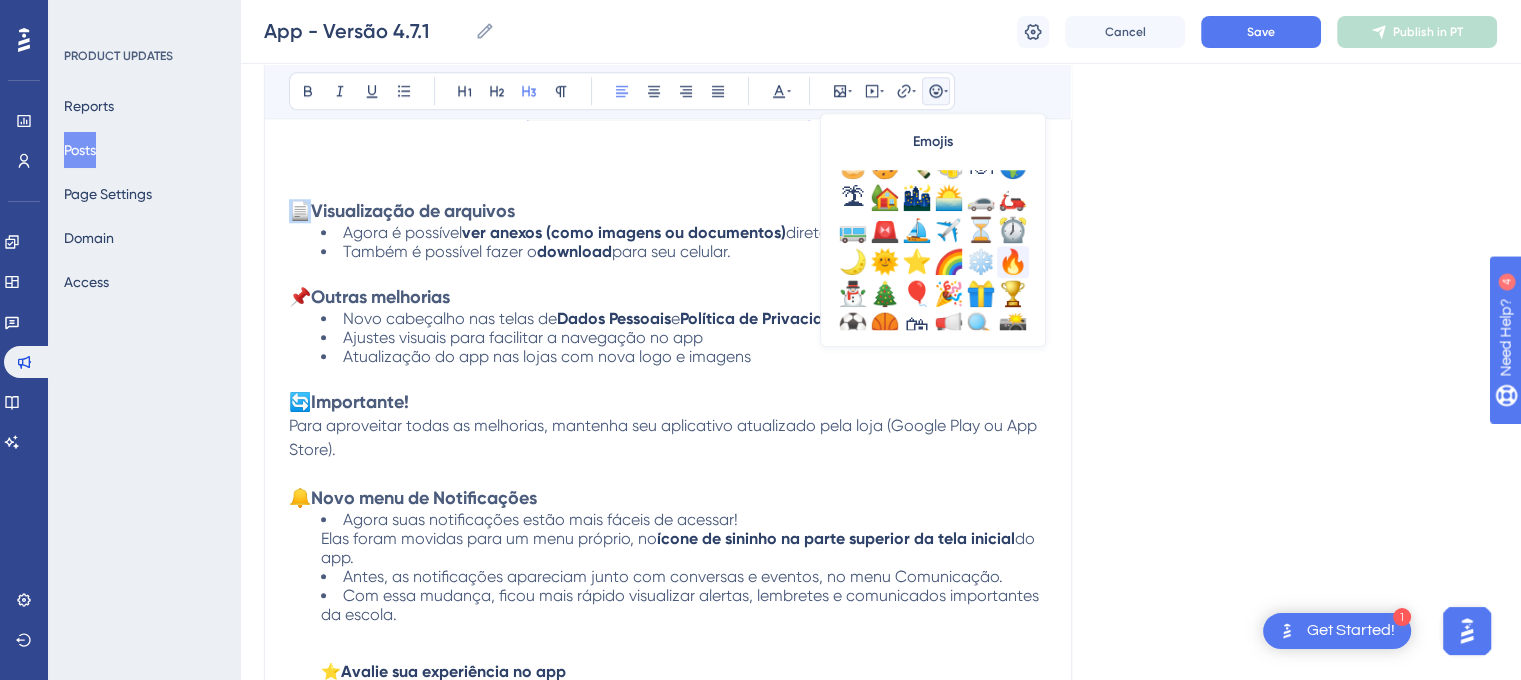 click on "🔥" at bounding box center (1013, 262) 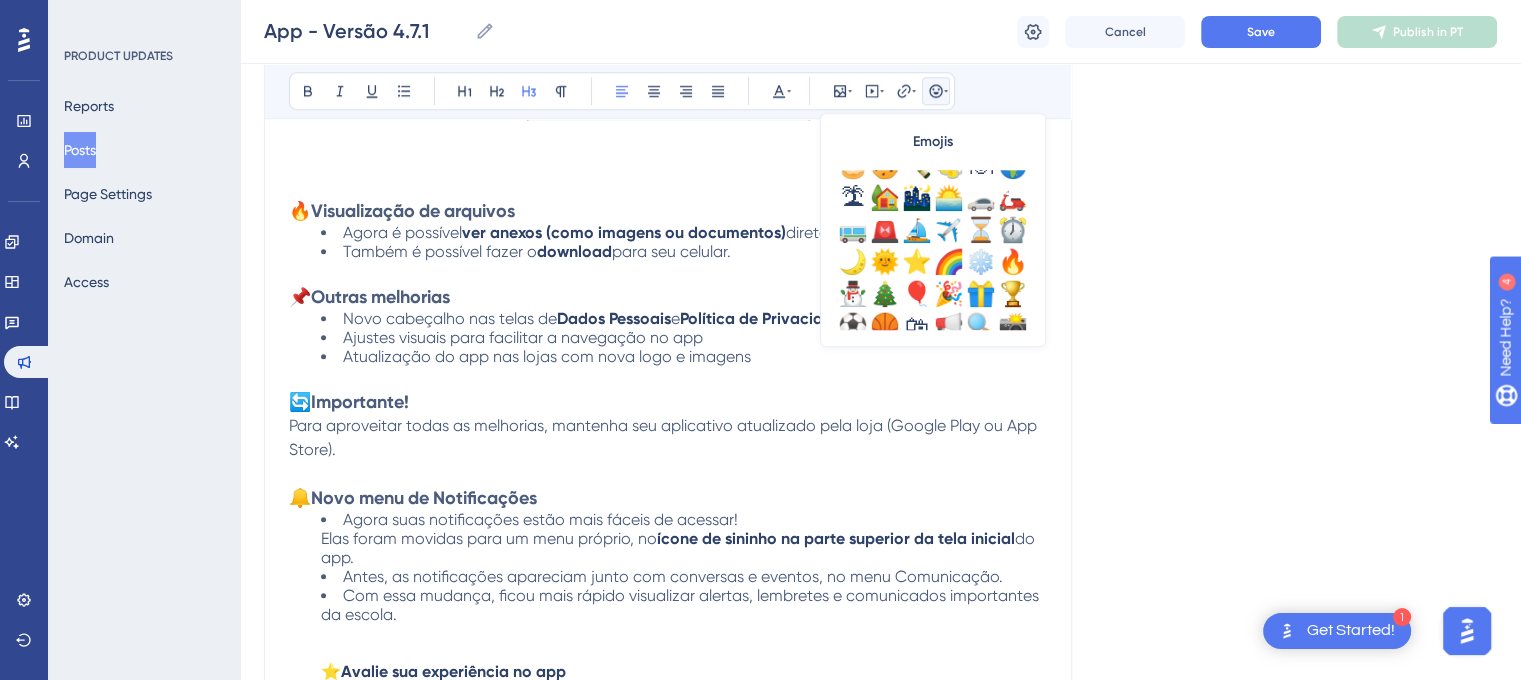 click on "Versão [VERSION]   Data de Publicação: [MM]/[DD]/[YYYY]  Correções e Implementações: 🔥  Novo visual do app Atualizamos o visual com  nova logo  e  nova cor na tela de abertura . Tudo ficou mais moderno, organizado e agradável de usar.   🔥  Personalize seu perfil Agora é possível  trocar sua foto de perfil : Tire uma selfie com a câmera Escolha uma foto da galeria Ou remova a foto se quiser voltar ao padrão   🔥  Banners com ação Se sua escola enviar um banner com link, agora ele terá o botão  "Ver mais"  para facilitar o acesso ao conteúdo.   🔥  Visualização de arquivos Agora é possível  ver anexos (como imagens ou documentos)  diretamente no app. Também é possível fazer o  download  para seu celular.   📌  Outras melhorias Novo cabeçalho nas telas de  Dados Pessoais  e  Política de Privacidade Ajustes visuais para facilitar a navegação no app Atualização do app nas lojas com nova logo e imagens   🔄" at bounding box center (880, -369) 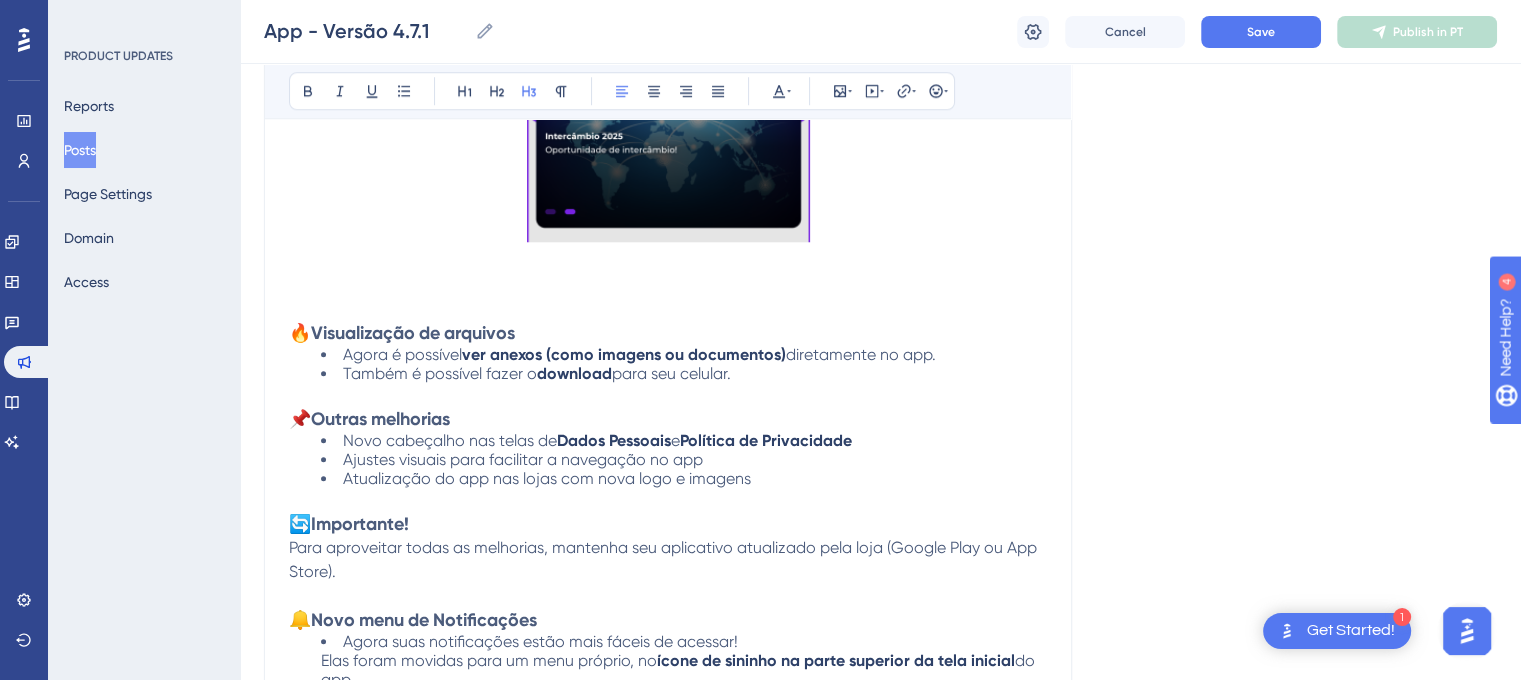 scroll, scrollTop: 1812, scrollLeft: 0, axis: vertical 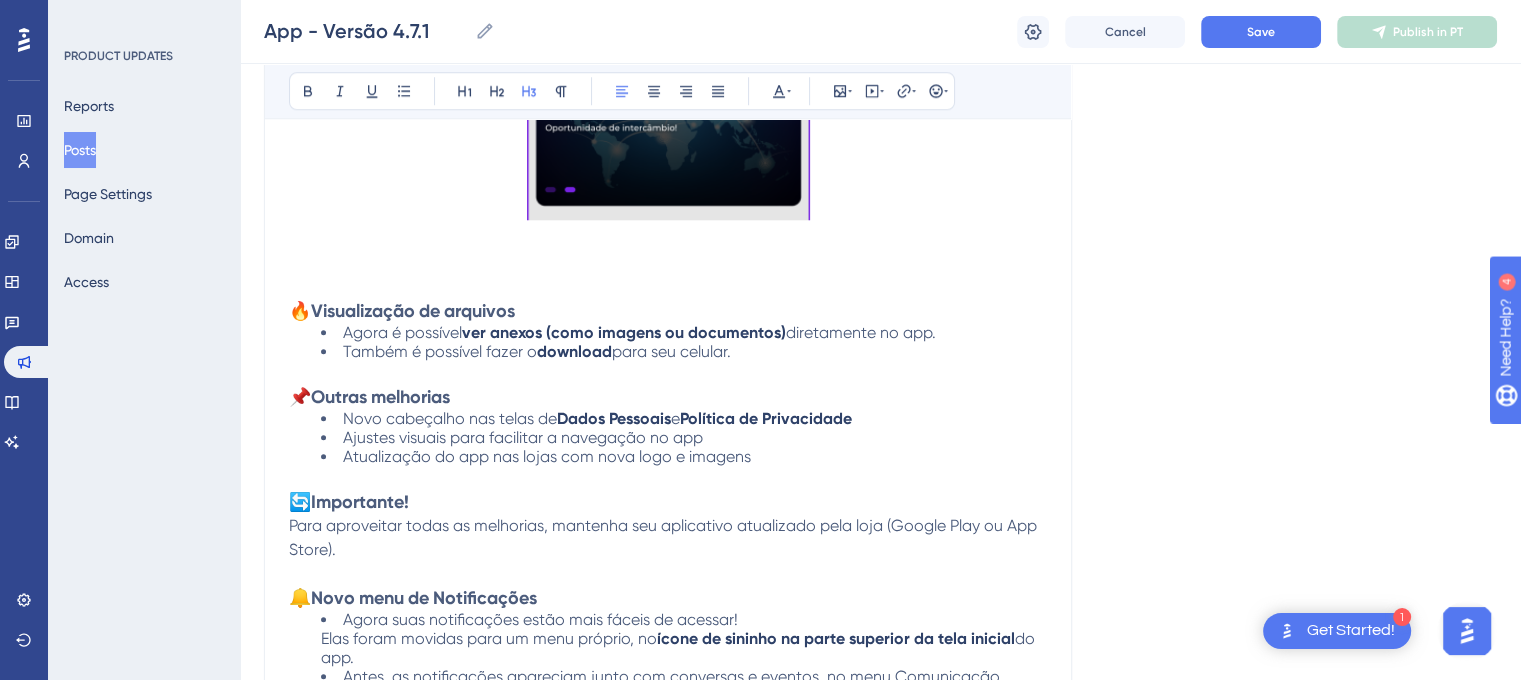 click on "🔄" at bounding box center (300, 501) 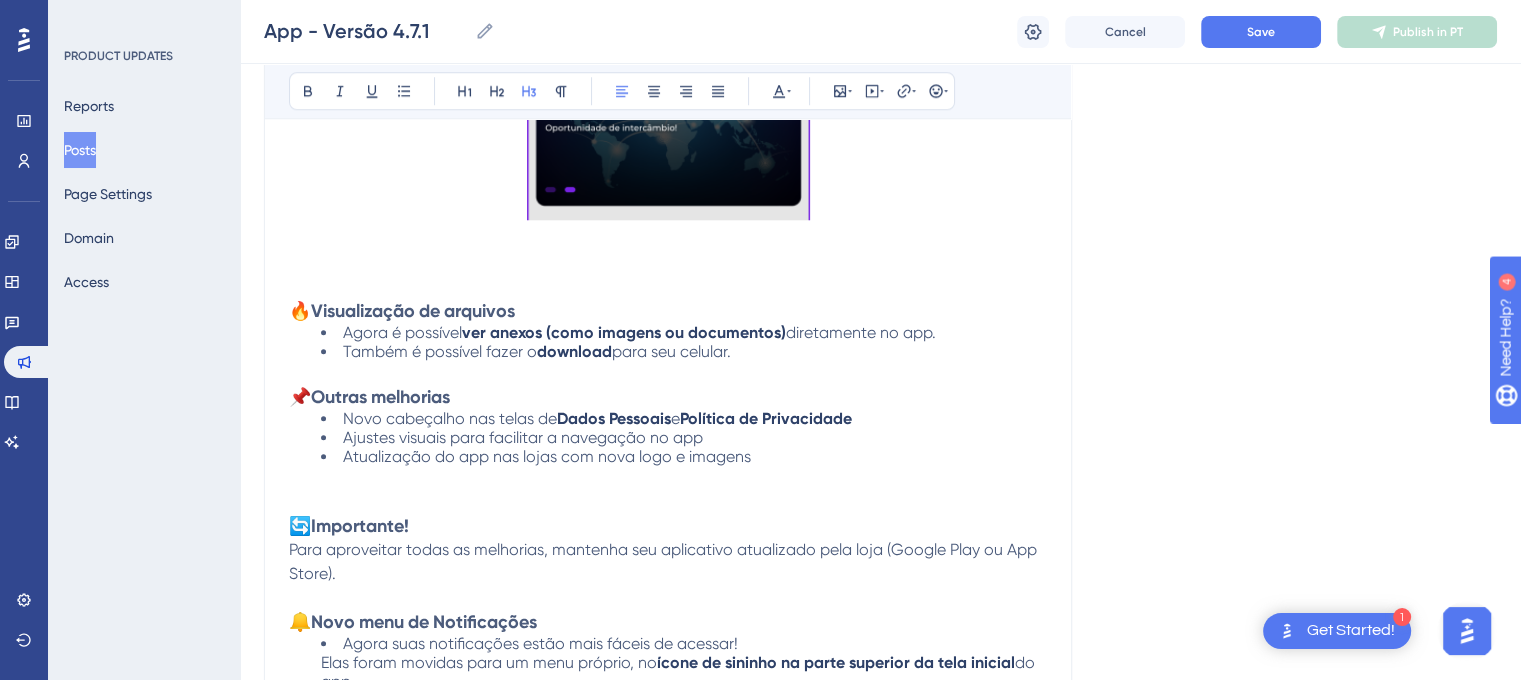 click on "Para aproveitar todas as melhorias, mantenha seu aplicativo atualizado pela loja (Google Play ou App Store)." at bounding box center (668, 562) 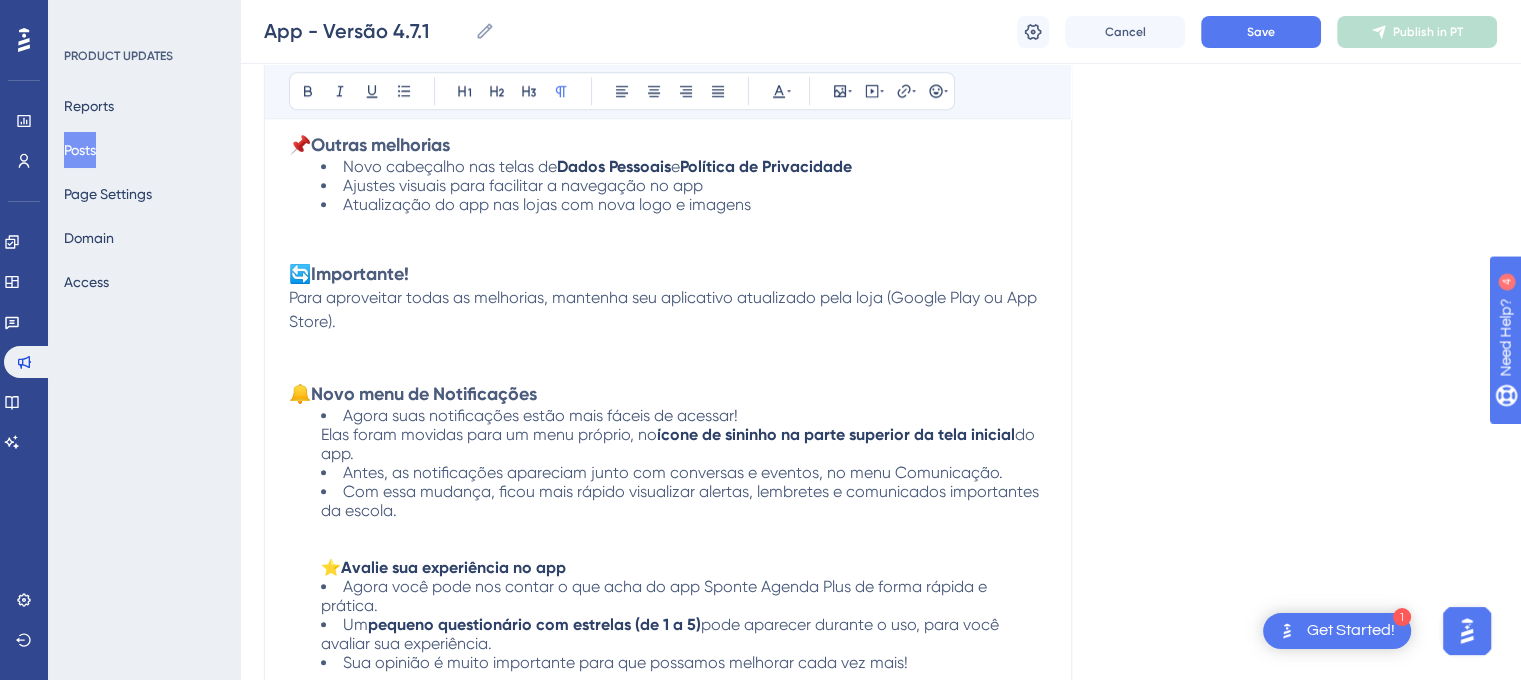 scroll, scrollTop: 2100, scrollLeft: 0, axis: vertical 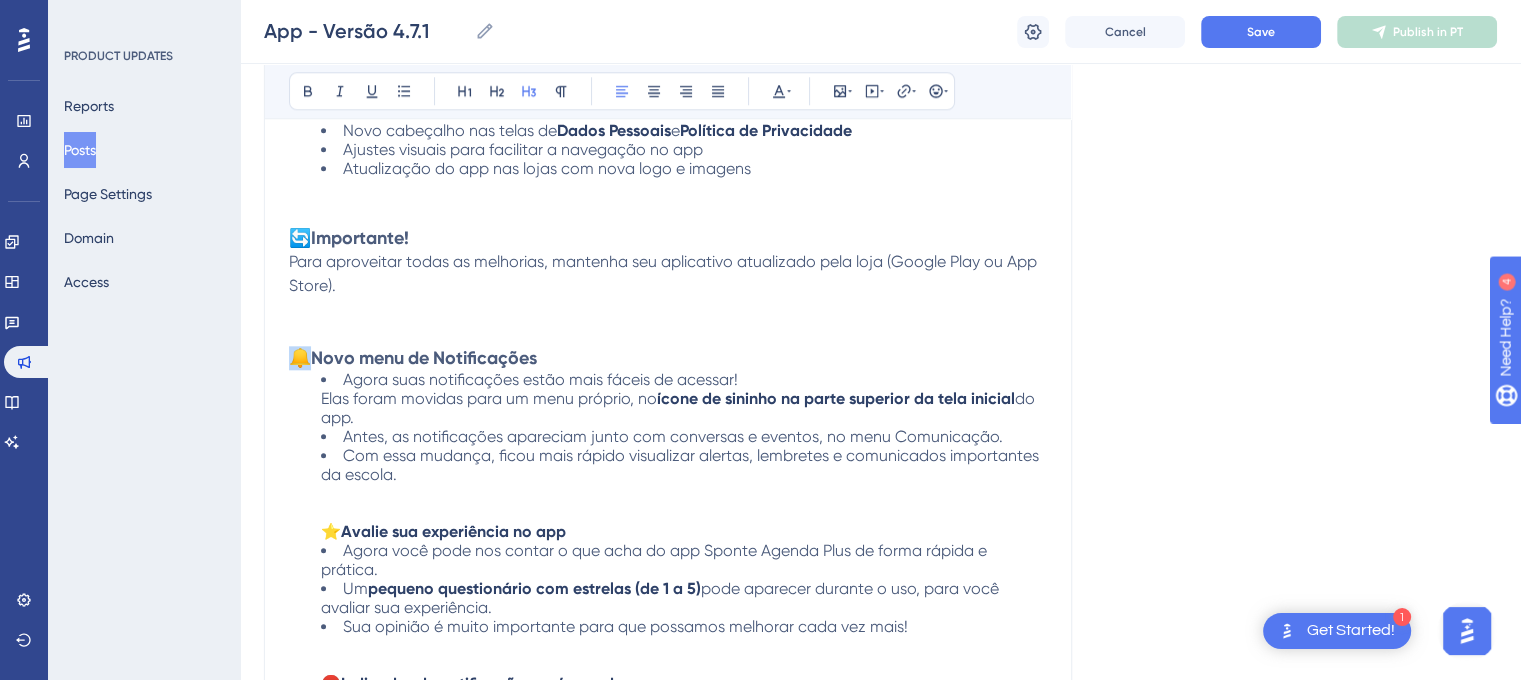 click on "🔔" at bounding box center (300, 357) 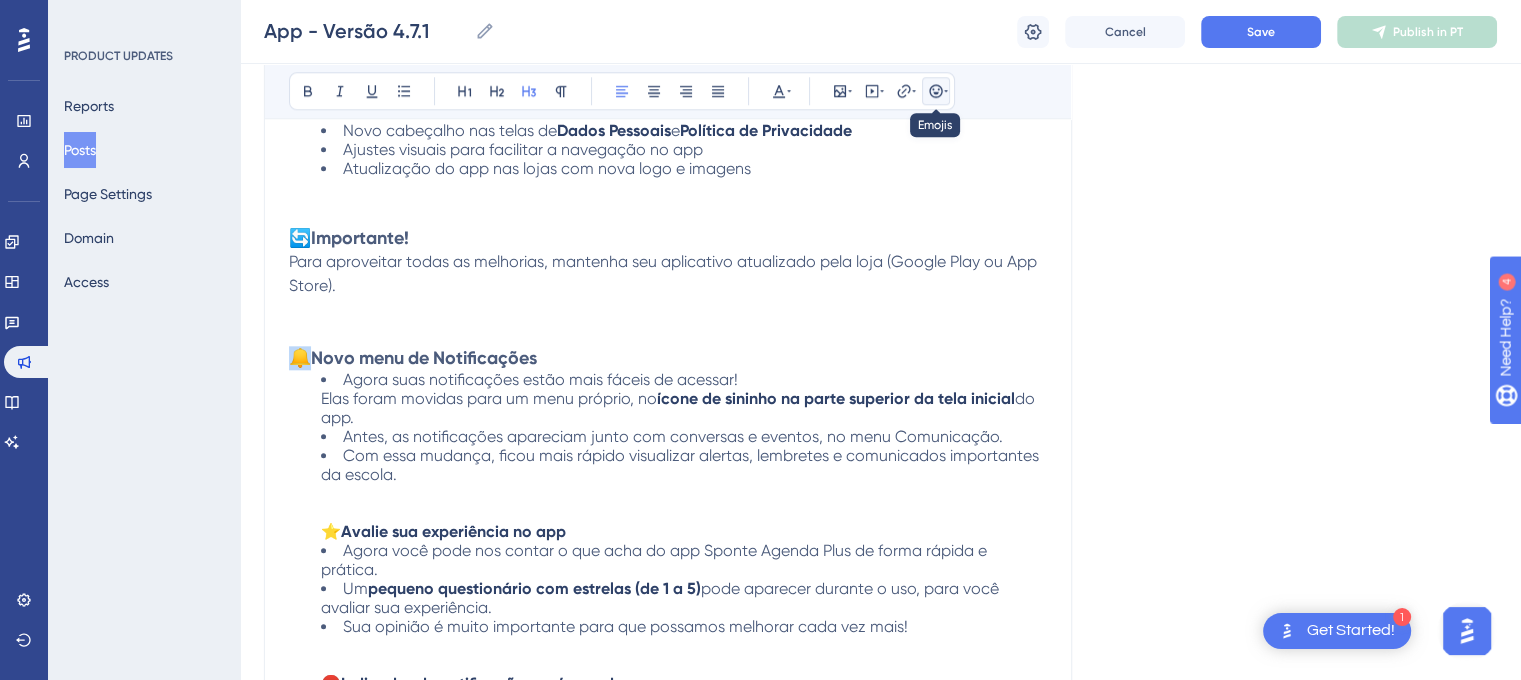 click 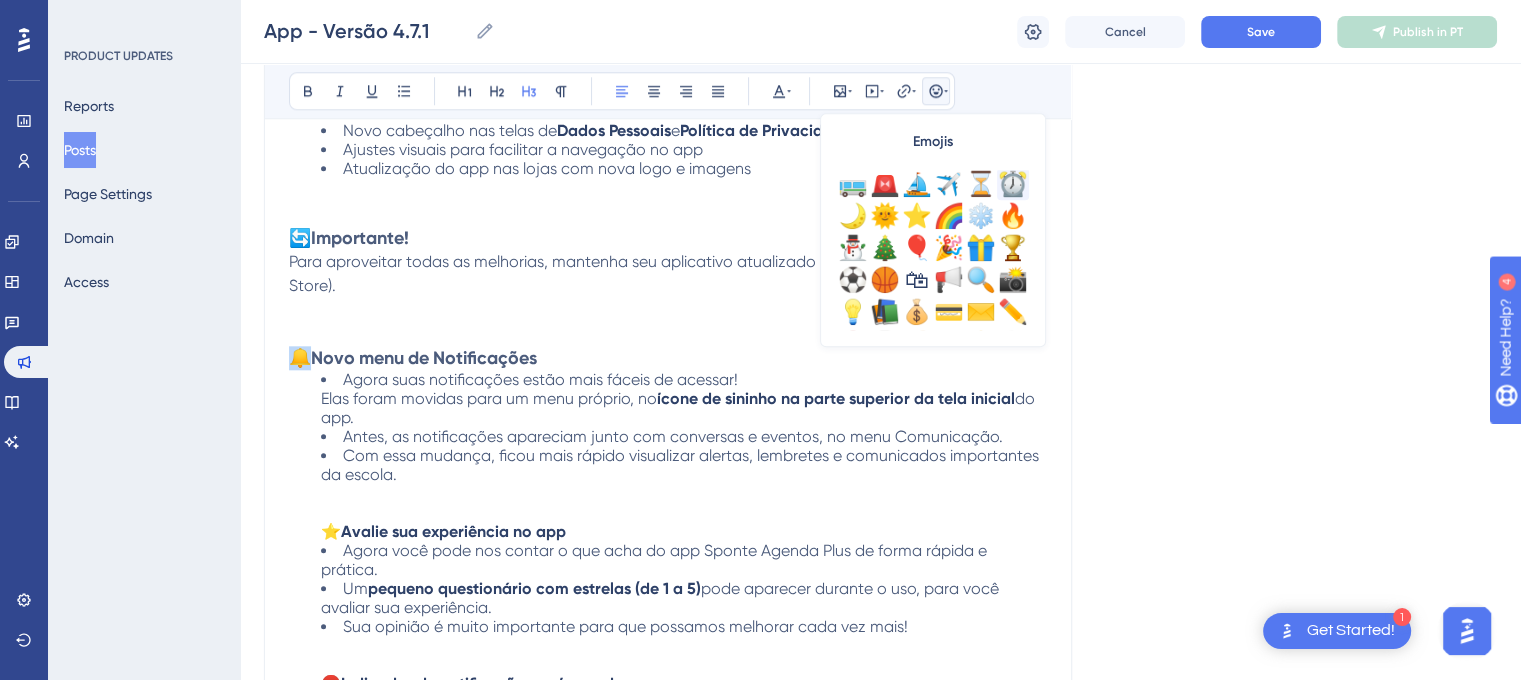 scroll, scrollTop: 500, scrollLeft: 0, axis: vertical 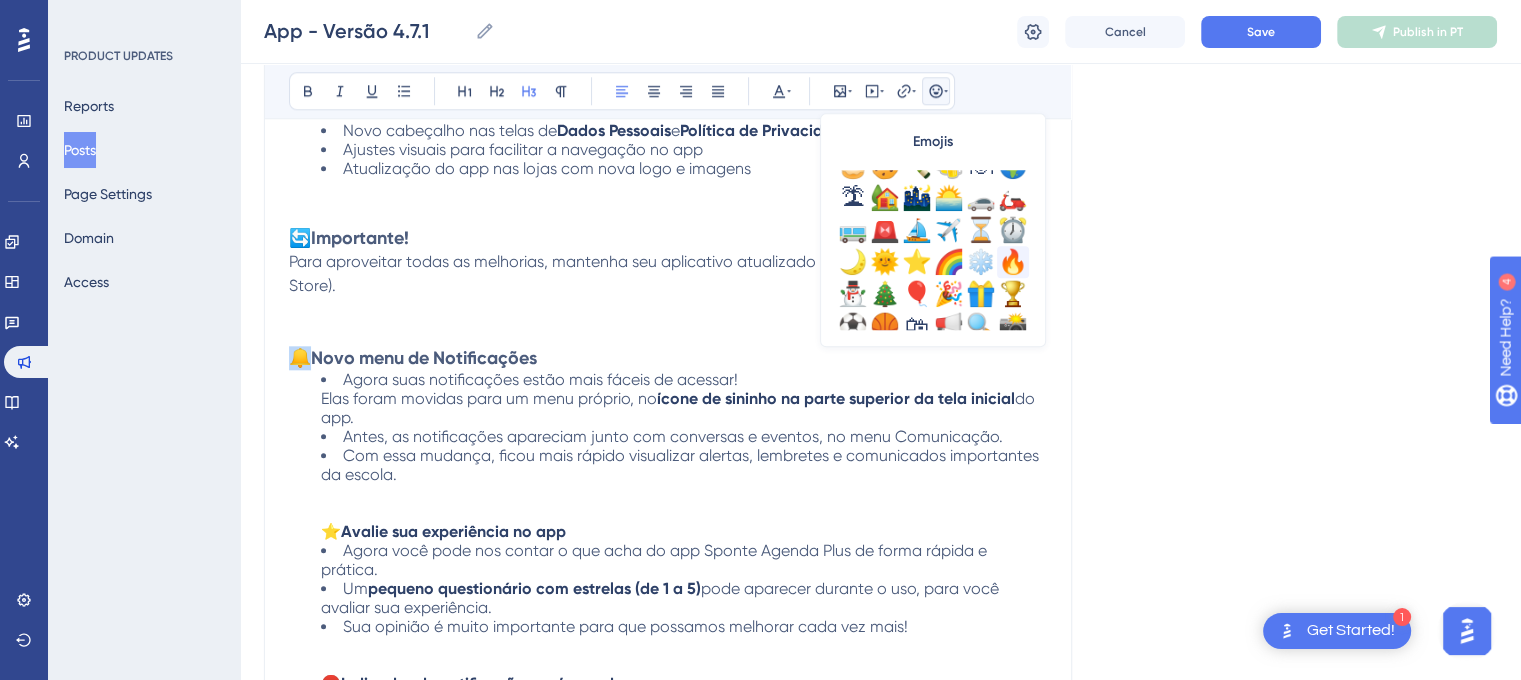 click on "🔥" at bounding box center (1013, 262) 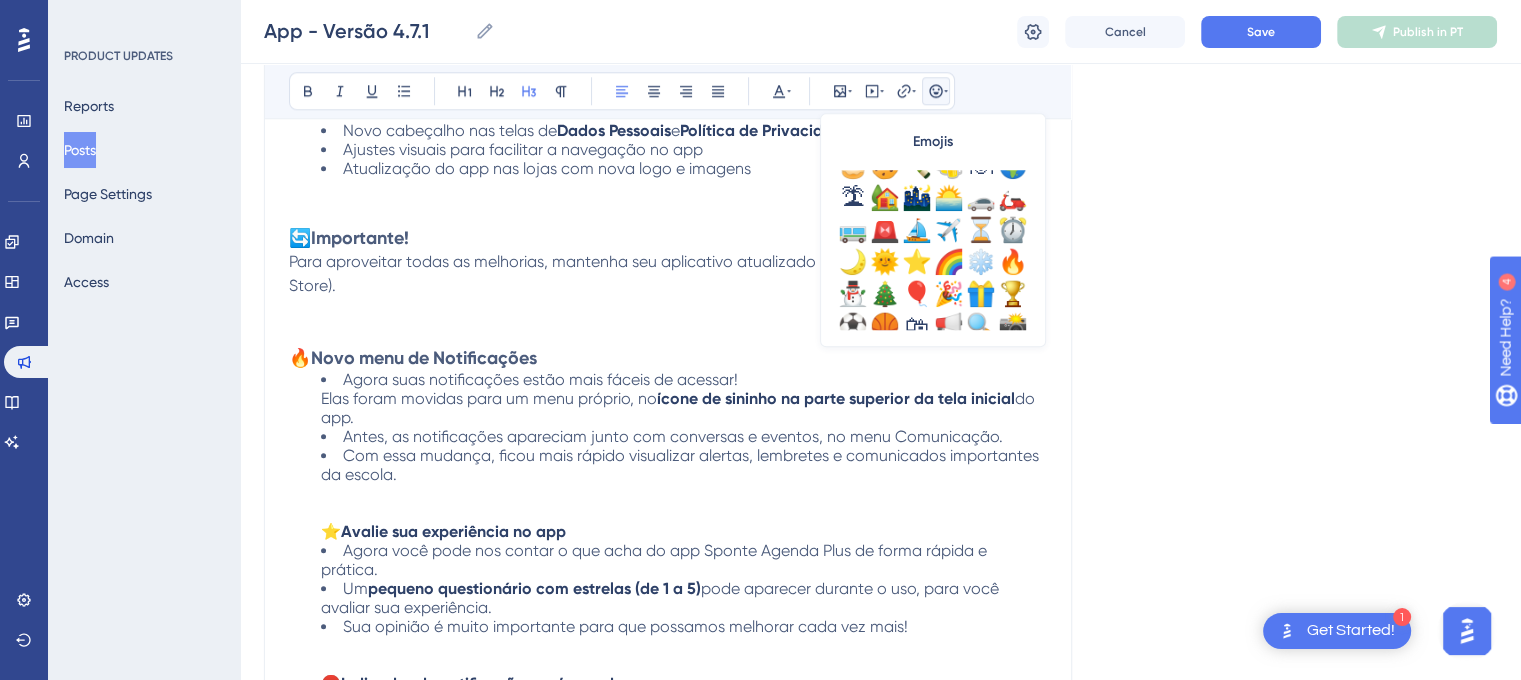 click on "Versão [VERSION]   Data de Publicação: [MM]/[DD]/[YYYY]  Correções e Implementações: 🔥  Novo visual do app Atualizamos o visual com  nova logo  e  nova cor na tela de abertura . Tudo ficou mais moderno, organizado e agradável de usar.   🔥  Personalize seu perfil Agora é possível  trocar sua foto de perfil : Tire uma selfie com a câmera Escolha uma foto da galeria Ou remova a foto se quiser voltar ao padrão   🔥  Banners com ação Se sua escola enviar um banner com link, agora ele terá o botão  "Ver mais"  para facilitar o acesso ao conteúdo.   🔥  Visualização de arquivos Agora é possível  ver anexos (como imagens ou documentos)  diretamente no app. Também é possível fazer o  download  para seu celular.   📌  Outras melhorias Novo cabeçalho nas telas de  Dados Pessoais  e  Política de Privacidade Ajustes visuais para facilitar a navegação no app Atualização do app nas lojas com nova logo e imagens   🔄" at bounding box center [880, -533] 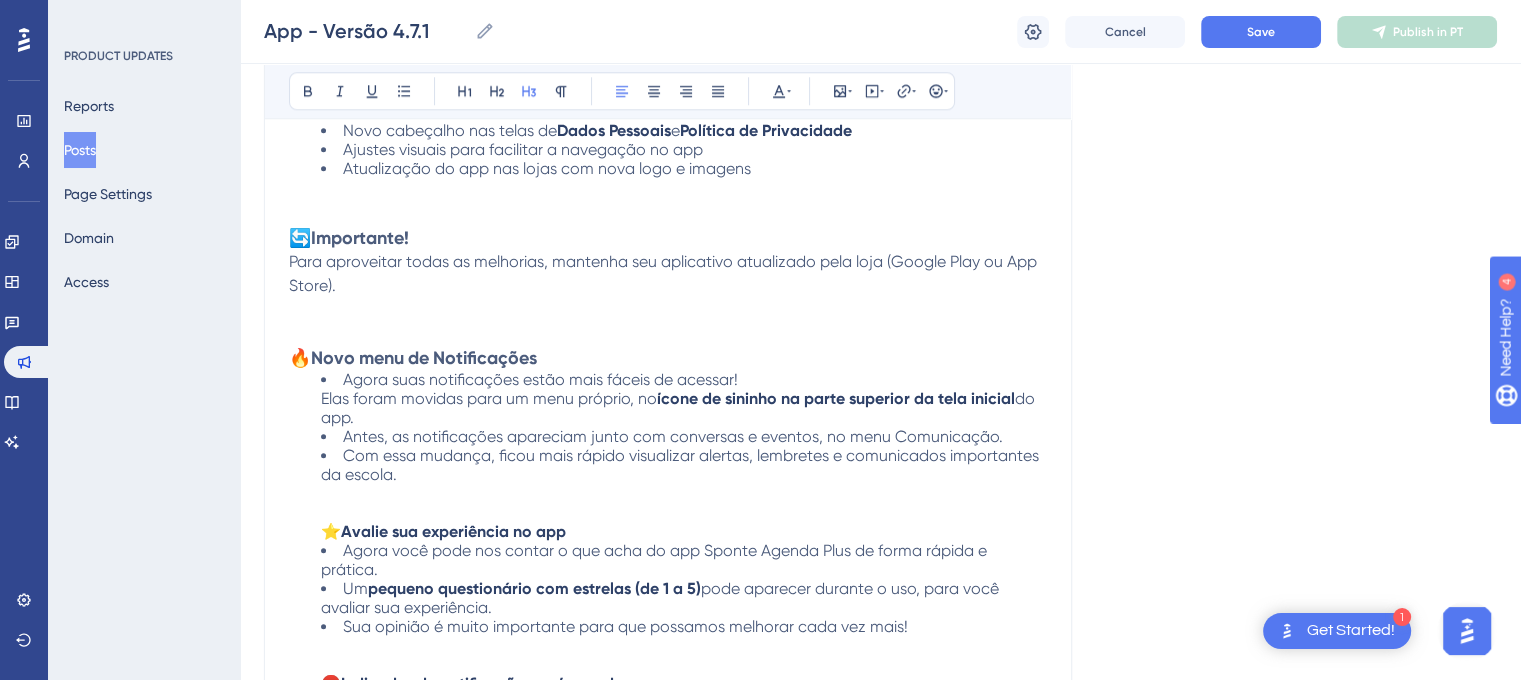click on "Com essa mudança, ficou mais rápido visualizar alertas, lembretes e comunicados importantes da escola. ⭐  Avalie sua experiência no app" at bounding box center (684, 493) 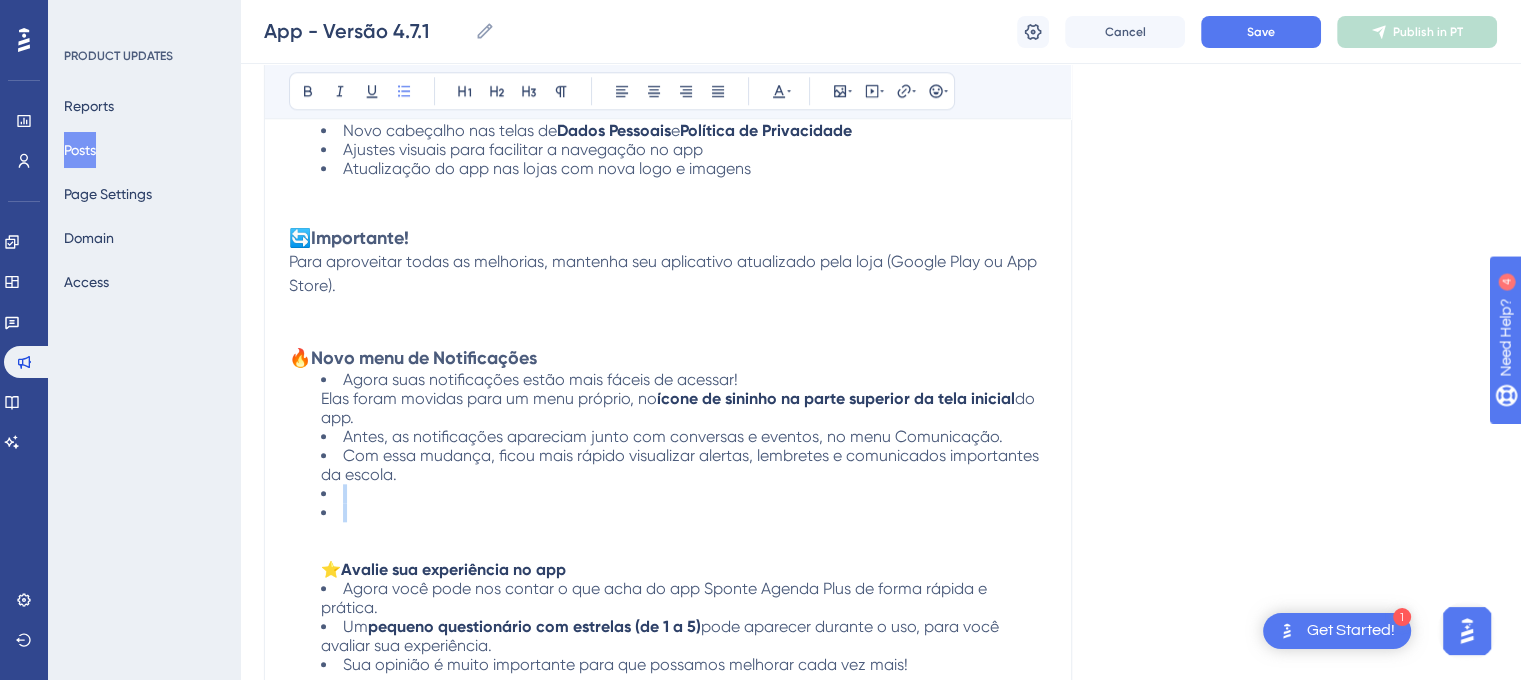 drag, startPoint x: 346, startPoint y: 512, endPoint x: 309, endPoint y: 490, distance: 43.046486 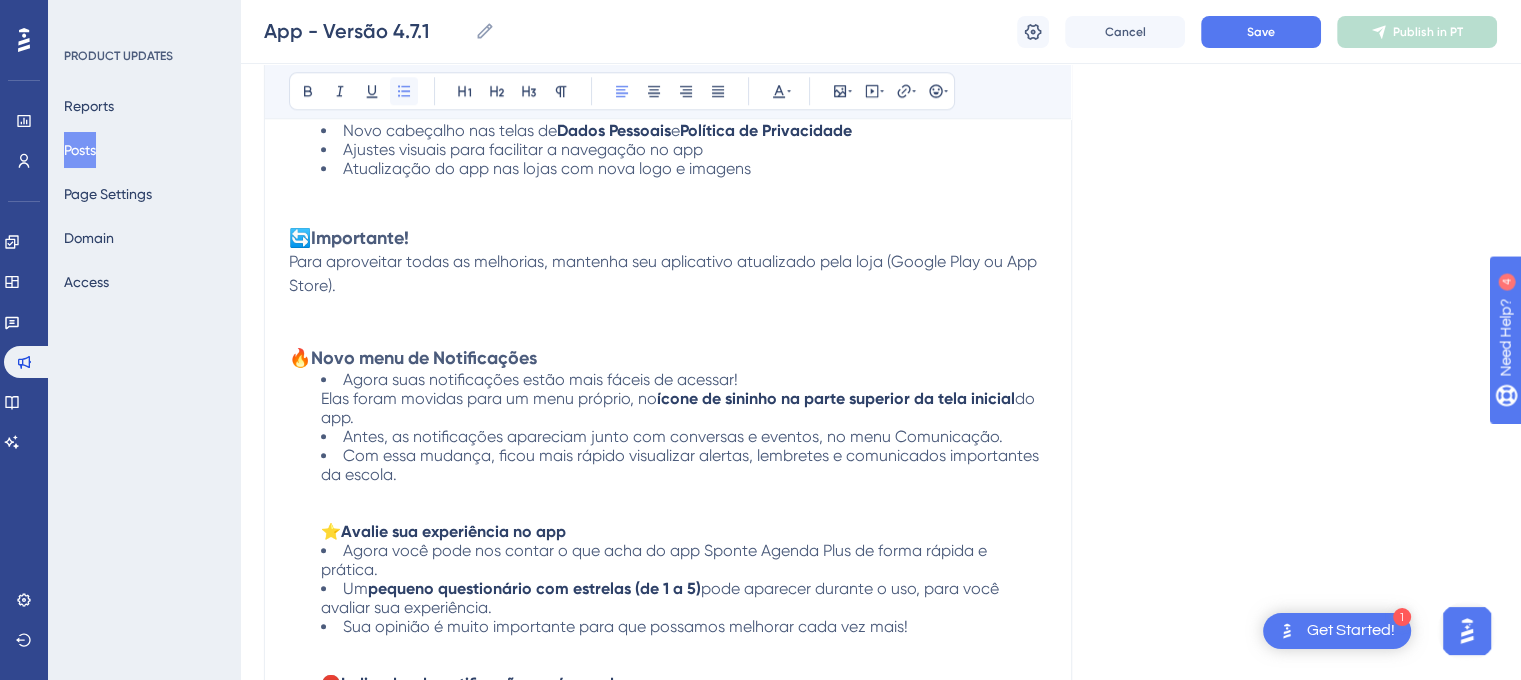 click 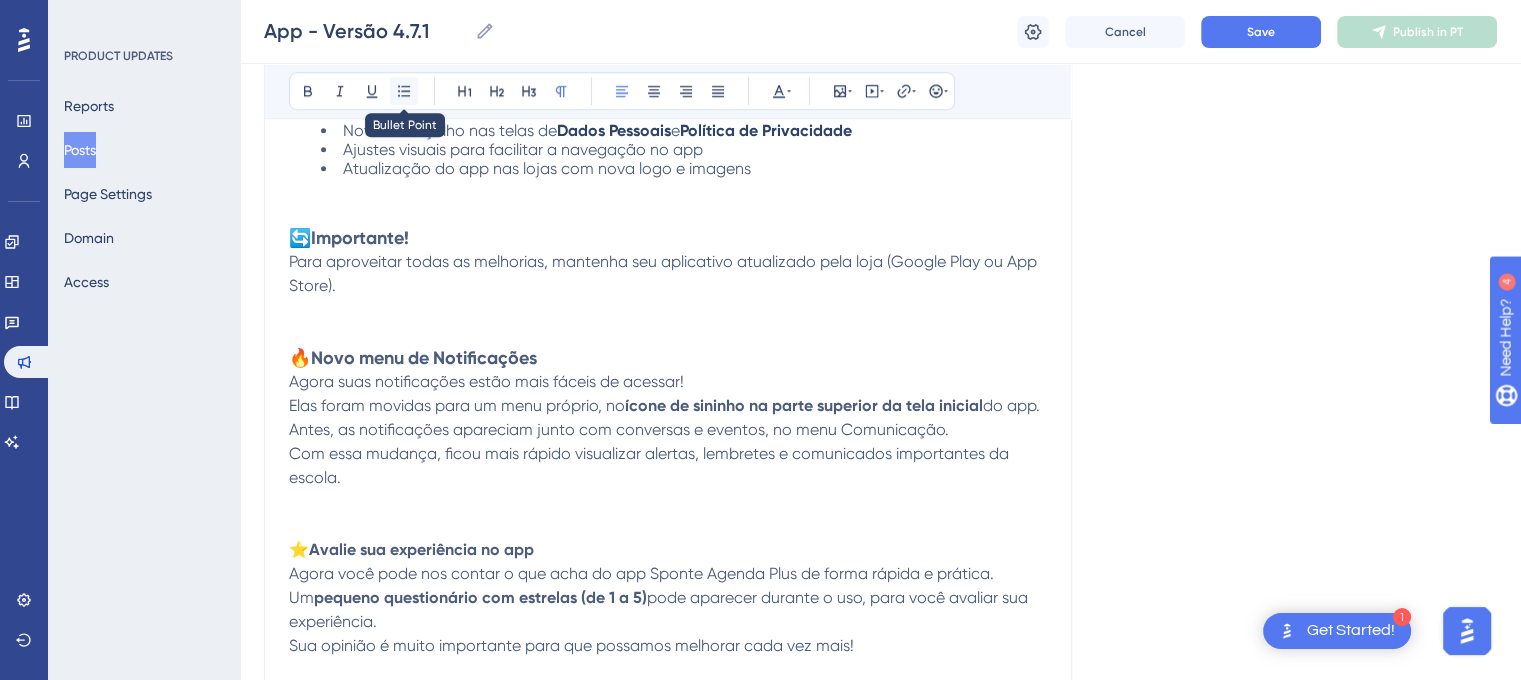 click 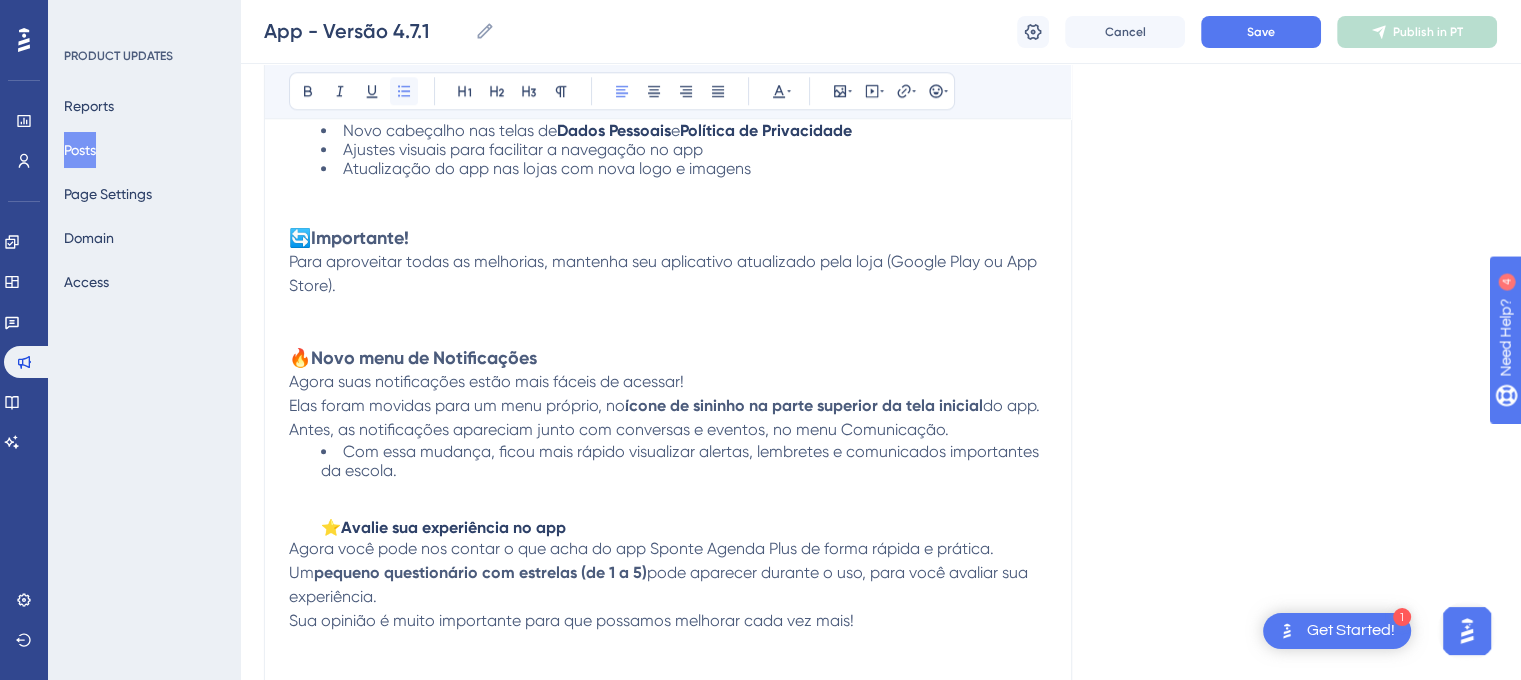 click 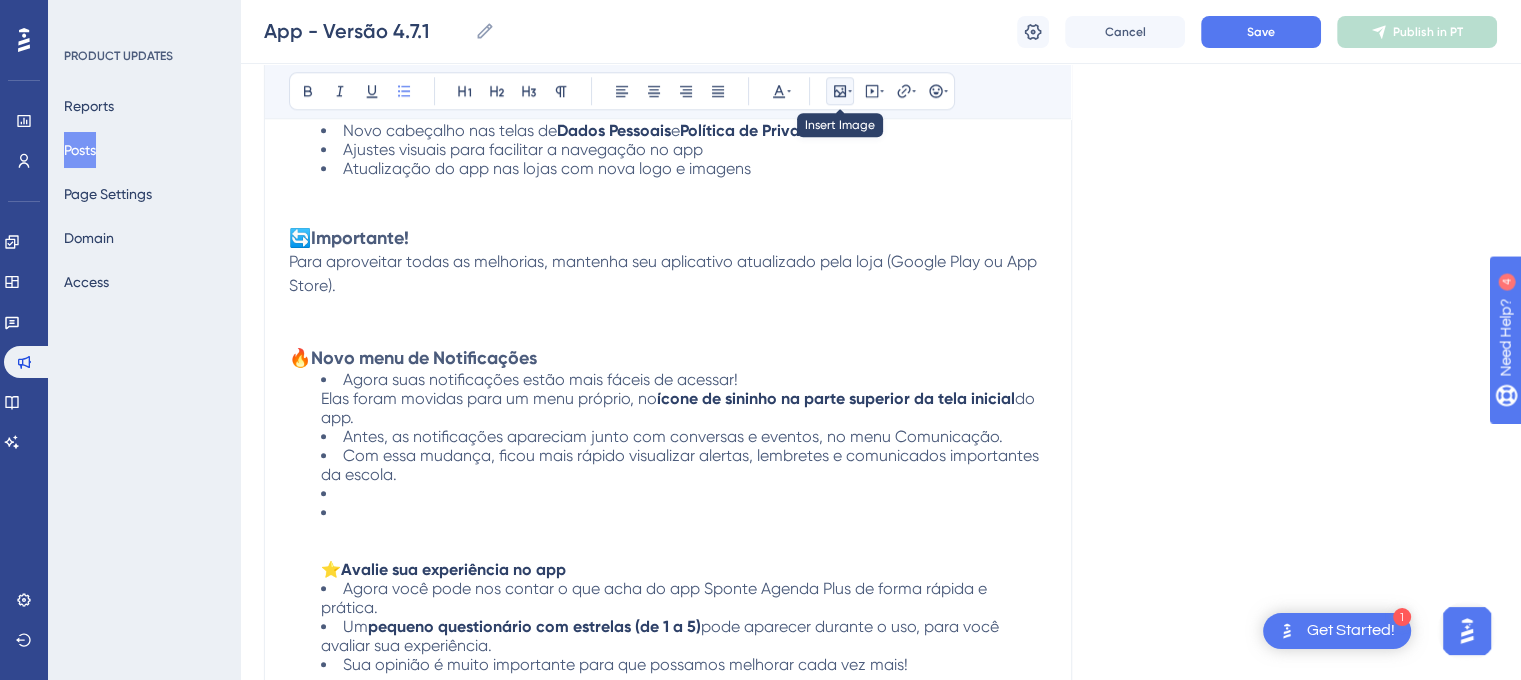 click 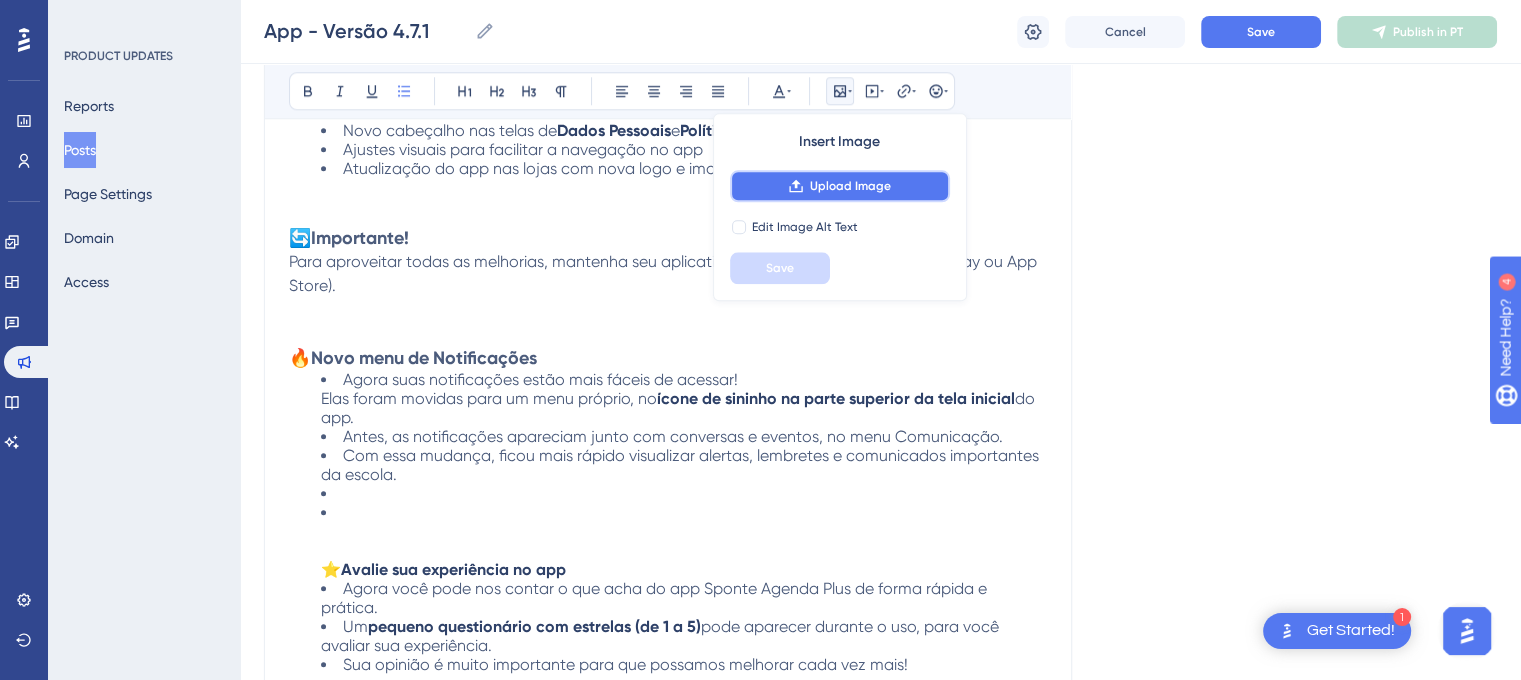 click on "Upload Image" at bounding box center (840, 186) 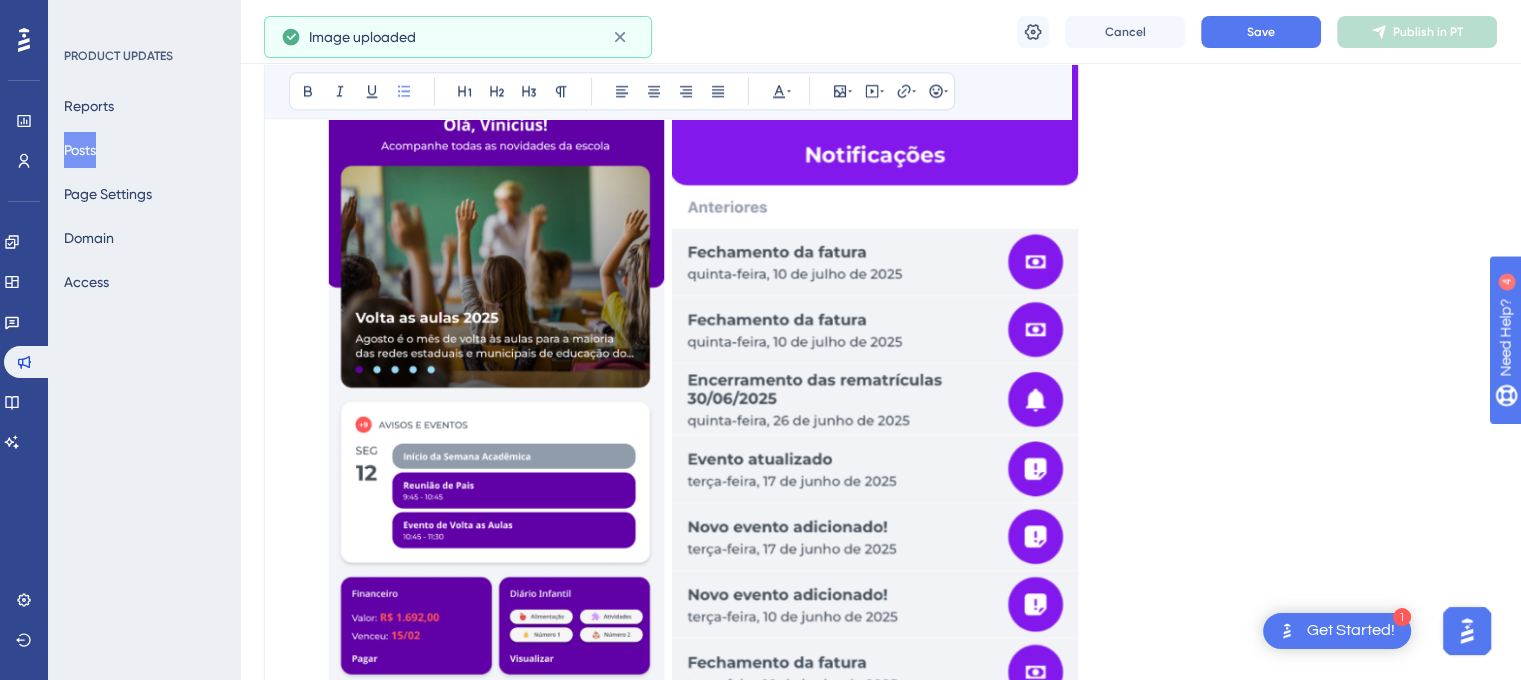 scroll, scrollTop: 2800, scrollLeft: 0, axis: vertical 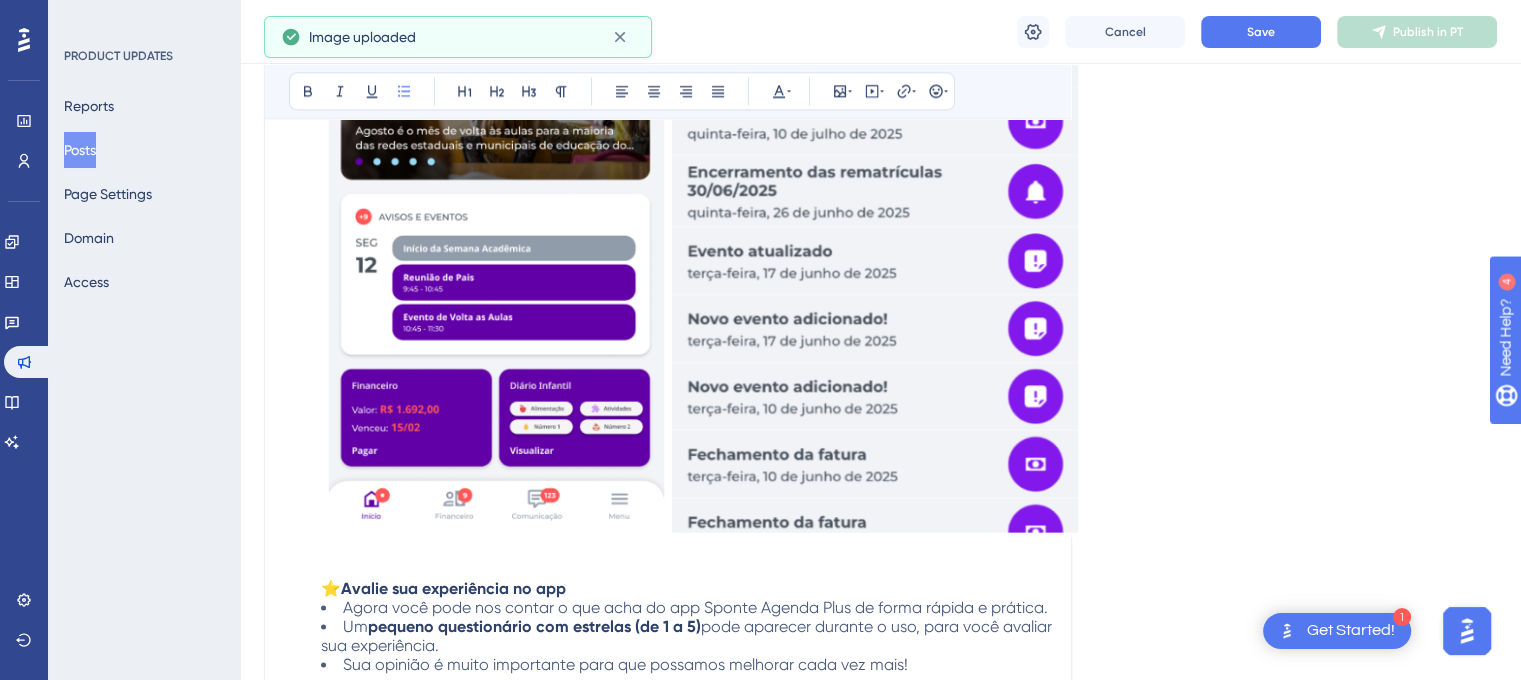 click at bounding box center [700, 170] 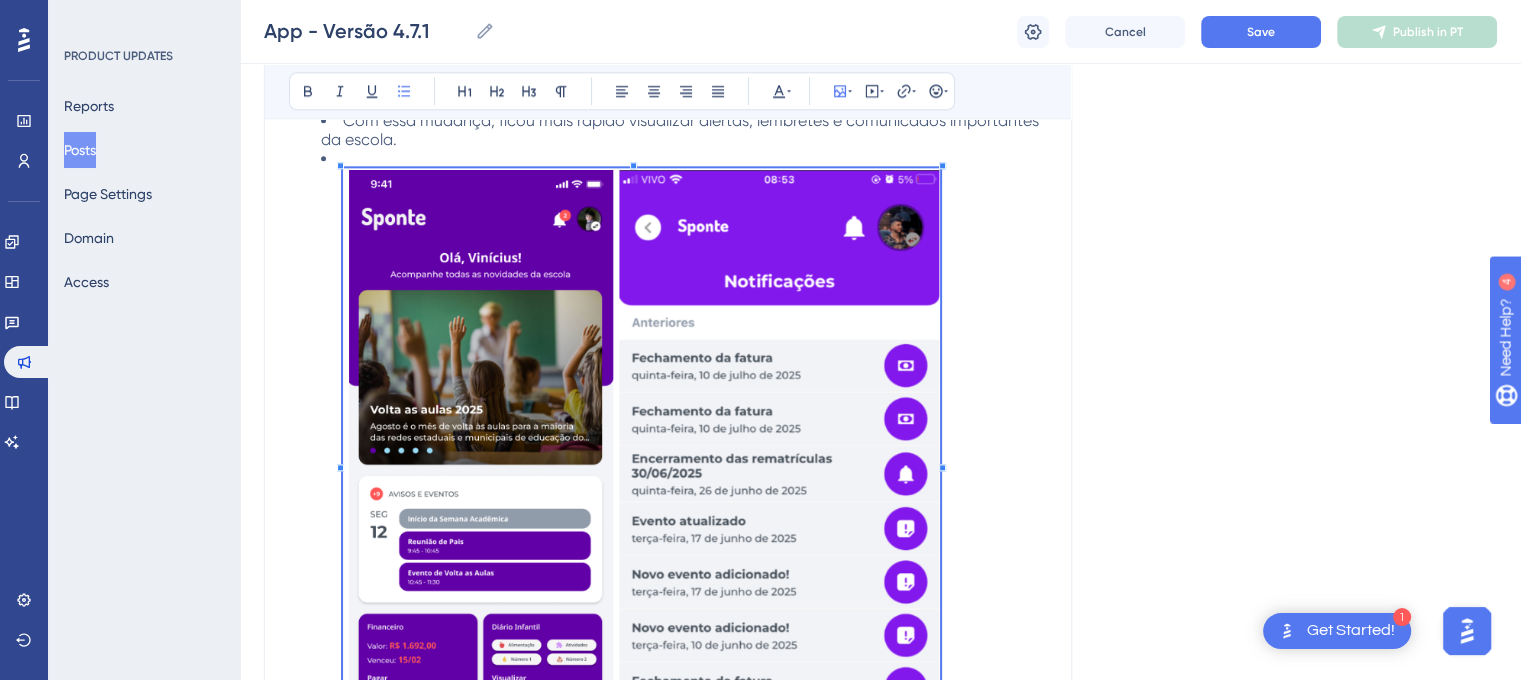 scroll, scrollTop: 2400, scrollLeft: 0, axis: vertical 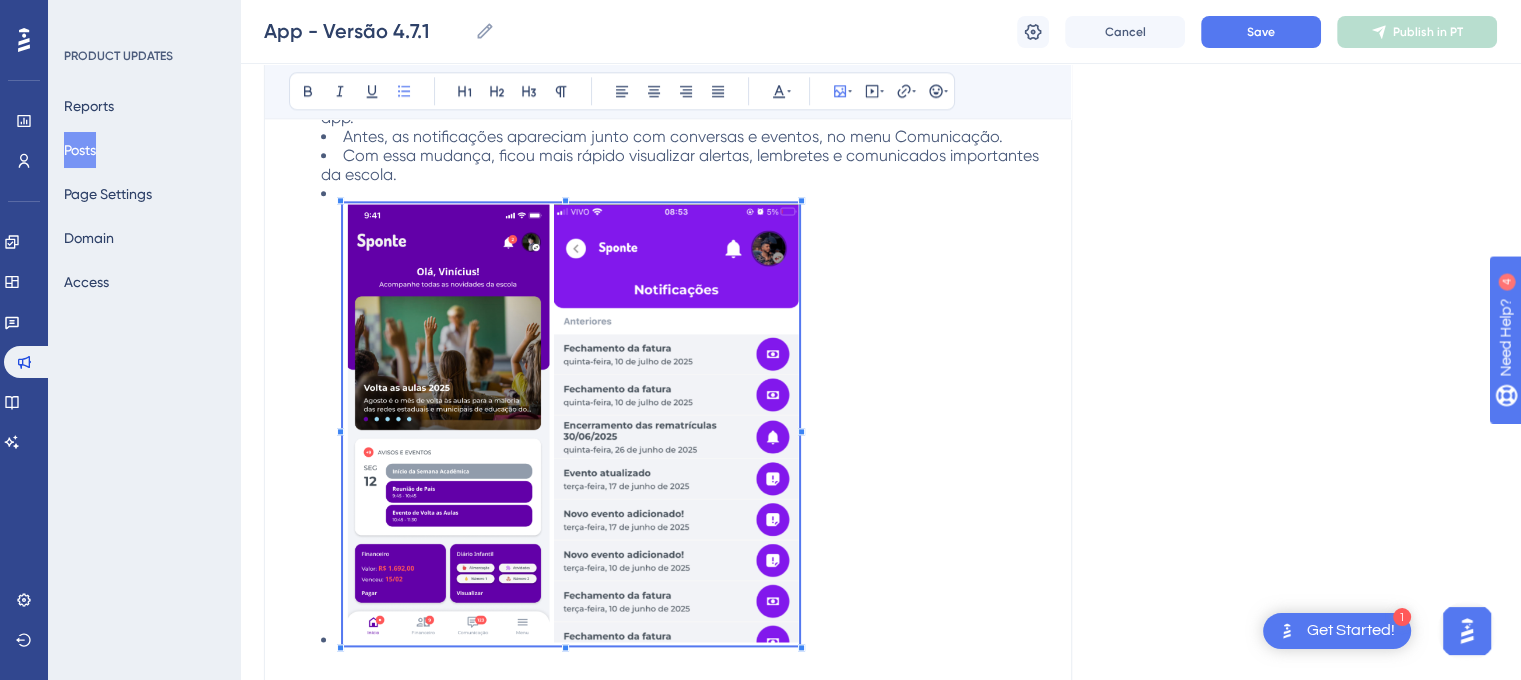 click at bounding box center [571, 425] 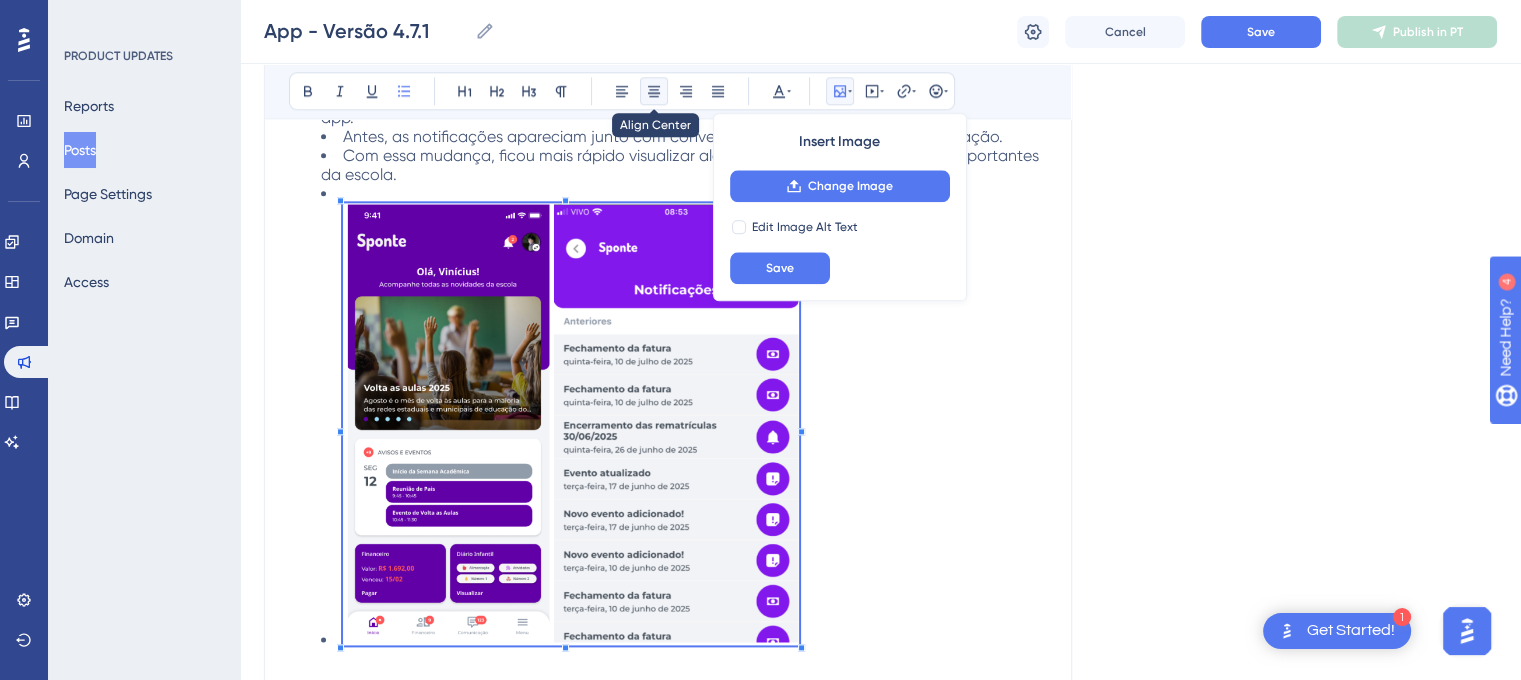 click 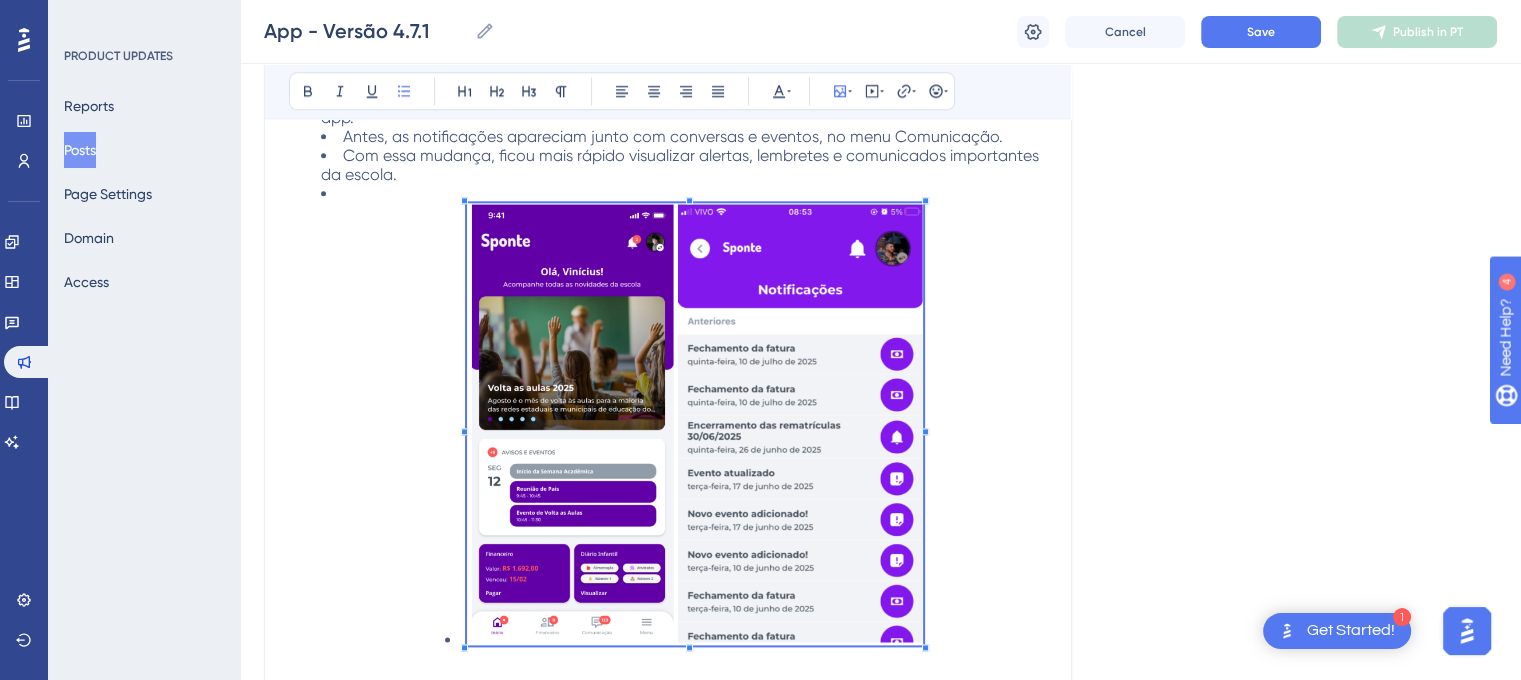 click on "Versão [VERSION]   Data de Publicação: [MM]/[DD]/[YYYY]  Correções e Implementações: 🔥  Novo visual do app Atualizamos o visual com  nova logo  e  nova cor na tela de abertura . Tudo ficou mais moderno, organizado e agradável de usar.   🔥  Personalize seu perfil Agora é possível  trocar sua foto de perfil : Tire uma selfie com a câmera Escolha uma foto da galeria Ou remova a foto se quiser voltar ao padrão   🔥  Banners com ação Se sua escola enviar um banner com link, agora ele terá o botão  "Ver mais"  para facilitar o acesso ao conteúdo.   🔥  Visualização de arquivos Agora é possível  ver anexos (como imagens ou documentos)  diretamente no app. Também é possível fazer o  download  para seu celular.   📌" at bounding box center (880, -601) 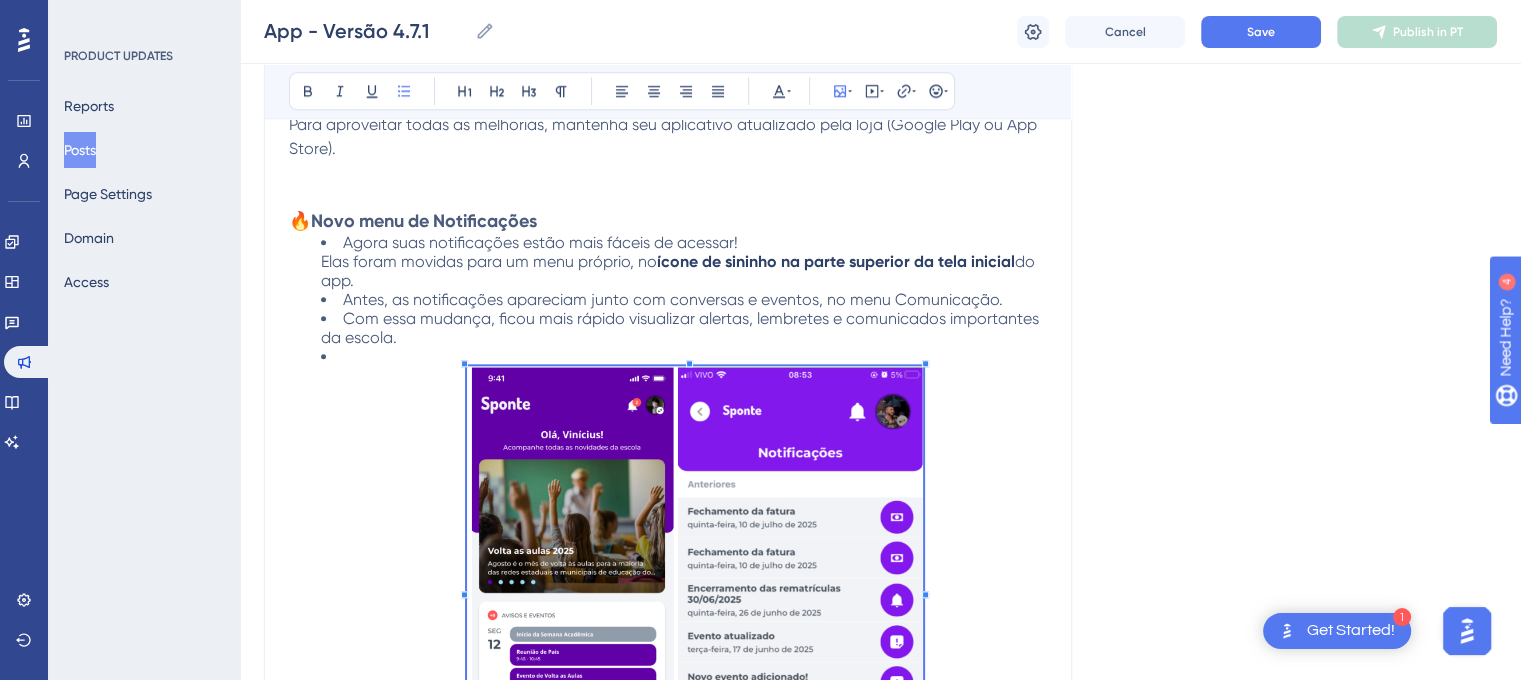 scroll, scrollTop: 2100, scrollLeft: 0, axis: vertical 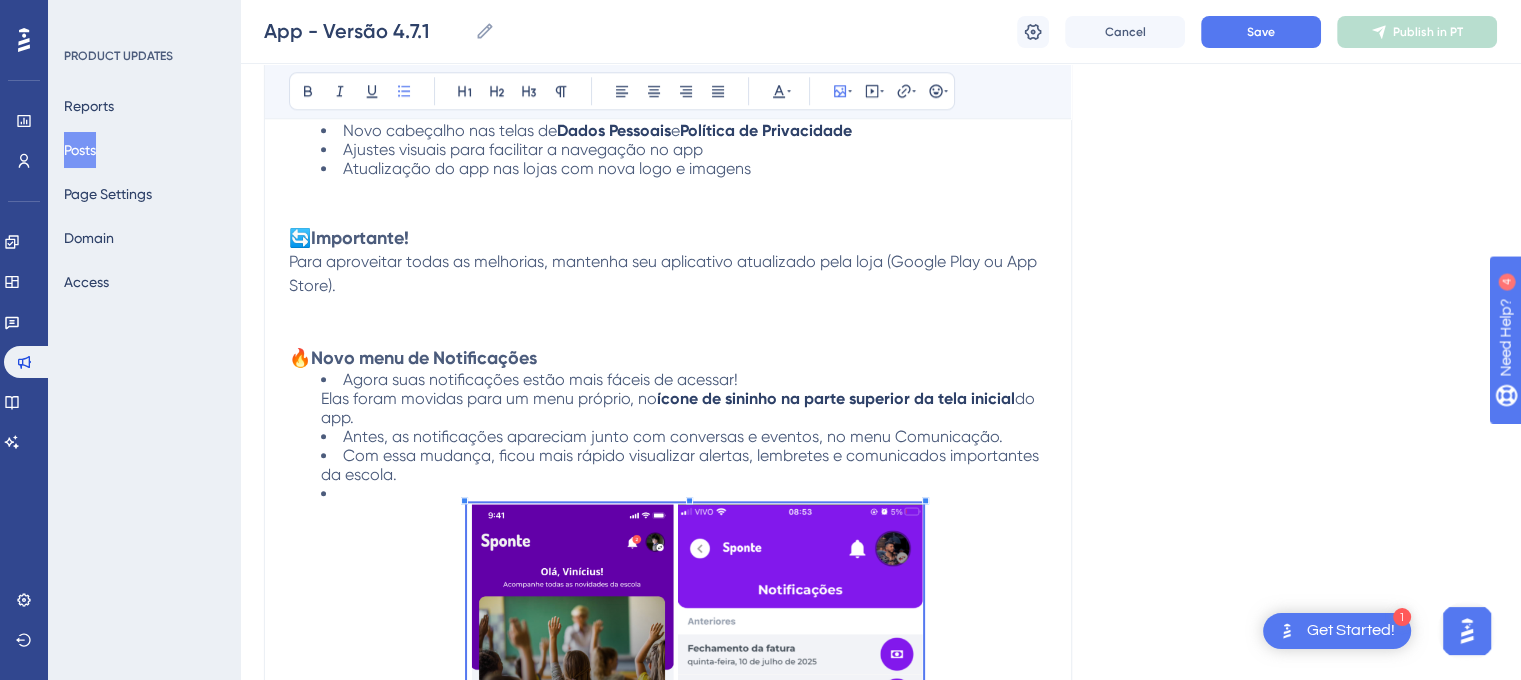 click at bounding box center [684, 493] 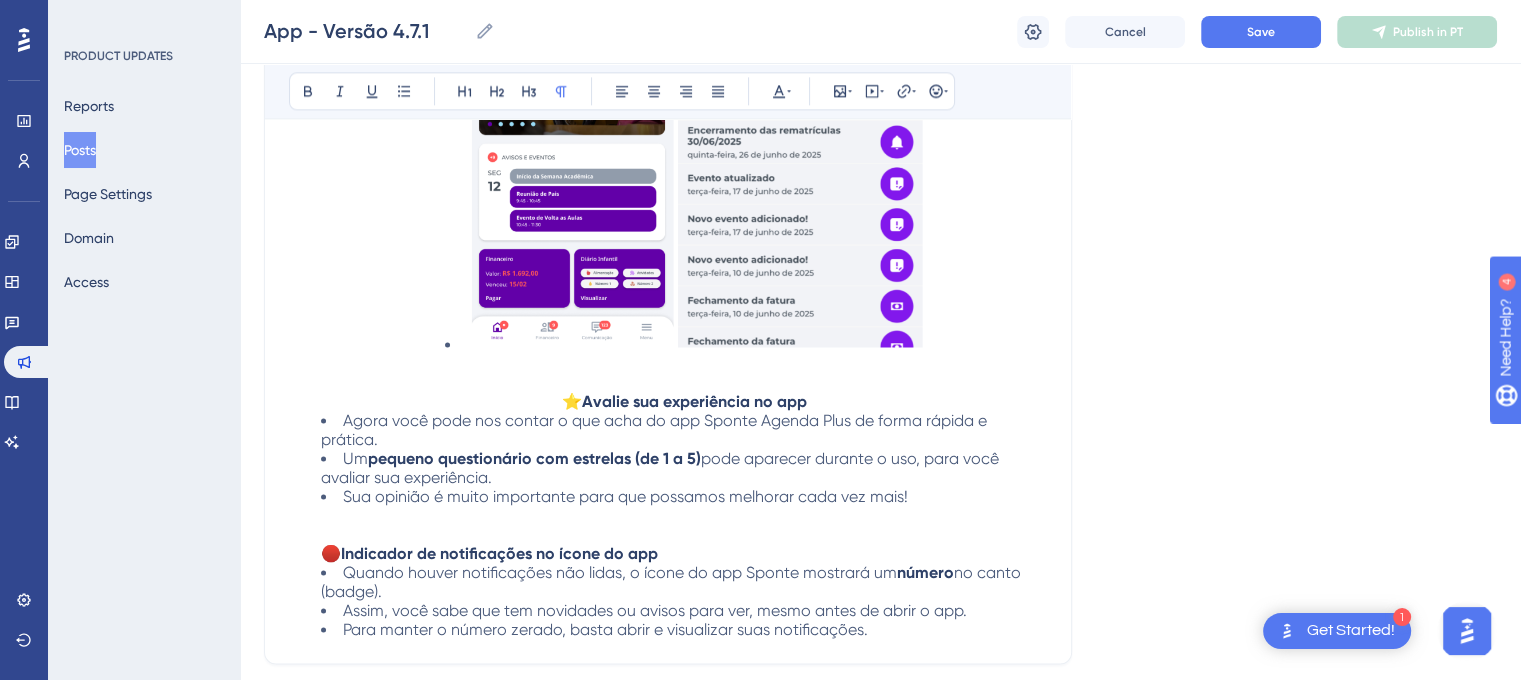 scroll, scrollTop: 2800, scrollLeft: 0, axis: vertical 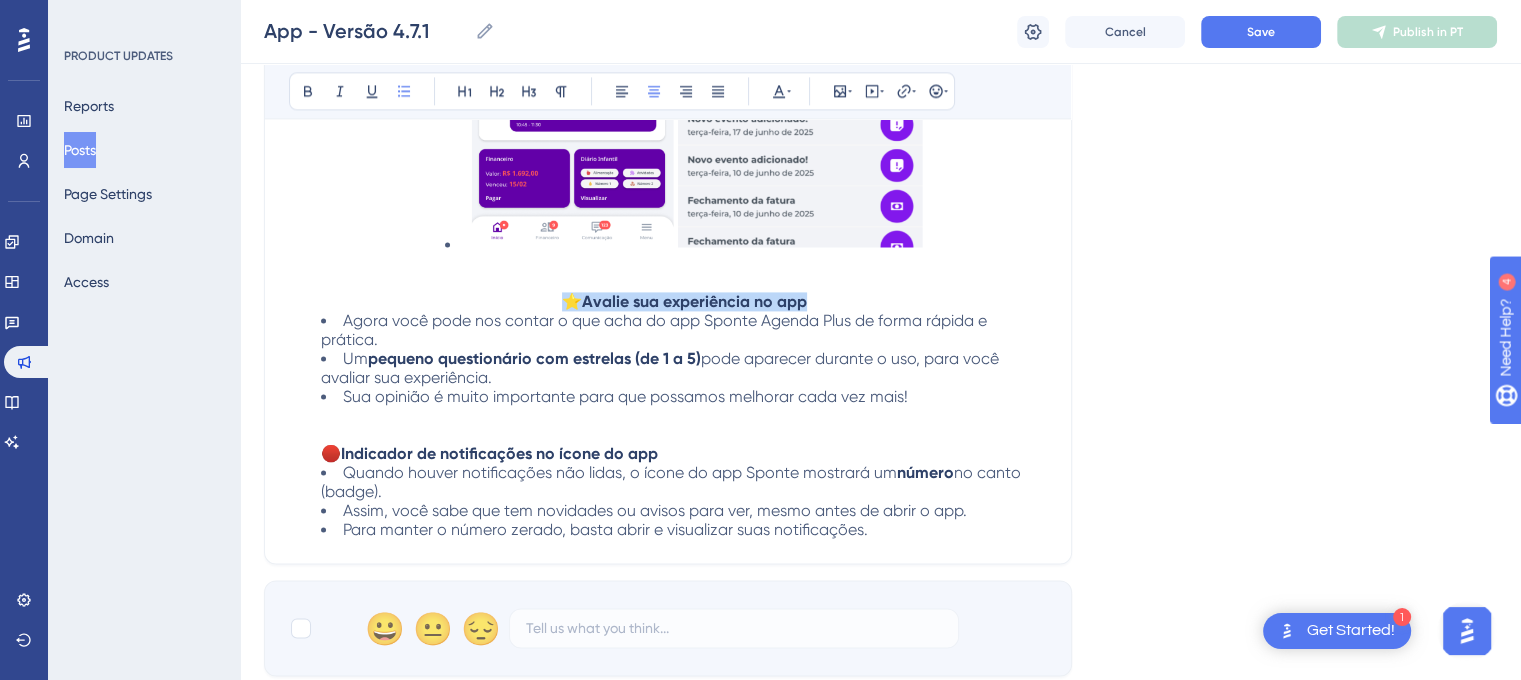 drag, startPoint x: 561, startPoint y: 295, endPoint x: 883, endPoint y: 306, distance: 322.18784 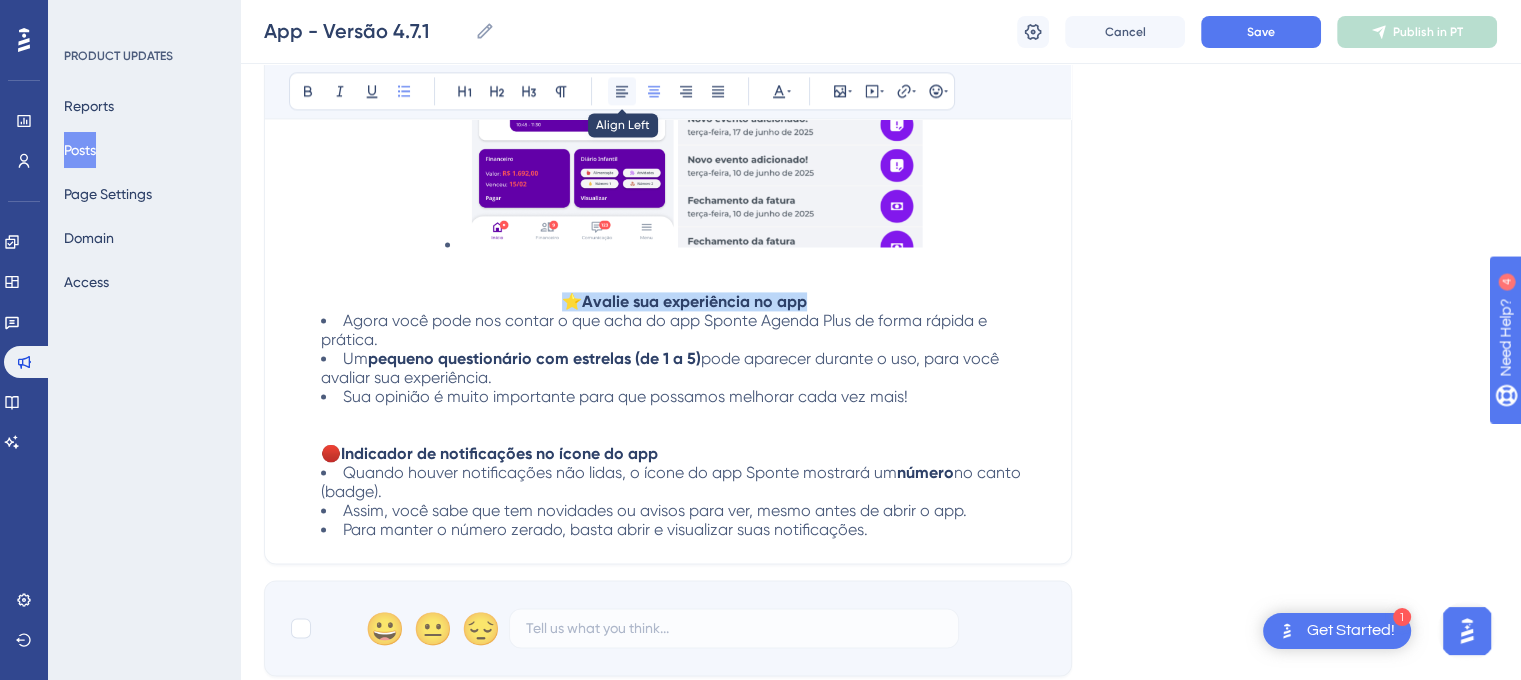 click 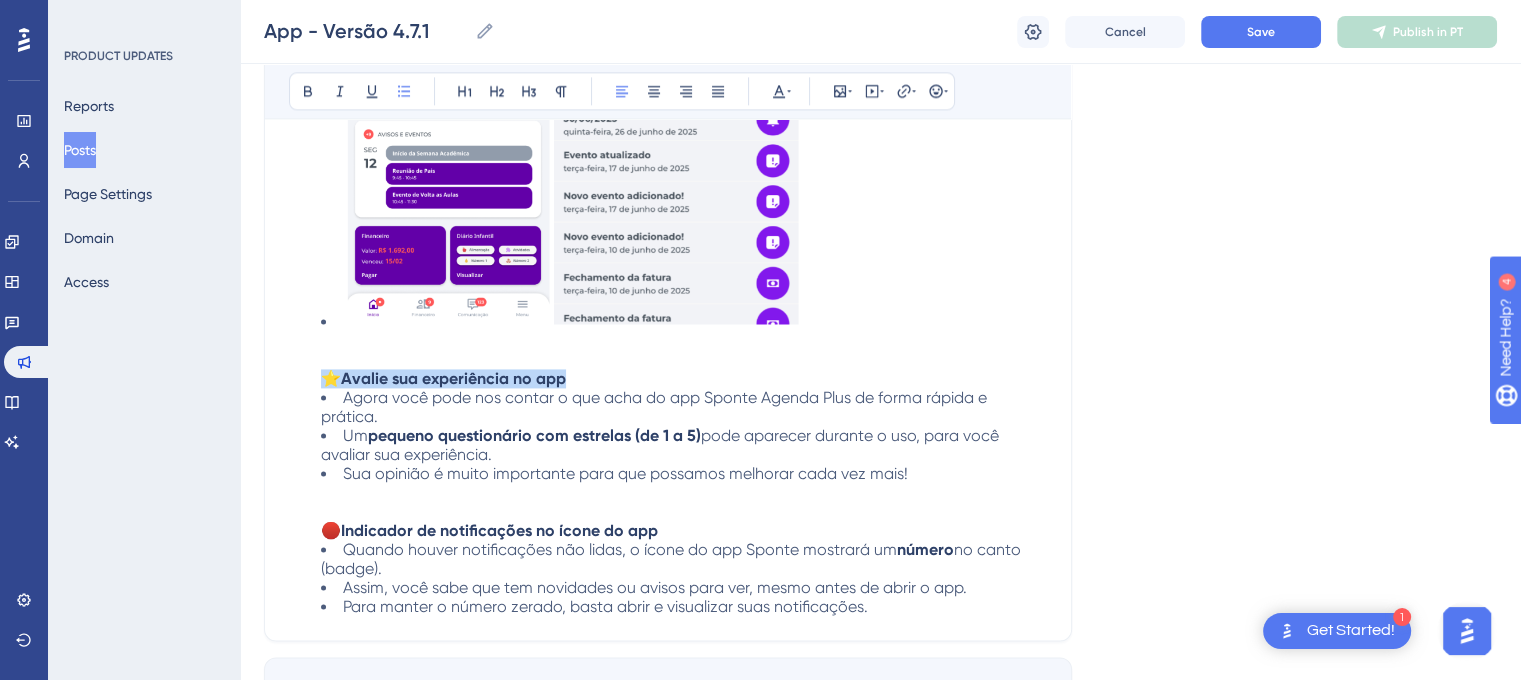 scroll, scrollTop: 2600, scrollLeft: 0, axis: vertical 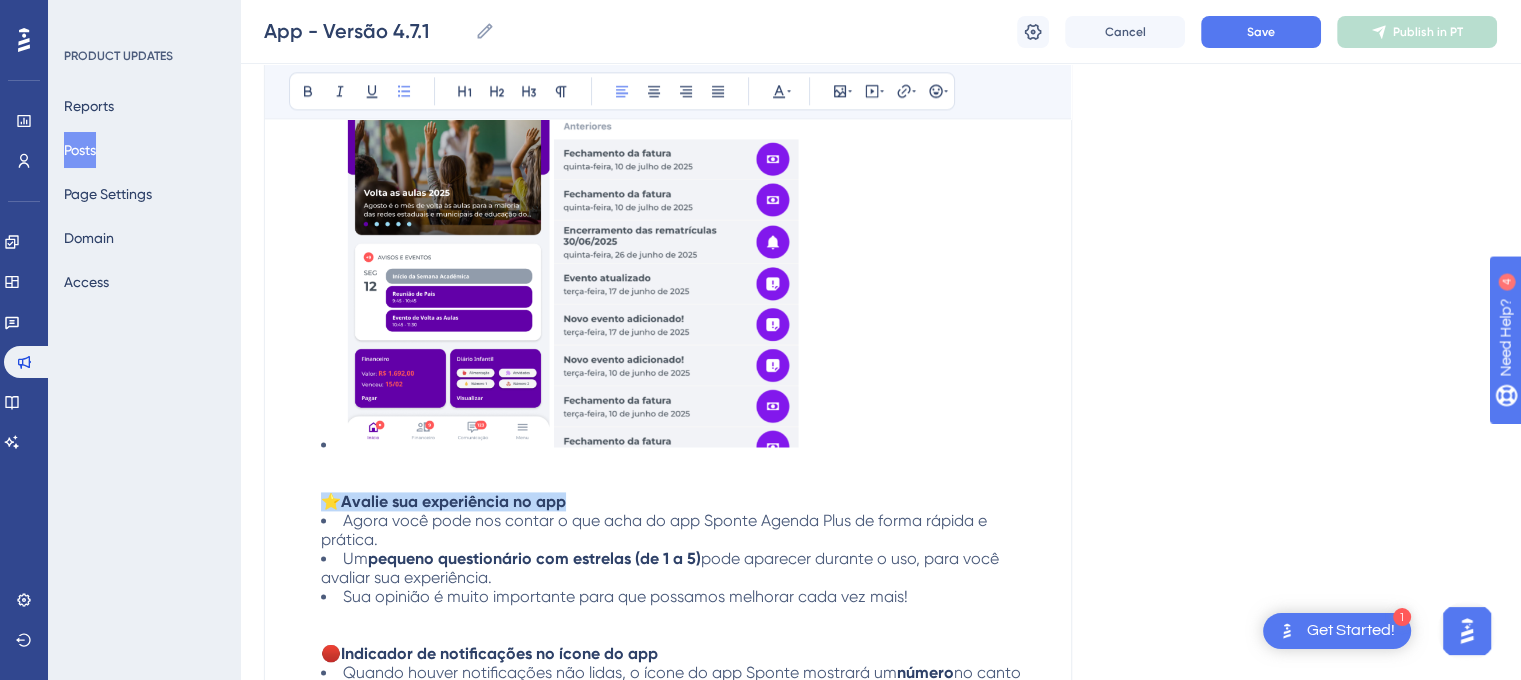 click at bounding box center [571, 228] 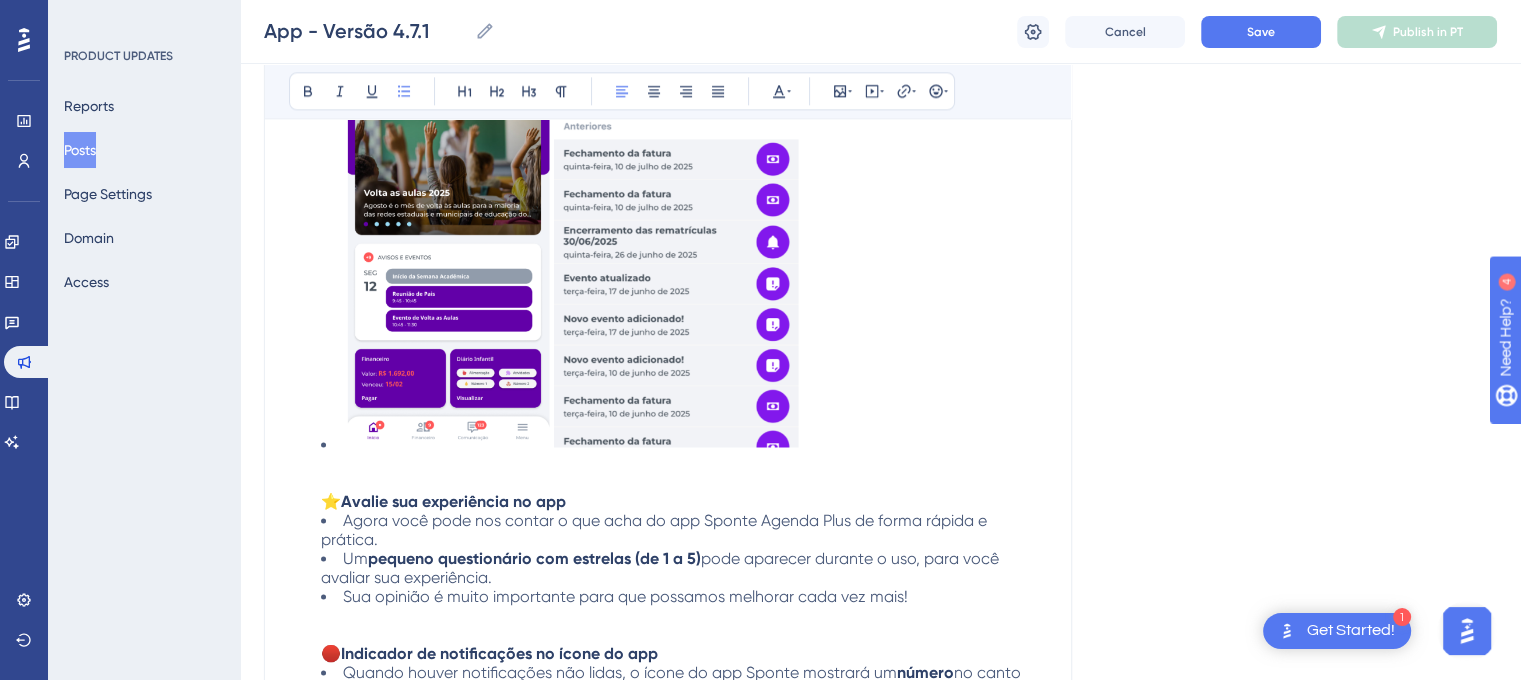 click on "⭐  Avalie sua experiência no app" at bounding box center (684, 259) 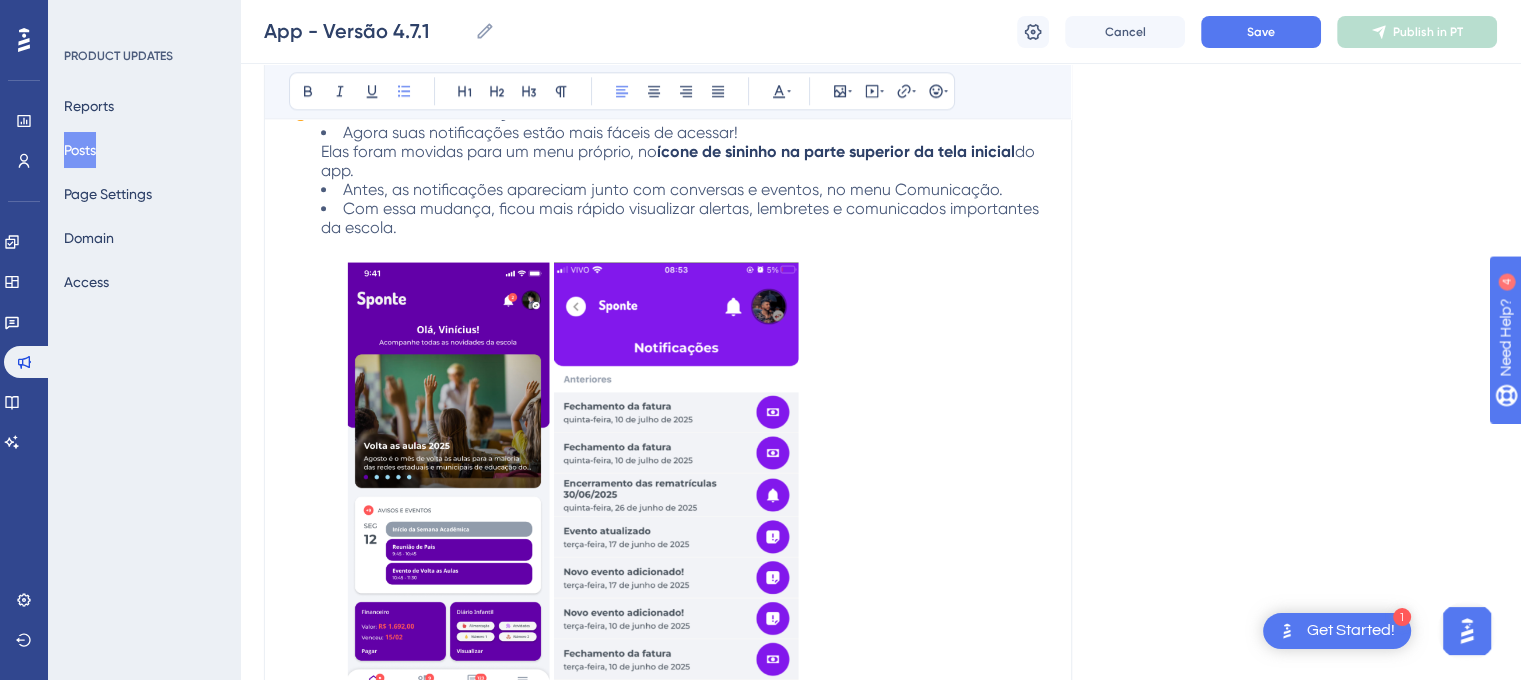 drag, startPoint x: 904, startPoint y: 406, endPoint x: 556, endPoint y: 367, distance: 350.17853 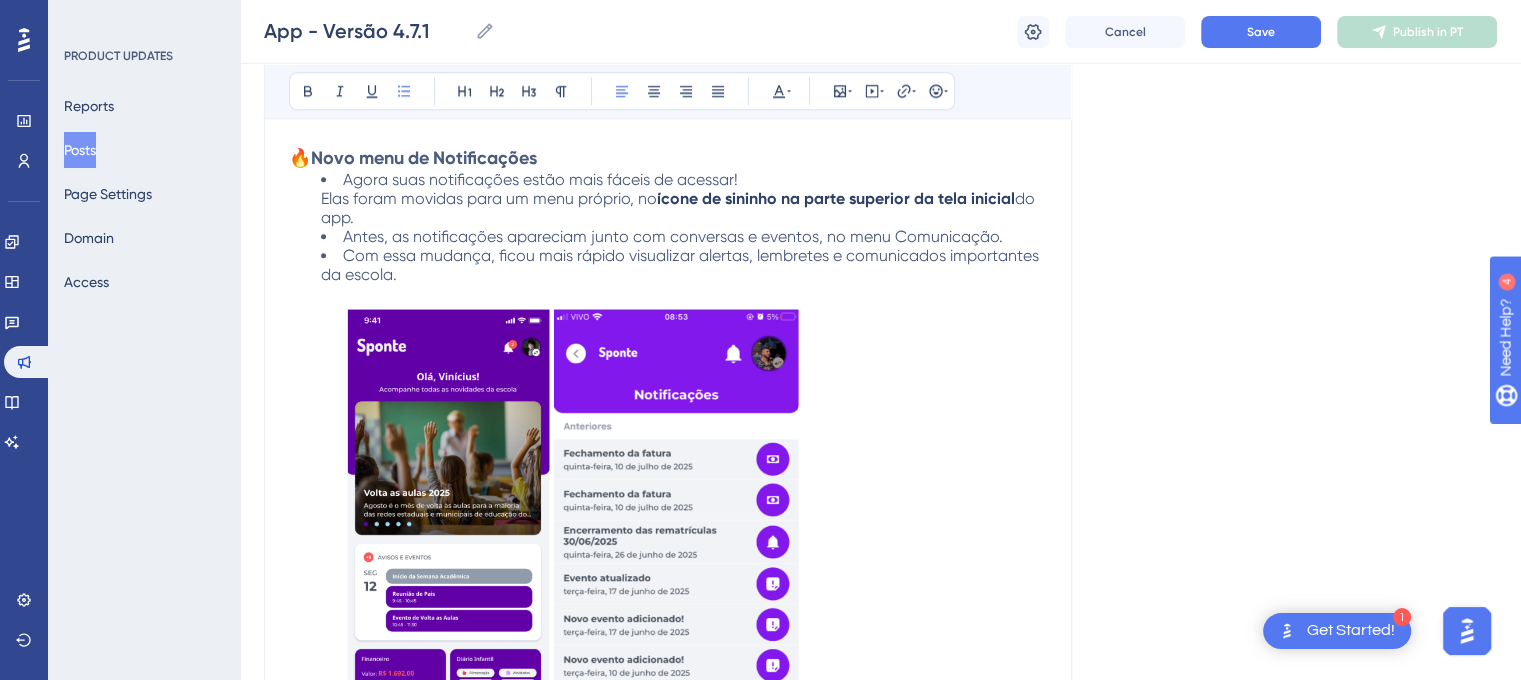 click at bounding box center (571, 528) 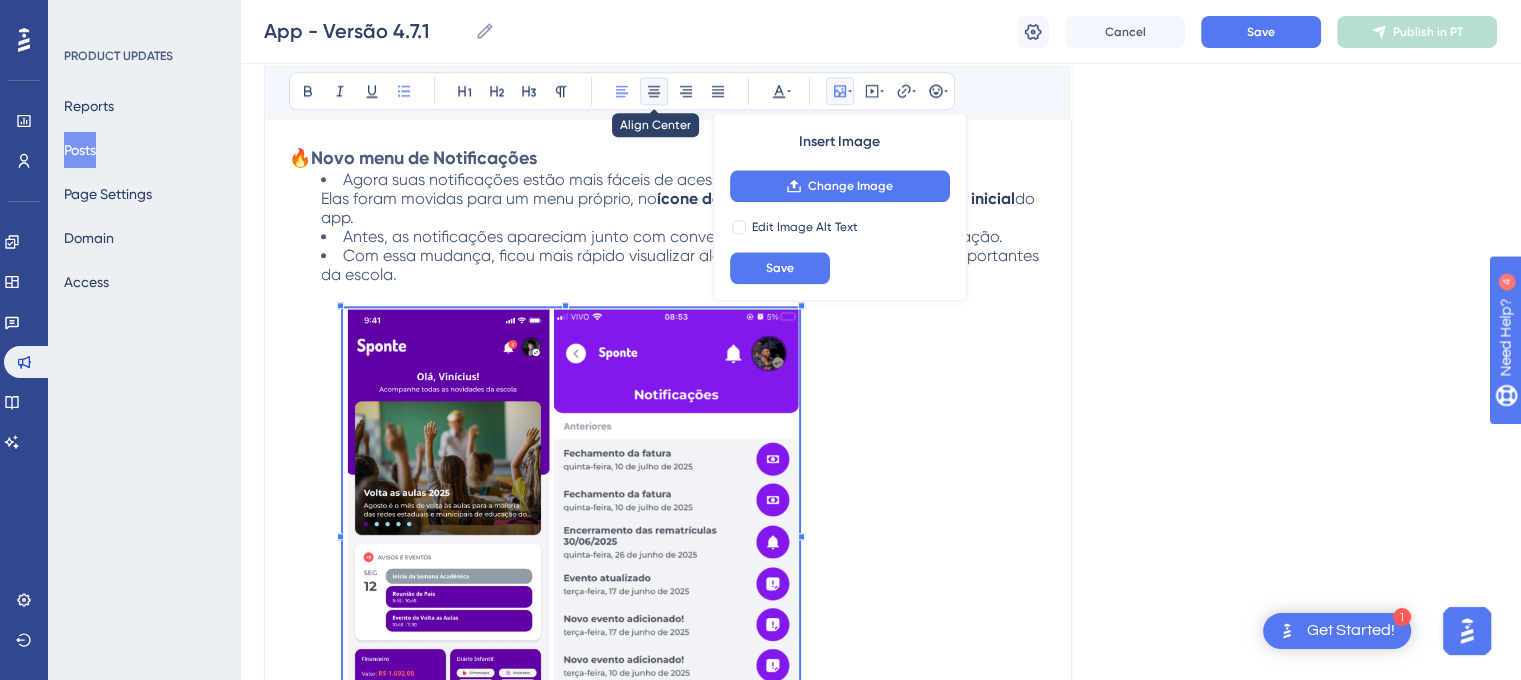 click at bounding box center [654, 91] 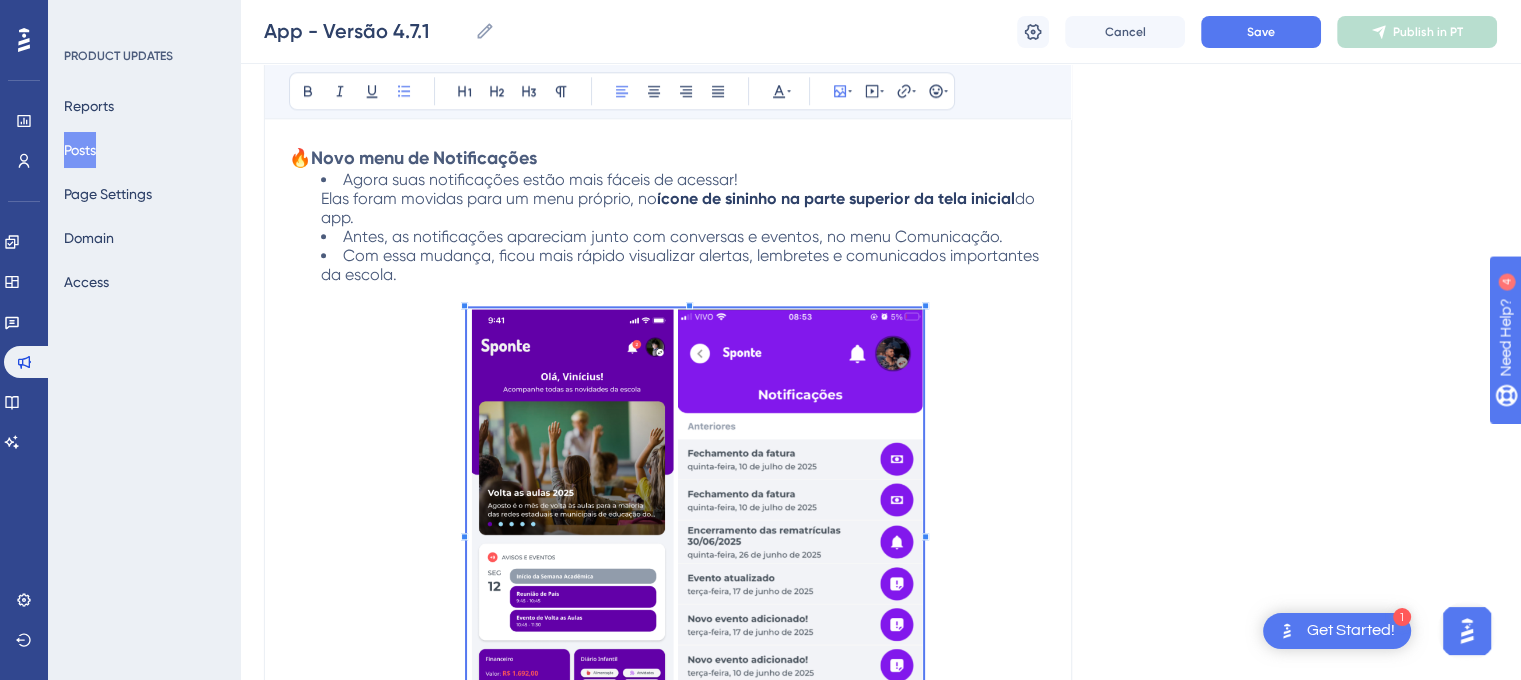 click on "Versão [VERSION]   Data de Publicação: [MM]/[DD]/[YYYY]  Correções e Implementações: 🔥  Novo visual do app Atualizamos o visual com  nova logo  e  nova cor na tela de abertura . Tudo ficou mais moderno, organizado e agradável de usar.   🔥  Personalize seu perfil Agora é possível  trocar sua foto de perfil : Tire uma selfie com a câmera Escolha uma foto da galeria Ou remova a foto se quiser voltar ao padrão   🔥  Banners com ação Se sua escola enviar um banner com link, agora ele terá o botão  "Ver mais"  para facilitar o acesso ao conteúdo.   🔥  Visualização de arquivos Agora é possível  ver anexos (como imagens ou documentos)  diretamente no app. Também é possível fazer o  download  para seu celular.   📌" at bounding box center (880, -498) 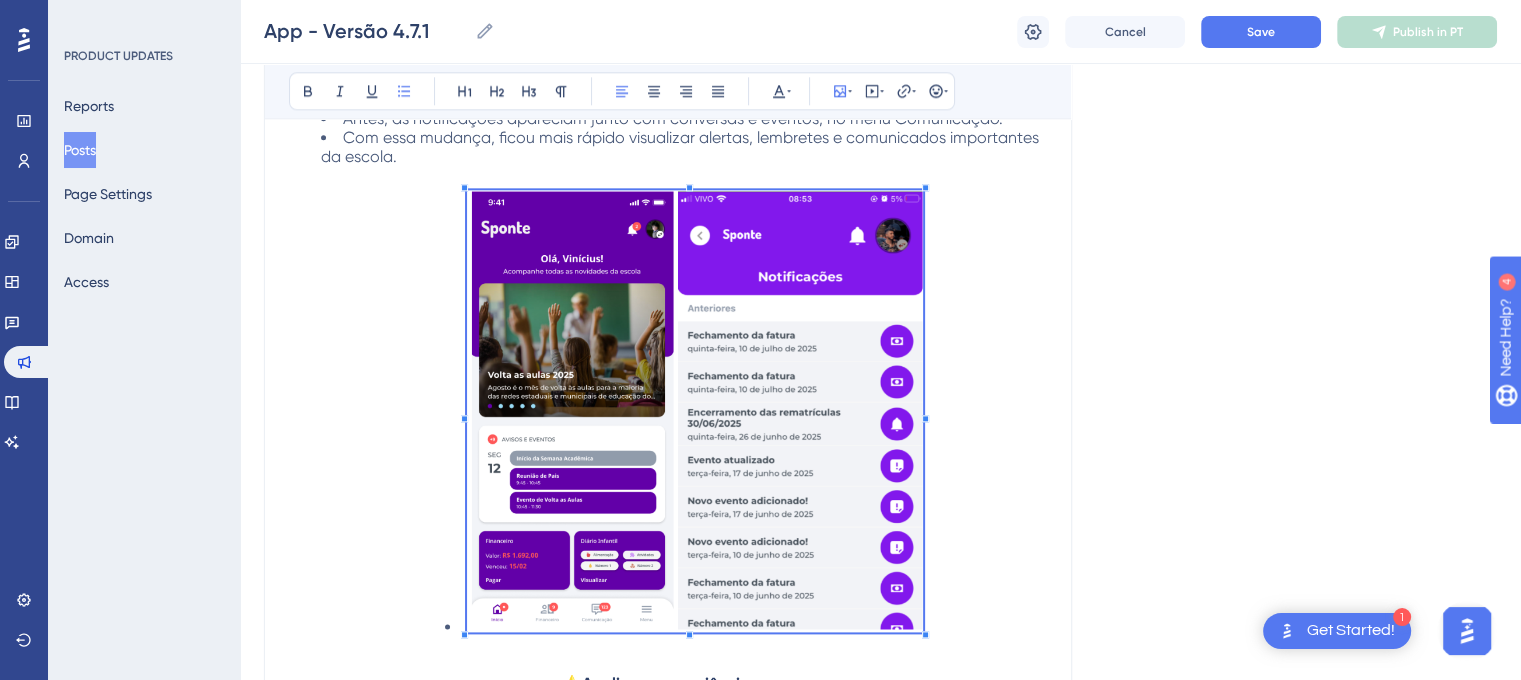 scroll, scrollTop: 2600, scrollLeft: 0, axis: vertical 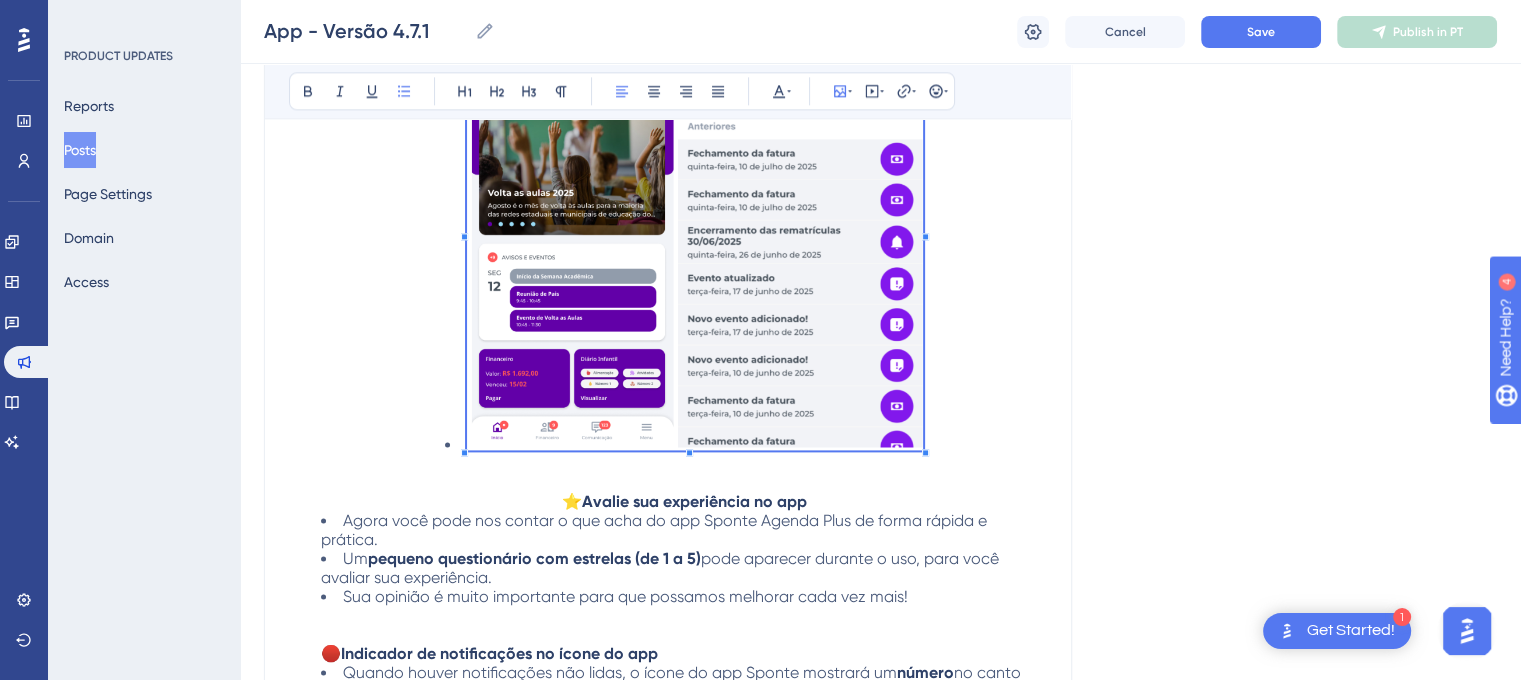 click on "⭐  Avalie sua experiência no app" at bounding box center [684, 259] 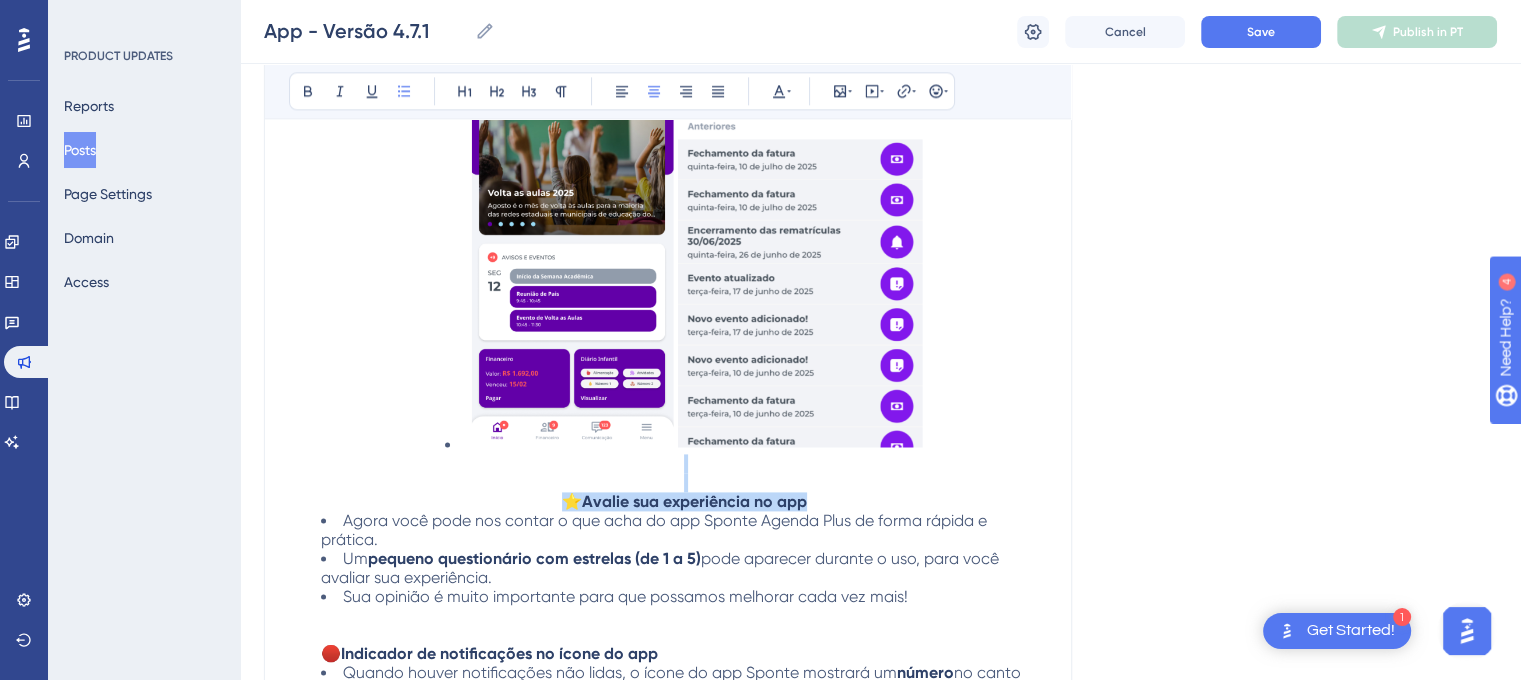 drag, startPoint x: 821, startPoint y: 500, endPoint x: 620, endPoint y: 483, distance: 201.71762 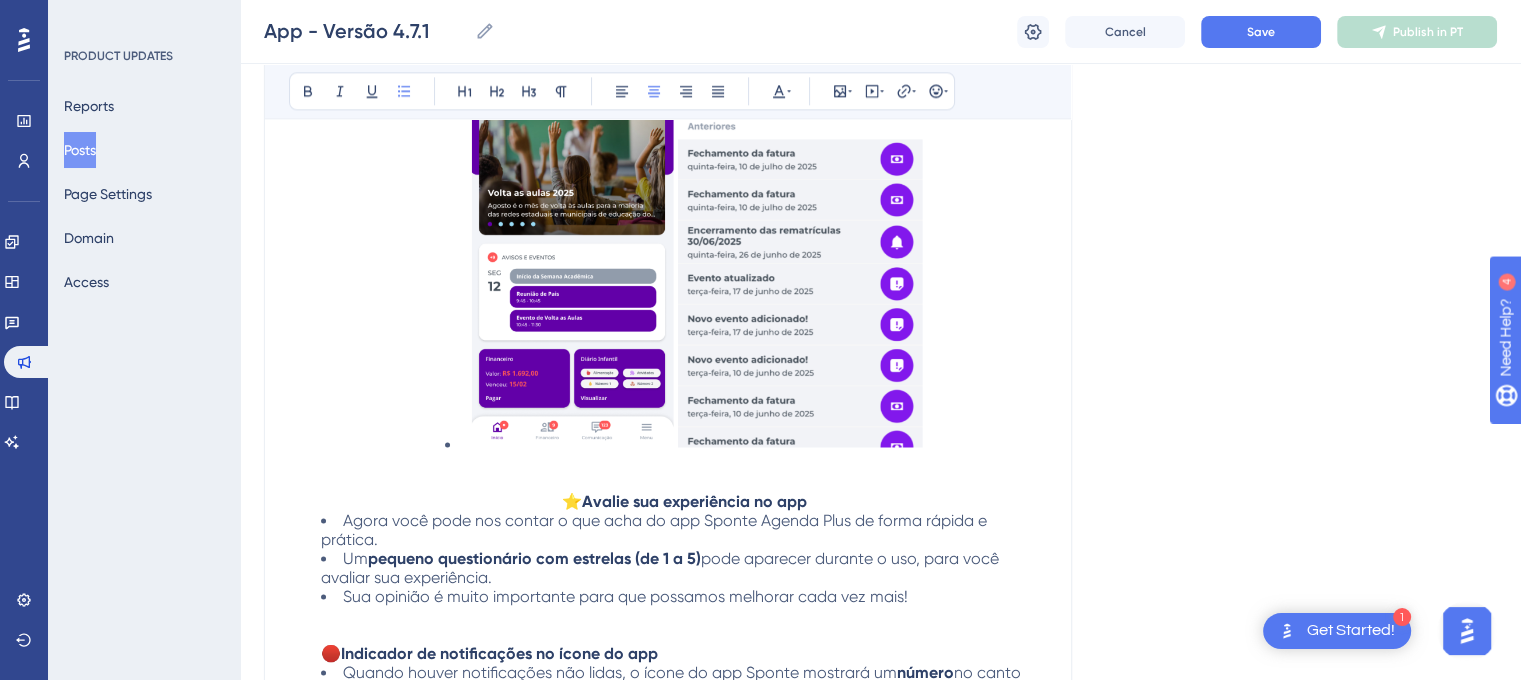 click on "⭐  Avalie sua experiência no app" at bounding box center (684, 259) 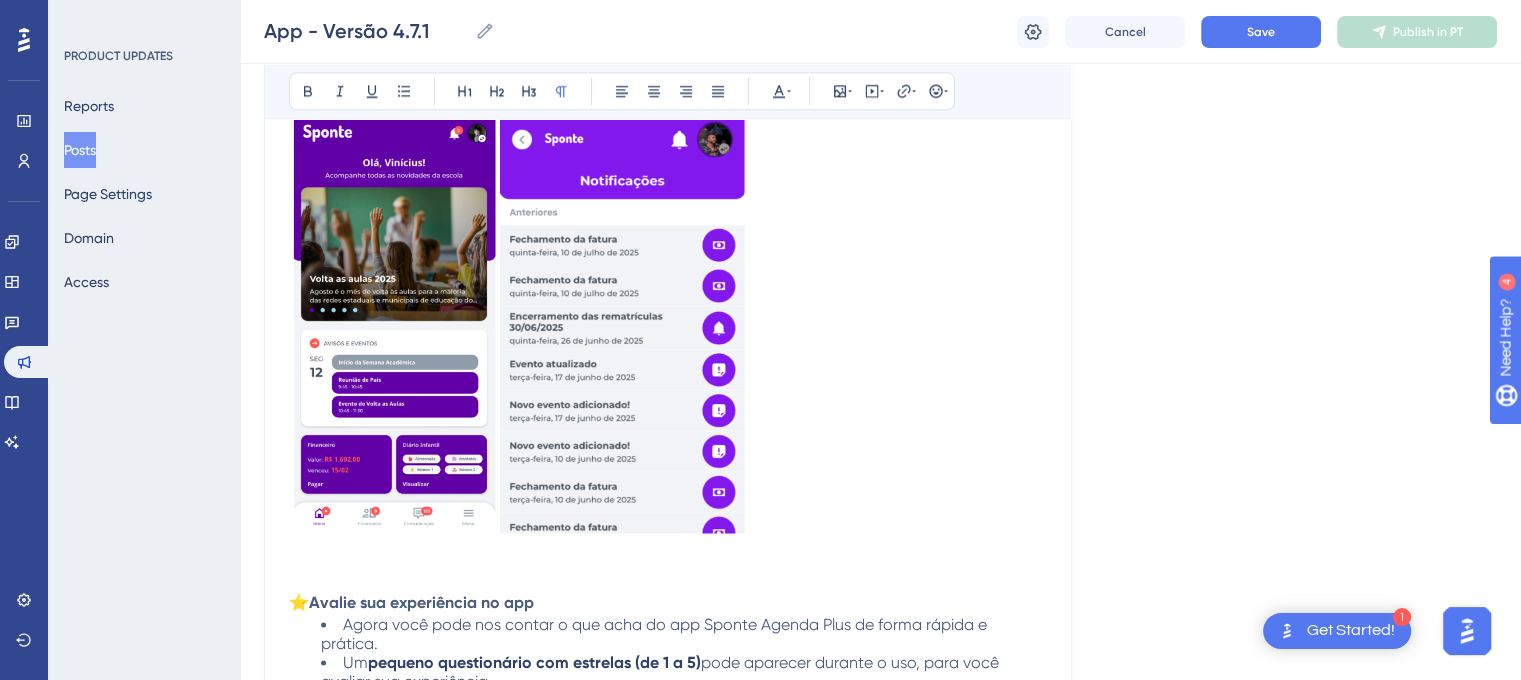 scroll, scrollTop: 2196, scrollLeft: 0, axis: vertical 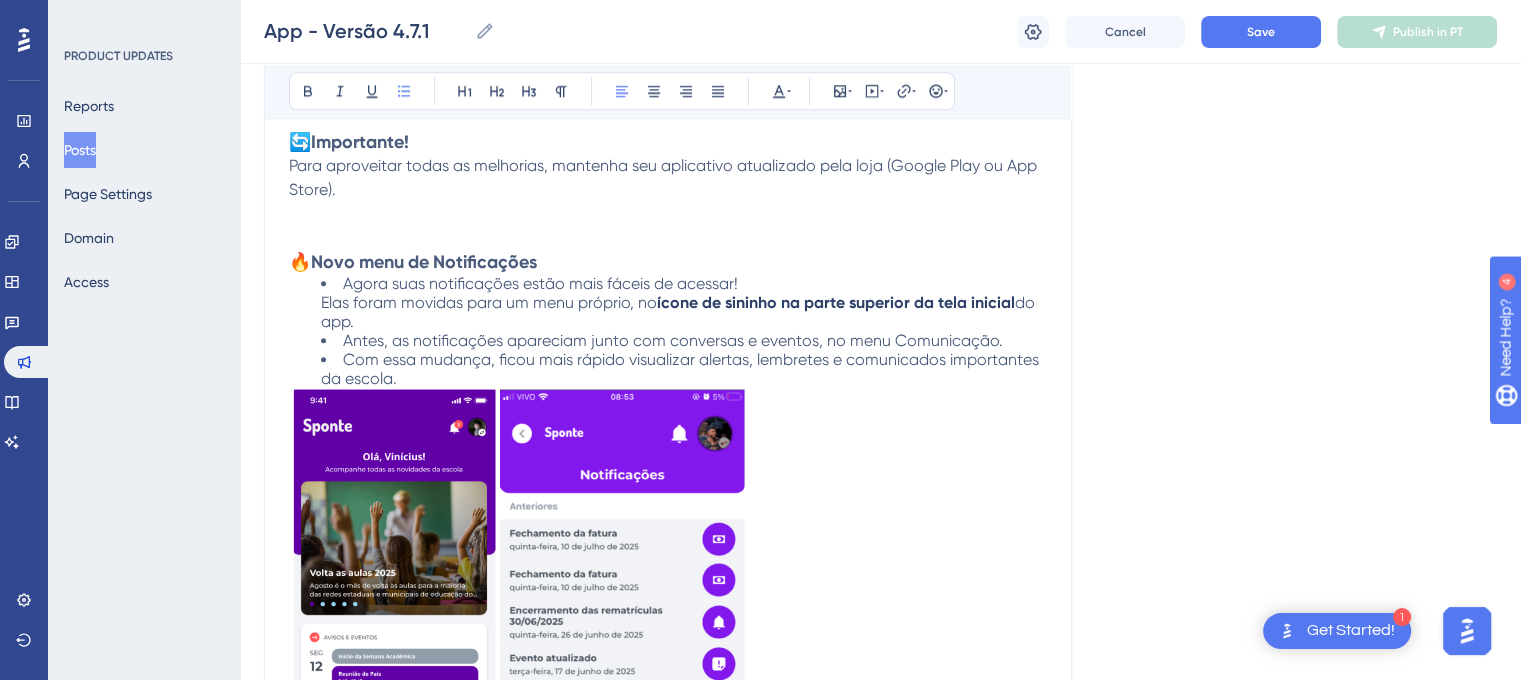 click on "Com essa mudança, ficou mais rápido visualizar alertas, lembretes e comunicados importantes da escola." at bounding box center [684, 369] 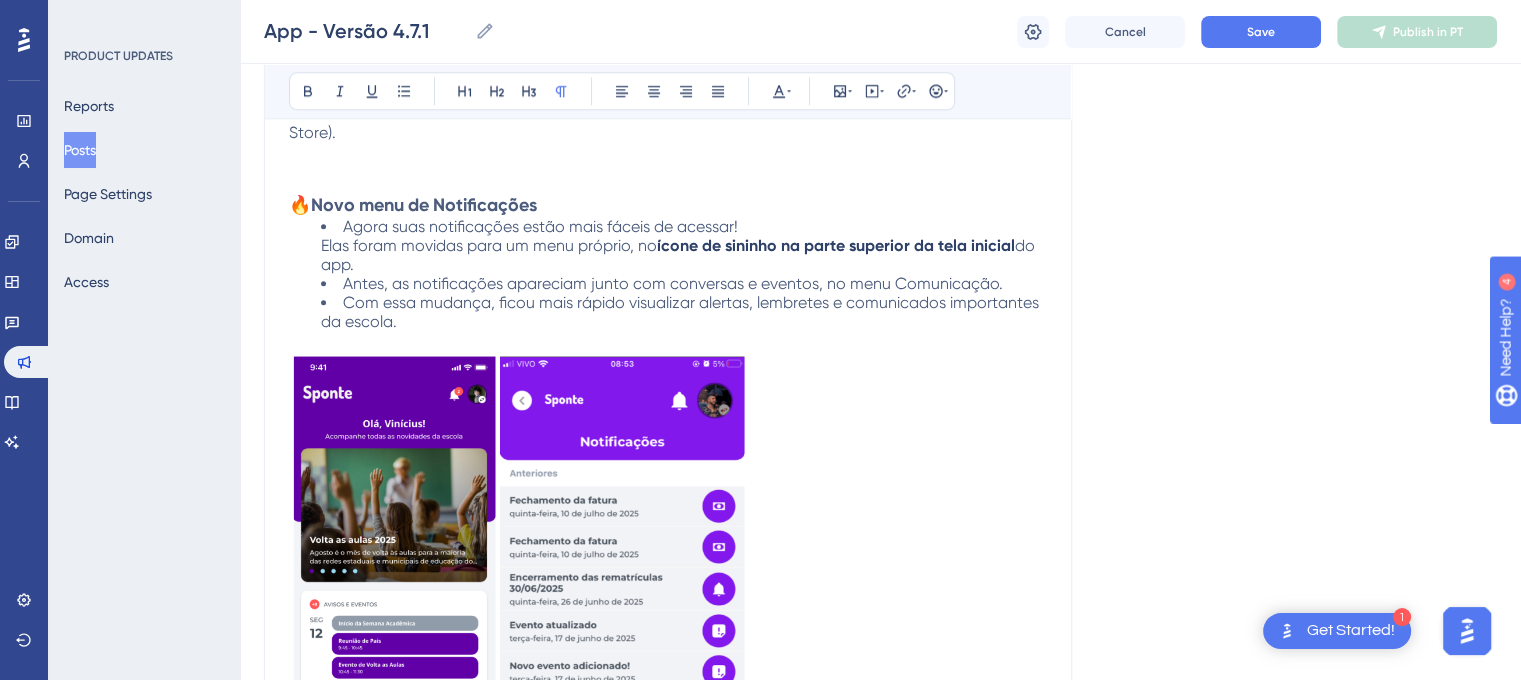 scroll, scrollTop: 2496, scrollLeft: 0, axis: vertical 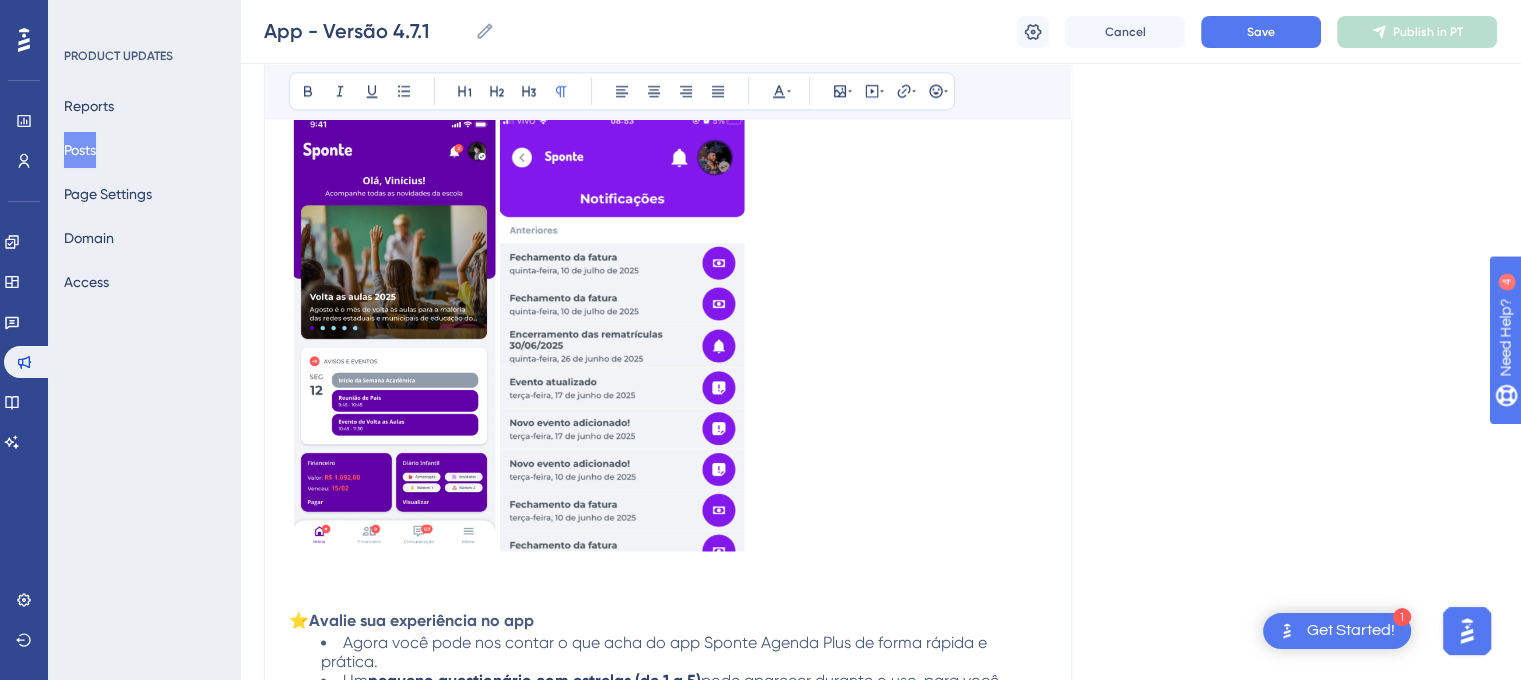 click at bounding box center (517, 332) 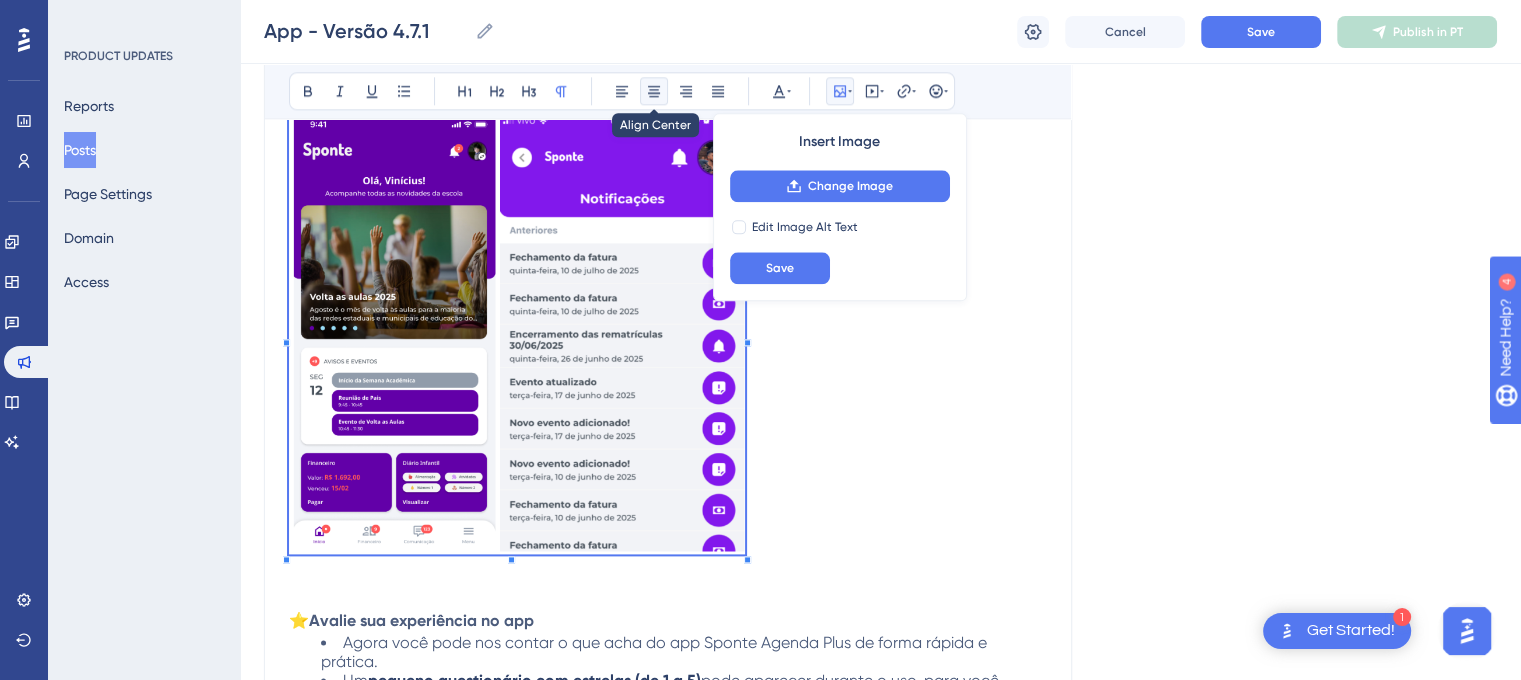 click at bounding box center (654, 91) 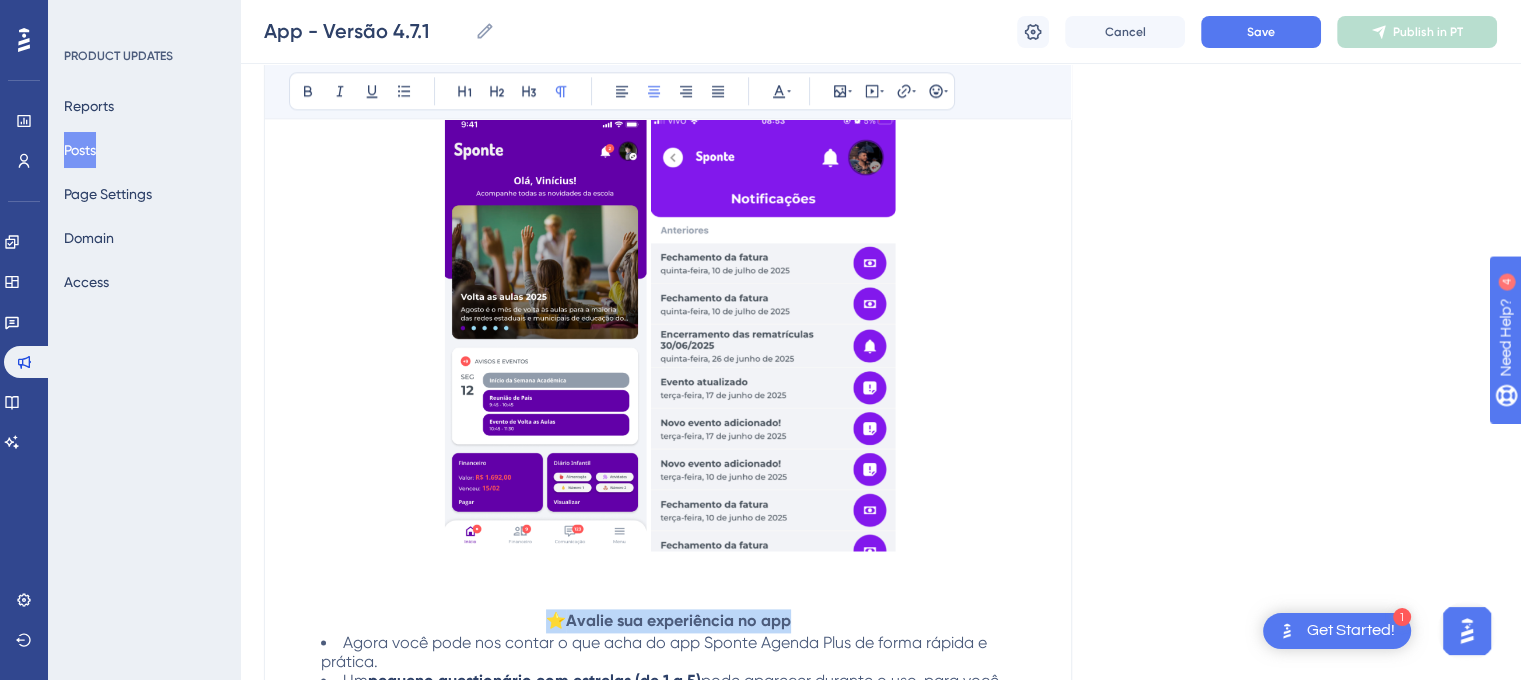 drag, startPoint x: 557, startPoint y: 615, endPoint x: 774, endPoint y: 457, distance: 268.4269 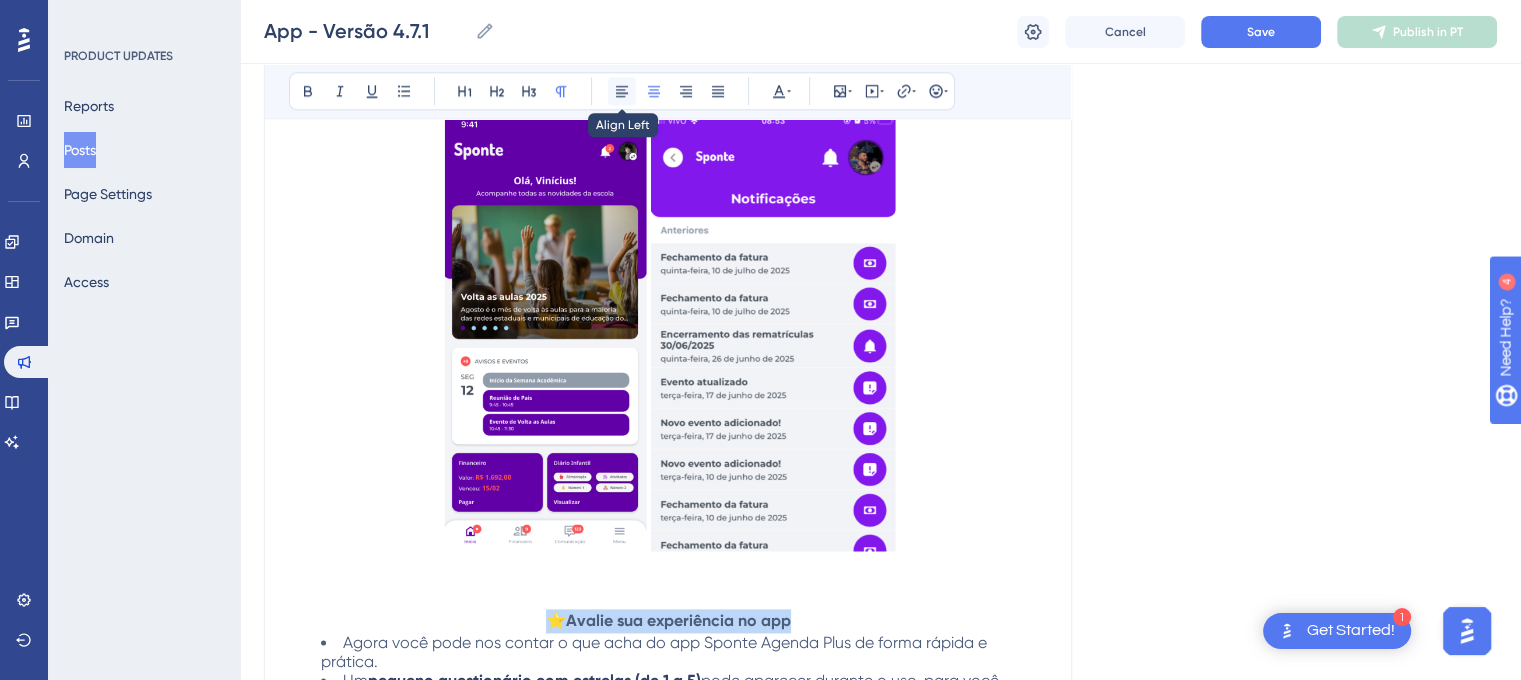 click 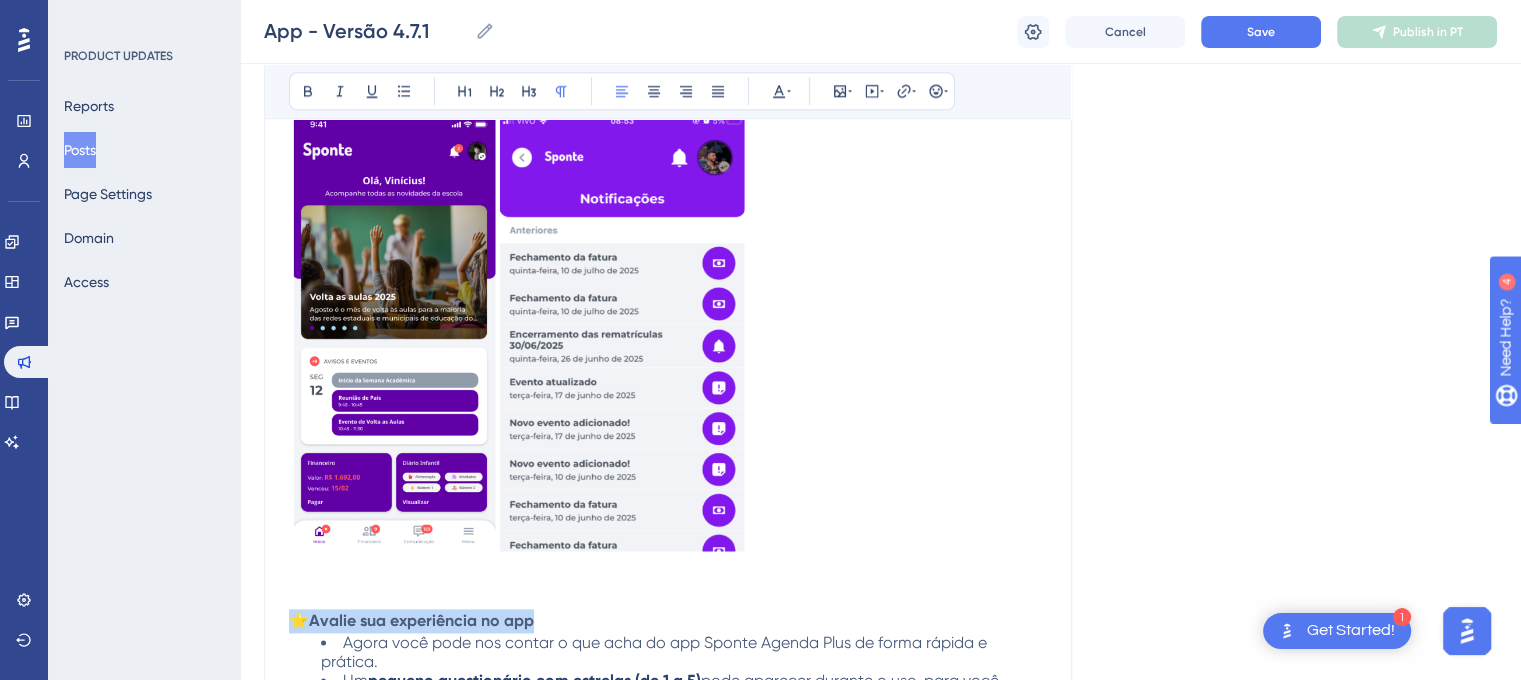 click on "⭐  Avalie sua experiência no app" at bounding box center [668, 372] 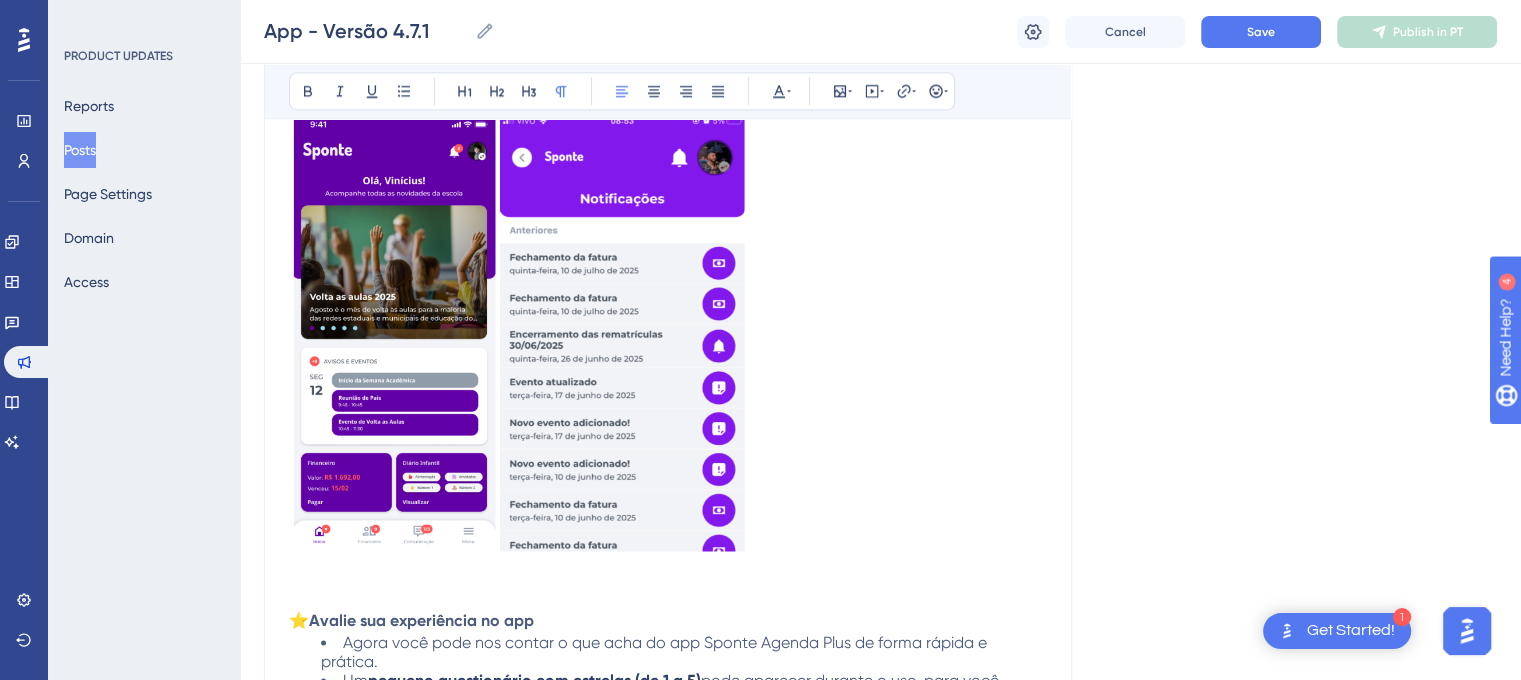 click on "Versão [VERSION]   Data de Publicação: [MM]/[DD]/[YYYY]  Correções e Implementações: 🔥  Novo visual do app Atualizamos o visual com  nova logo  e  nova cor na tela de abertura . Tudo ficou mais moderno, organizado e agradável de usar.   🔥  Personalize seu perfil Agora é possível  trocar sua foto de perfil : Tire uma selfie com a câmera Escolha uma foto da galeria Ou remova a foto se quiser voltar ao padrão   🔥  Banners com ação Se sua escola enviar um banner com link, agora ele terá o botão  "Ver mais"  para facilitar o acesso ao conteúdo.   🔥  Visualização de arquivos Agora é possível  ver anexos (como imagens ou documentos)  diretamente no app. Também é possível fazer o  download  para seu celular.   📌" at bounding box center (880, -685) 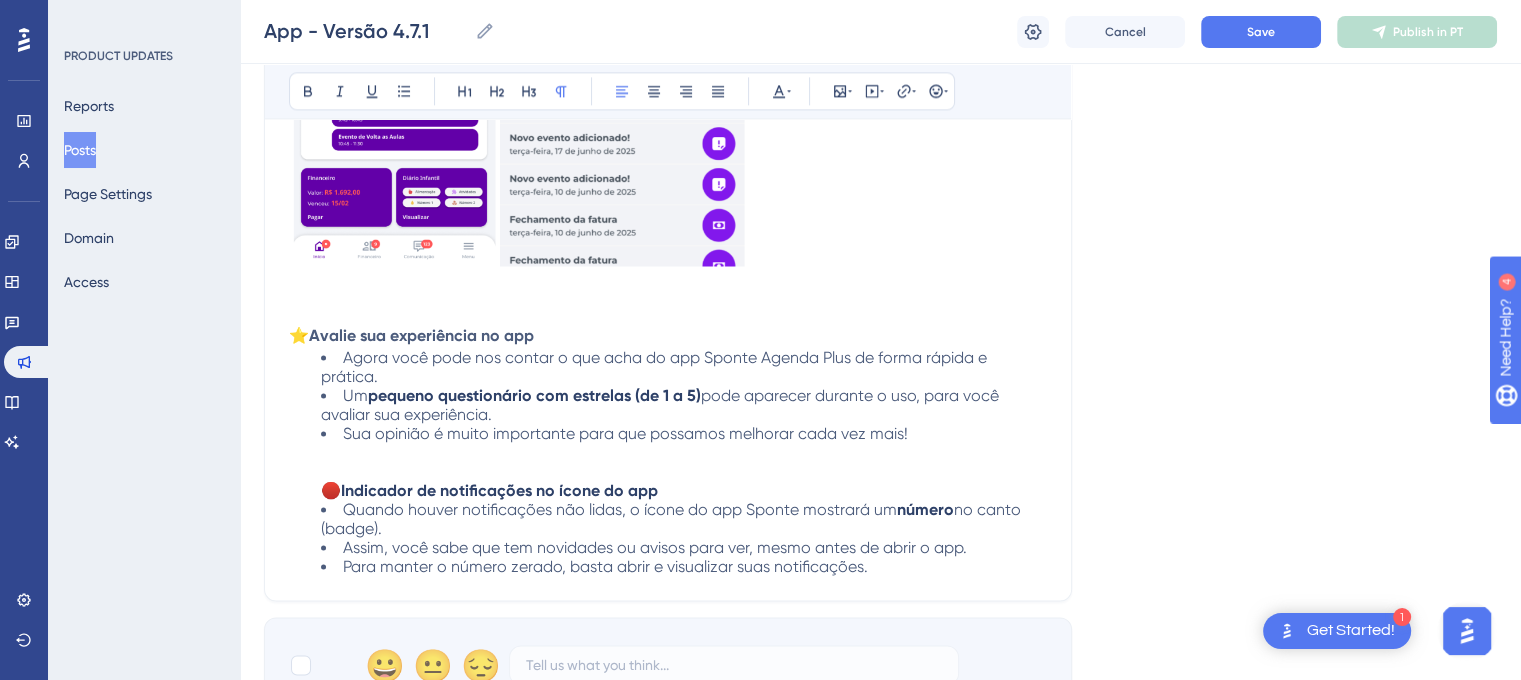 scroll, scrollTop: 2896, scrollLeft: 0, axis: vertical 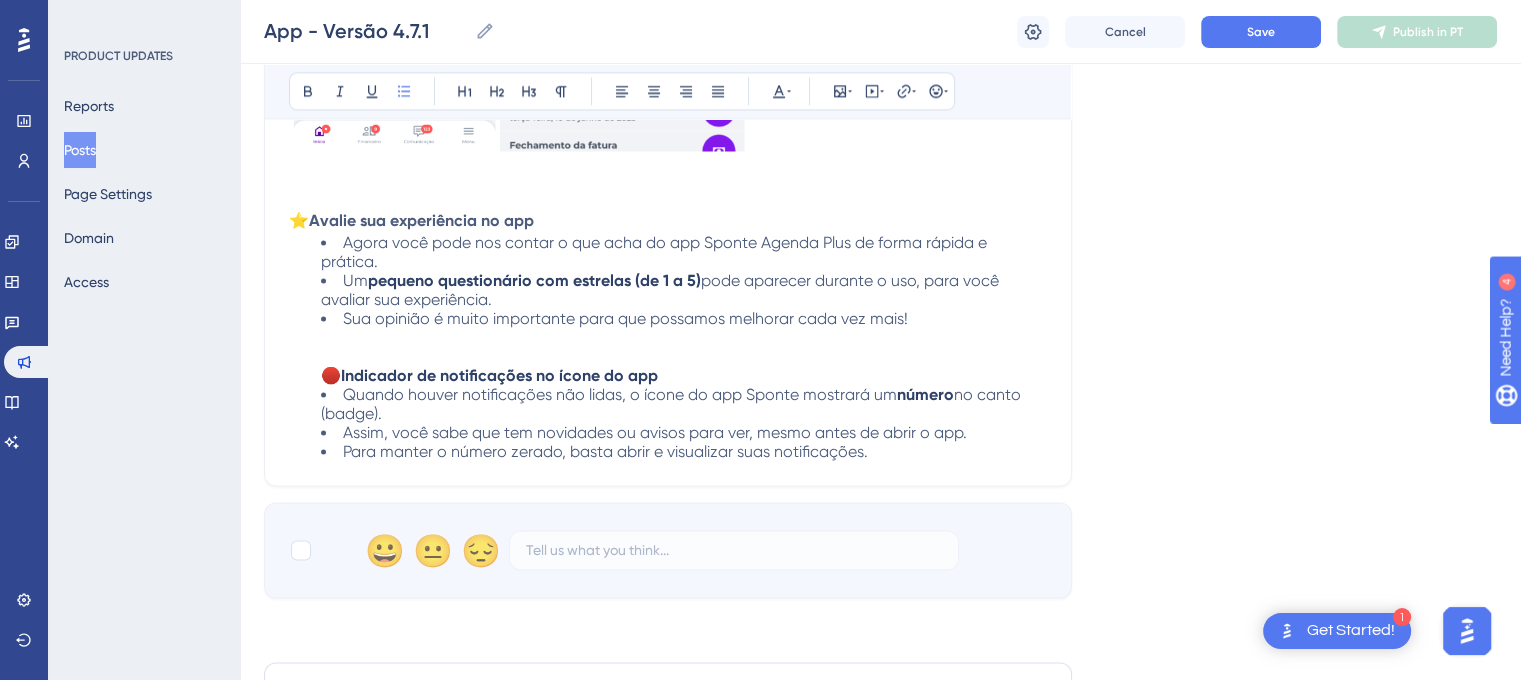 click on "Sua opinião é muito importante para que possamos melhorar cada vez mais! 🔴  Indicador de notificações no ícone do app" at bounding box center (684, 347) 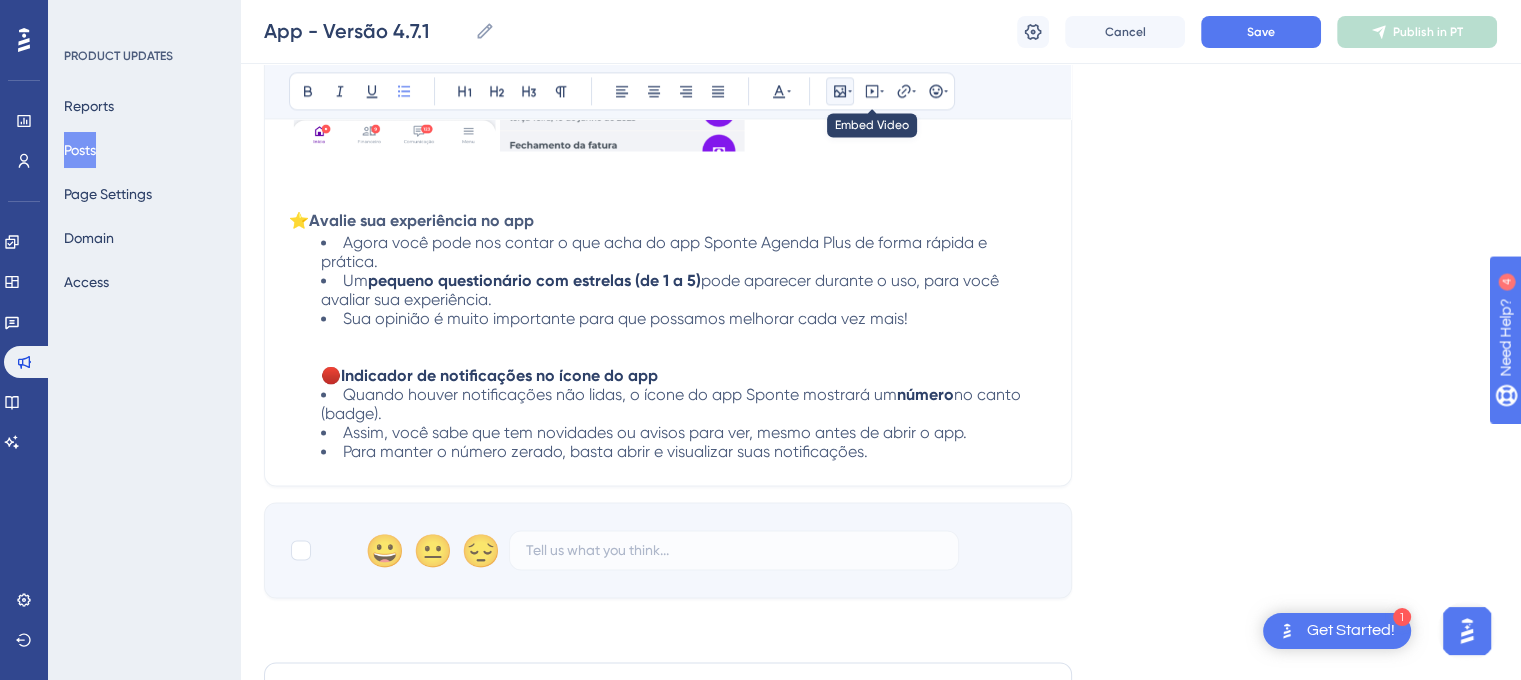click 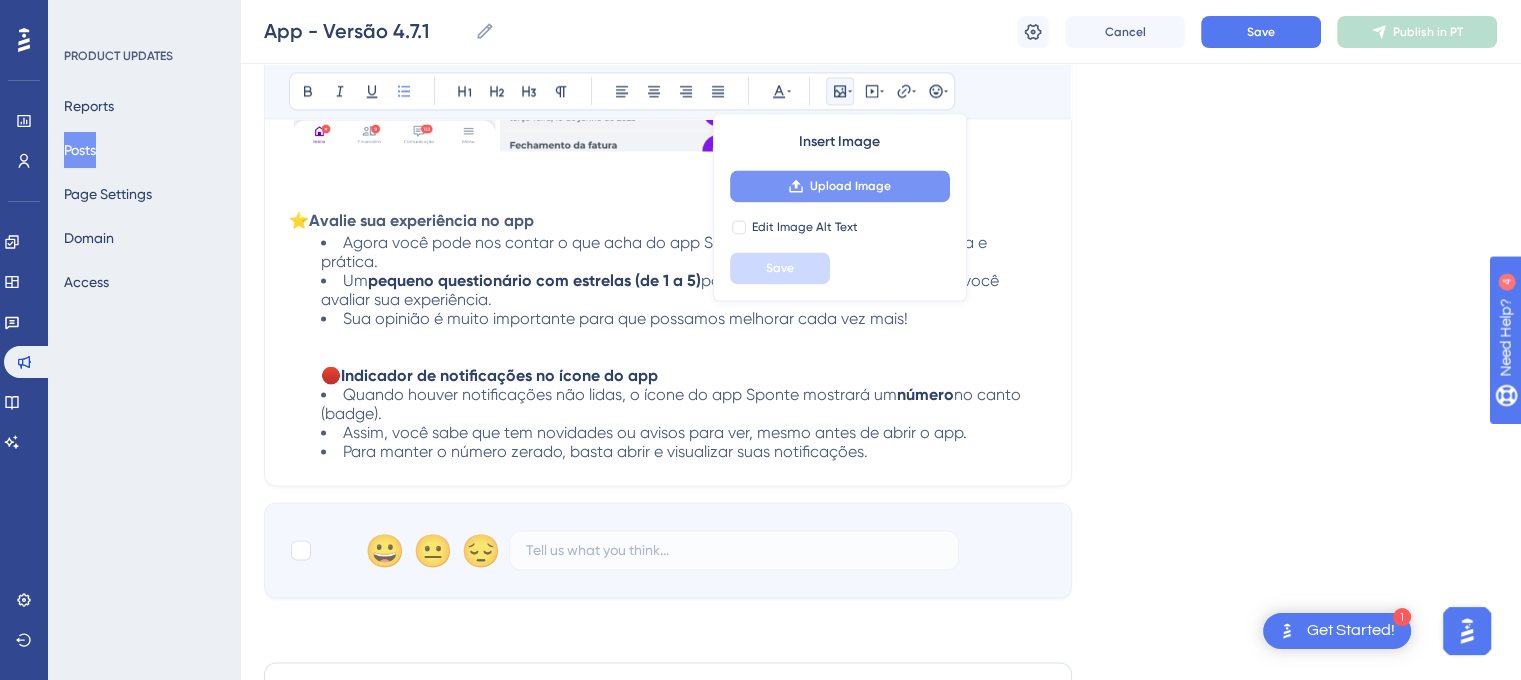 click on "Upload Image" at bounding box center [840, 186] 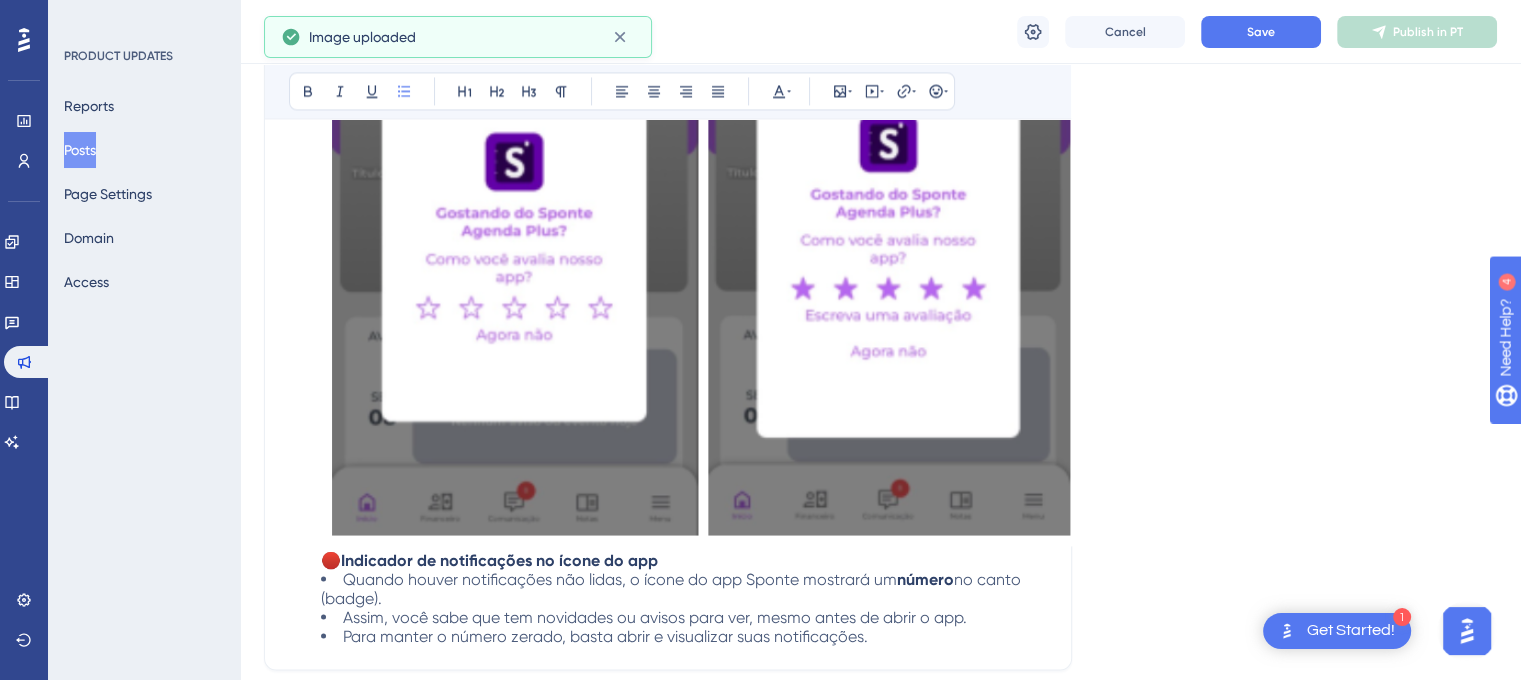scroll, scrollTop: 3296, scrollLeft: 0, axis: vertical 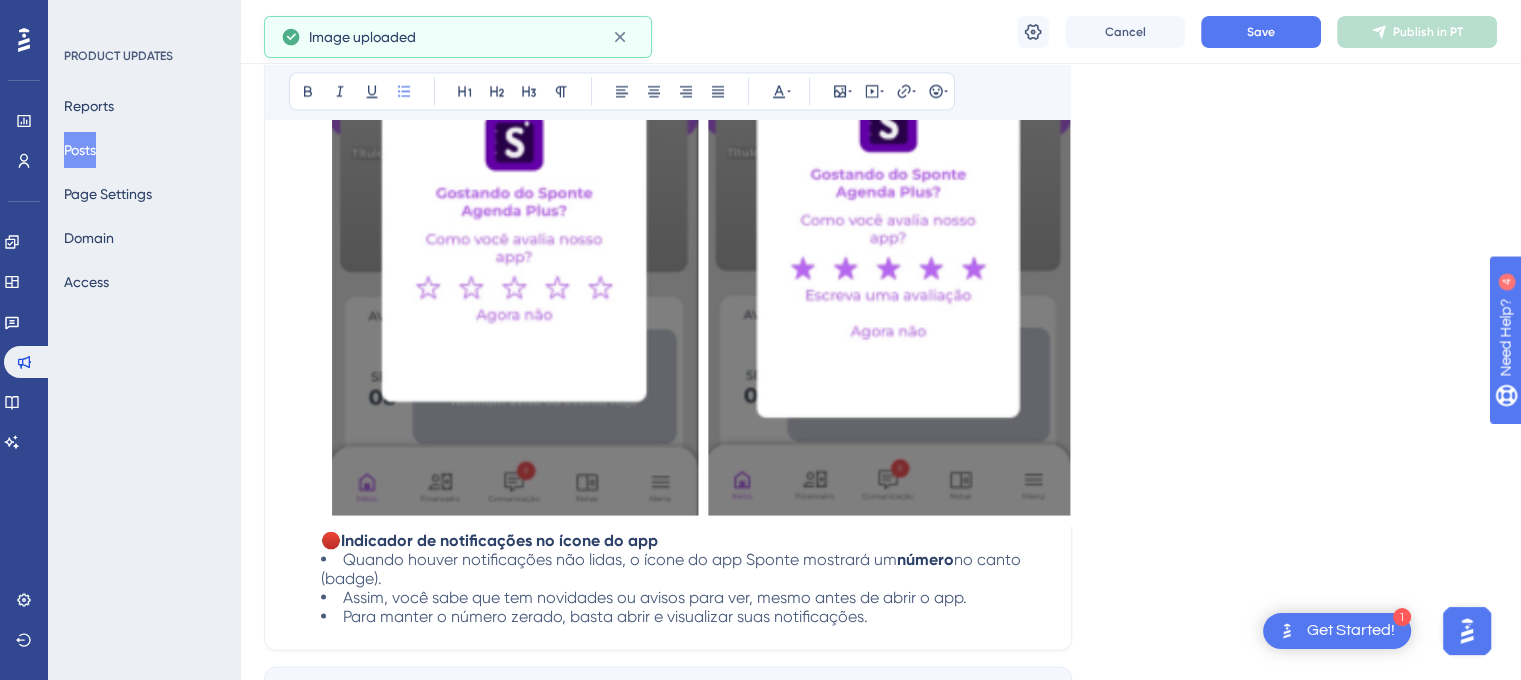 click at bounding box center (700, 218) 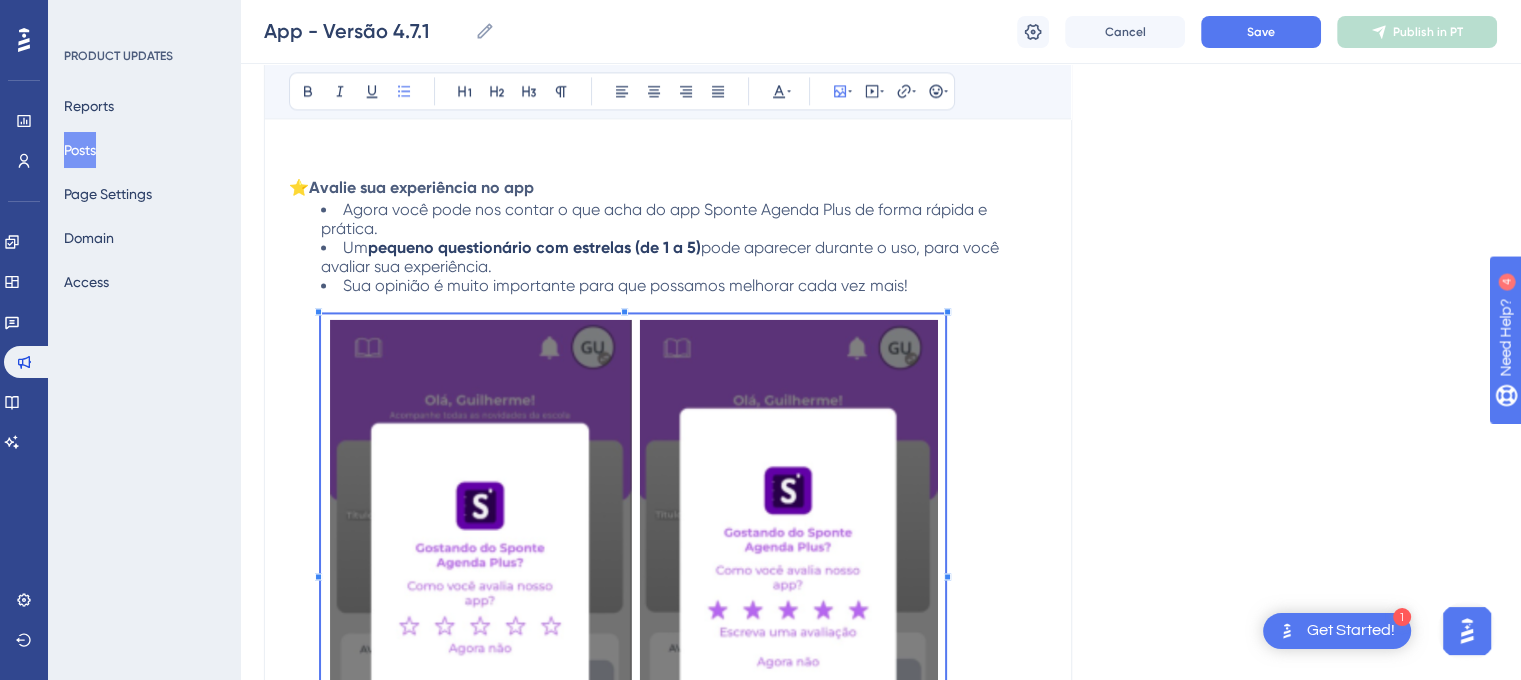 scroll, scrollTop: 2896, scrollLeft: 0, axis: vertical 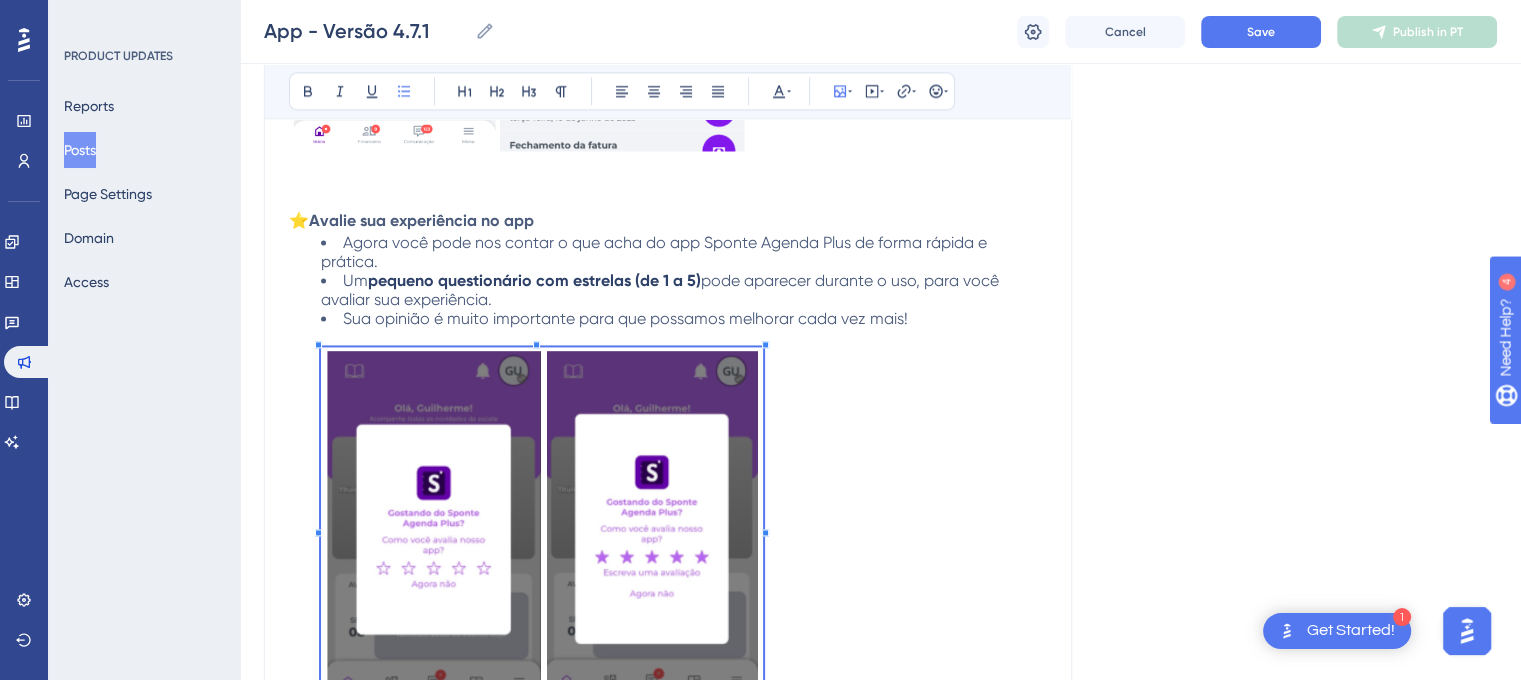 click at bounding box center [542, 529] 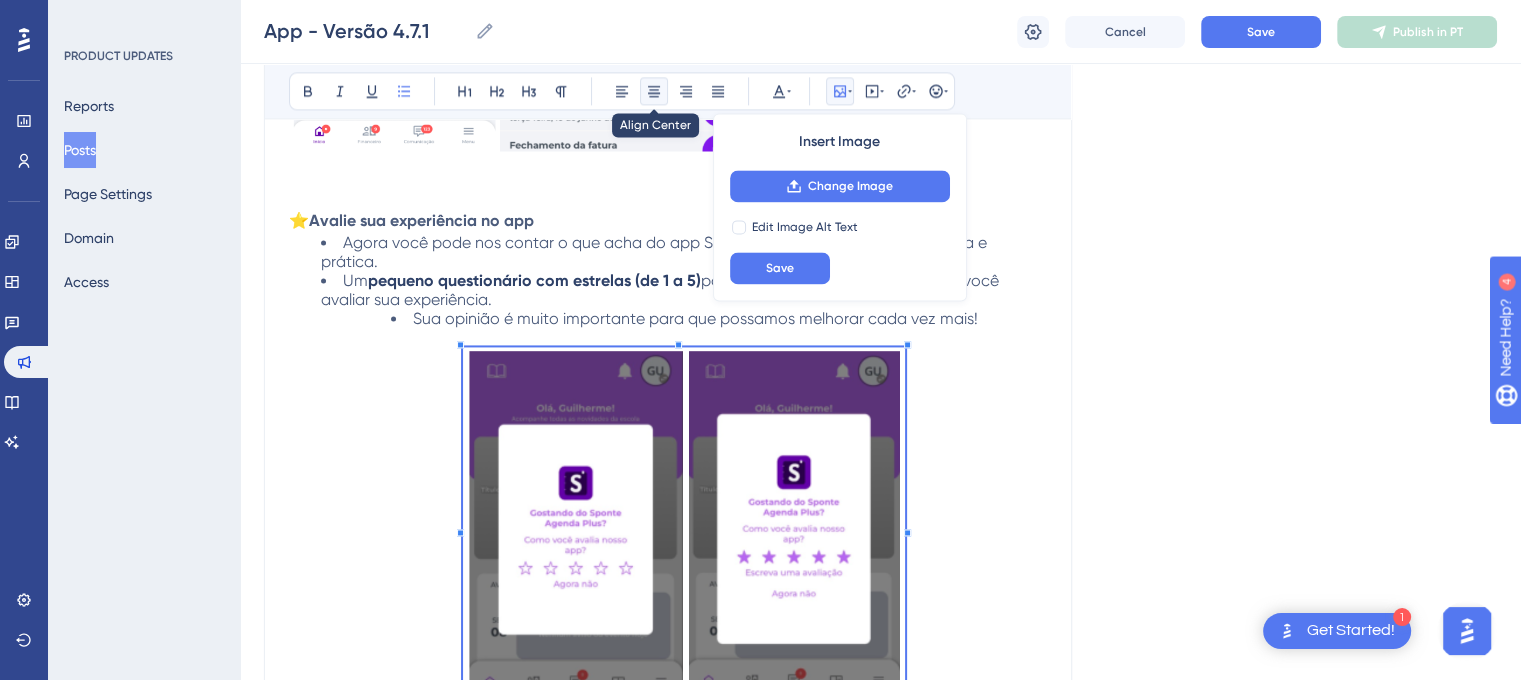 click 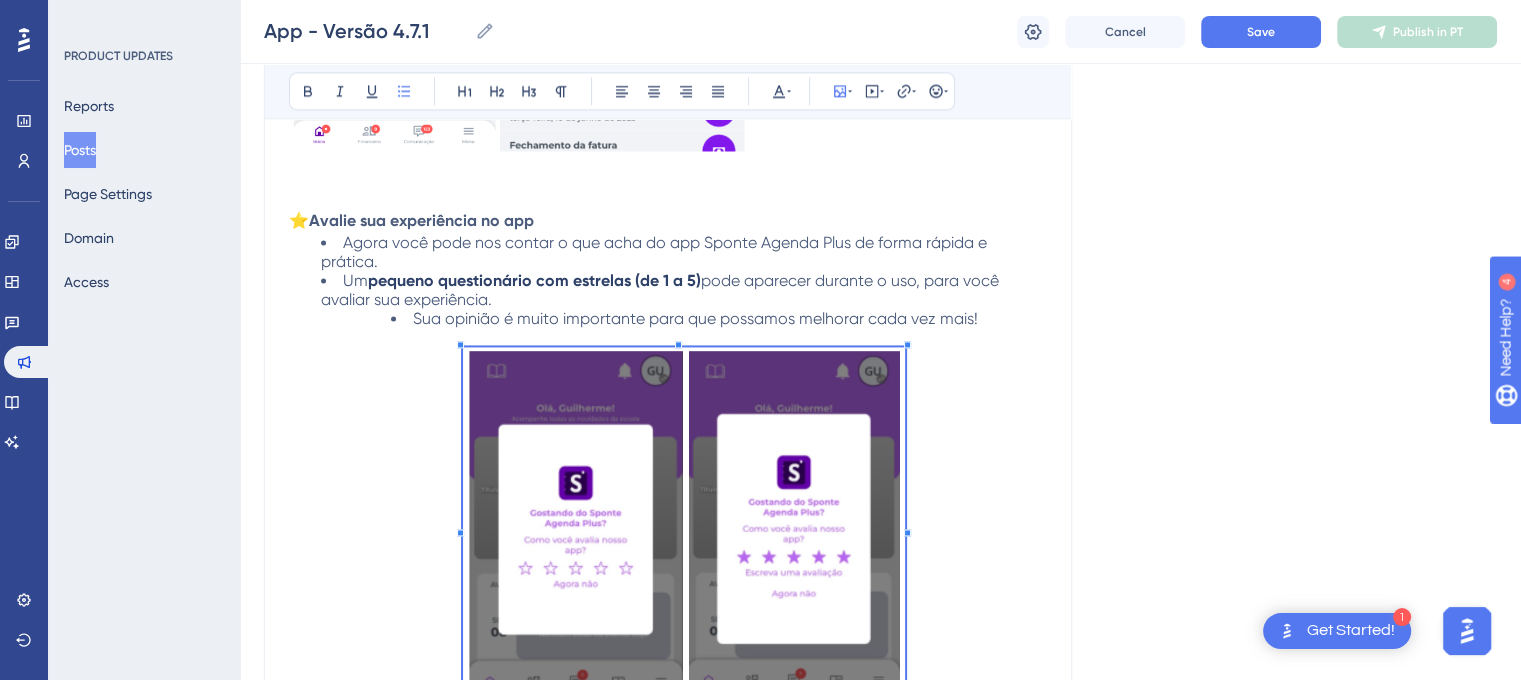 click on "Versão [VERSION]   Data de Publicação: [MM]/[DD]/[YYYY]  Correções e Implementações: 🔥  Novo visual do app Atualizamos o visual com  nova logo  e  nova cor na tela de abertura . Tudo ficou mais moderno, organizado e agradável de usar.   🔥  Personalize seu perfil Agora é possível  trocar sua foto de perfil : Tire uma selfie com a câmera Escolha uma foto da galeria Ou remova a foto se quiser voltar ao padrão   🔥  Banners com ação Se sua escola enviar um banner com link, agora ele terá o botão  "Ver mais"  para facilitar o acesso ao conteúdo.   🔥  Visualização de arquivos Agora é possível  ver anexos (como imagens ou documentos)  diretamente no app. Também é possível fazer o  download  para seu celular.   📌" at bounding box center (880, -913) 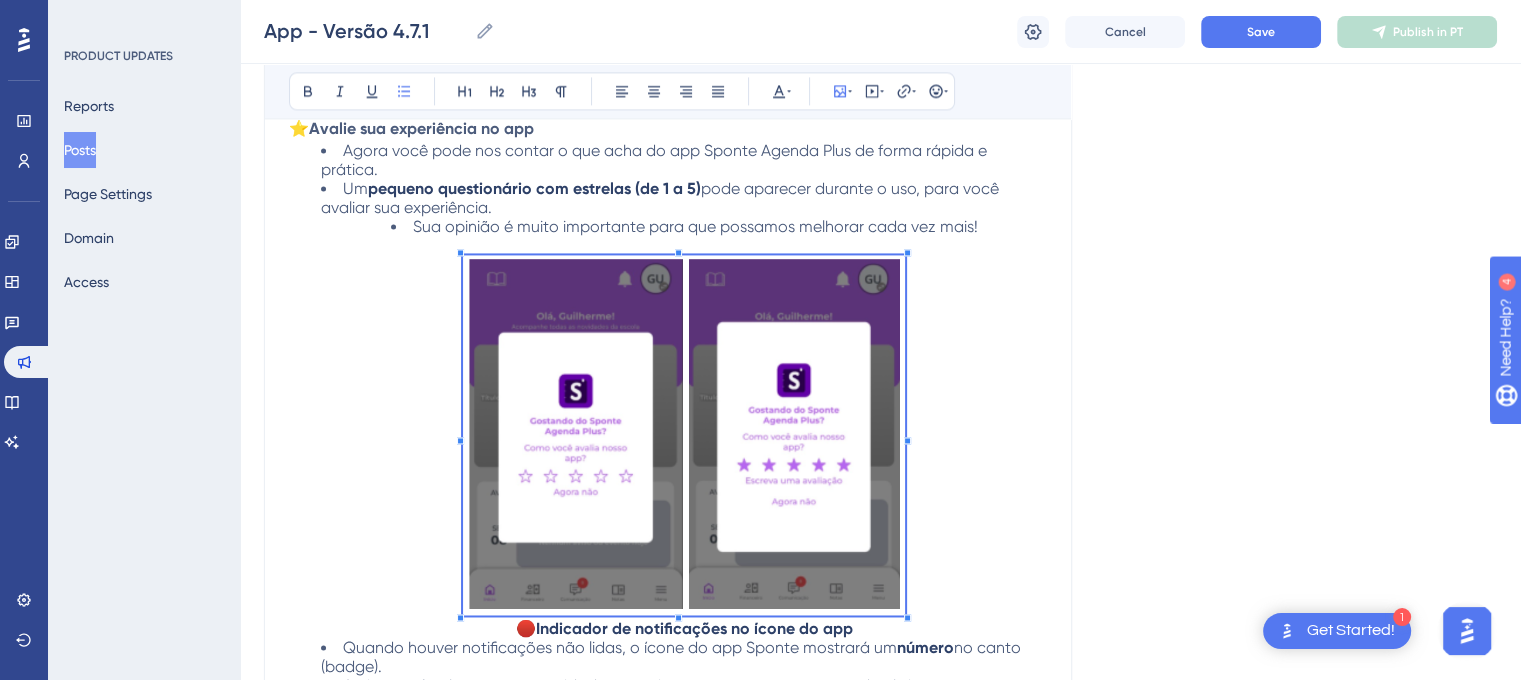 scroll, scrollTop: 3196, scrollLeft: 0, axis: vertical 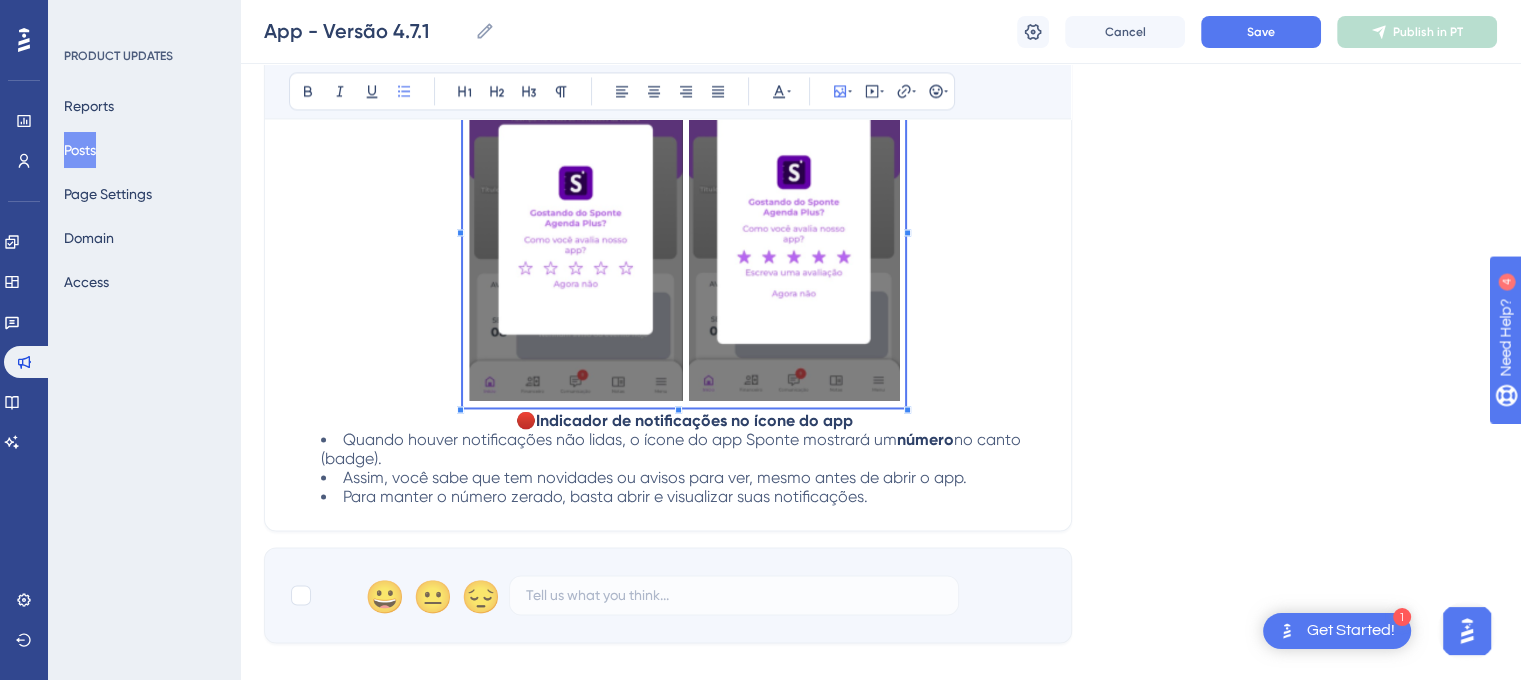 click on "Sua opinião é muito importante para que possamos melhorar cada vez mais! 🔴  Indicador de notificações no ícone do app" at bounding box center [684, 219] 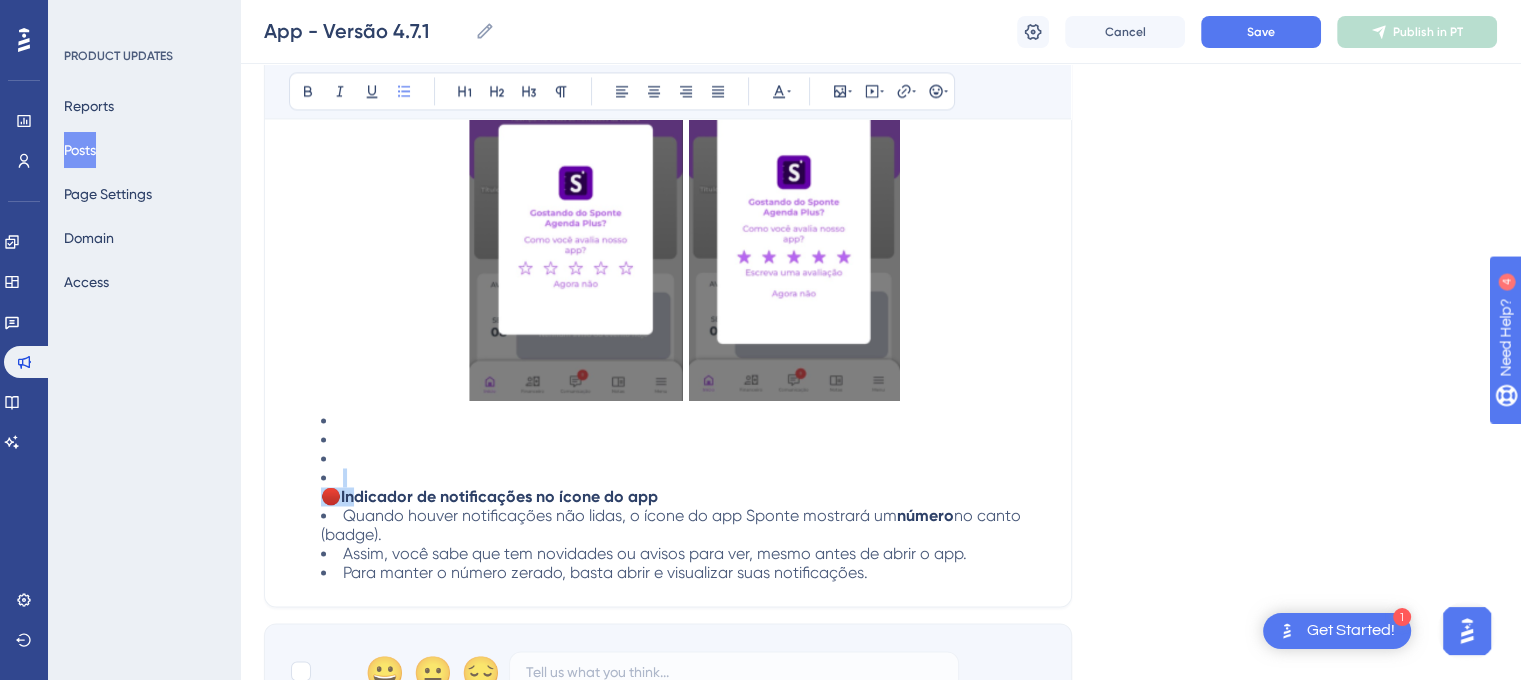 drag, startPoint x: 363, startPoint y: 479, endPoint x: 356, endPoint y: 470, distance: 11.401754 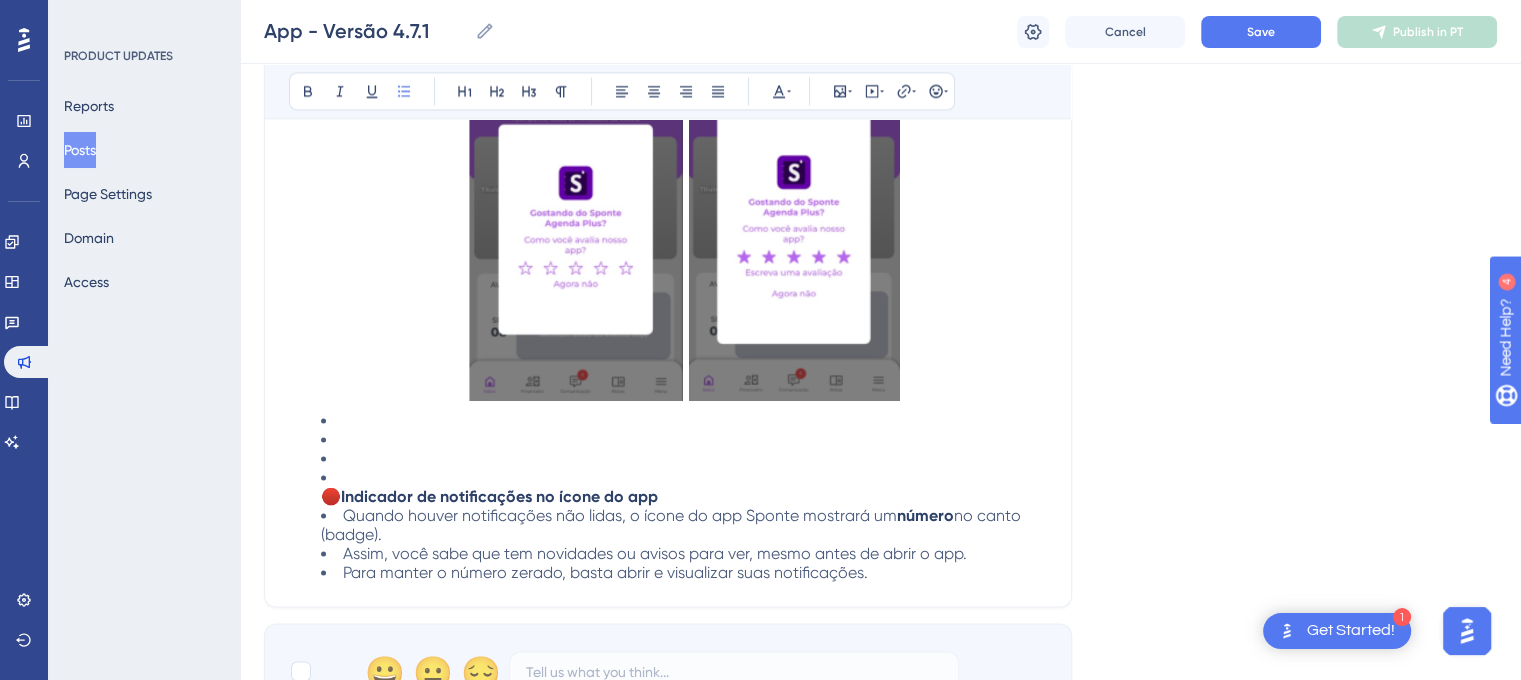click at bounding box center [684, 458] 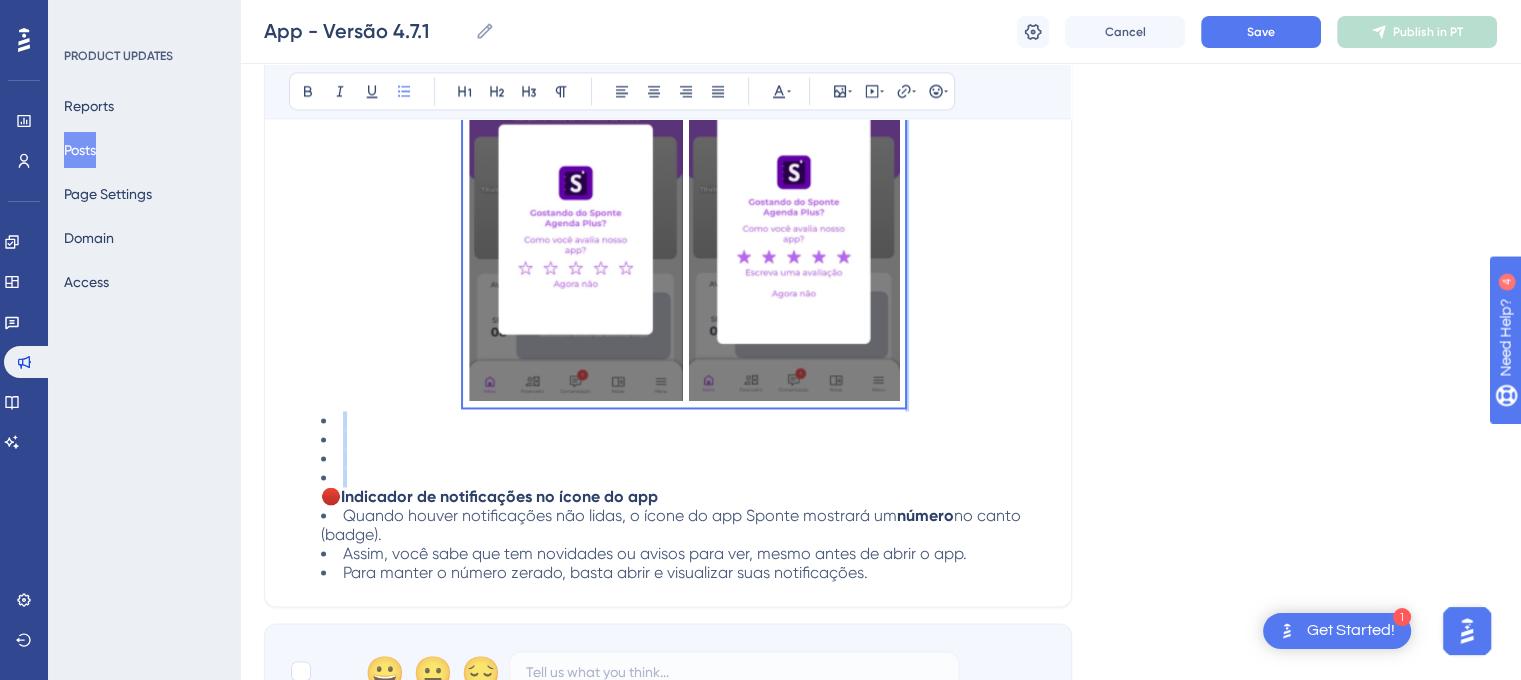 drag, startPoint x: 333, startPoint y: 461, endPoint x: 310, endPoint y: 389, distance: 75.58439 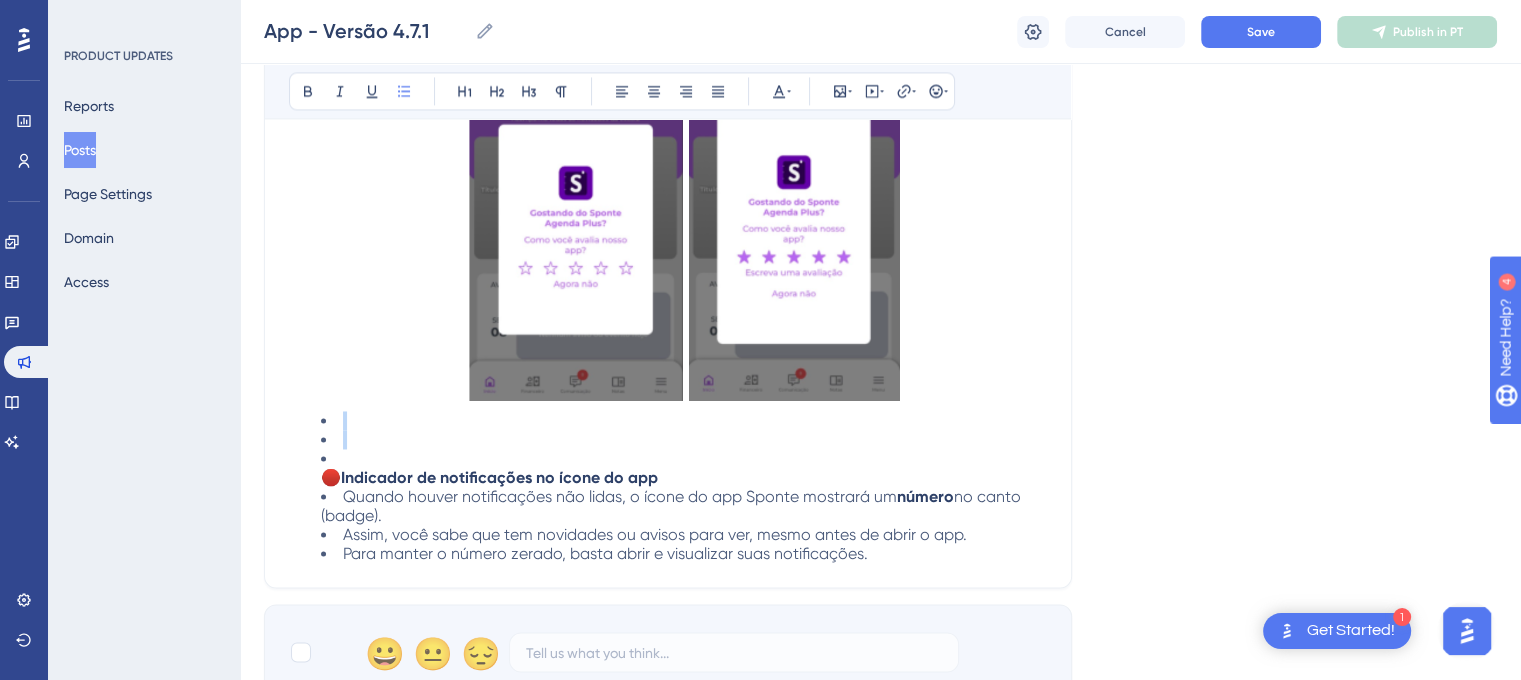 drag, startPoint x: 343, startPoint y: 439, endPoint x: 325, endPoint y: 415, distance: 30 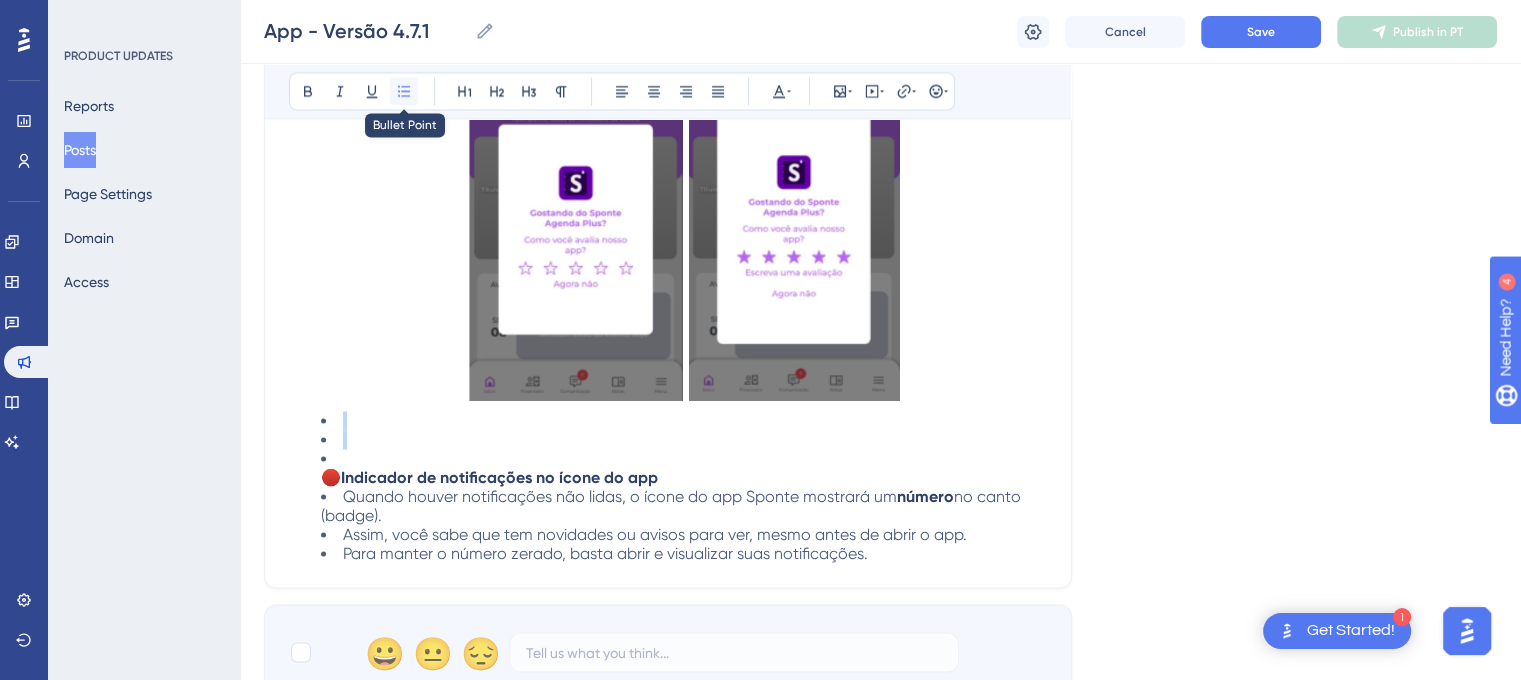 click at bounding box center (404, 91) 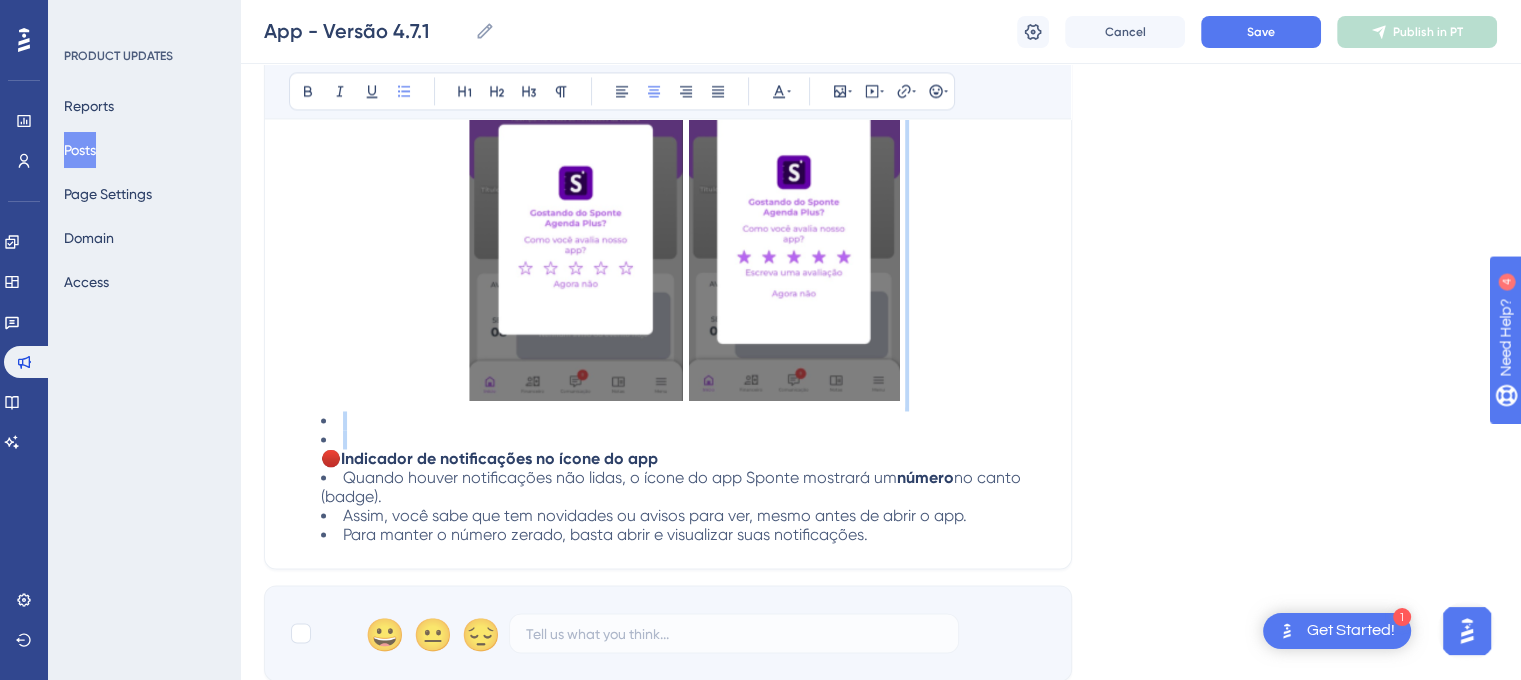 drag, startPoint x: 308, startPoint y: 402, endPoint x: 353, endPoint y: 423, distance: 49.658836 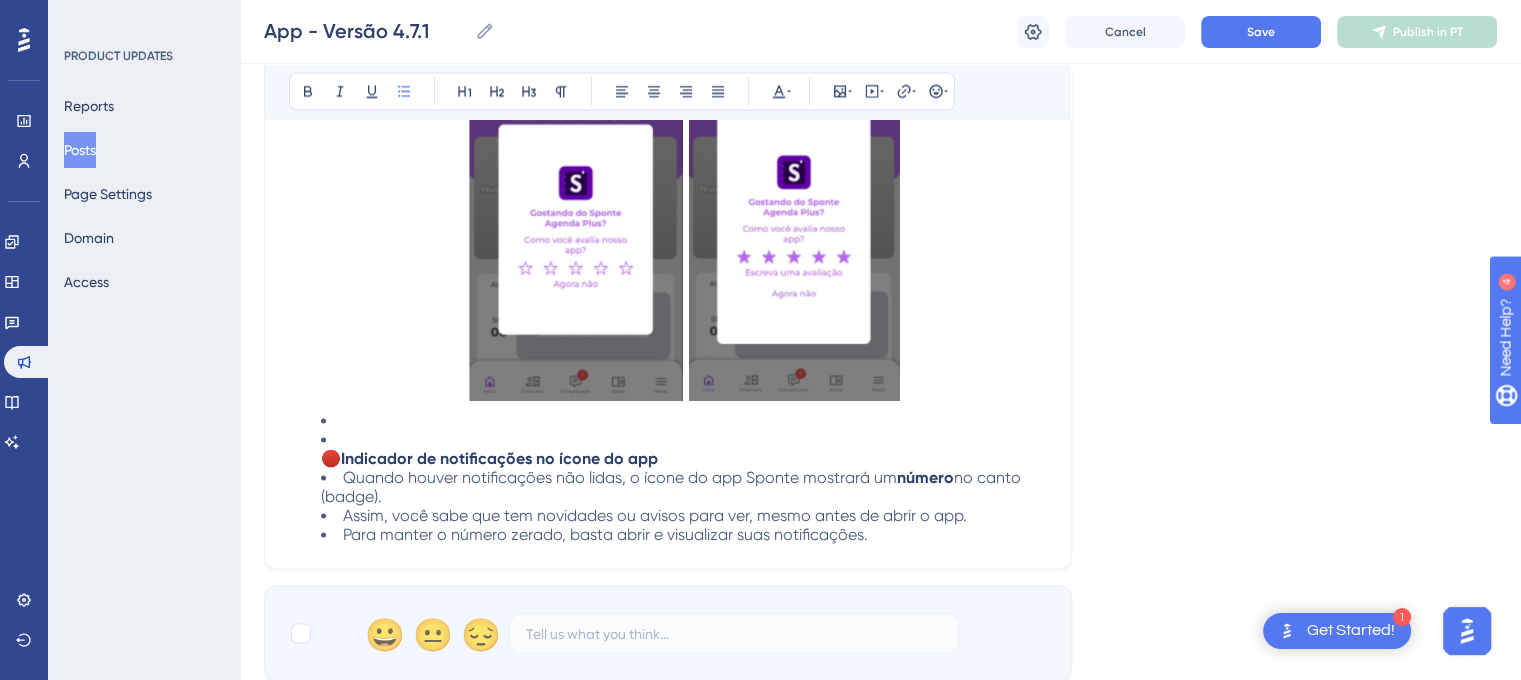 click on "🔴  Indicador de notificações no ícone do app" at bounding box center [684, 449] 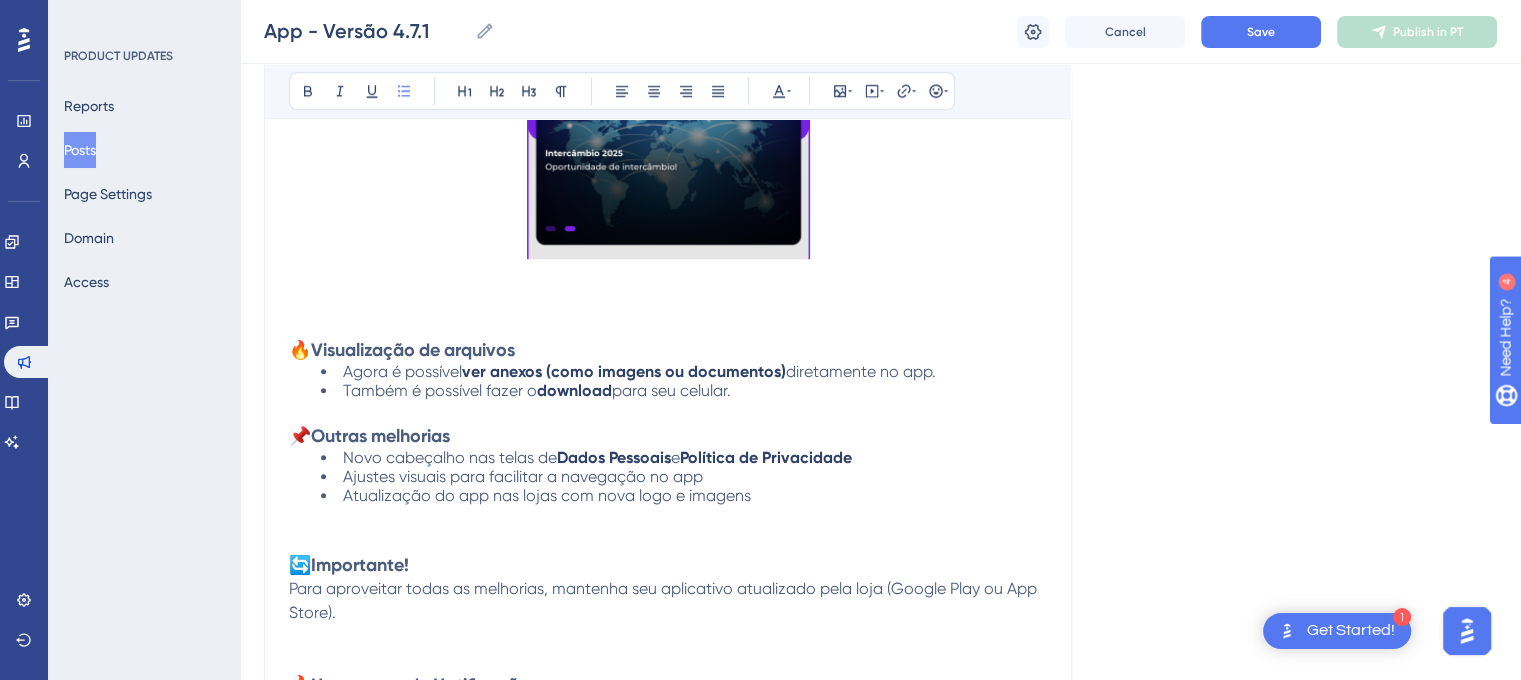 scroll, scrollTop: 2096, scrollLeft: 0, axis: vertical 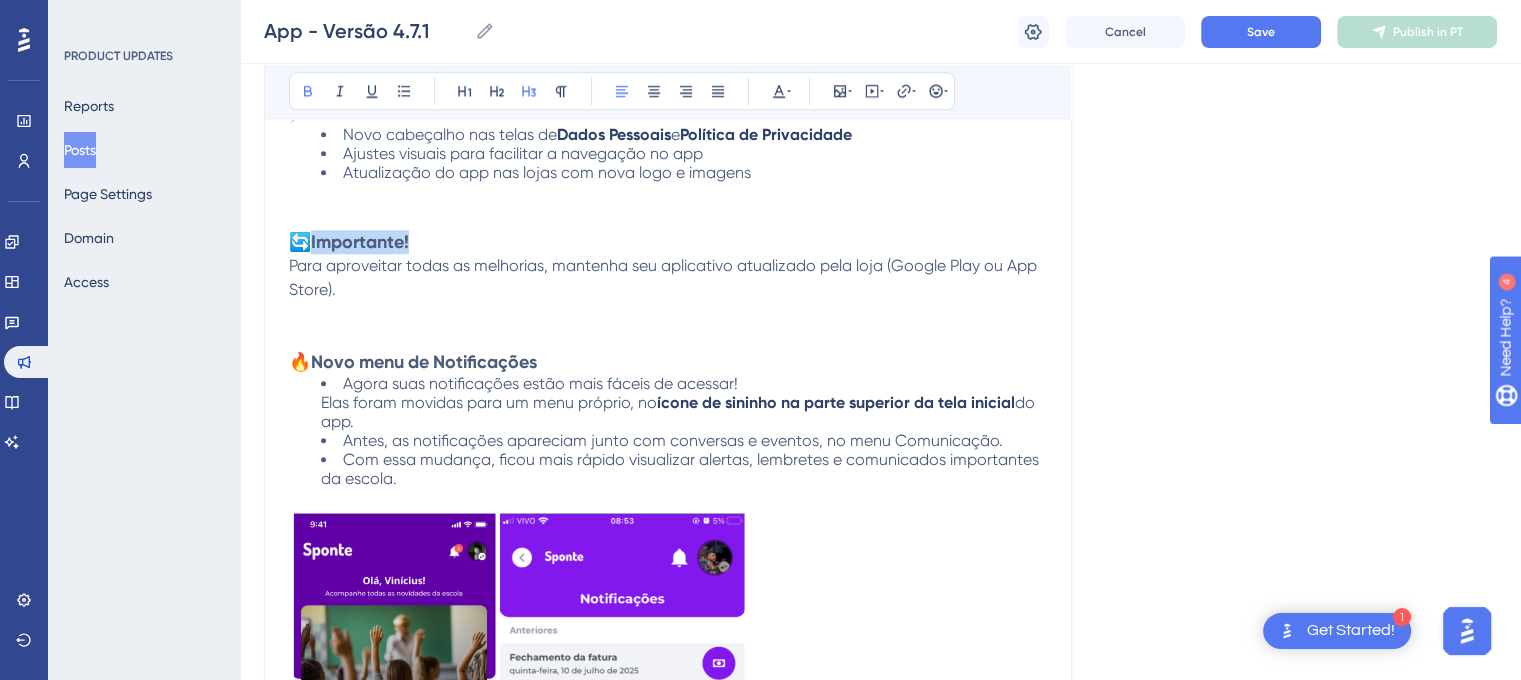 drag, startPoint x: 316, startPoint y: 239, endPoint x: 422, endPoint y: 242, distance: 106.04244 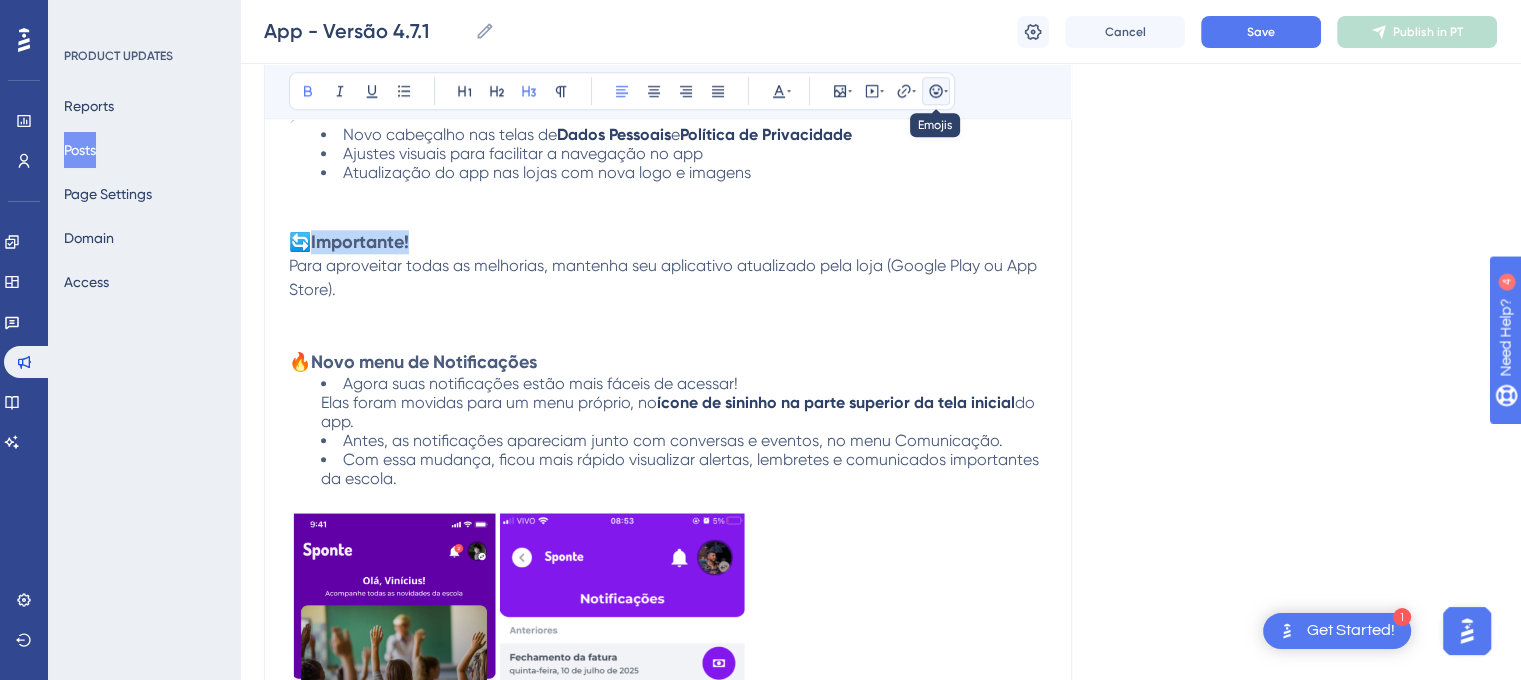 click at bounding box center (936, 91) 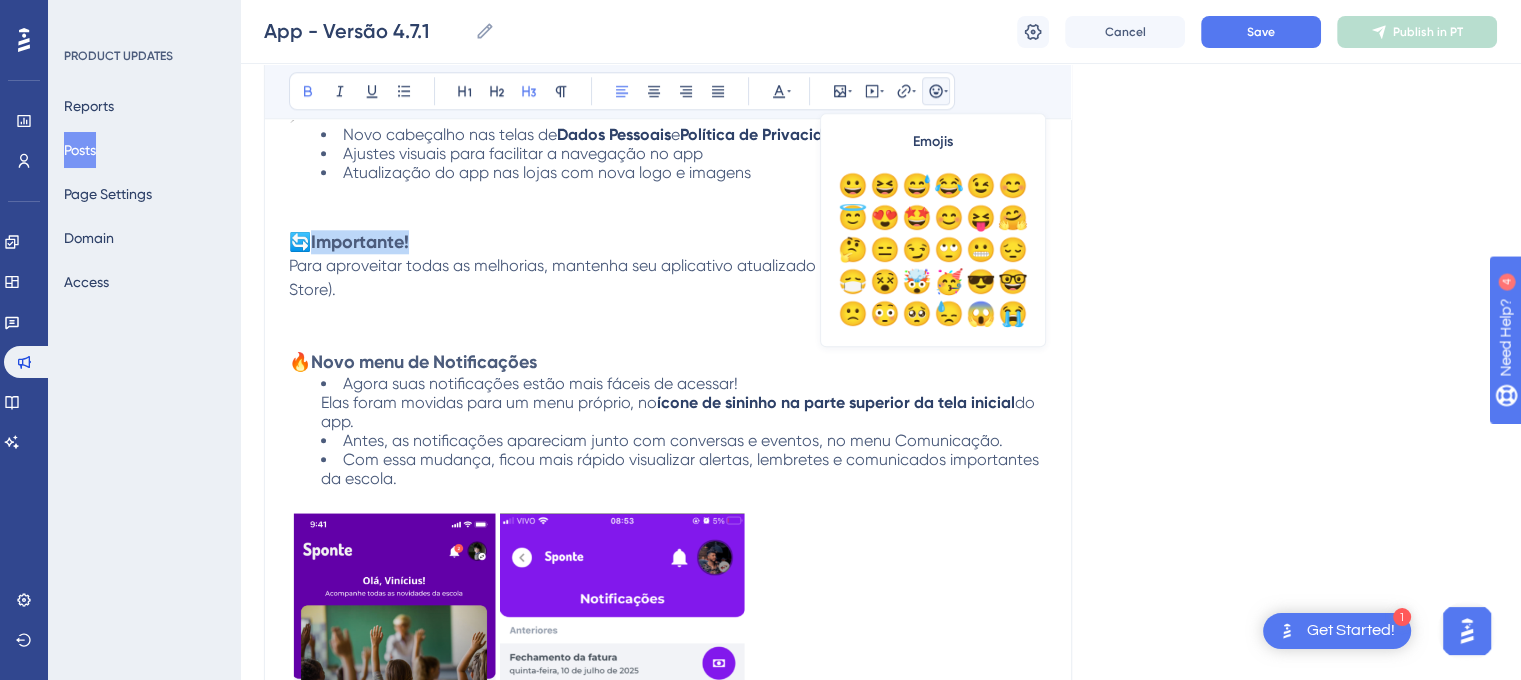 click at bounding box center (936, 91) 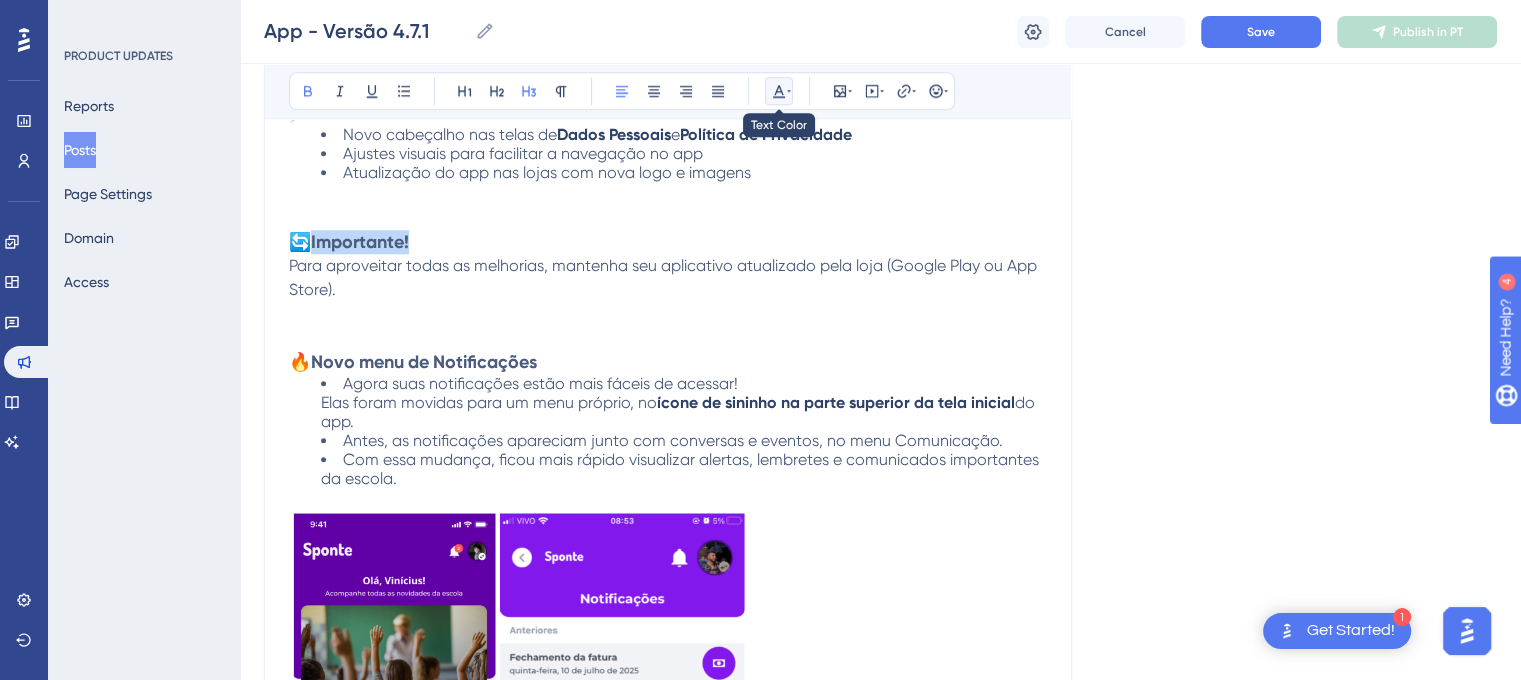 click 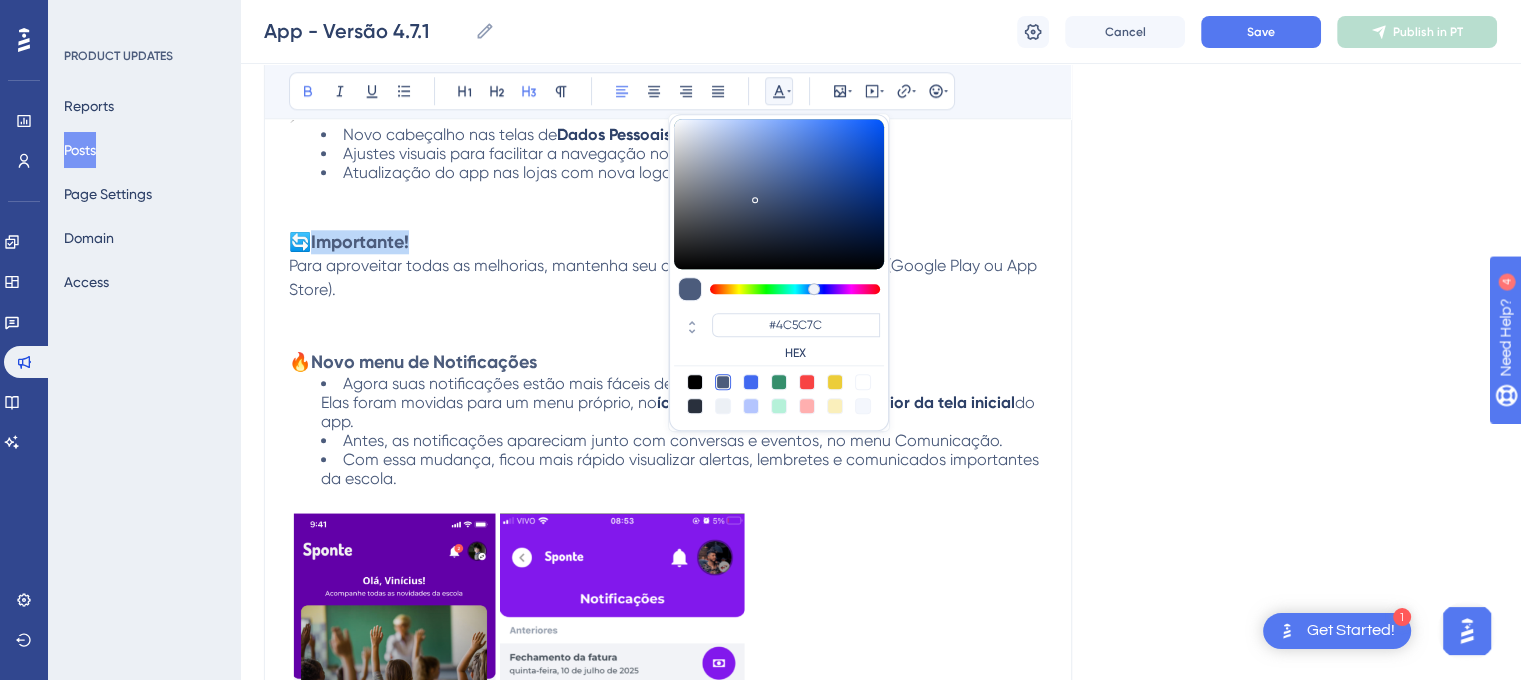 click at bounding box center (807, 382) 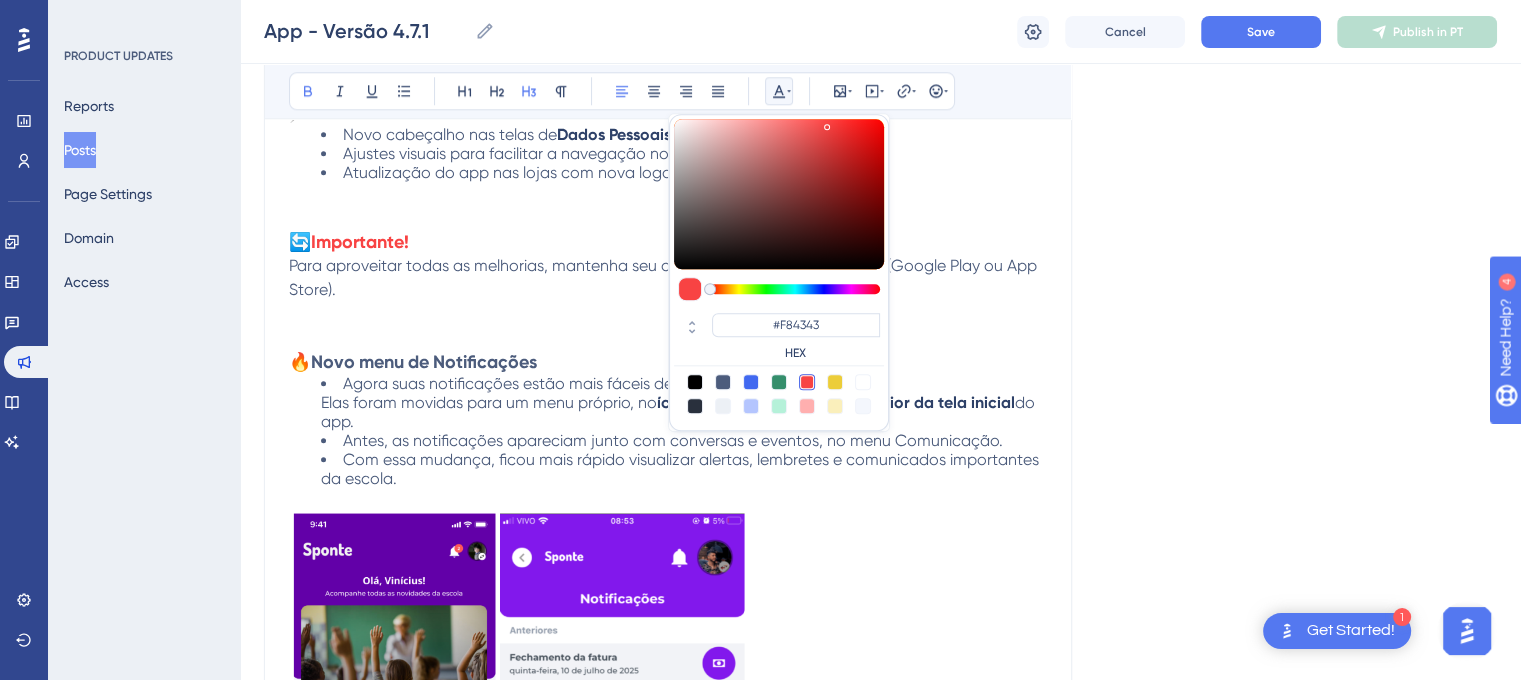 click on "Para aproveitar todas as melhorias, mantenha seu aplicativo atualizado pela loja (Google Play ou App Store)." at bounding box center (668, 278) 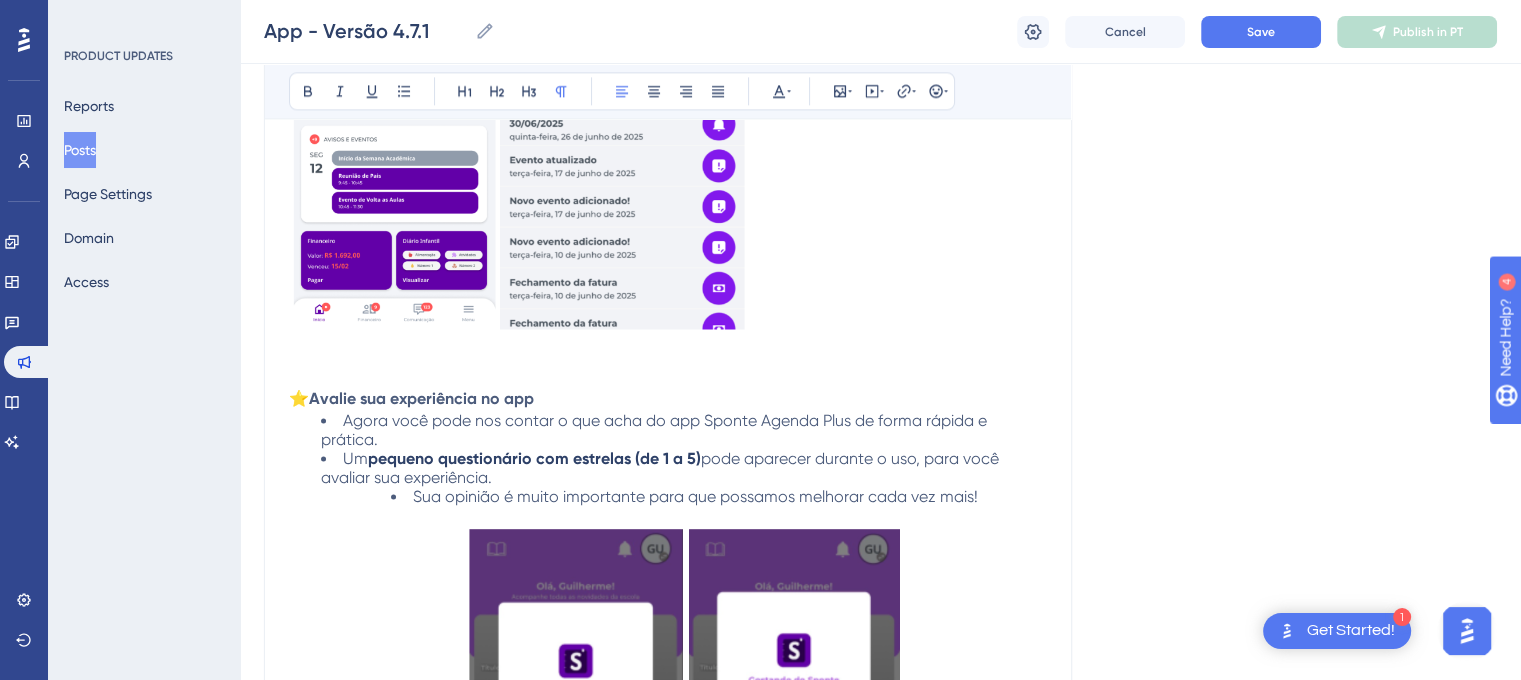 scroll, scrollTop: 2696, scrollLeft: 0, axis: vertical 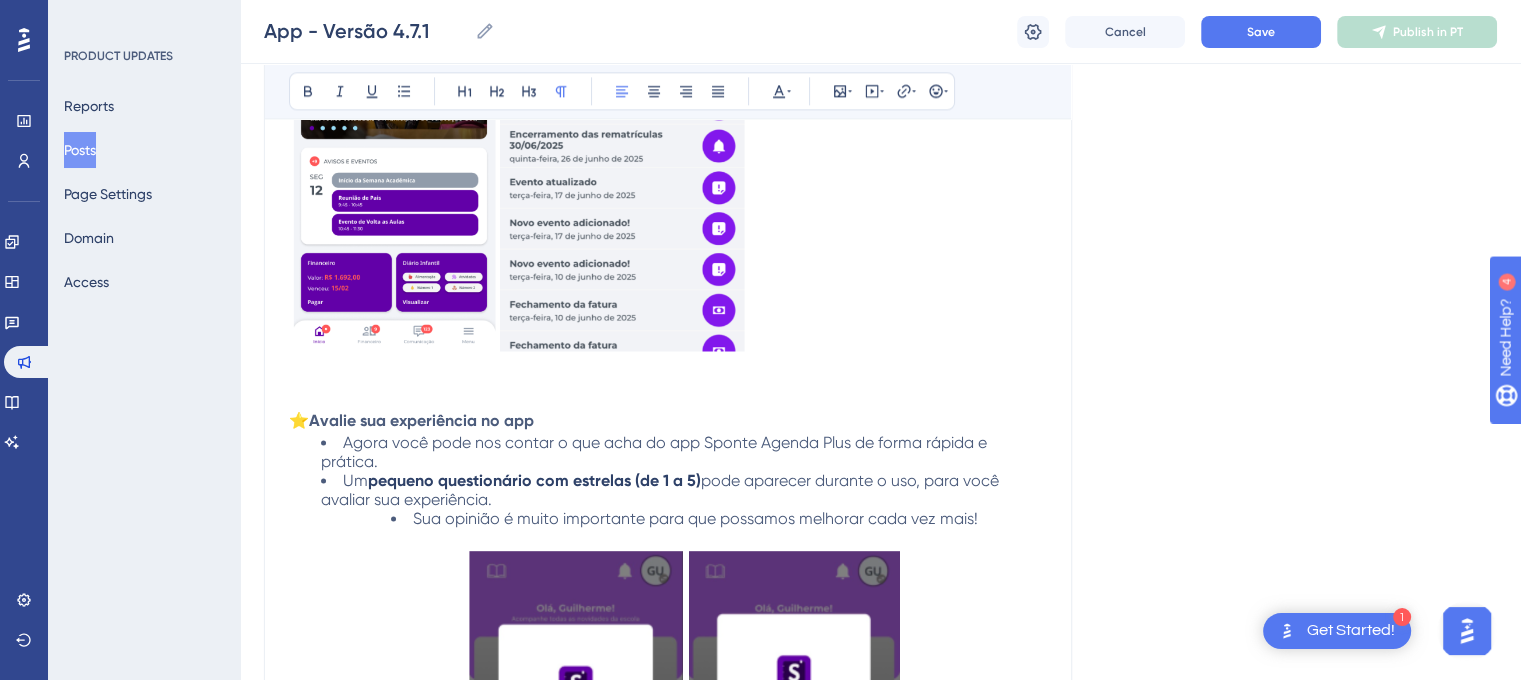drag, startPoint x: 298, startPoint y: 412, endPoint x: 316, endPoint y: 415, distance: 18.248287 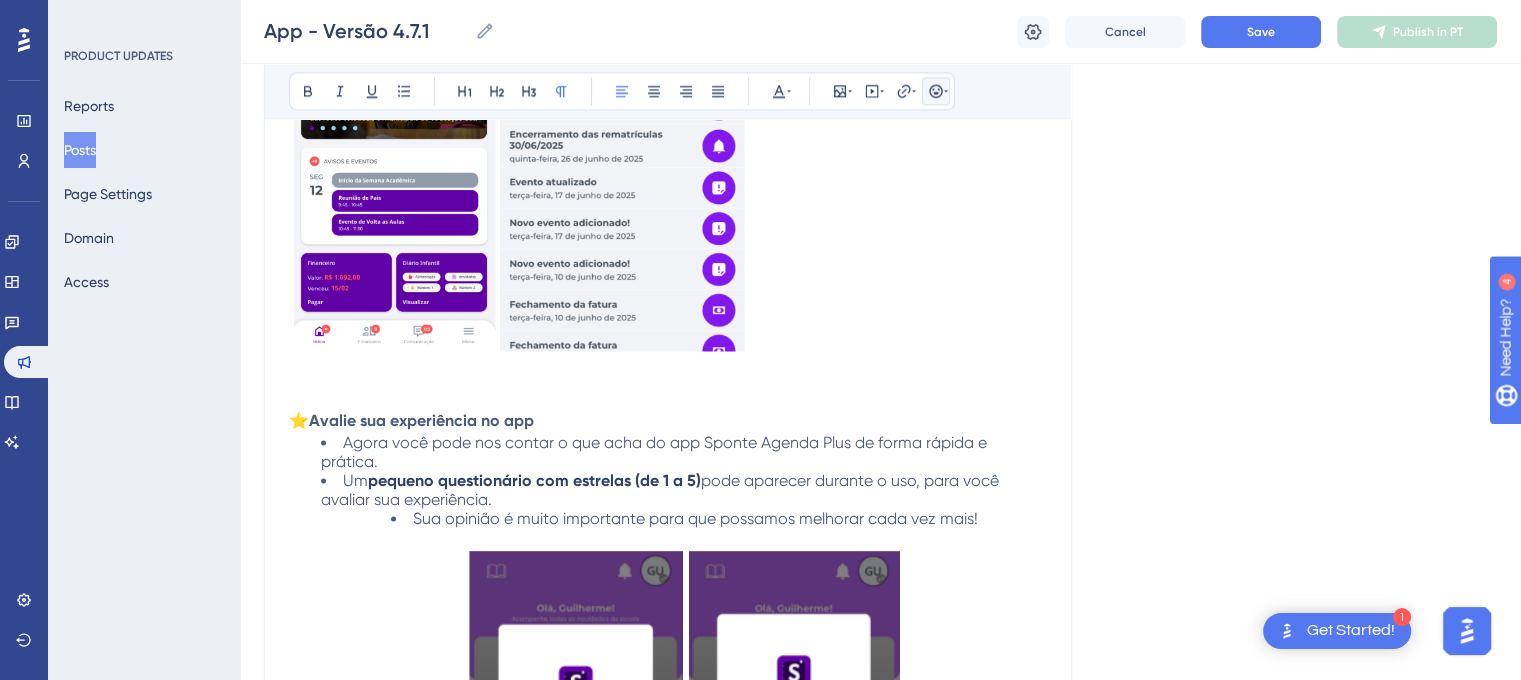 click at bounding box center (936, 91) 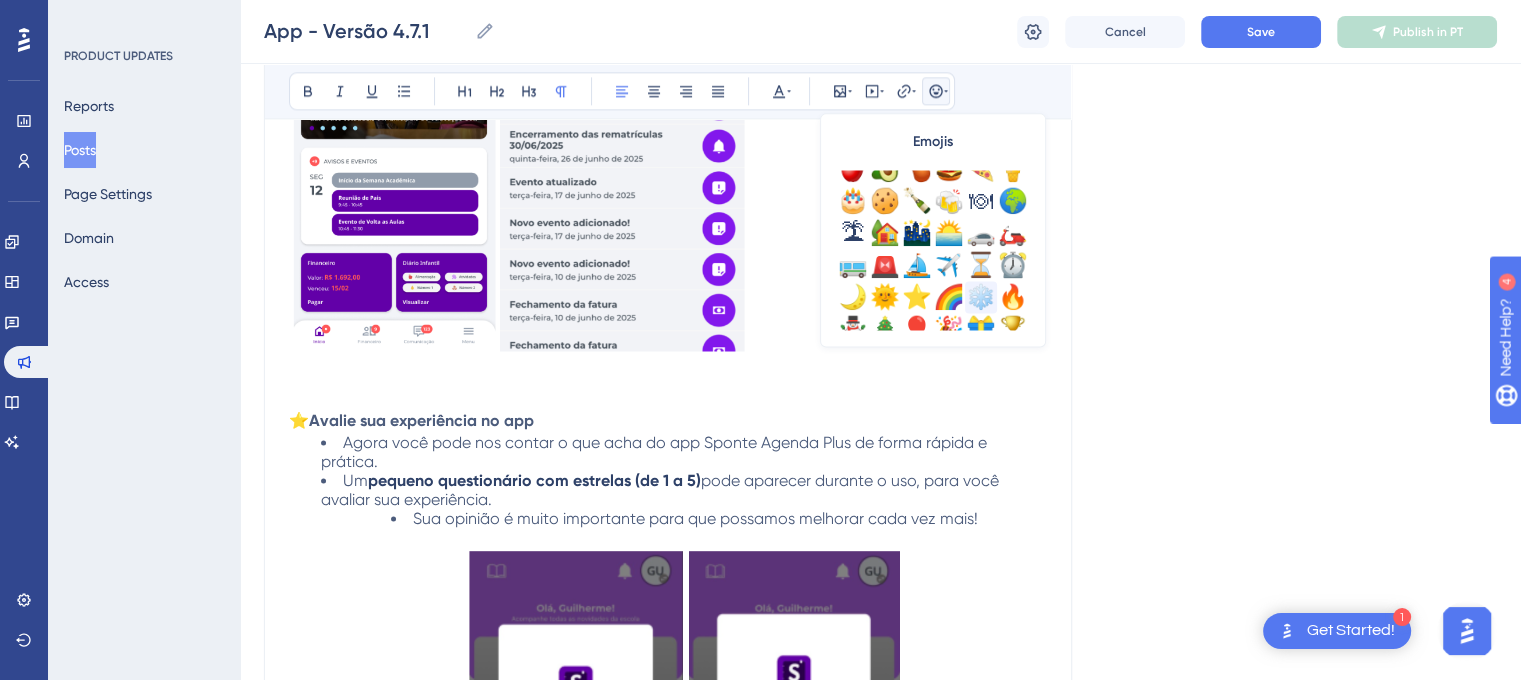 scroll, scrollTop: 500, scrollLeft: 0, axis: vertical 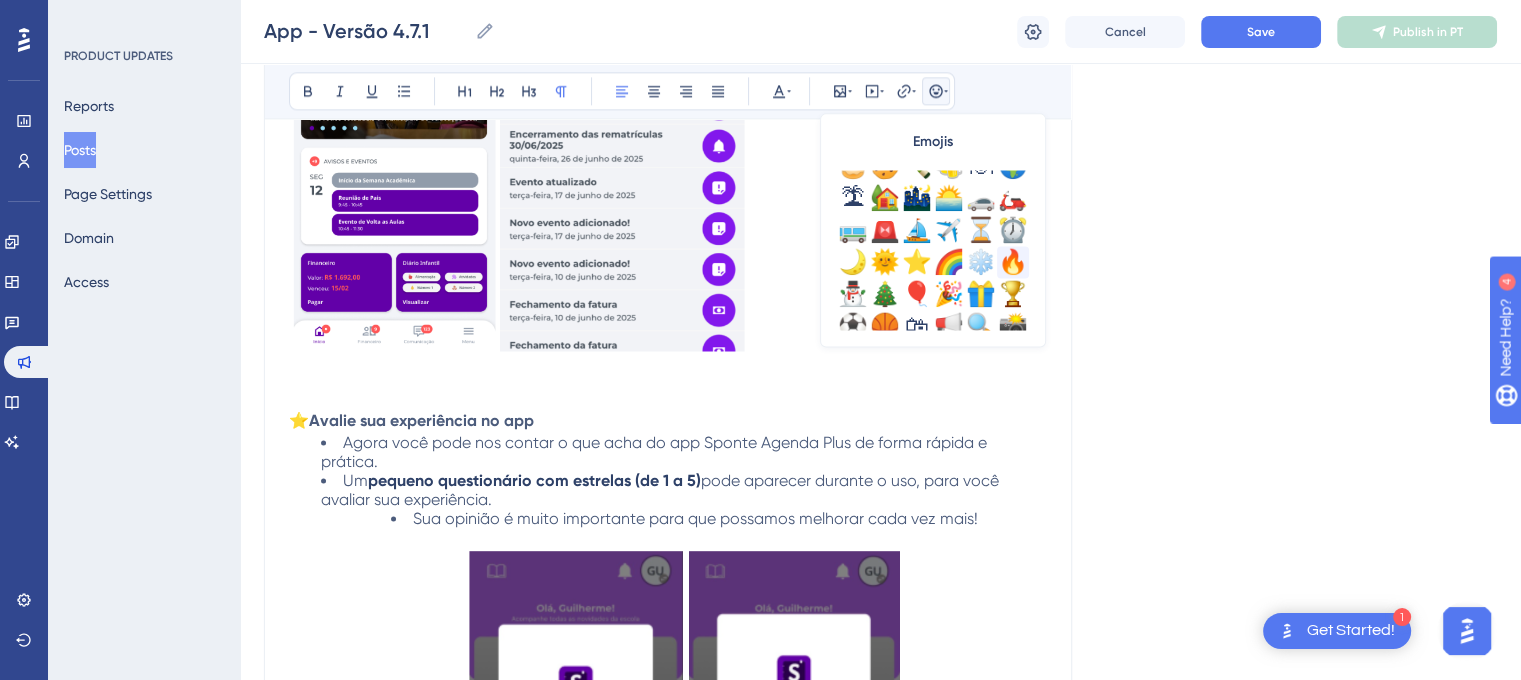 click on "🔥" at bounding box center (1013, 262) 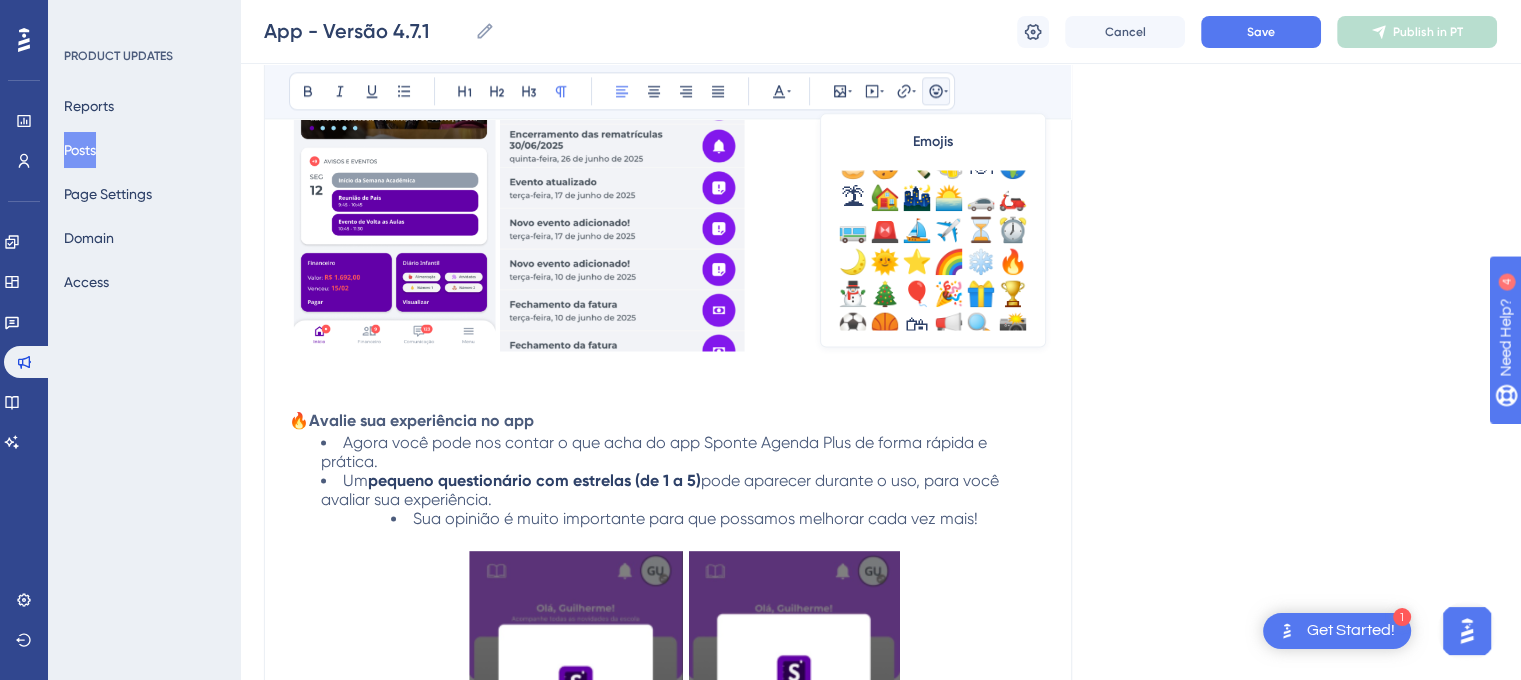 click on "Versão [VERSION]   Data de Publicação: [MM]/[DD]/[YYYY]  Correções e Implementações: 🔥  Novo visual do app Atualizamos o visual com  nova logo  e  nova cor na tela de abertura . Tudo ficou mais moderno, organizado e agradável de usar.   🔥  Personalize seu perfil Agora é possível  trocar sua foto de perfil : Tire uma selfie com a câmera Escolha uma foto da galeria Ou remova a foto se quiser voltar ao padrão   🔥  Banners com ação Se sua escola enviar um banner com link, agora ele terá o botão  "Ver mais"  para facilitar o acesso ao conteúdo.   🔥  Visualização de arquivos Agora é possível  ver anexos (como imagens ou documentos)  diretamente no app. Também é possível fazer o  download  para seu celular.   📌  Outras melhorias Novo cabeçalho nas telas de  Dados Pessoais  e  Política de Privacidade Ajustes visuais para facilitar a navegação no app Atualização do app nas lojas com nova logo e imagens   🔄" at bounding box center [880, -694] 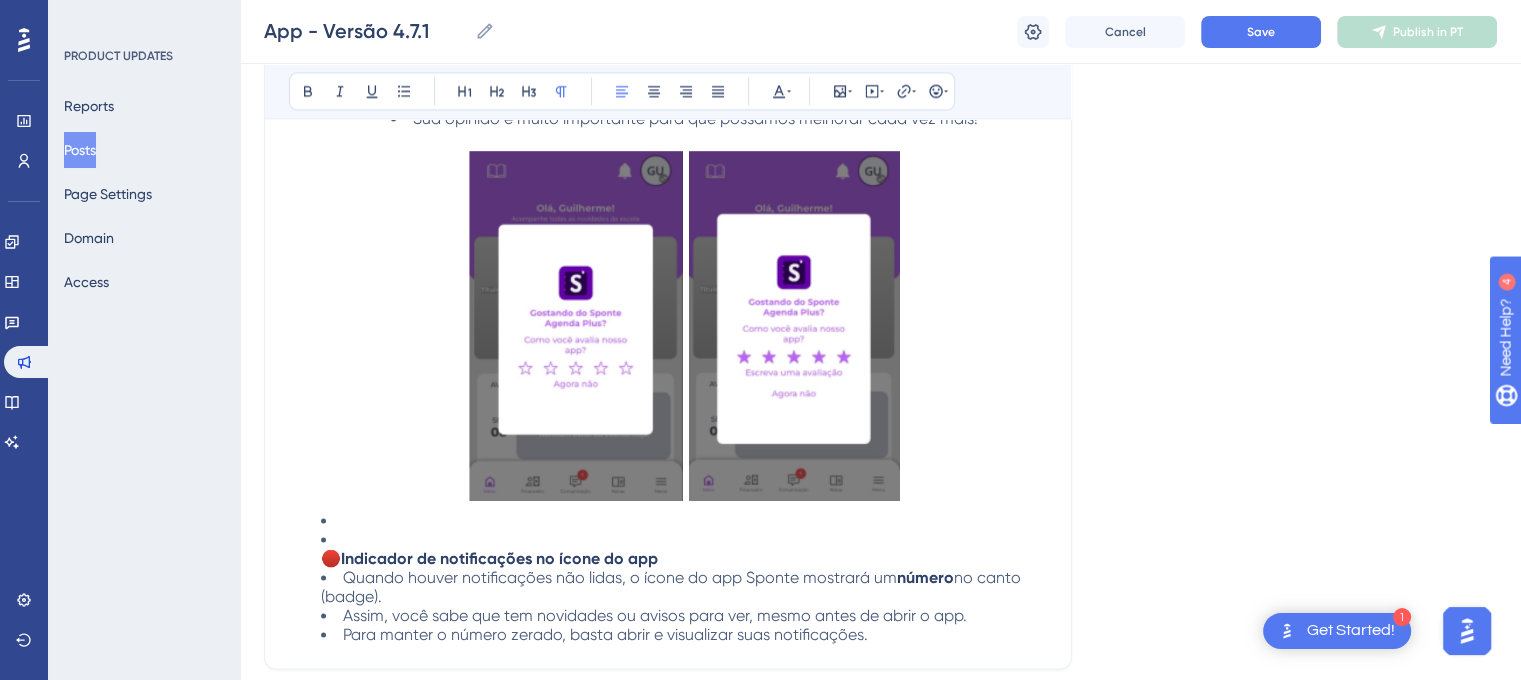 scroll, scrollTop: 3196, scrollLeft: 0, axis: vertical 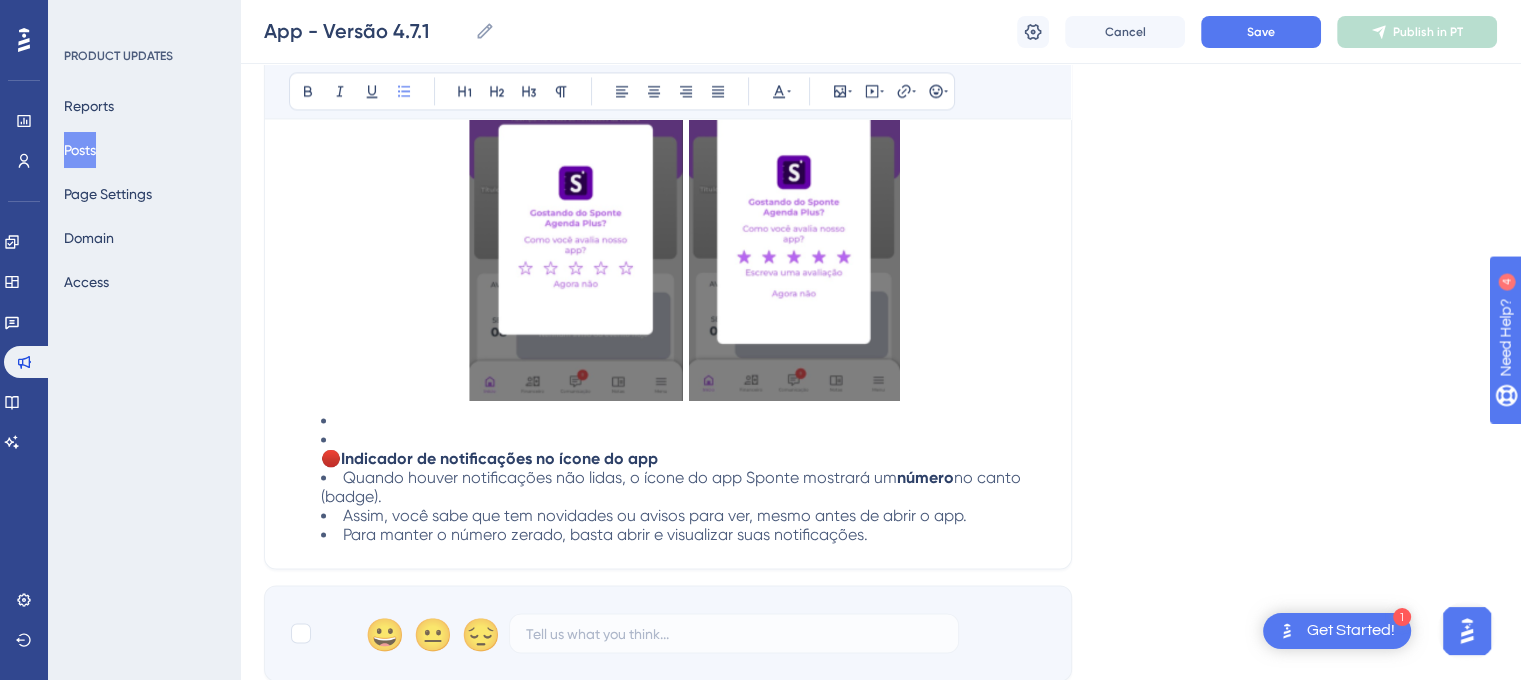 drag, startPoint x: 338, startPoint y: 425, endPoint x: 324, endPoint y: 429, distance: 14.56022 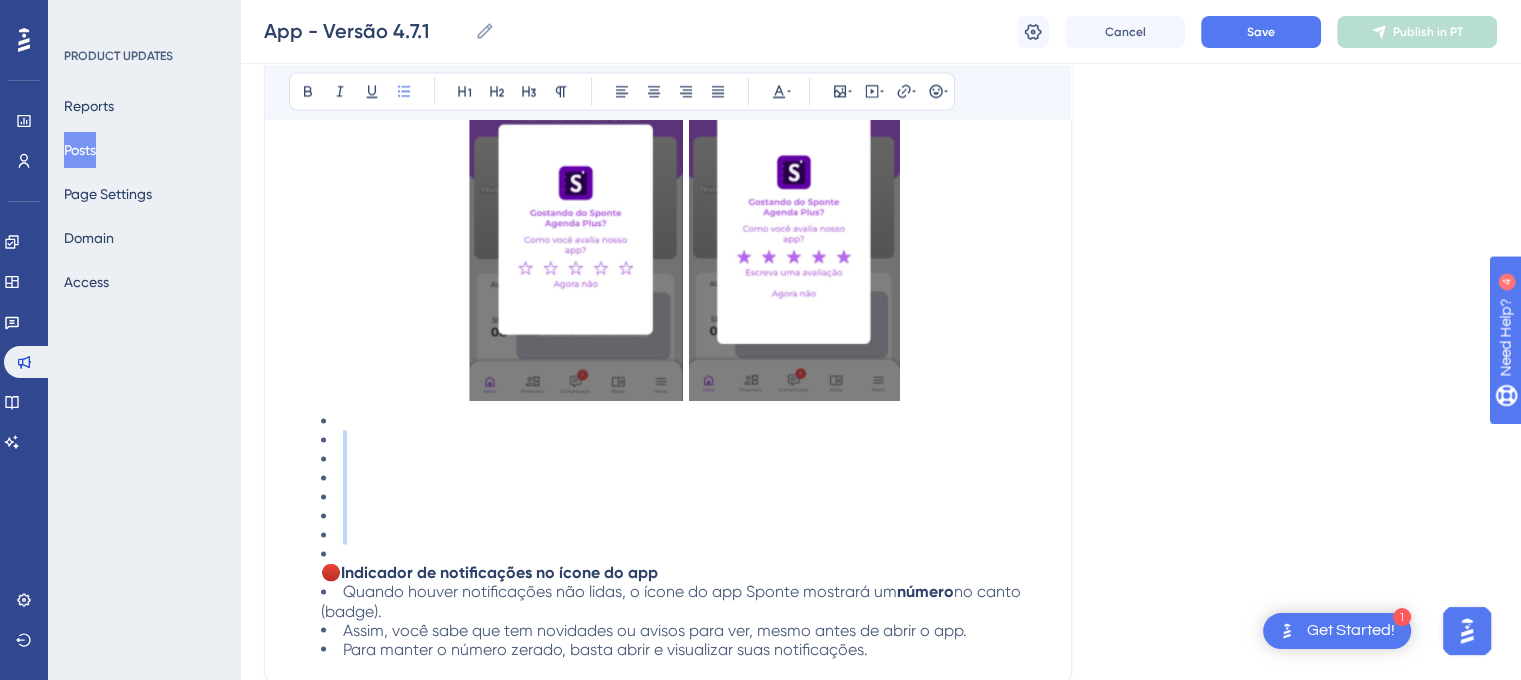 drag, startPoint x: 343, startPoint y: 527, endPoint x: 319, endPoint y: 427, distance: 102.83968 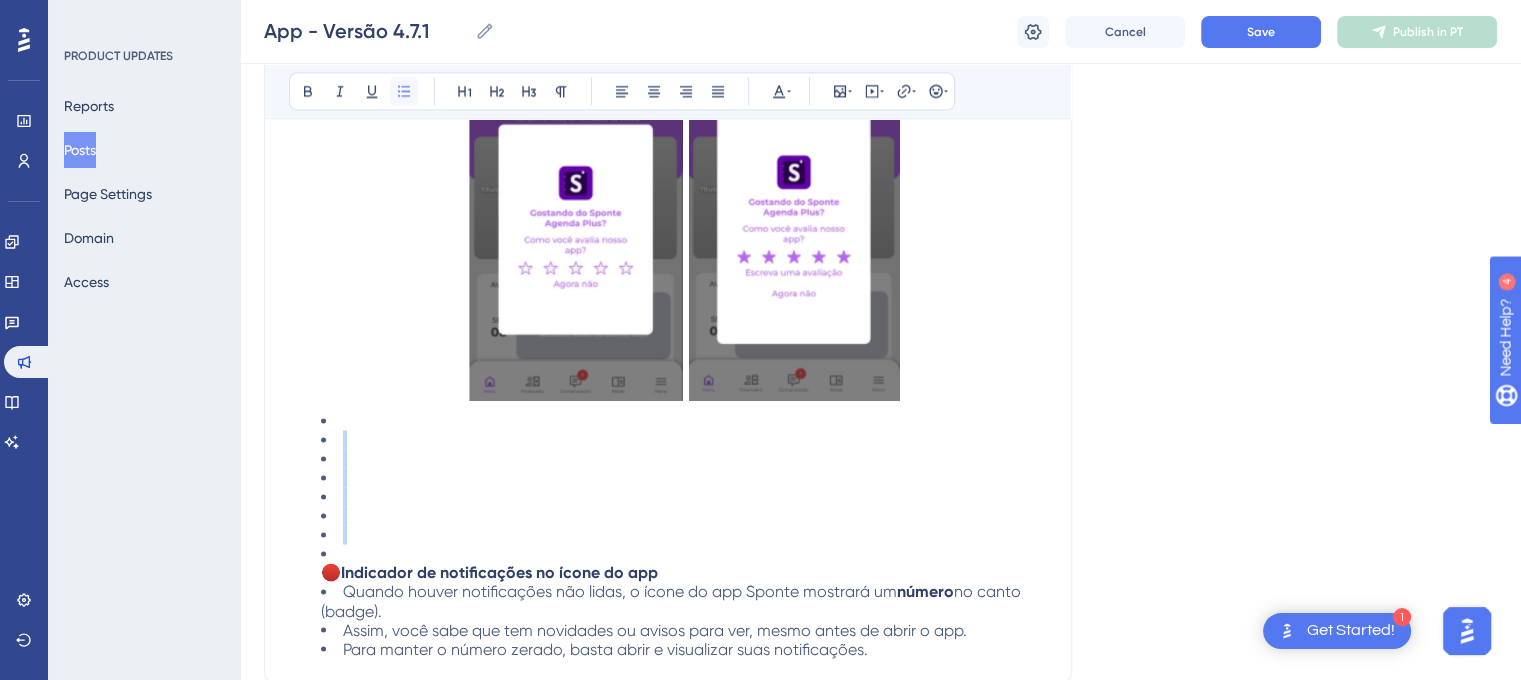 click 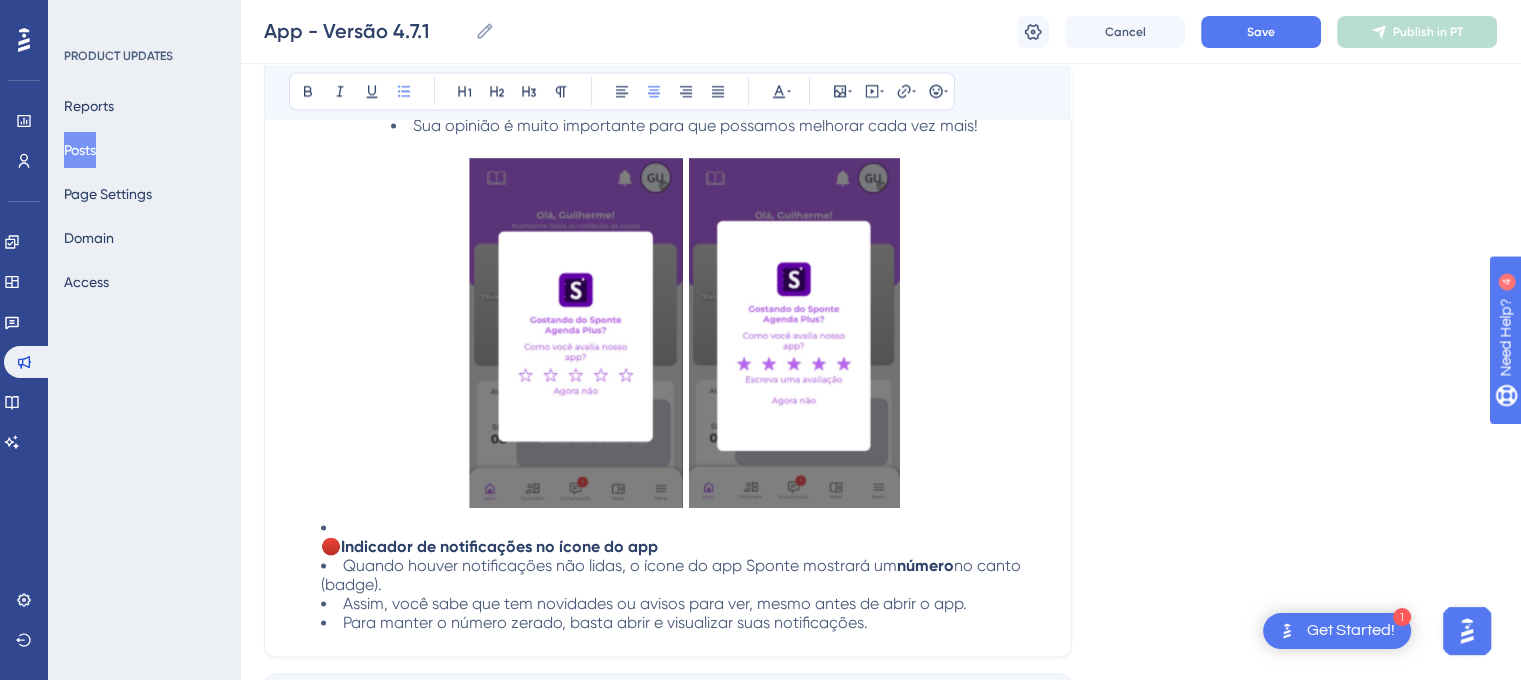 scroll, scrollTop: 3196, scrollLeft: 0, axis: vertical 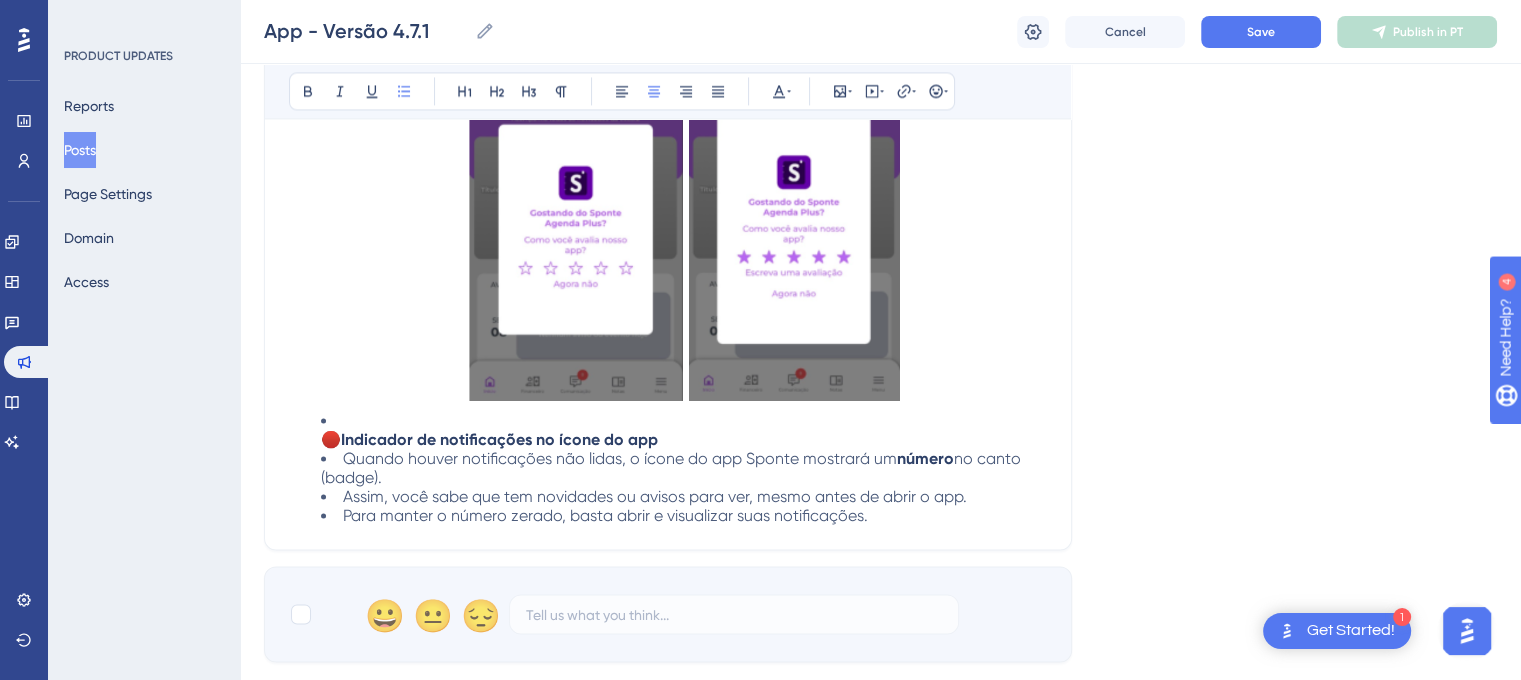 click on "Sua opinião é muito importante para que possamos melhorar cada vez mais!" at bounding box center [684, 210] 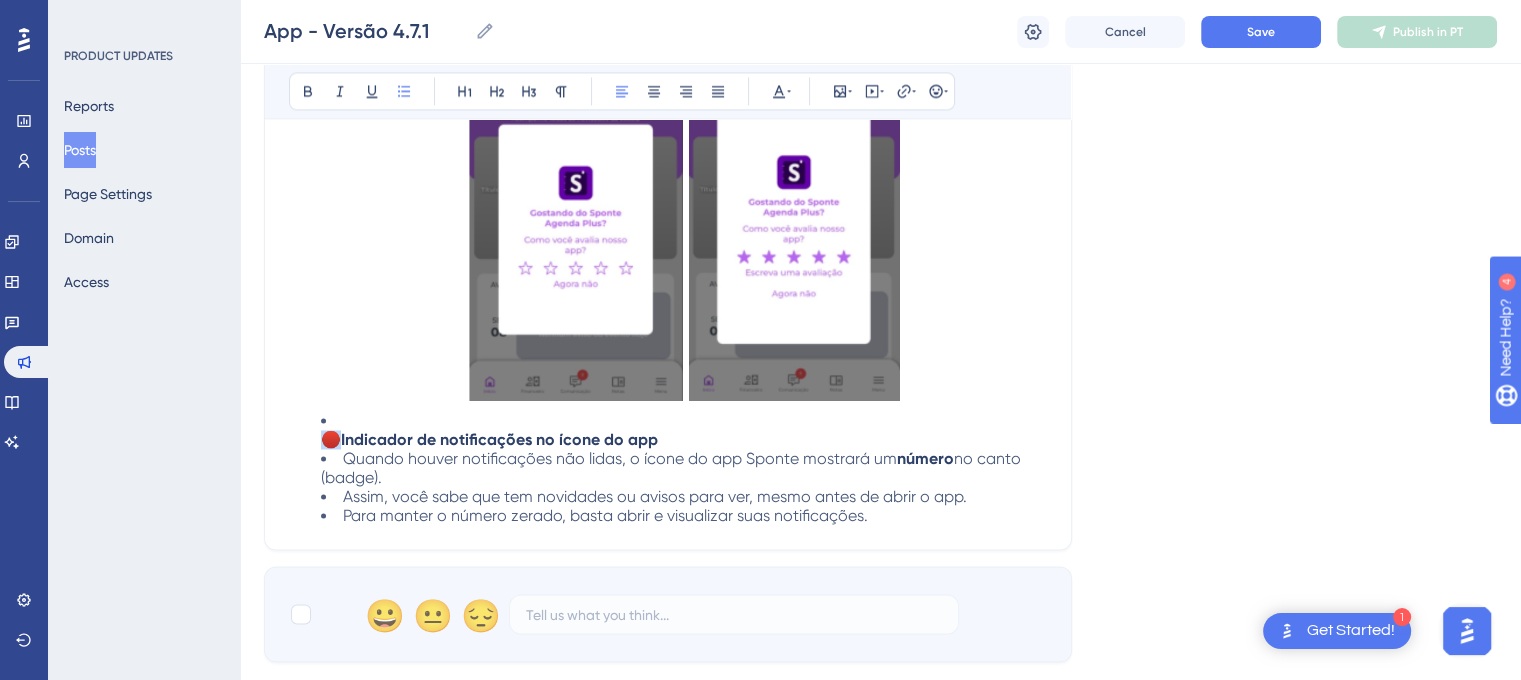 drag, startPoint x: 325, startPoint y: 425, endPoint x: 335, endPoint y: 427, distance: 10.198039 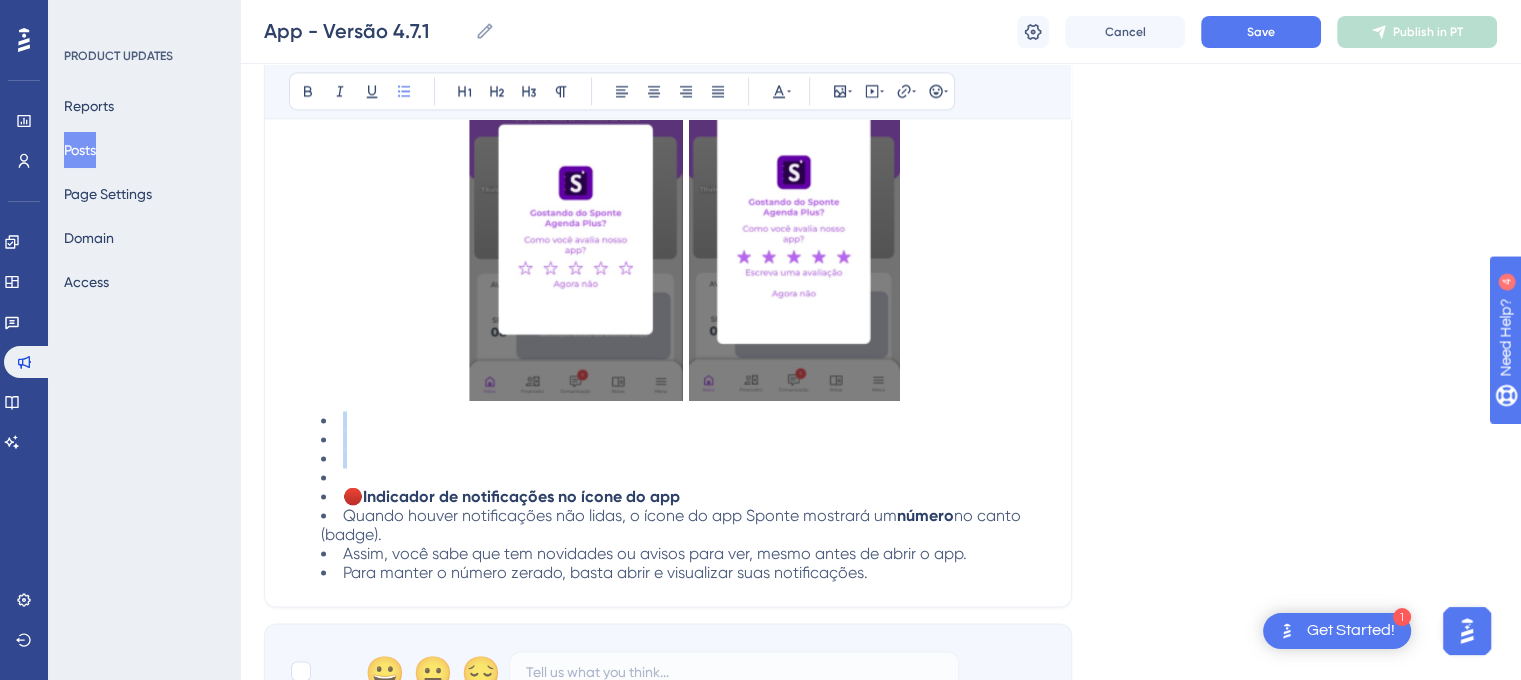 drag, startPoint x: 332, startPoint y: 447, endPoint x: 312, endPoint y: 419, distance: 34.4093 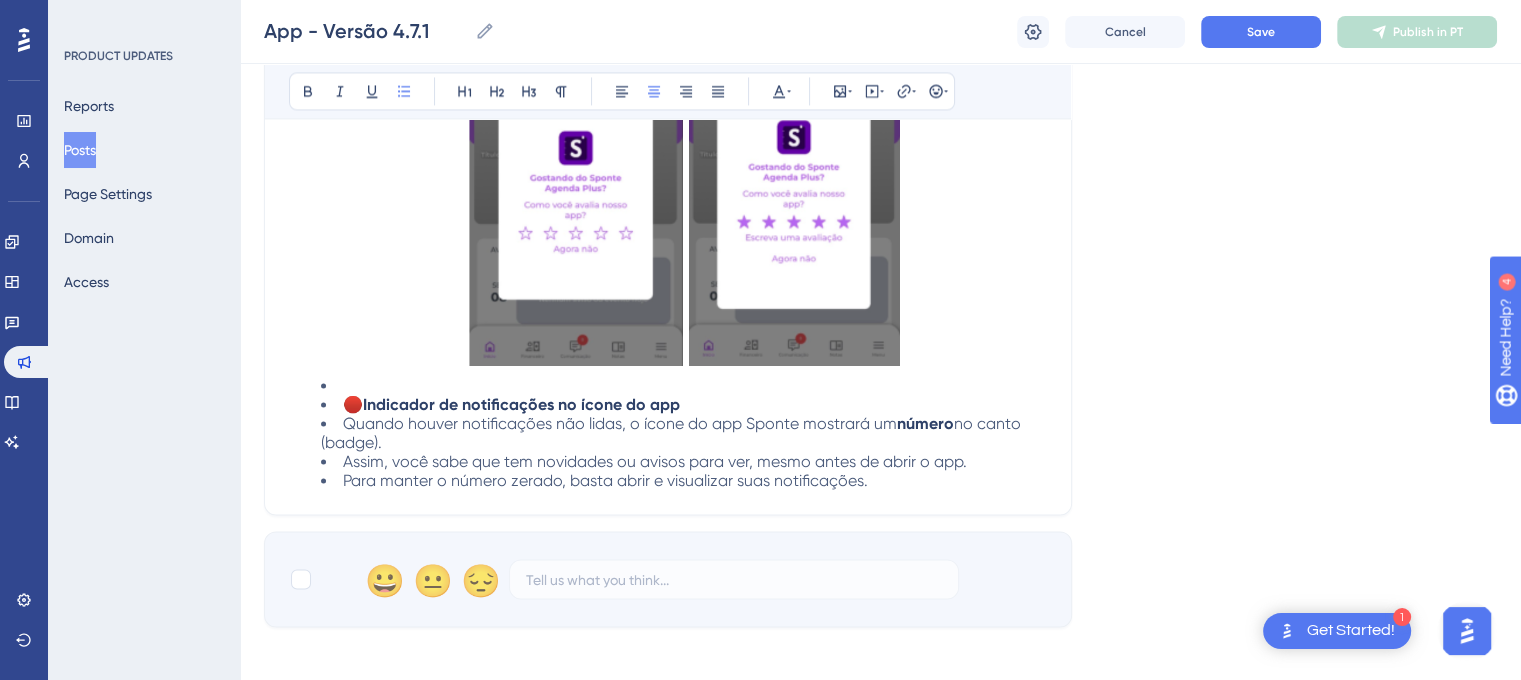 scroll, scrollTop: 3196, scrollLeft: 0, axis: vertical 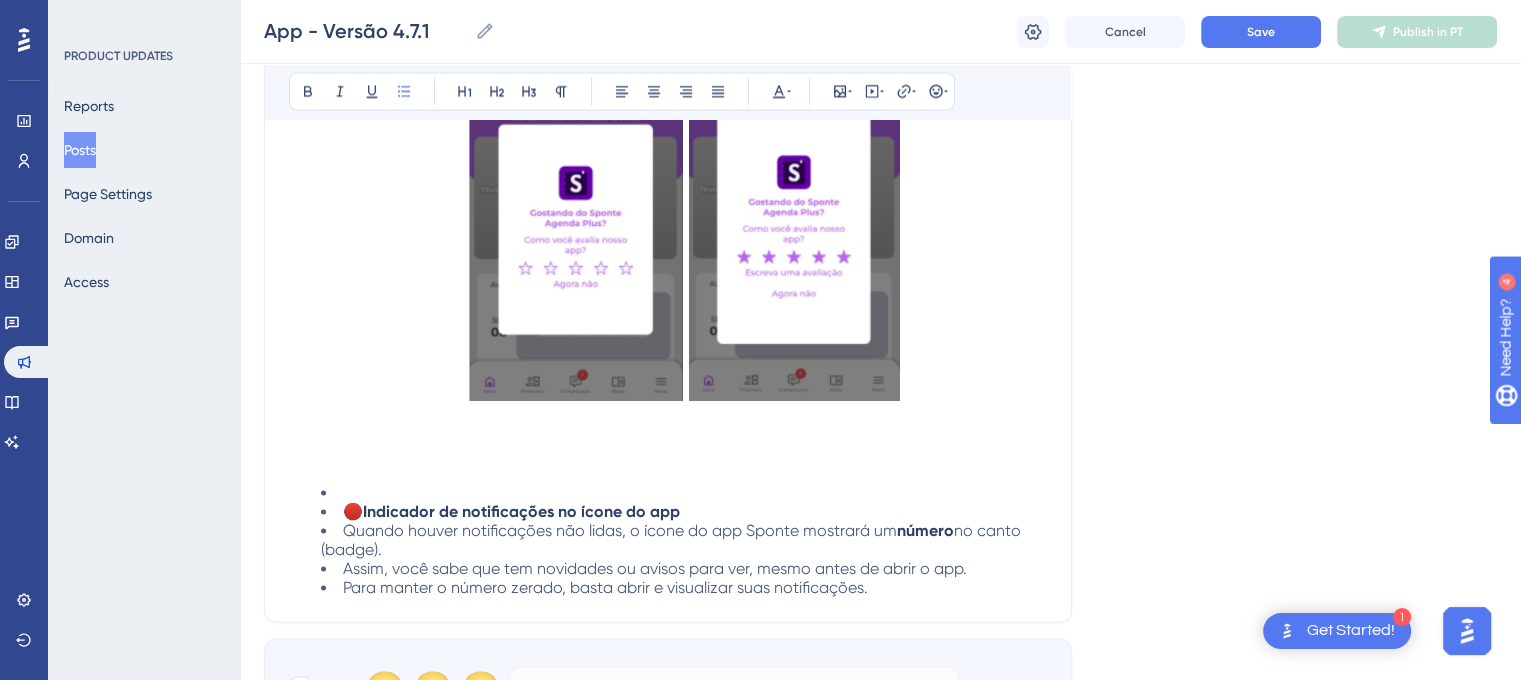 click at bounding box center [684, 492] 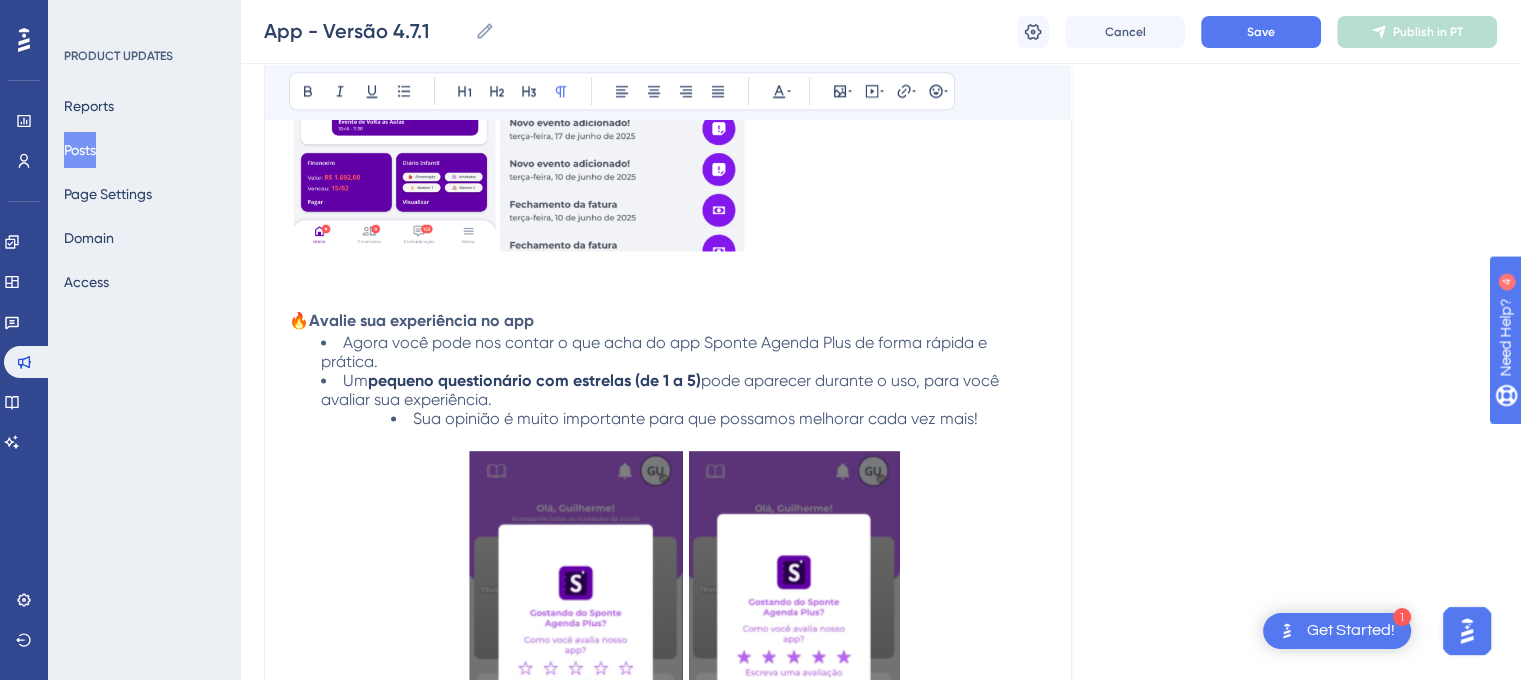 scroll, scrollTop: 3196, scrollLeft: 0, axis: vertical 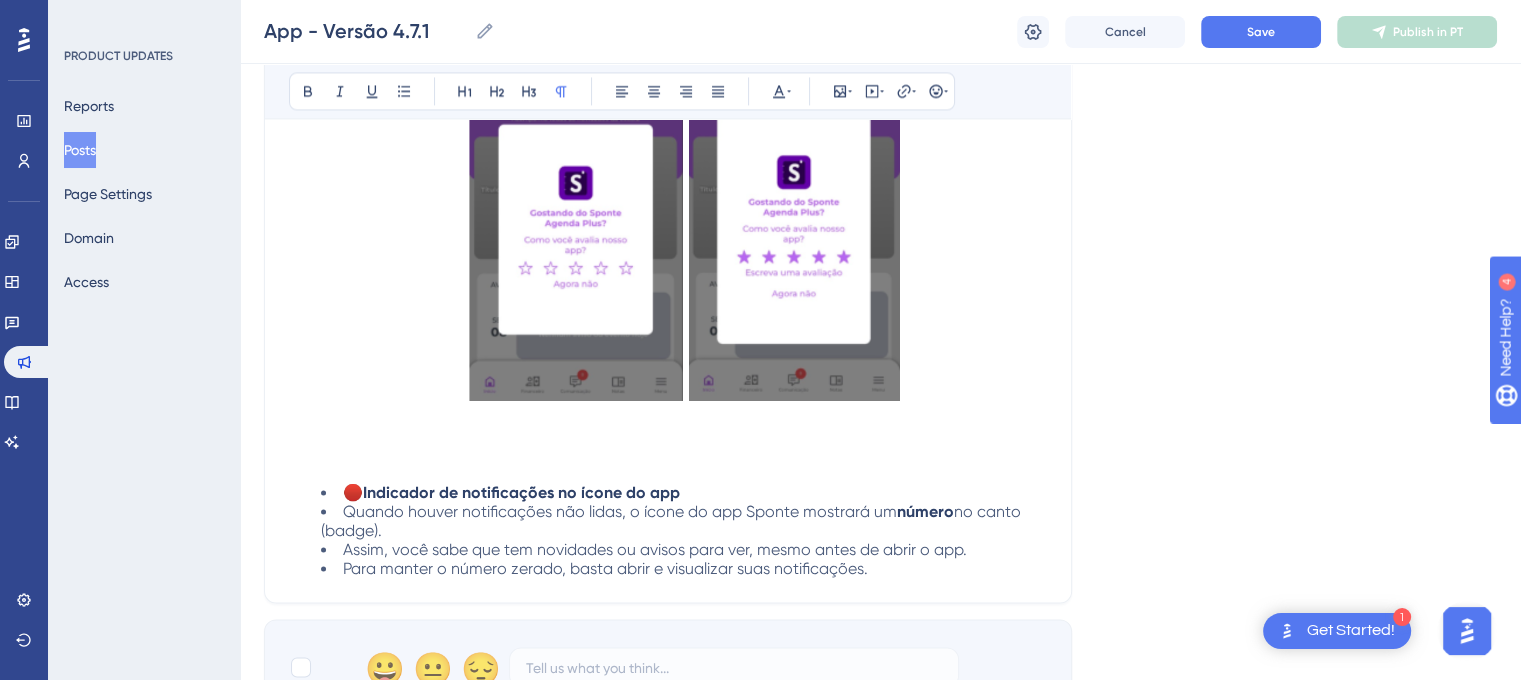 click on "🔴  Indicador de notificações no ícone do app" at bounding box center (684, 492) 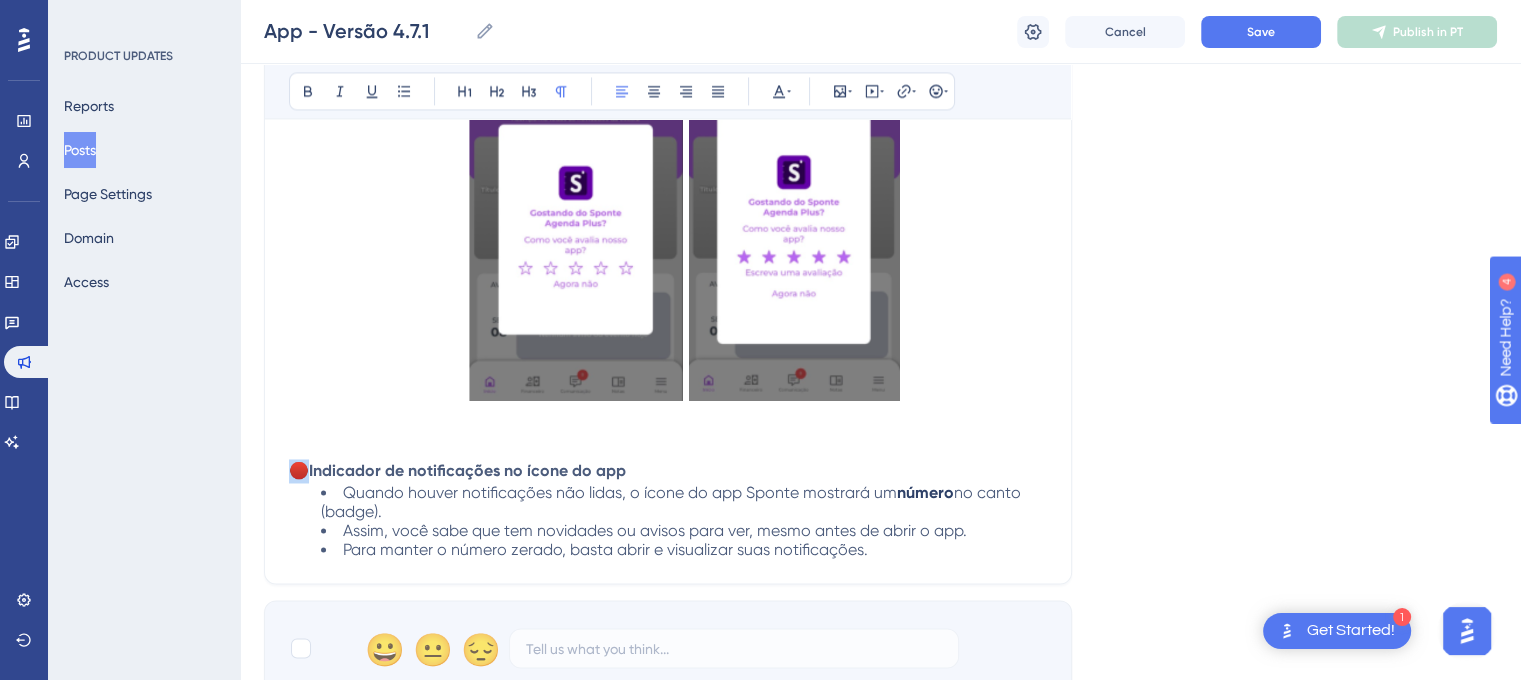click on "🔴" at bounding box center [299, 470] 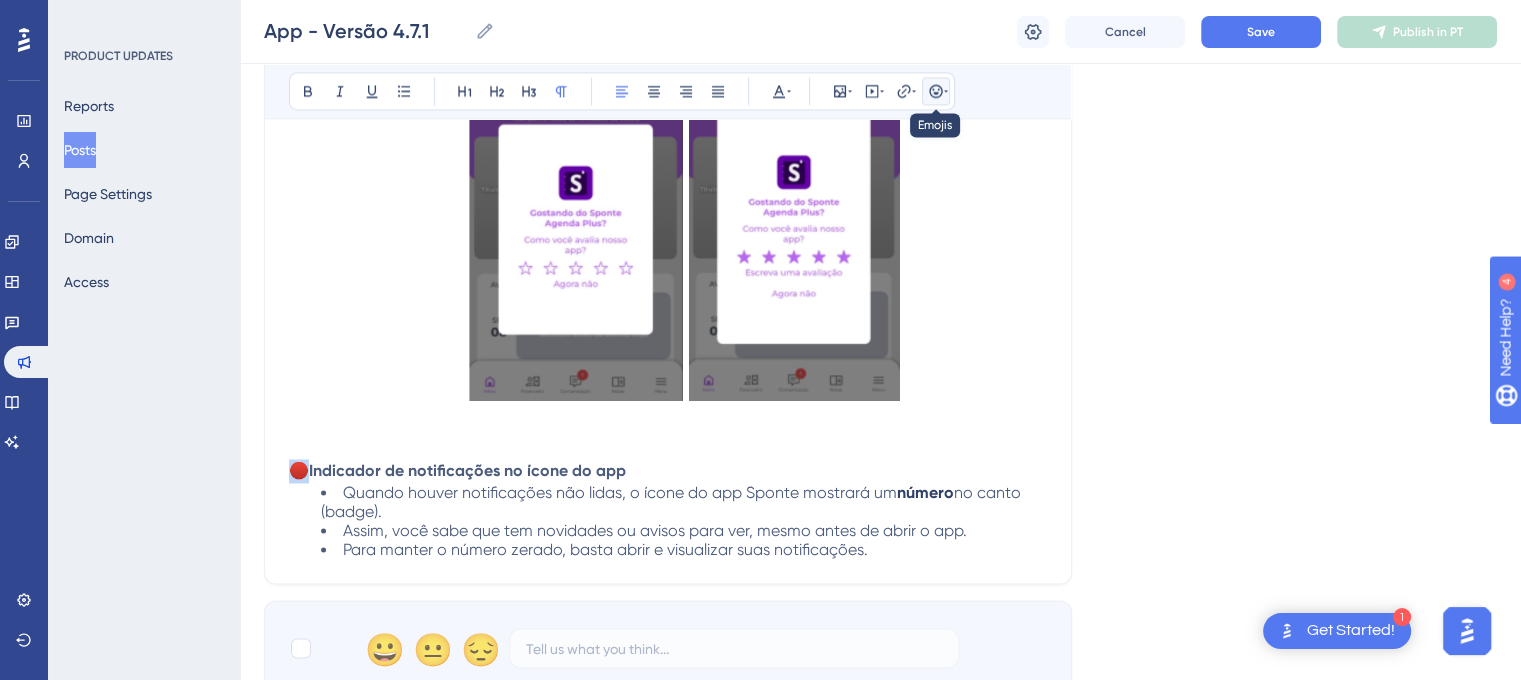 click 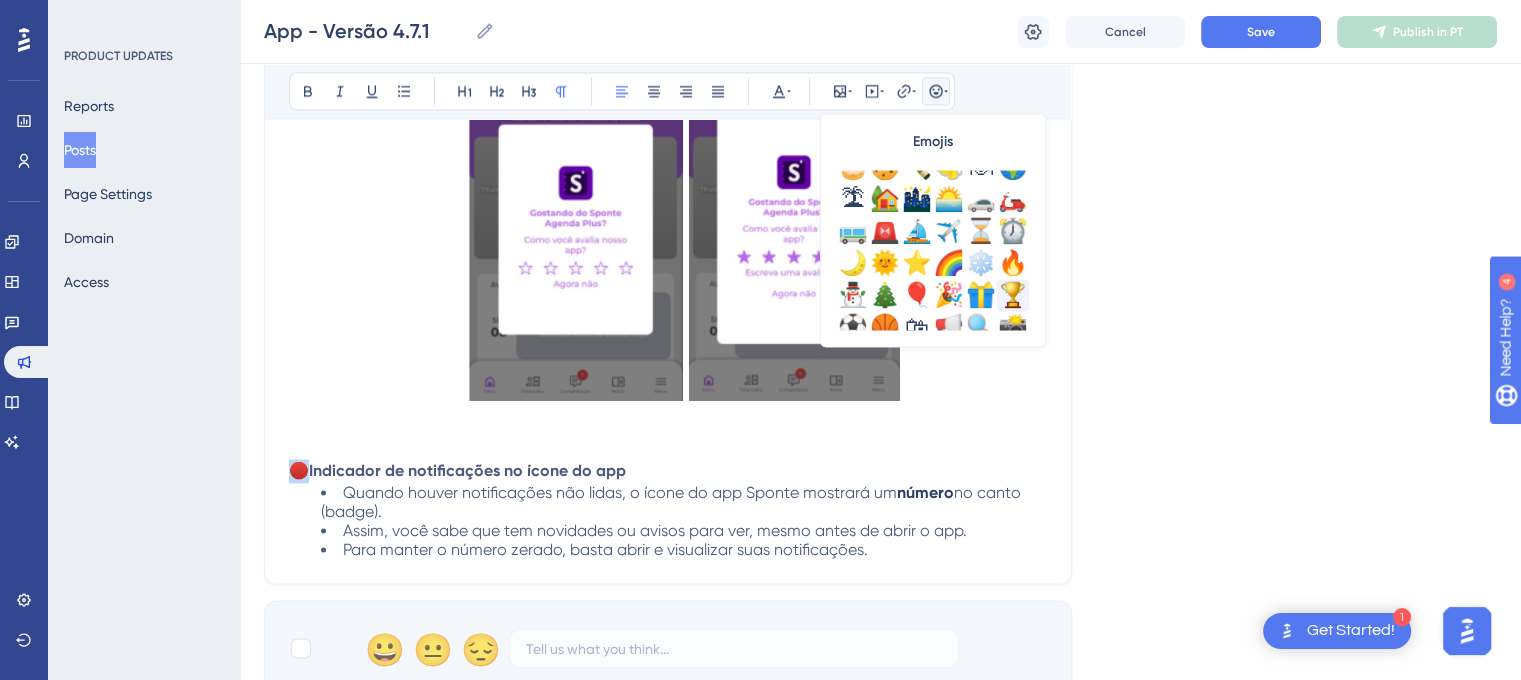 scroll, scrollTop: 500, scrollLeft: 0, axis: vertical 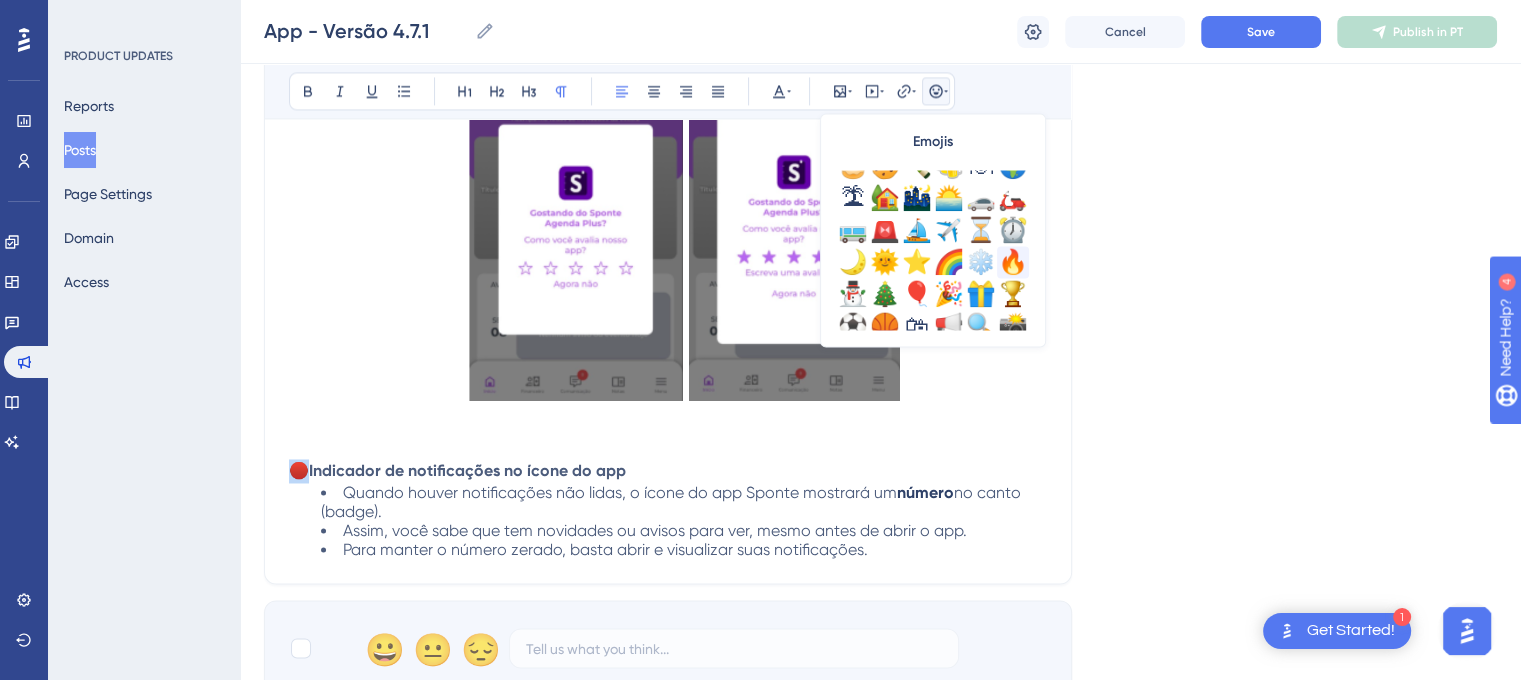 click on "🔥" at bounding box center [1013, 262] 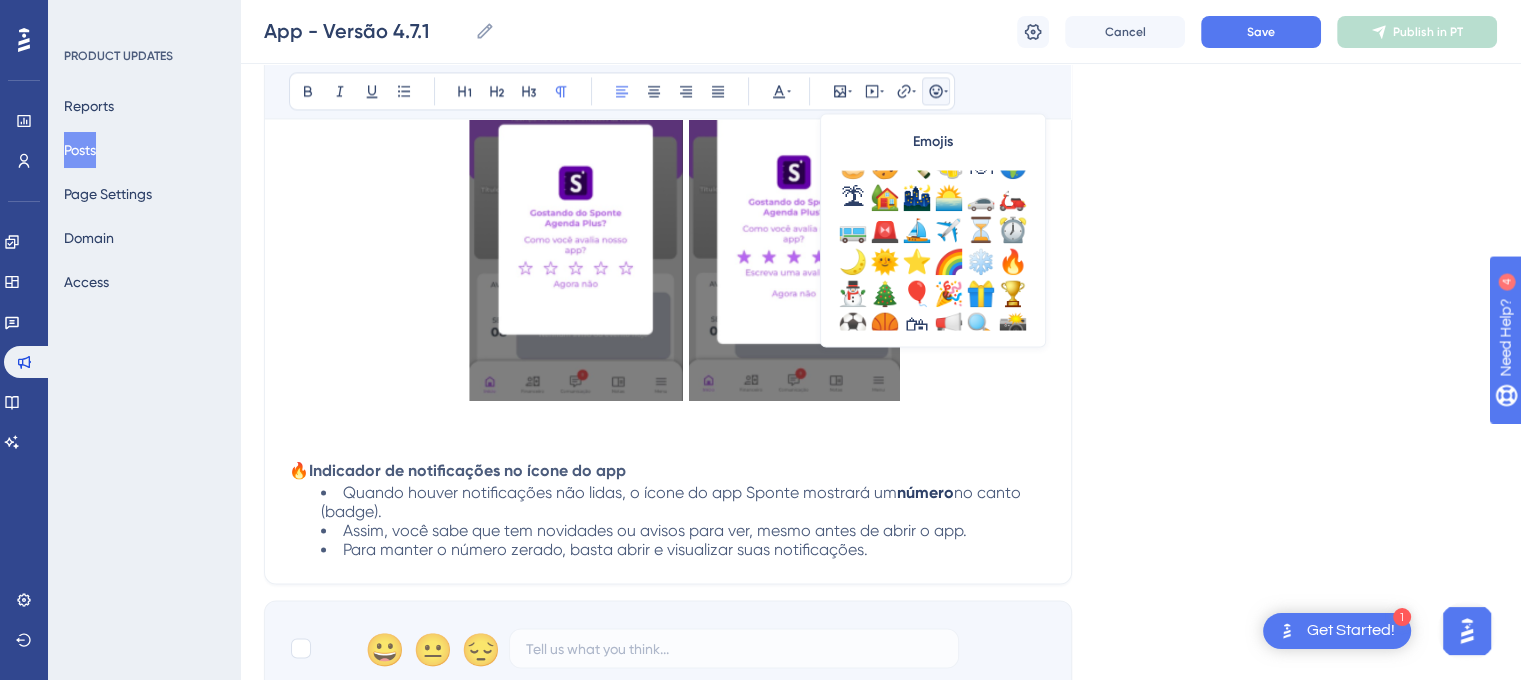 click on "Versão [VERSION]   Data de Publicação: [MM]/[DD]/[YYYY]  Correções e Implementações: 🔥  Novo visual do app Atualizamos o visual com  nova logo  e  nova cor na tela de abertura . Tudo ficou mais moderno, organizado e agradável de usar.   🔥  Personalize seu perfil Agora é possível  trocar sua foto de perfil : Tire uma selfie com a câmera Escolha uma foto da galeria Ou remova a foto se quiser voltar ao padrão   🔥  Banners com ação Se sua escola enviar um banner com link, agora ele terá o botão  "Ver mais"  para facilitar o acesso ao conteúdo.   🔥  Visualização de arquivos Agora é possível  ver anexos (como imagens ou documentos)  diretamente no app. Também é possível fazer o  download  para seu celular.   📌  Outras melhorias Novo cabeçalho nas telas de  Dados Pessoais  e  Política de Privacidade Ajustes visuais para facilitar a navegação no app Atualização do app nas lojas com nova logo e imagens   🔄" at bounding box center [880, -1186] 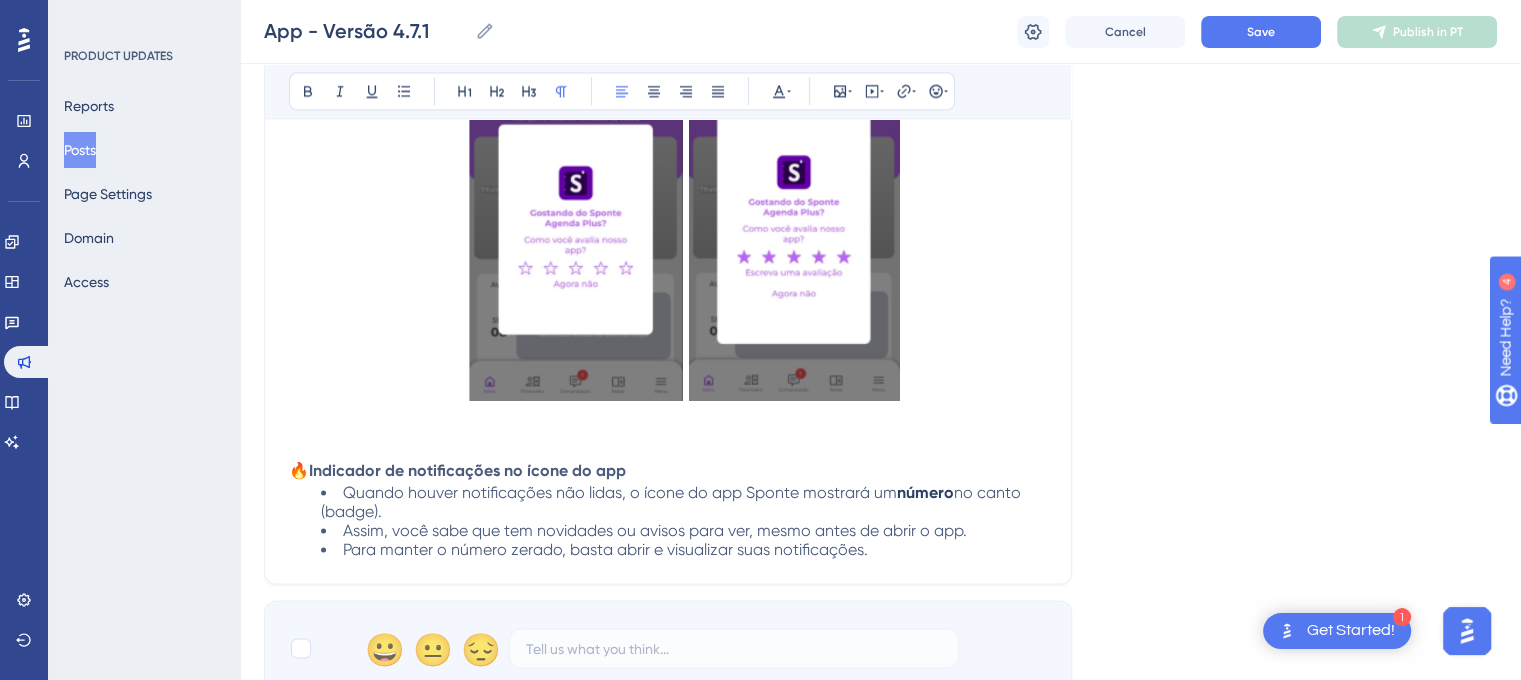 click on "Para manter o número zerado, basta abrir e visualizar suas notificações." at bounding box center [684, 549] 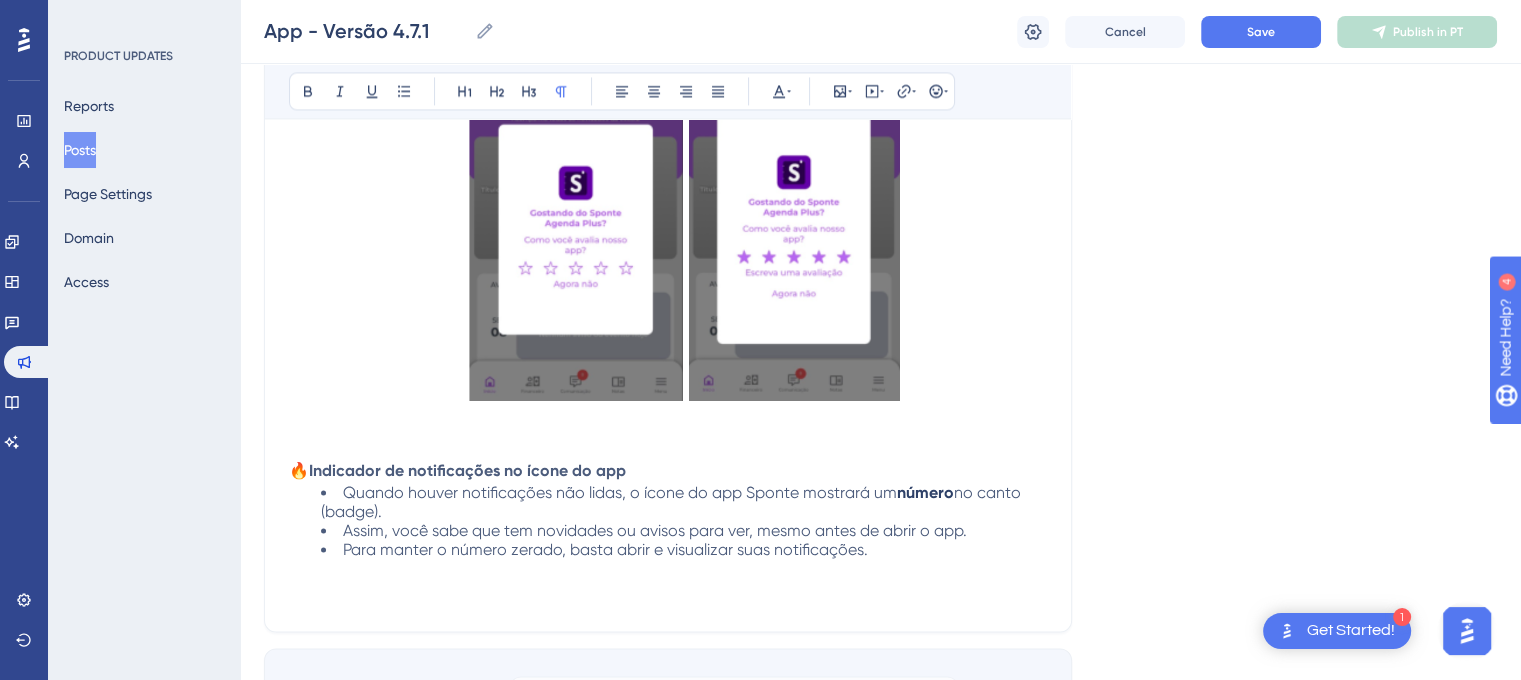 click on "Bold Italic Underline Bullet Point Heading 1 Heading 2 Heading 3 Normal Align Left Align Center Align Right Align Justify Text Color Insert Image Embed Video Hyperlink Emojis" at bounding box center (622, 91) 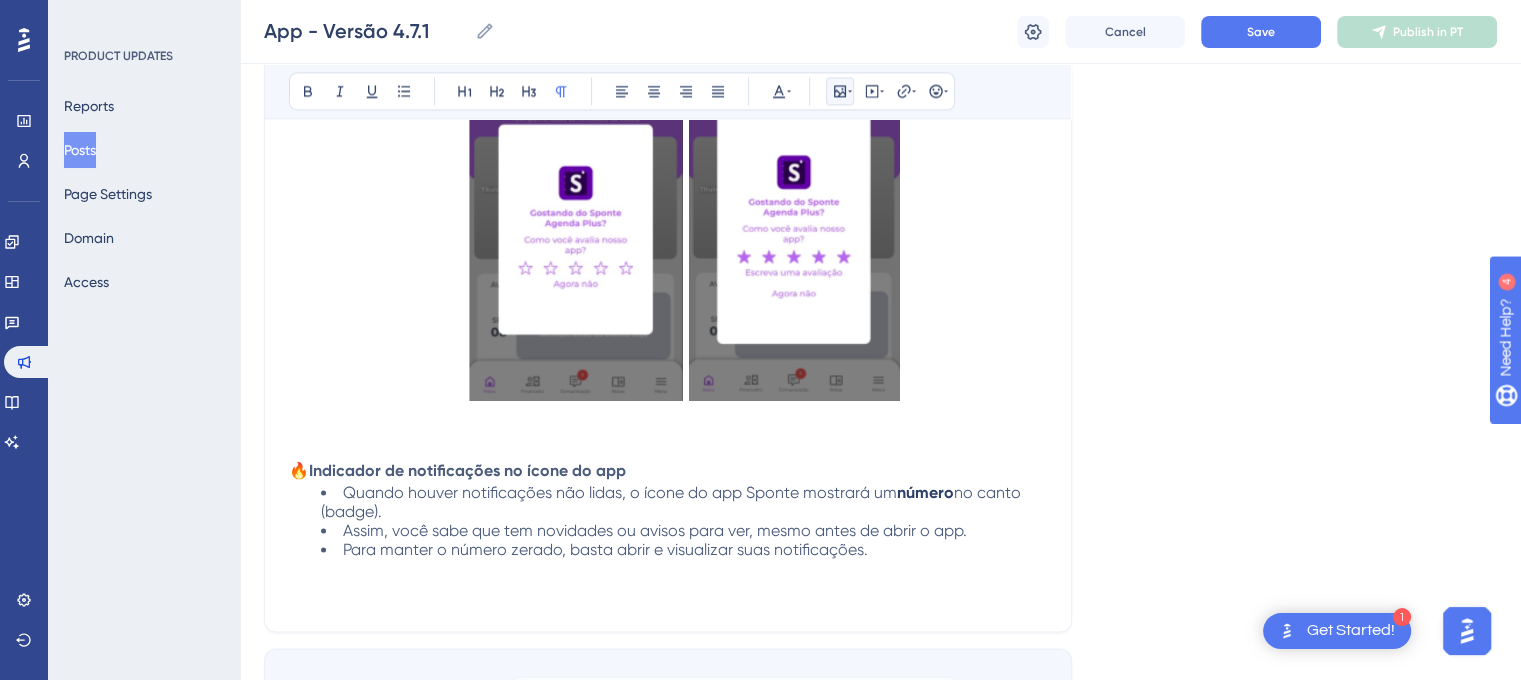 click at bounding box center (840, 91) 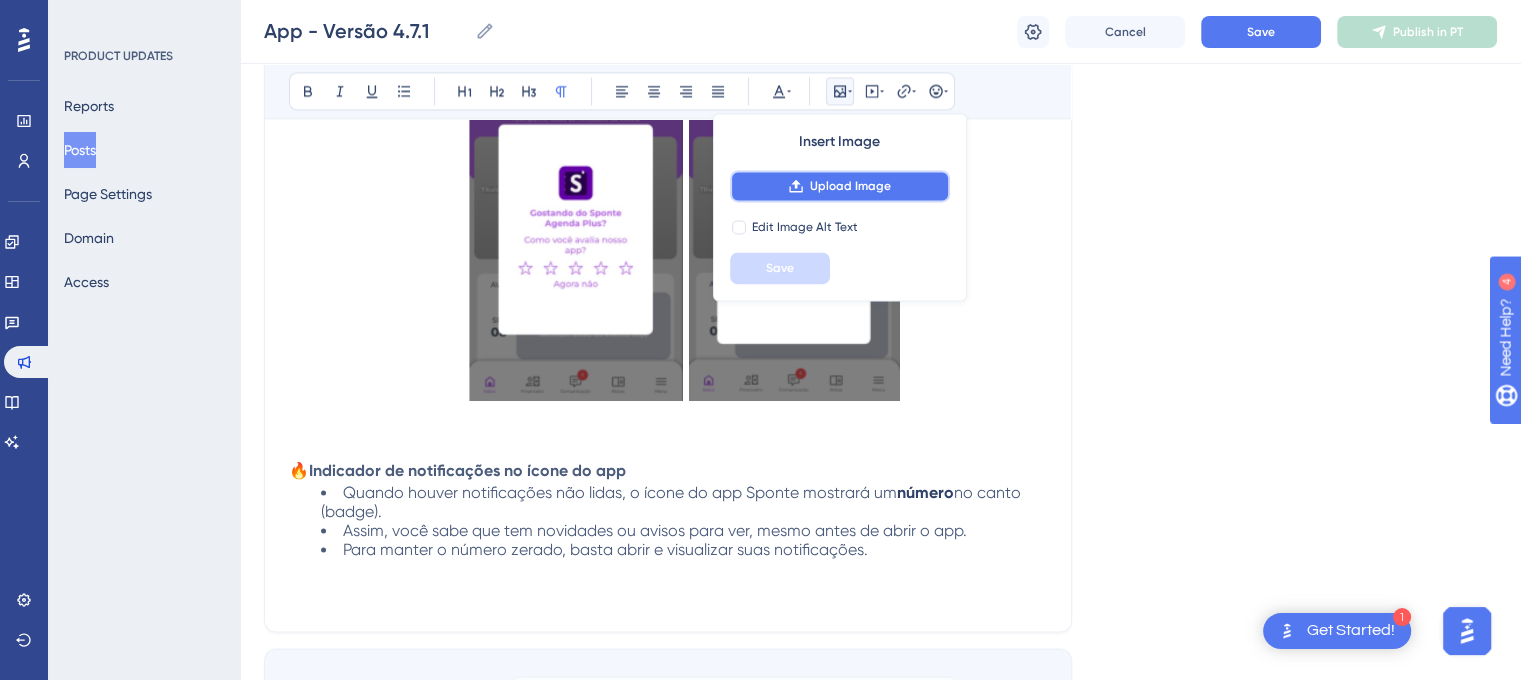 click on "Upload Image" at bounding box center [850, 186] 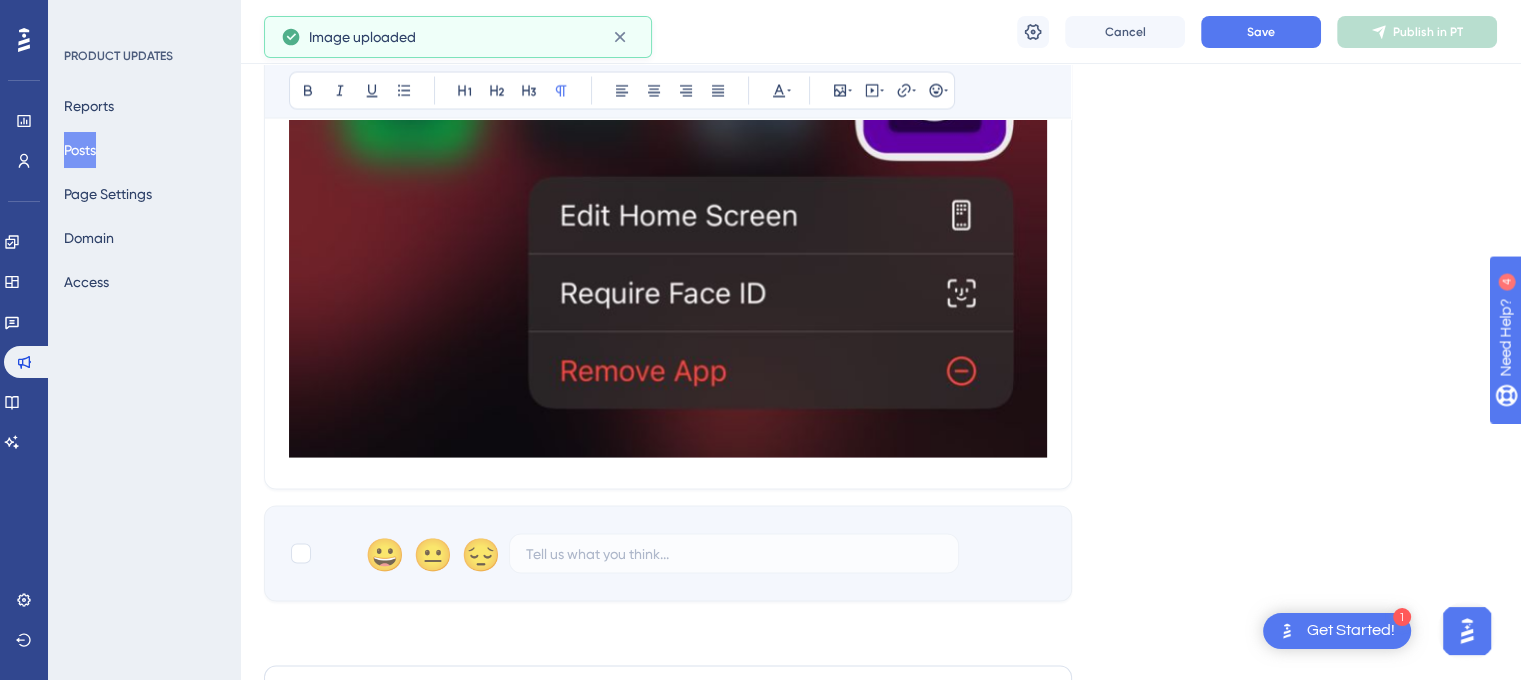 scroll, scrollTop: 3896, scrollLeft: 0, axis: vertical 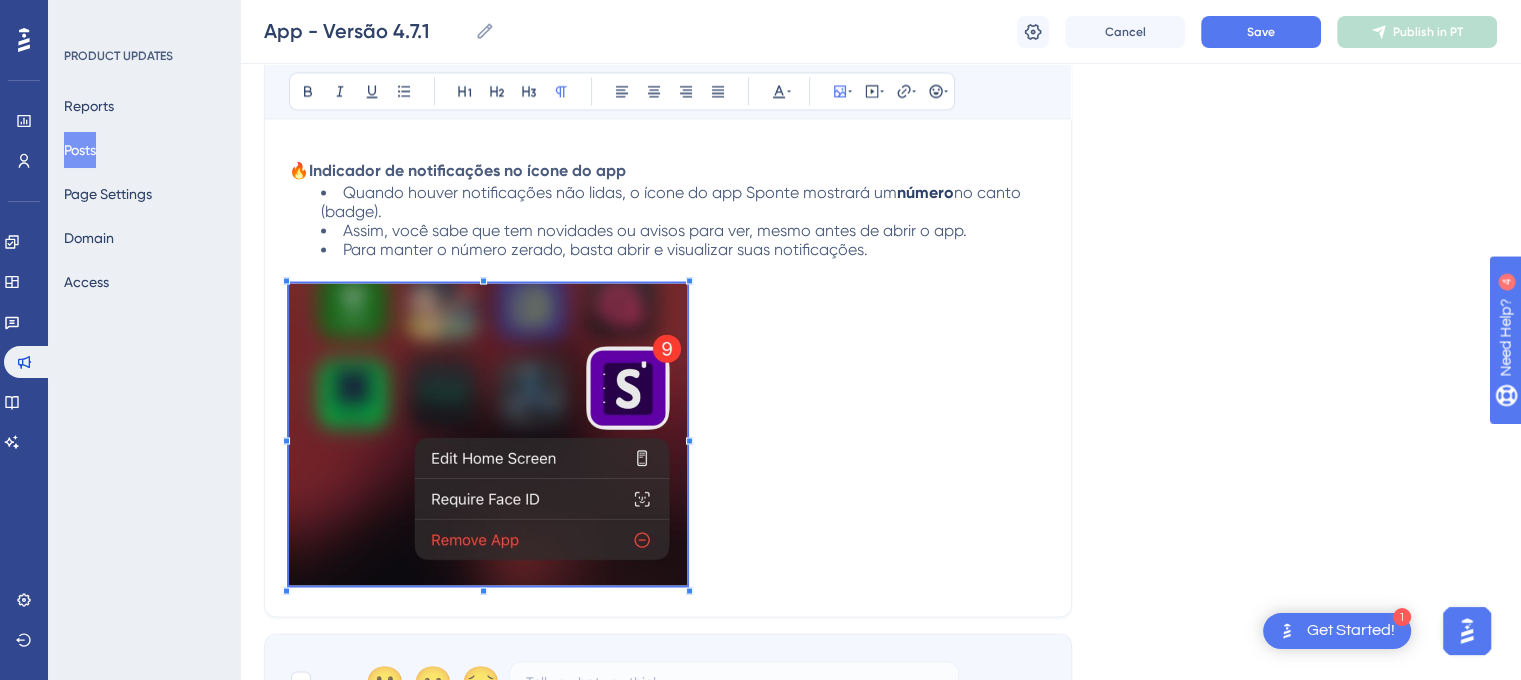 click at bounding box center [668, 437] 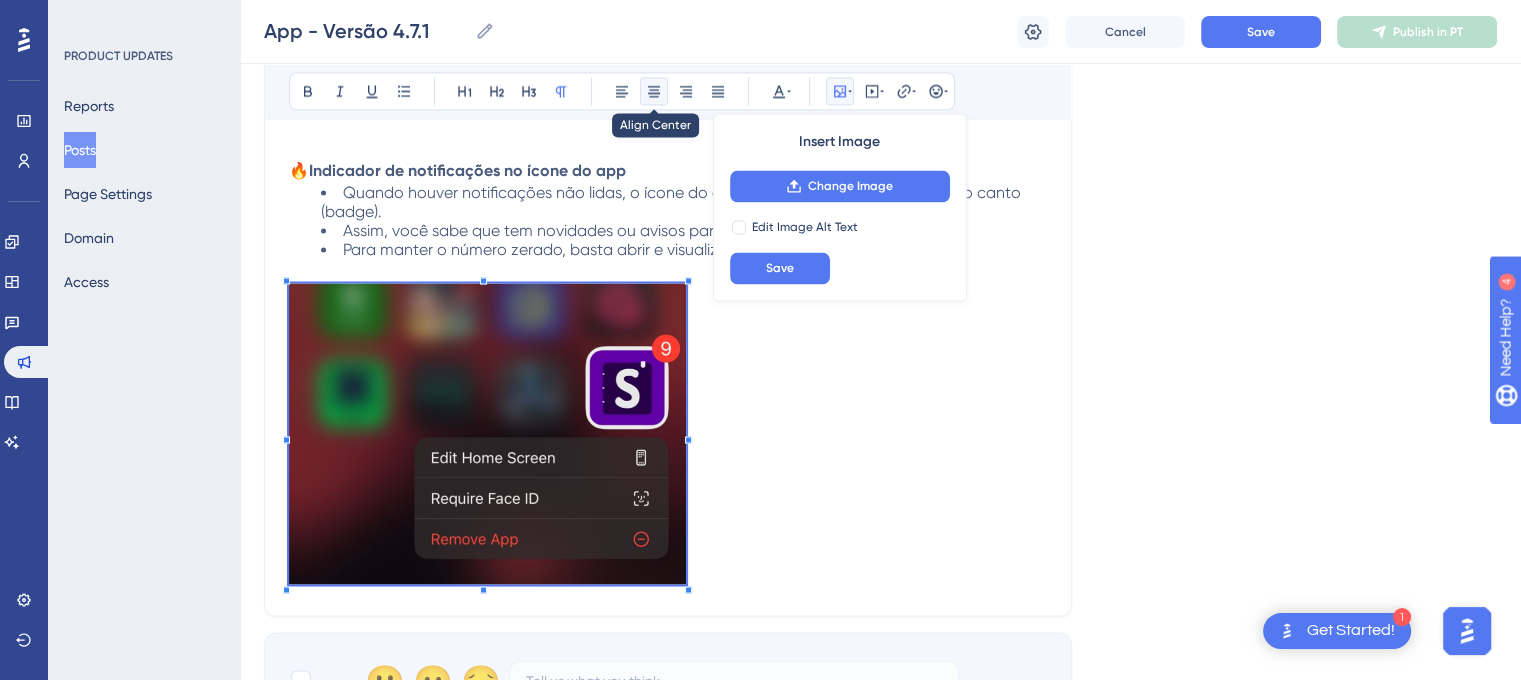 click 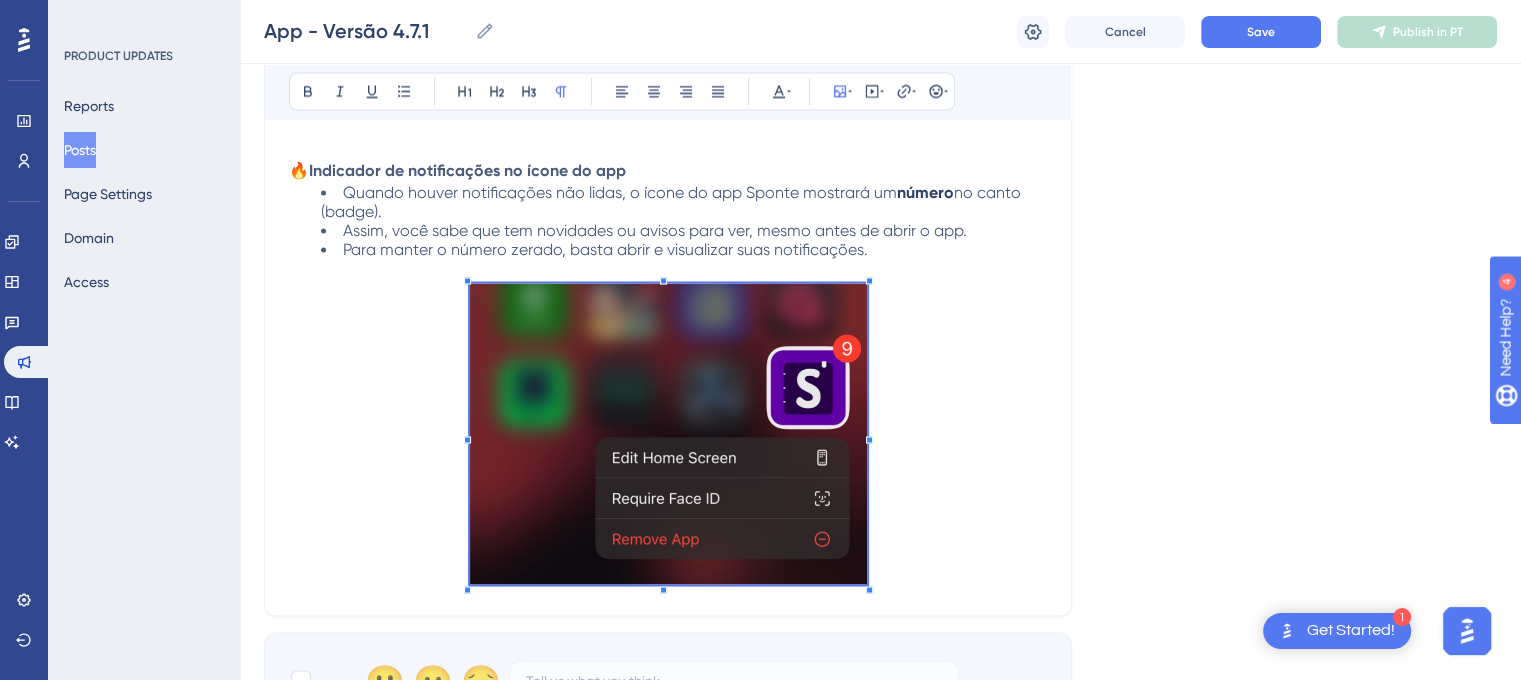 click on "Versão [VERSION]   Data de Publicação: [MM]/[DD]/[YYYY]  Correções e Implementações: 🔥  Novo visual do app Atualizamos o visual com  nova logo  e  nova cor na tela de abertura . Tudo ficou mais moderno, organizado e agradável de usar.   🔥  Personalize seu perfil Agora é possível  trocar sua foto de perfil : Tire uma selfie com a câmera Escolha uma foto da galeria Ou remova a foto se quiser voltar ao padrão   🔥  Banners com ação Se sua escola enviar um banner com link, agora ele terá o botão  "Ver mais"  para facilitar o acesso ao conteúdo.   🔥  Visualização de arquivos Agora é possível  ver anexos (como imagens ou documentos)  diretamente no app. Também é possível fazer o  download  para seu celular.   📌" at bounding box center [880, -1320] 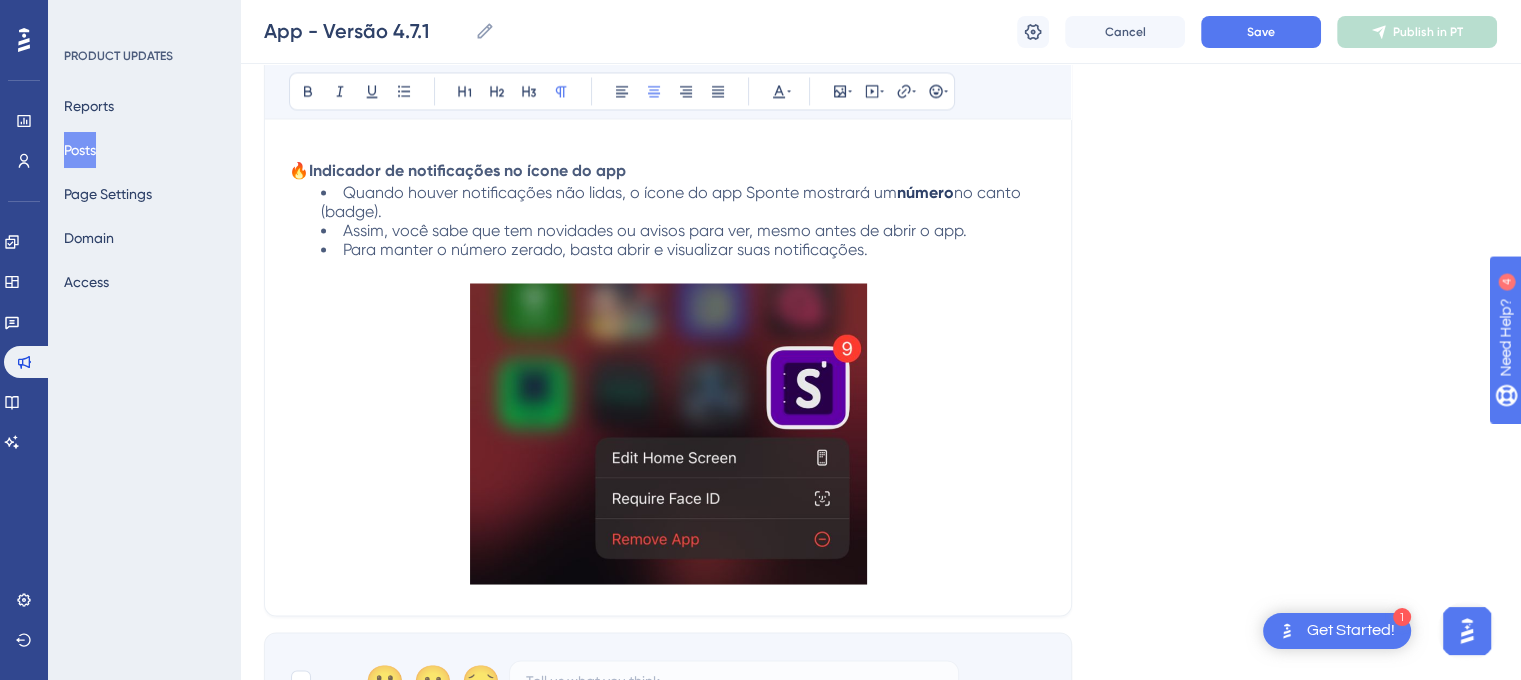 click at bounding box center (668, 437) 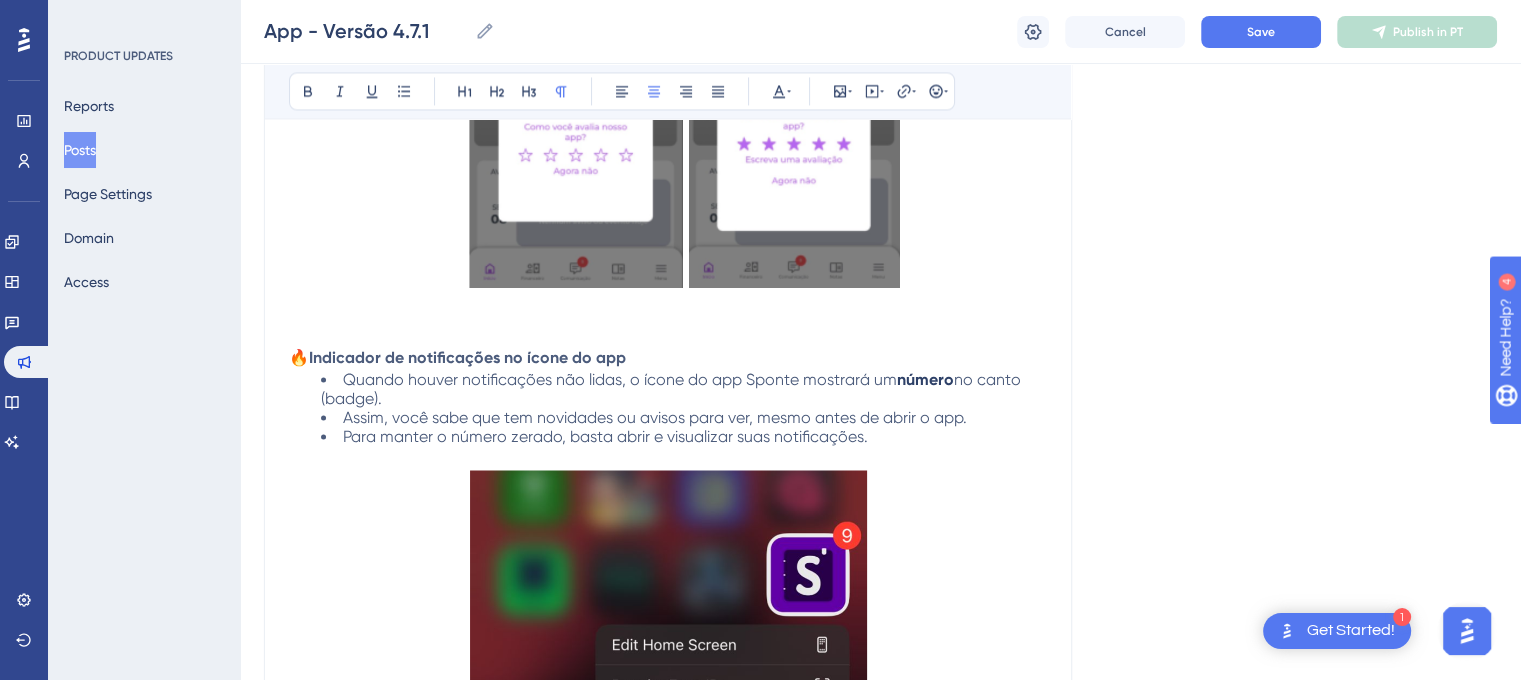 scroll, scrollTop: 3296, scrollLeft: 0, axis: vertical 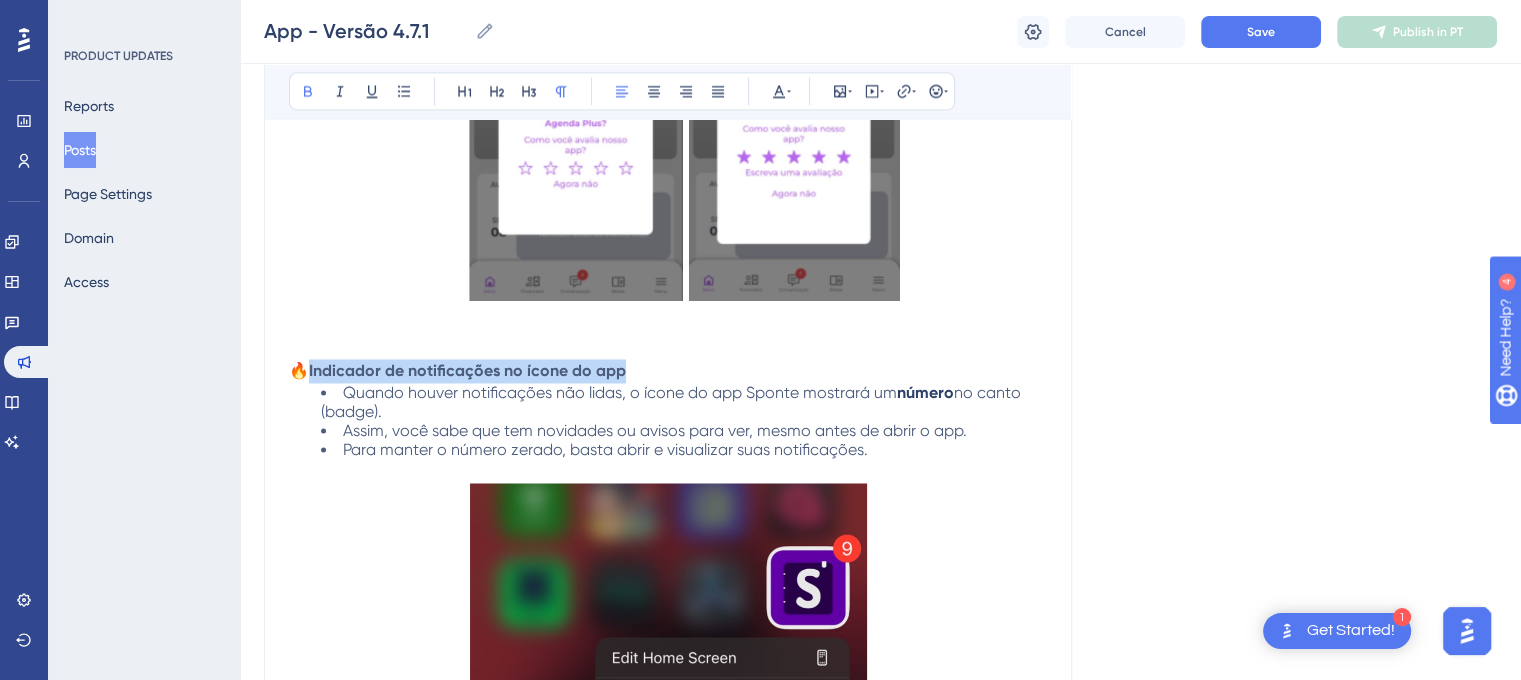 drag, startPoint x: 316, startPoint y: 358, endPoint x: 643, endPoint y: 365, distance: 327.07492 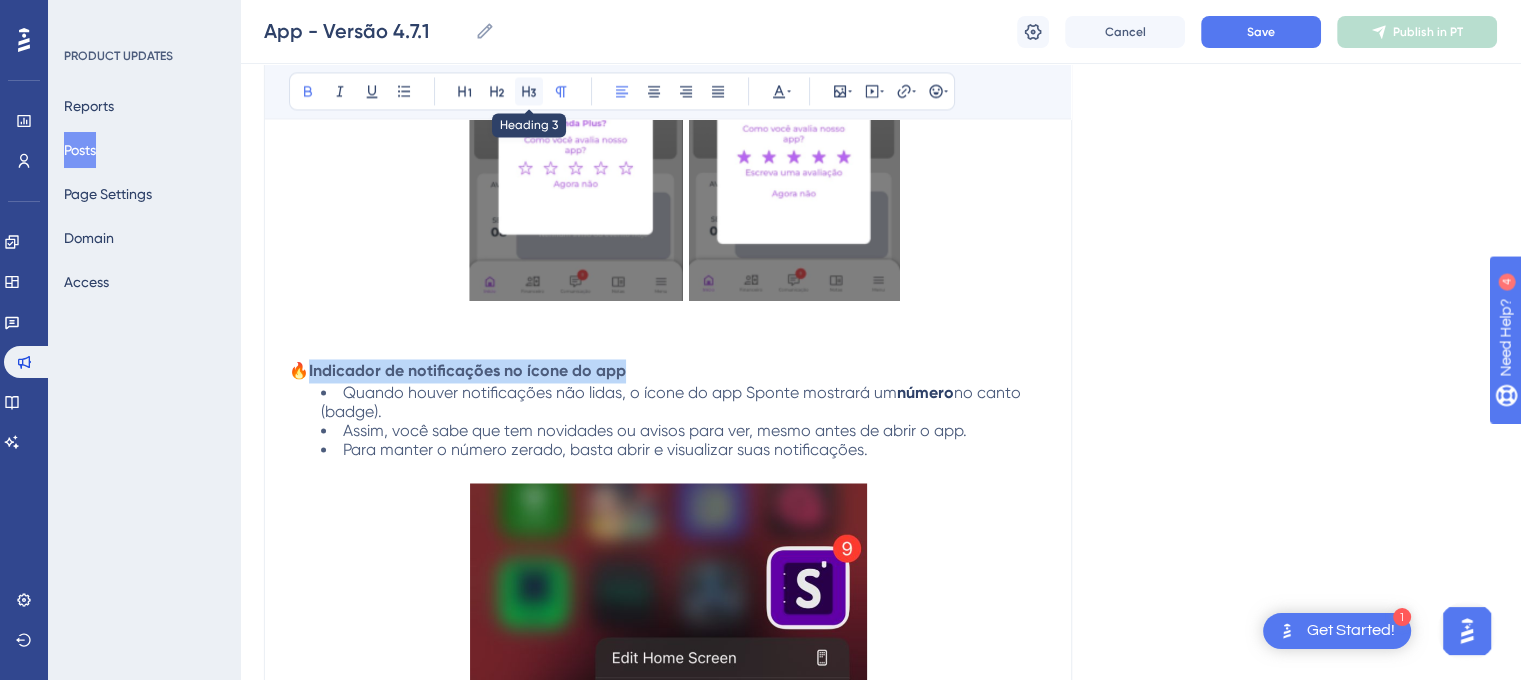 click at bounding box center [529, 91] 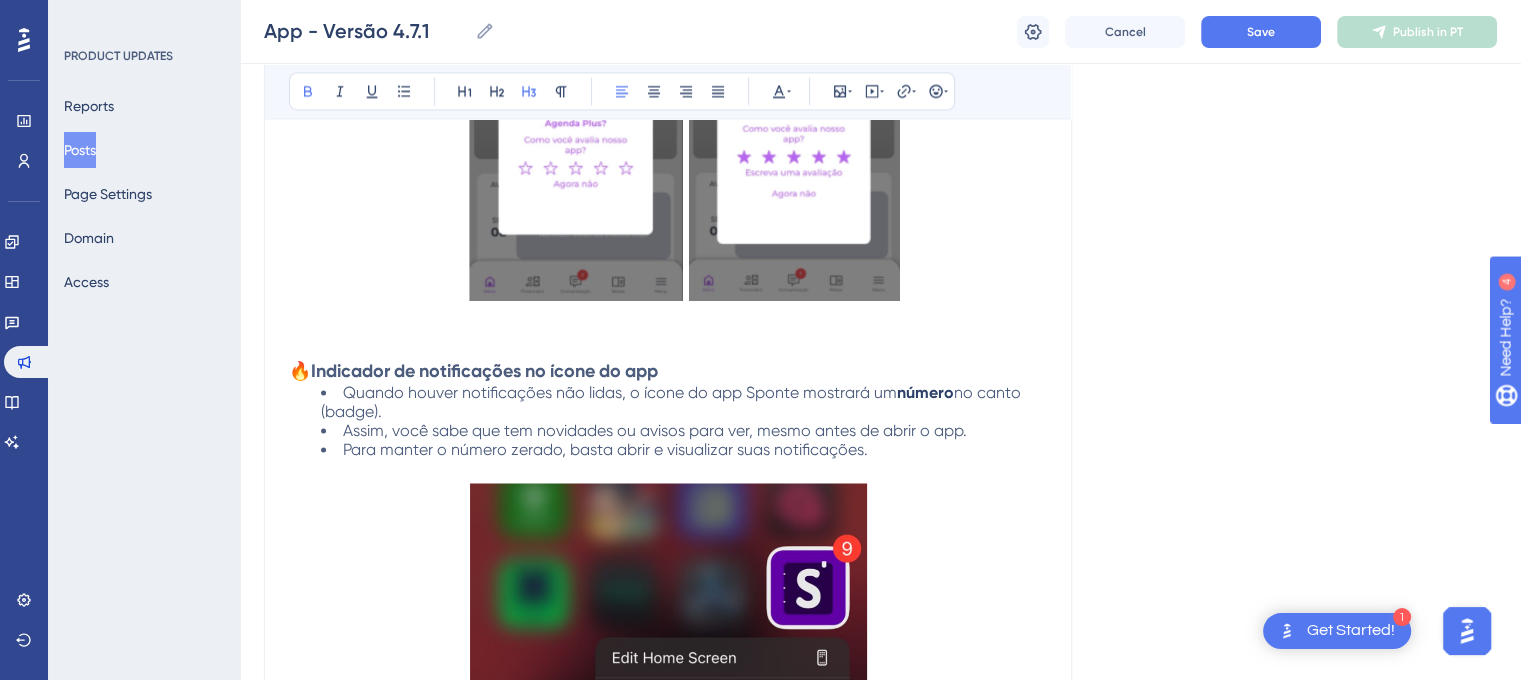 click on "Versão [VERSION]   Data de Publicação: [MM]/[DD]/[YYYY]  Correções e Implementações: 🔥  Novo visual do app Atualizamos o visual com  nova logo  e  nova cor na tela de abertura . Tudo ficou mais moderno, organizado e agradável de usar.   🔥  Personalize seu perfil Agora é possível  trocar sua foto de perfil : Tire uma selfie com a câmera Escolha uma foto da galeria Ou remova a foto se quiser voltar ao padrão   🔥  Banners com ação Se sua escola enviar um banner com link, agora ele terá o botão  "Ver mais"  para facilitar o acesso ao conteúdo.   🔥  Visualização de arquivos Agora é possível  ver anexos (como imagens ou documentos)  diretamente no app. Também é possível fazer o  download  para seu celular.   📌" at bounding box center [880, -1120] 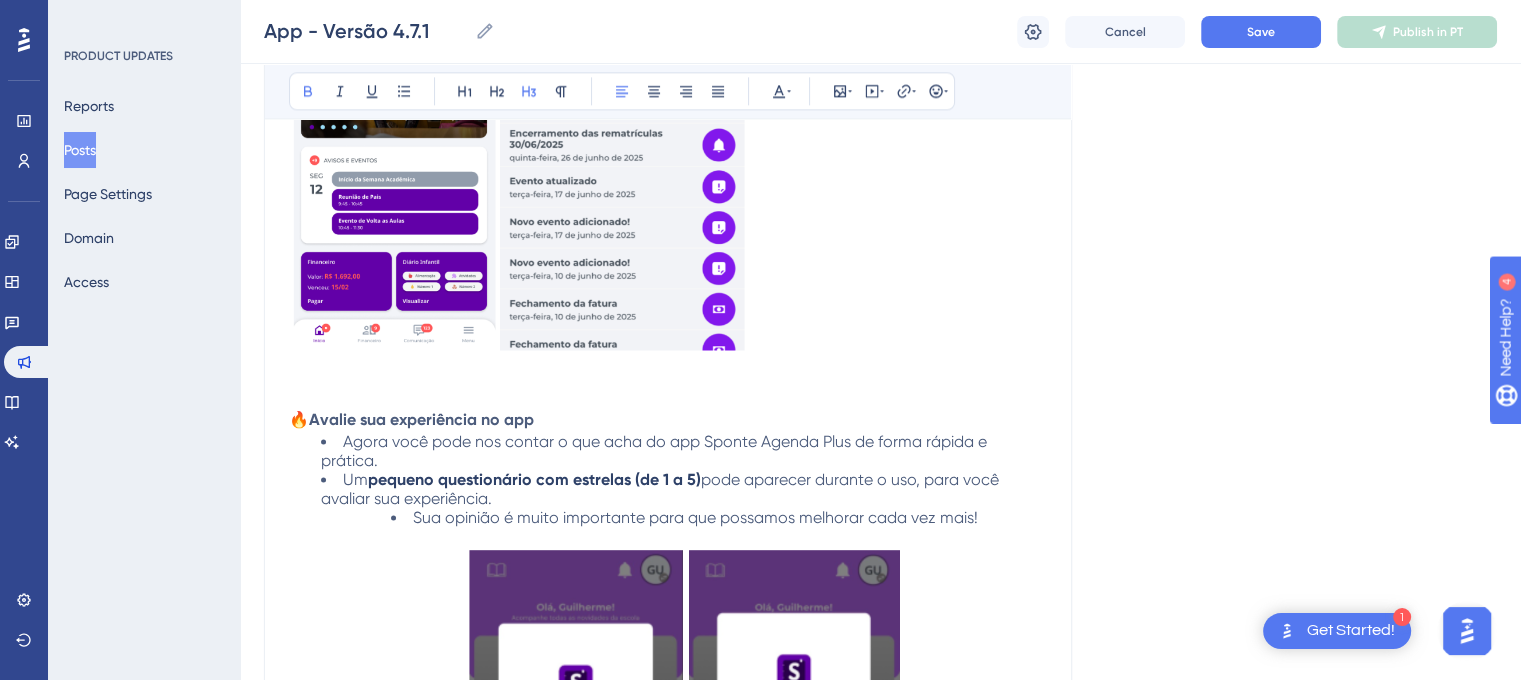 scroll, scrollTop: 2696, scrollLeft: 0, axis: vertical 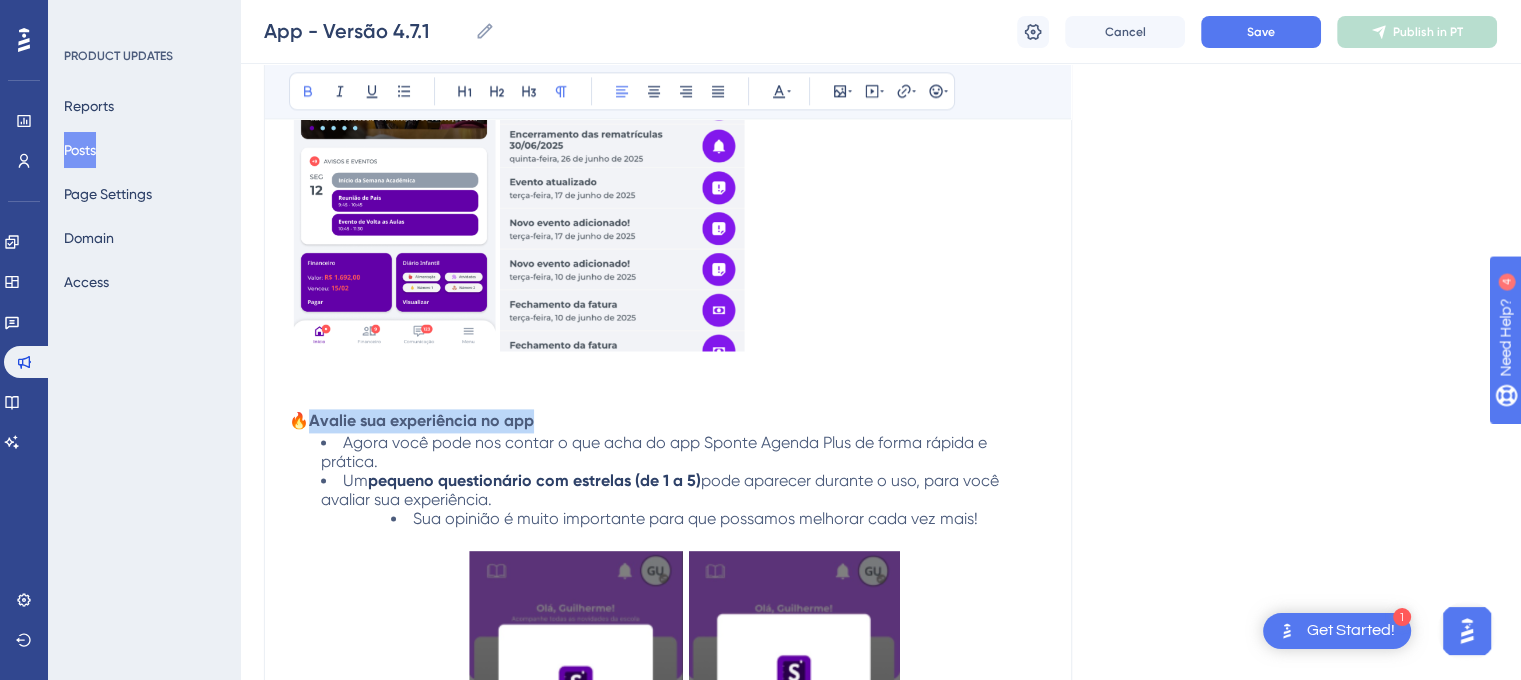 drag, startPoint x: 312, startPoint y: 417, endPoint x: 569, endPoint y: 417, distance: 257 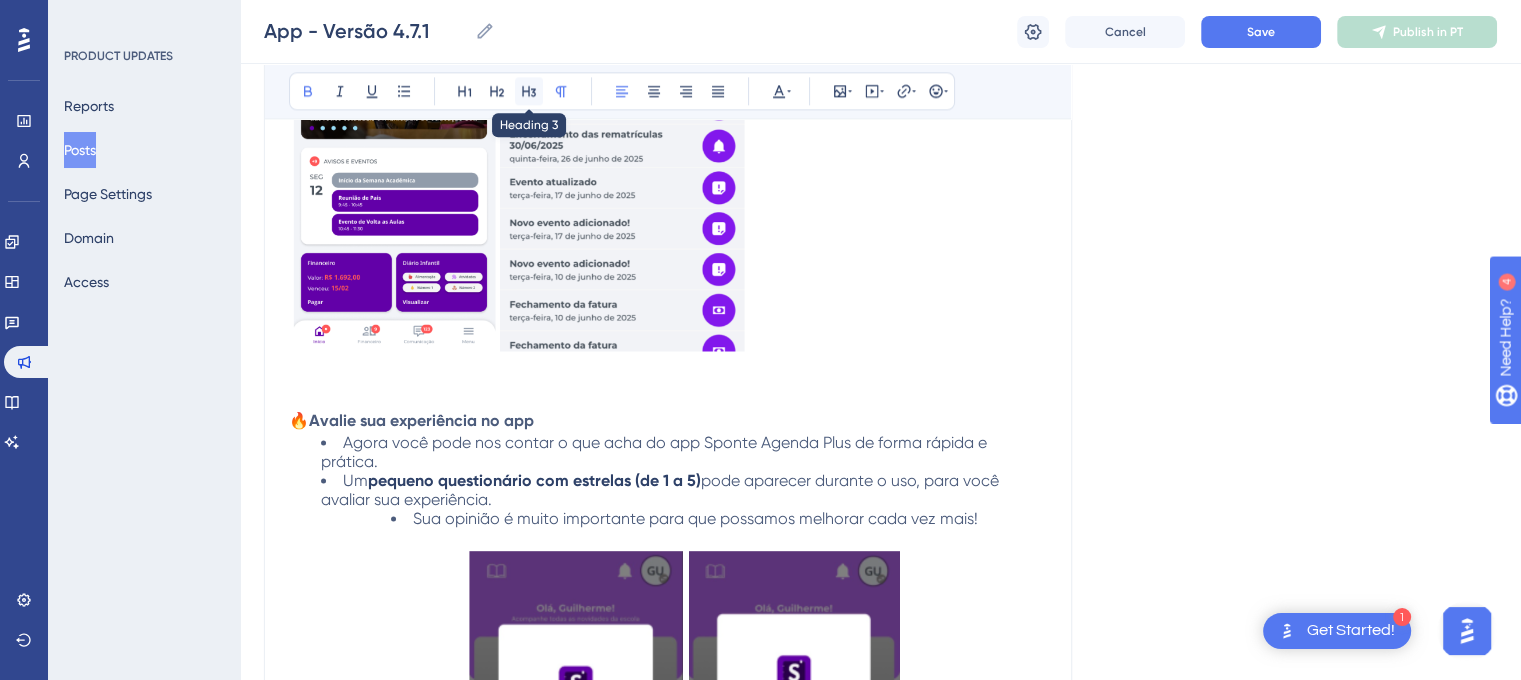 click 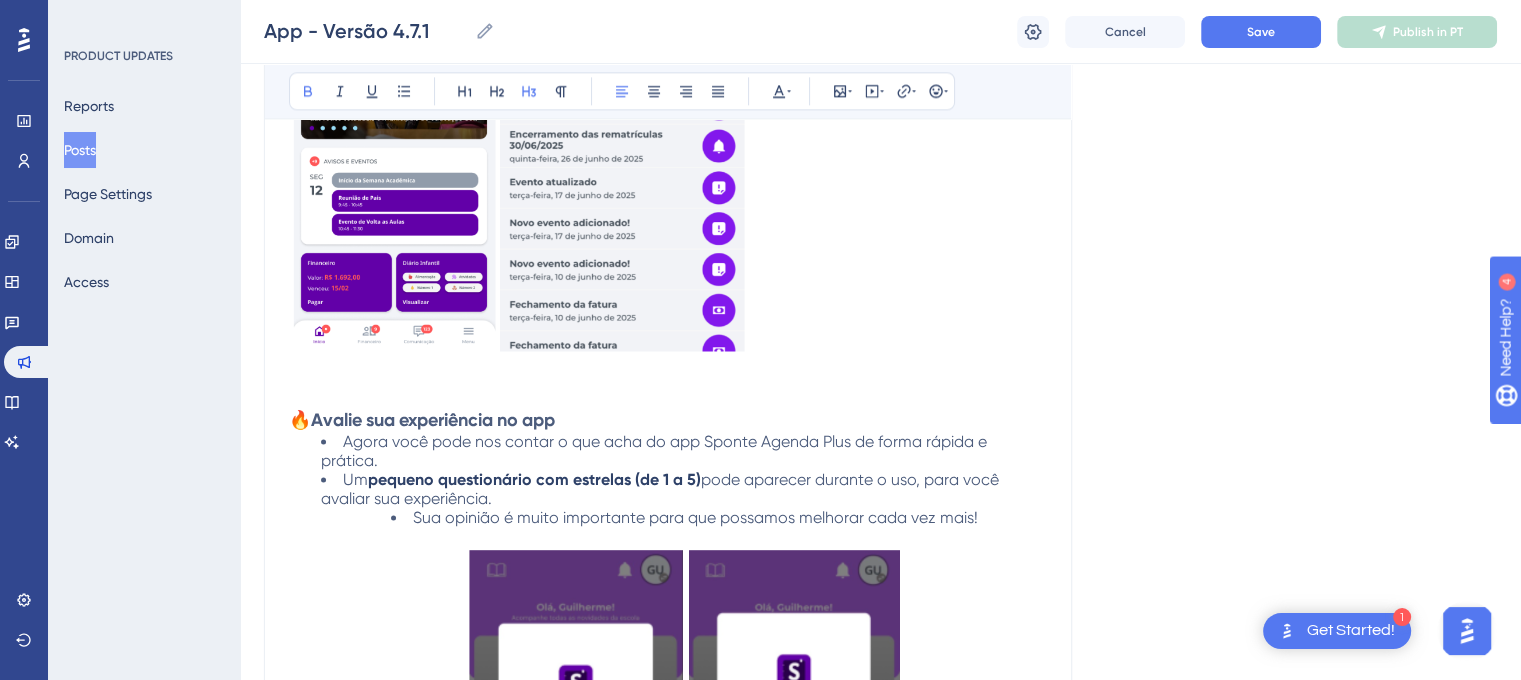 click on "Versão [VERSION]   Data de Publicação: [MM]/[DD]/[YYYY]  Correções e Implementações: 🔥  Novo visual do app Atualizamos o visual com  nova logo  e  nova cor na tela de abertura . Tudo ficou mais moderno, organizado e agradável de usar.   🔥  Personalize seu perfil Agora é possível  trocar sua foto de perfil : Tire uma selfie com a câmera Escolha uma foto da galeria Ou remova a foto se quiser voltar ao padrão   🔥  Banners com ação Se sua escola enviar um banner com link, agora ele terá o botão  "Ver mais"  para facilitar o acesso ao conteúdo.   🔥  Visualização de arquivos Agora é possível  ver anexos (como imagens ou documentos)  diretamente no app. Também é possível fazer o  download  para seu celular.   📌" at bounding box center (880, -521) 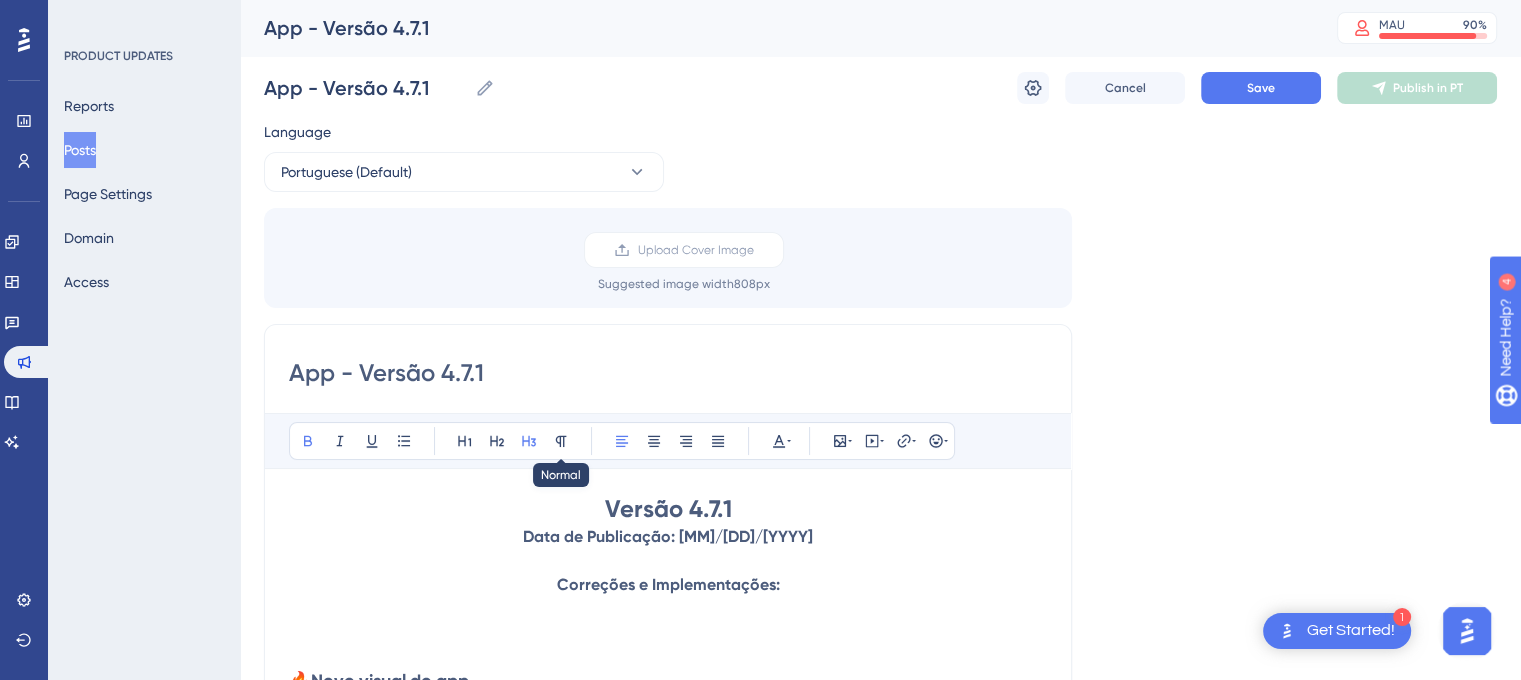 scroll, scrollTop: 200, scrollLeft: 0, axis: vertical 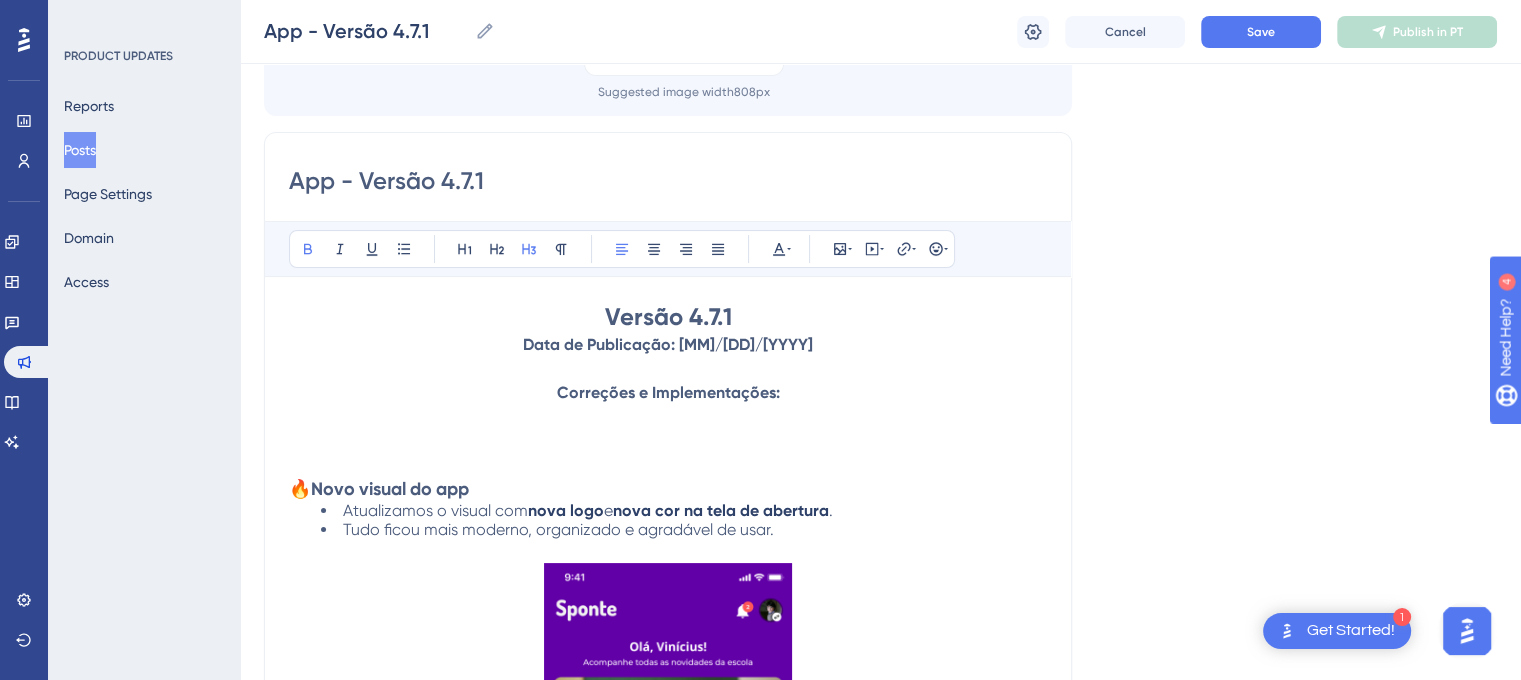 click on "Versão 4.7.1" at bounding box center [668, 316] 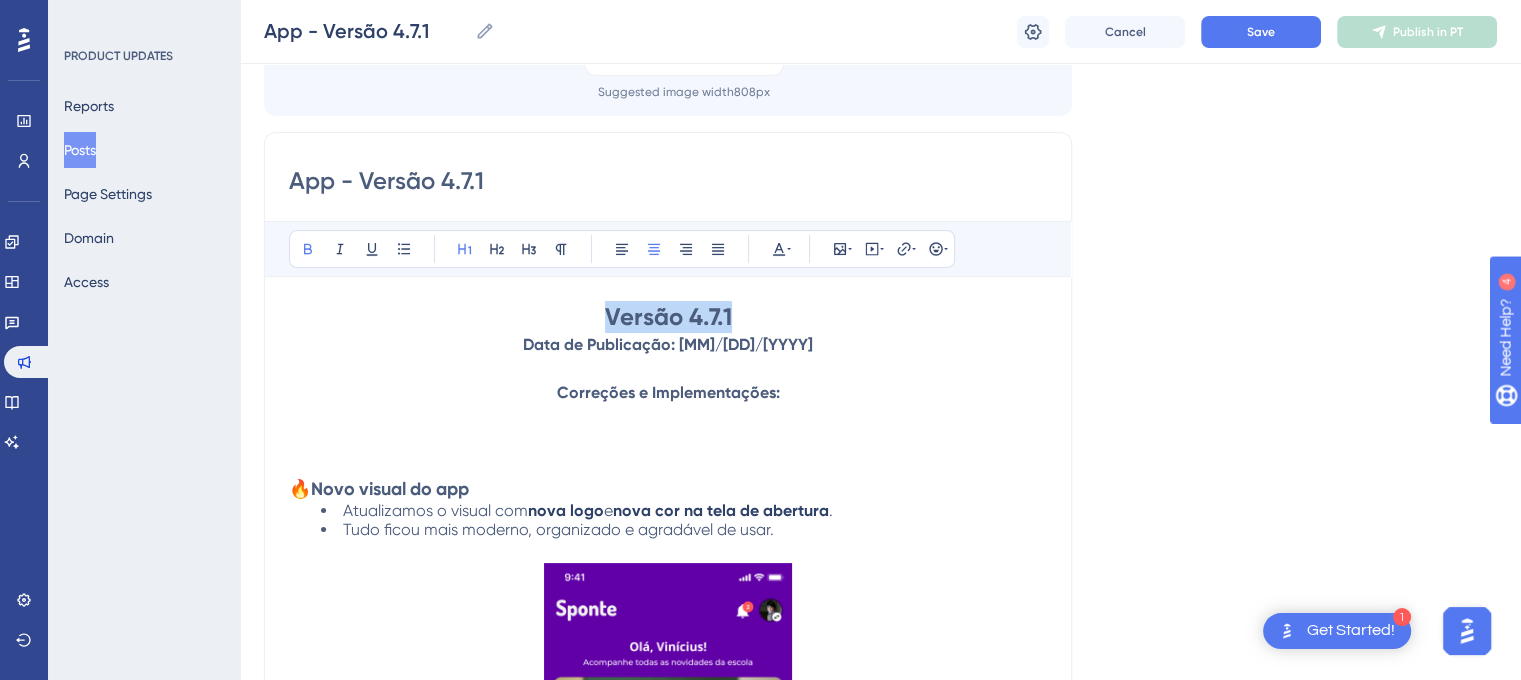drag, startPoint x: 603, startPoint y: 315, endPoint x: 744, endPoint y: 315, distance: 141 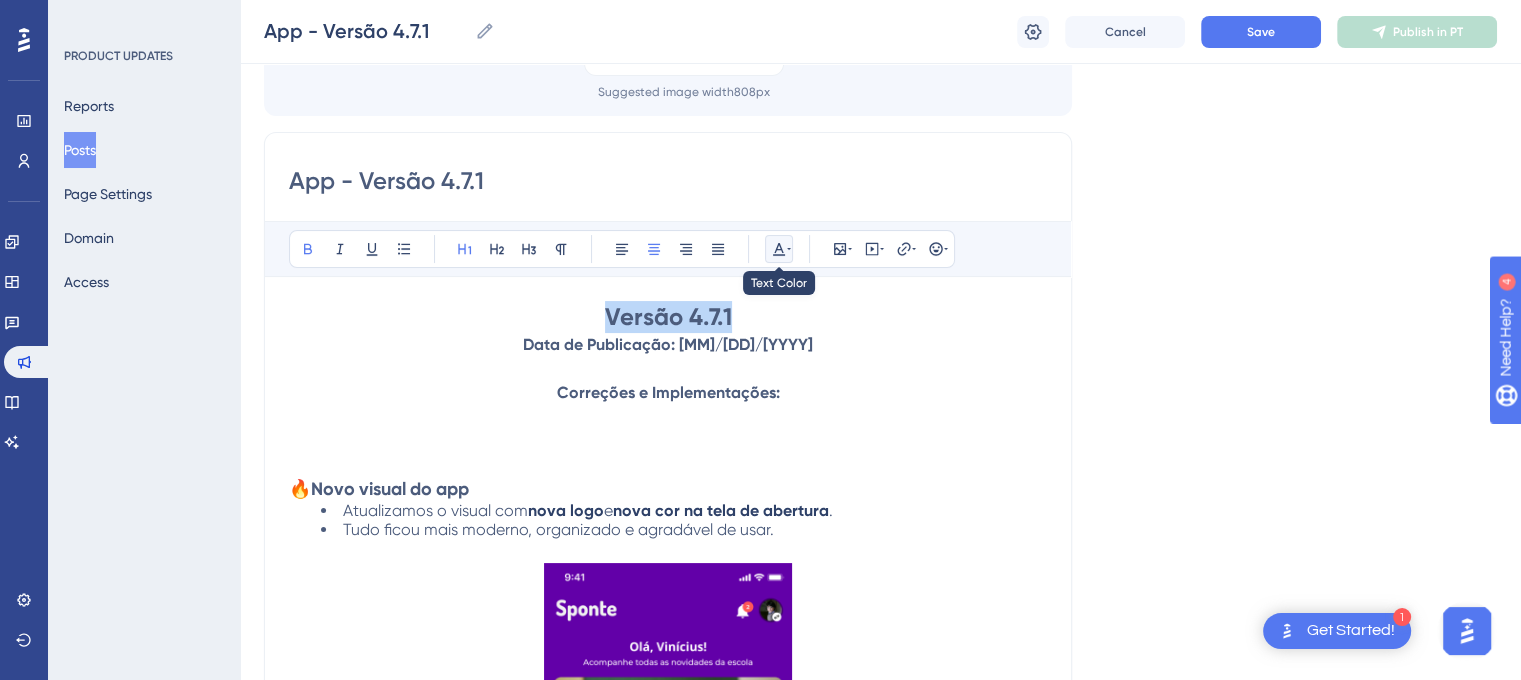 click 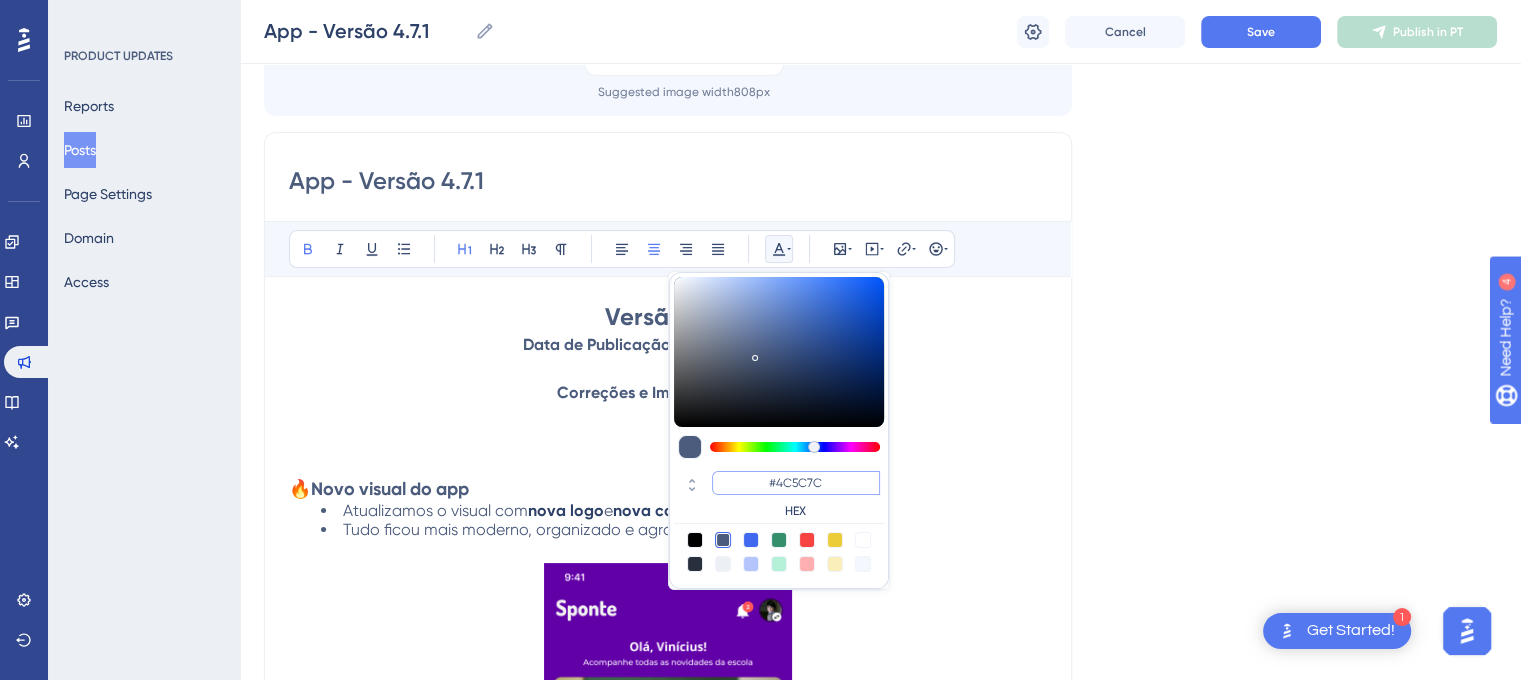 drag, startPoint x: 740, startPoint y: 474, endPoint x: 728, endPoint y: 471, distance: 12.369317 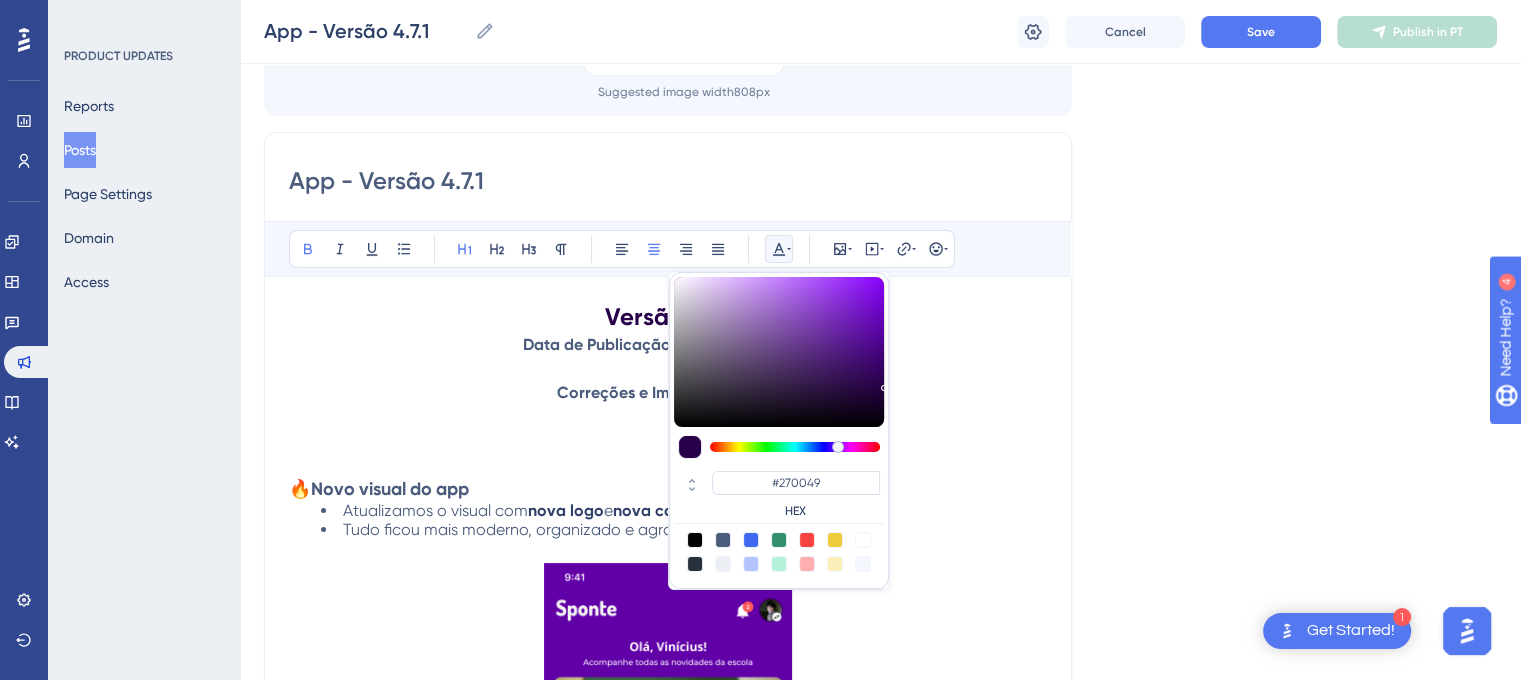 click on "Language Portuguese (Default) Upload Cover Image Suggested image width  808 px App - Versão 4.7.1 Bold Italic Underline Bullet Point Heading 1 Heading 2 Heading 3 Normal Align Left Align Center Align Right Align Justify #270049 HEX Insert Image Embed Video Hyperlink Emojis Versão 4.7.1   Data de Publicação: [DATE]  Correções e Implementações: 🔥  Novo visual do app Atualizamos o visual com  nova logo  e  nova cor na tela de abertura . Tudo ficou mais moderno, organizado e agradável de usar.   🔥  Personalize seu perfil Agora é possível  trocar sua foto de perfil : Tire uma selfie com a câmera Escolha uma foto da galeria Ou remova a foto se quiser voltar ao padrão   🔥  Banners com ação Se sua escola enviar um banner com link, agora ele terá o botão  "Ver mais"  para facilitar o acesso ao conteúdo.   🔥  Visualização de arquivos Agora é possível  ver anexos (como imagens ou documentos)  diretamente no app. Também é possível fazer o  download  para seu celular.   📌" at bounding box center [880, 1975] 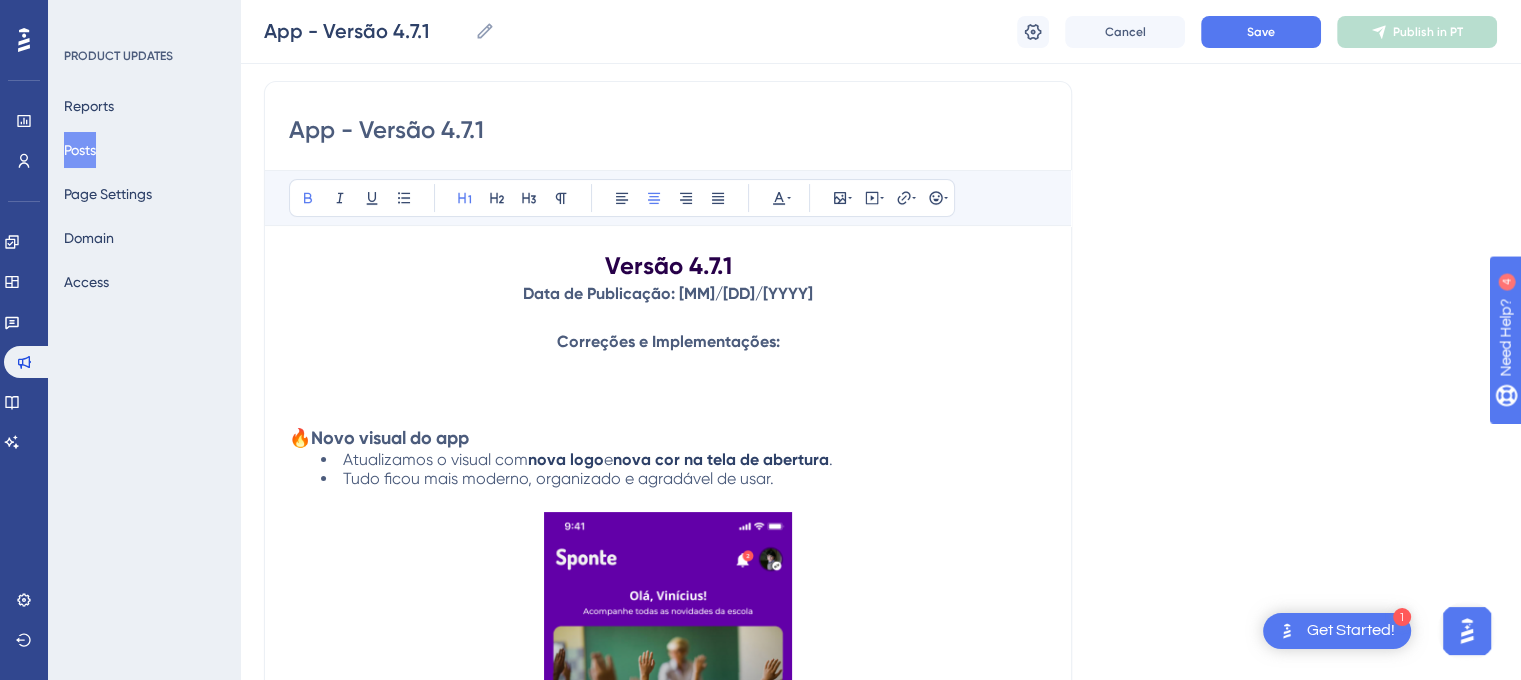 scroll, scrollTop: 300, scrollLeft: 0, axis: vertical 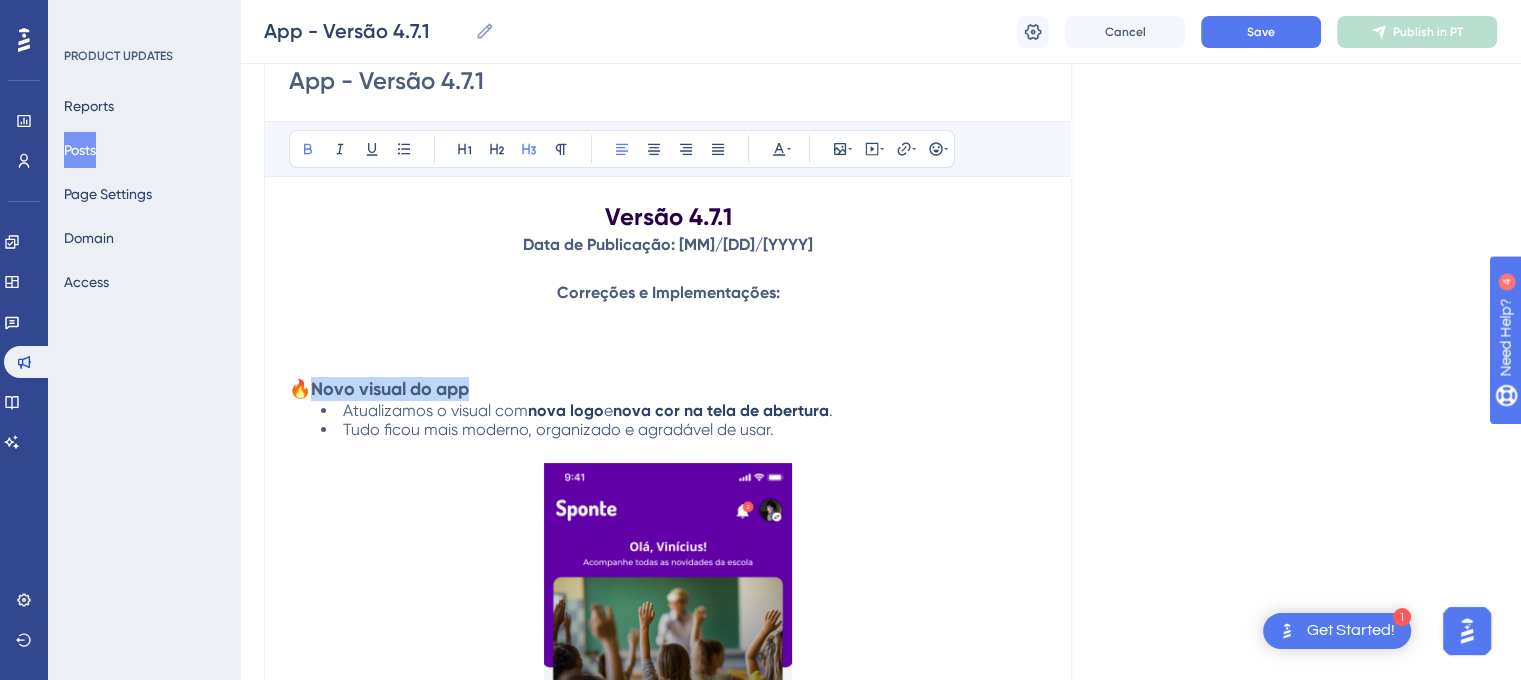 drag, startPoint x: 323, startPoint y: 391, endPoint x: 481, endPoint y: 387, distance: 158.05063 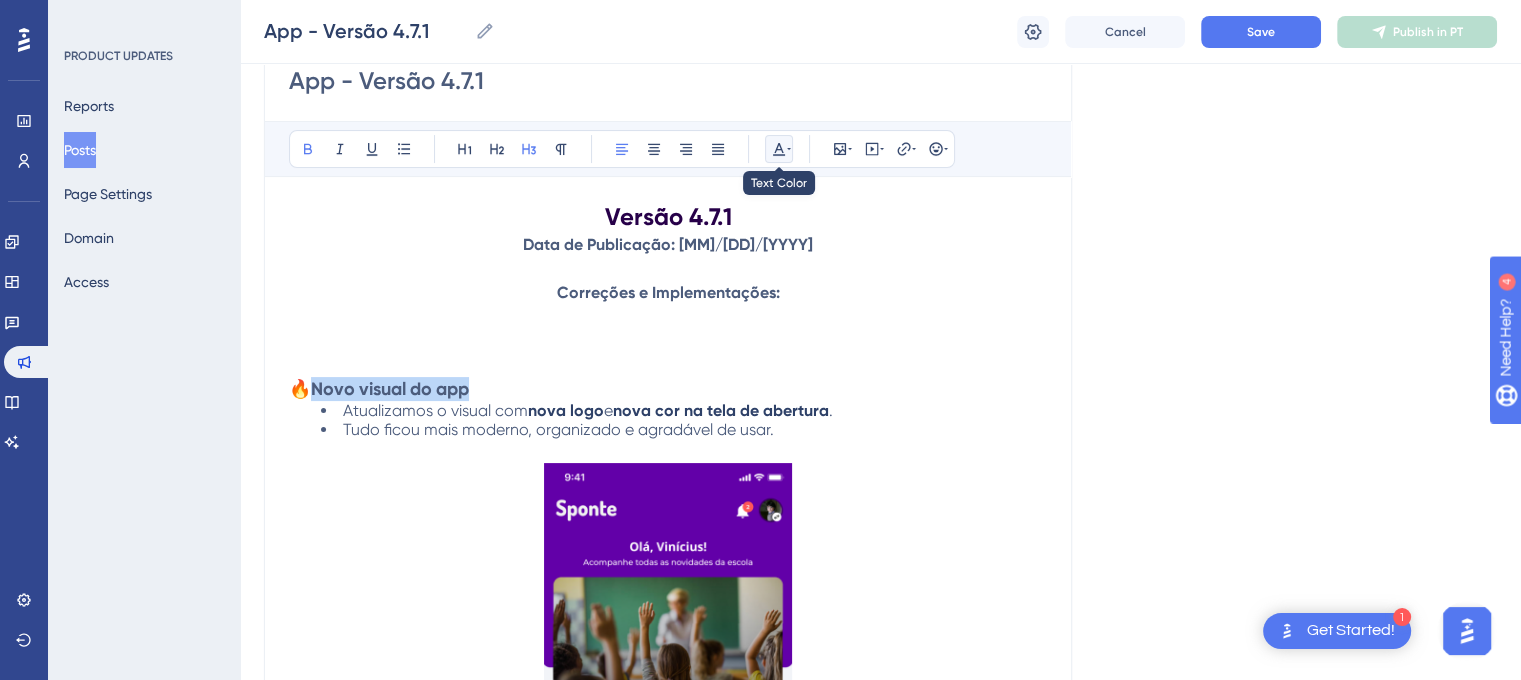 click 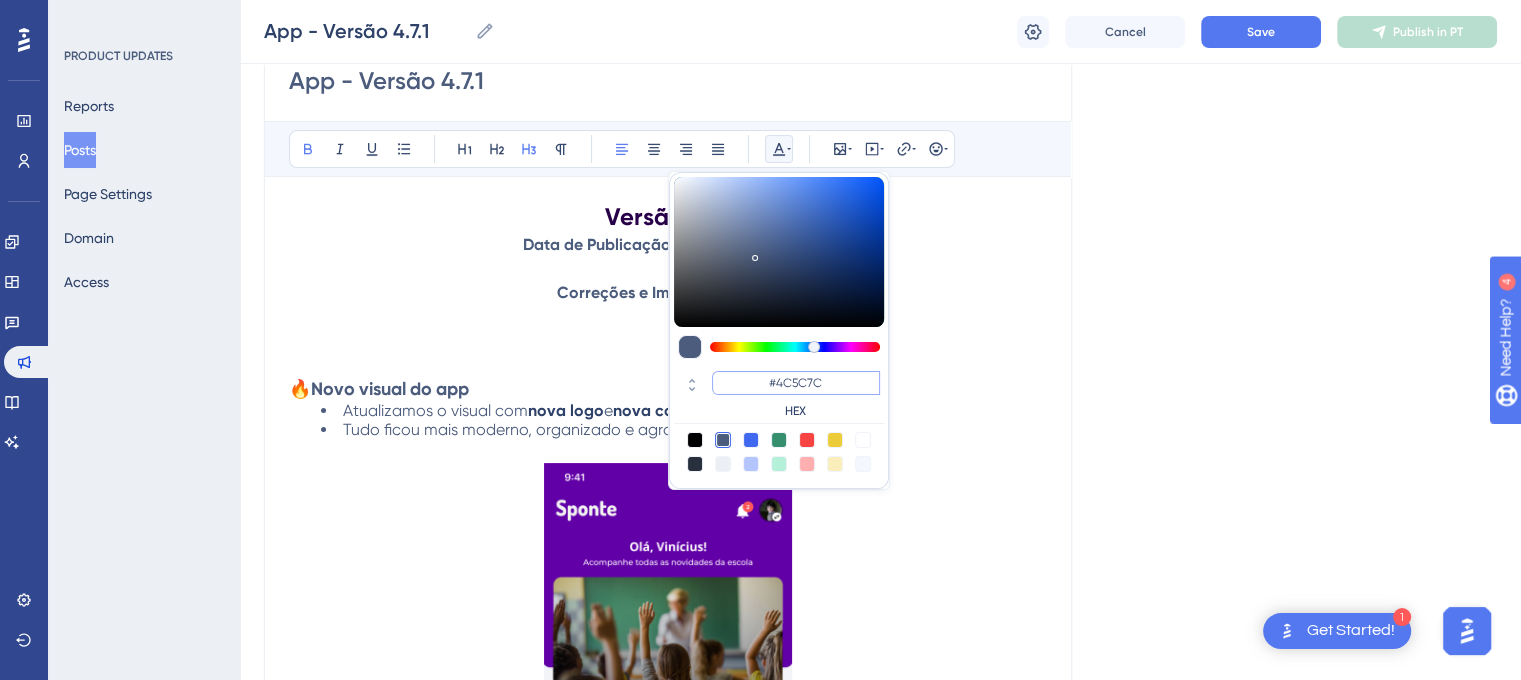 drag, startPoint x: 828, startPoint y: 386, endPoint x: 742, endPoint y: 389, distance: 86.05231 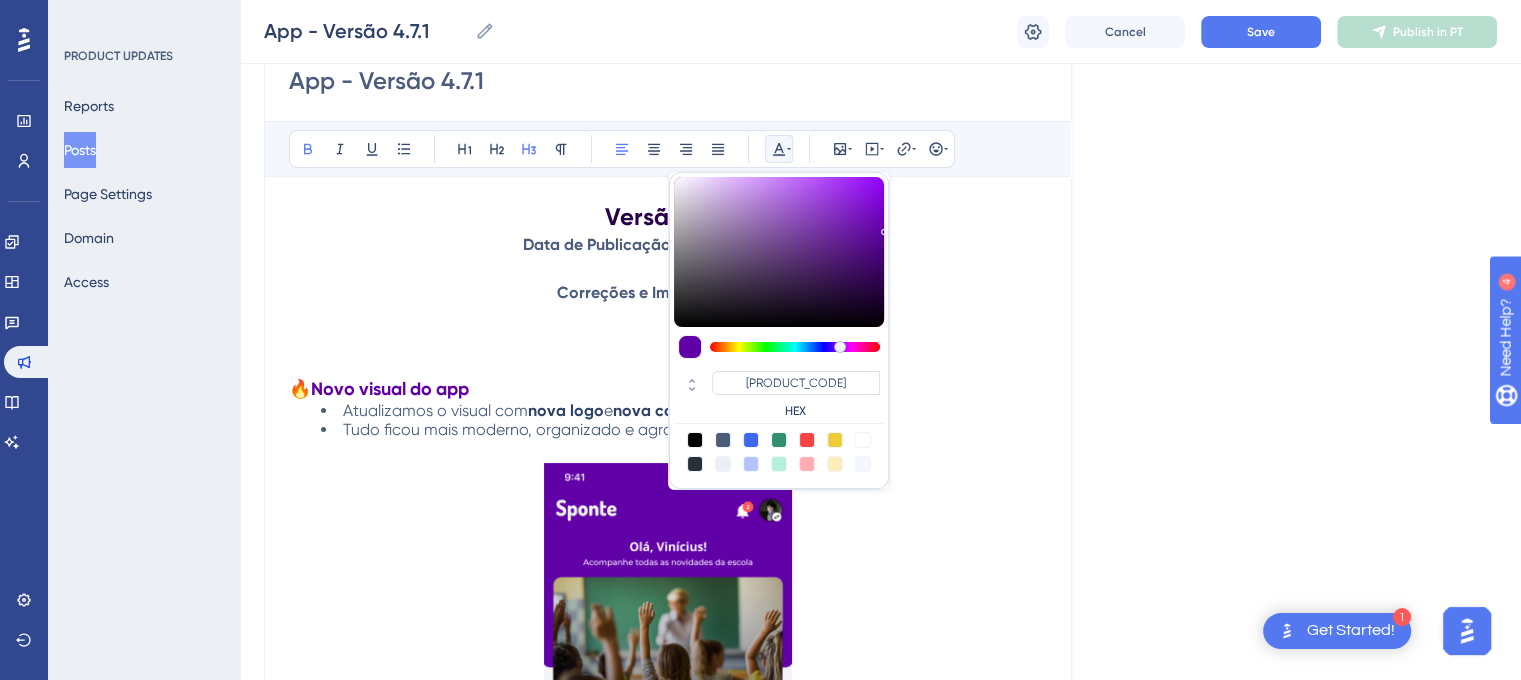 click on "Versão [VERSION]   Data de Publicação: [MM]/[DD]/[YYYY]  Correções e Implementações: 🔥  Novo visual do app Atualizamos o visual com  nova logo  e  nova cor na tela de abertura . Tudo ficou mais moderno, organizado e agradável de usar.   🔥  Personalize seu perfil Agora é possível  trocar sua foto de perfil : Tire uma selfie com a câmera Escolha uma foto da galeria Ou remova a foto se quiser voltar ao padrão   🔥  Banners com ação Se sua escola enviar um banner com link, agora ele terá o botão  "Ver mais"  para facilitar o acesso ao conteúdo.   🔥  Visualização de arquivos Agora é possível  ver anexos (como imagens ou documentos)  diretamente no app. Também é possível fazer o  download  para seu celular.   📌" at bounding box center (880, 1875) 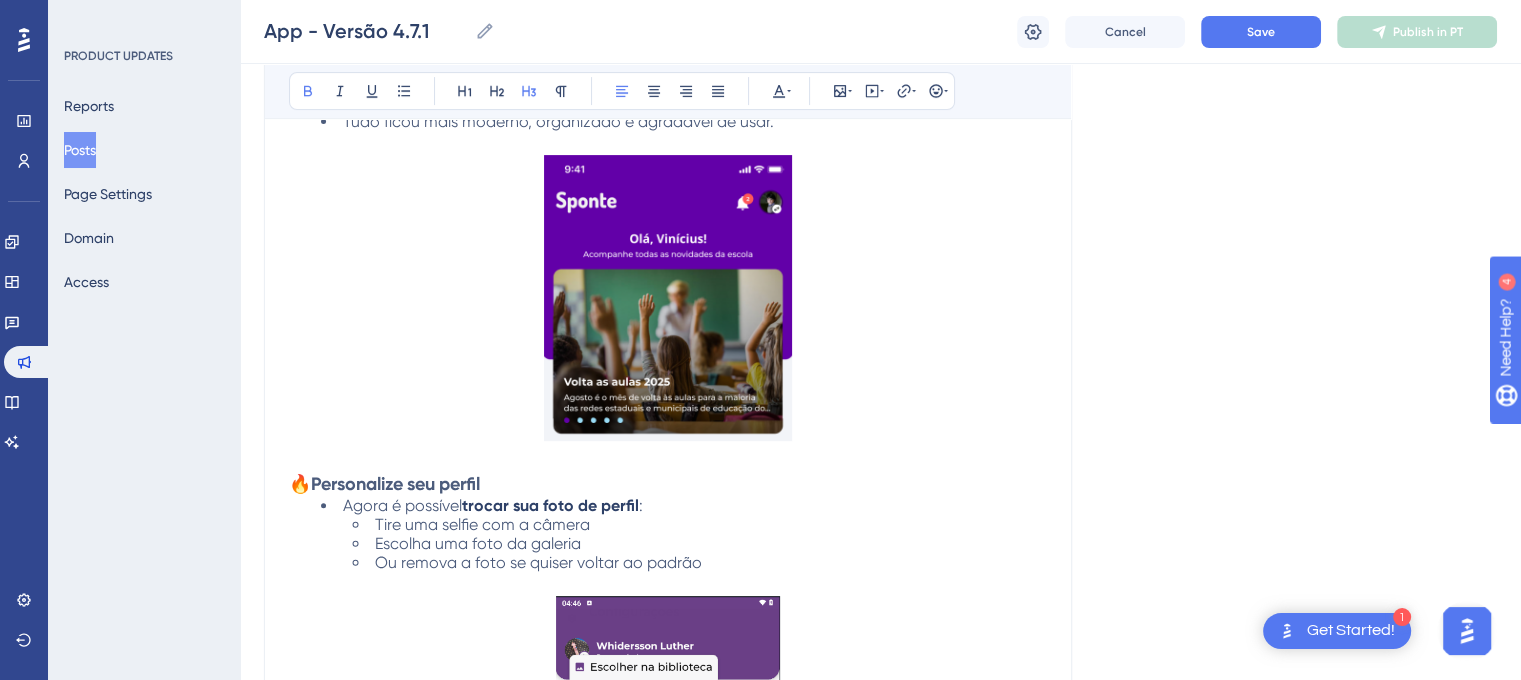 scroll, scrollTop: 700, scrollLeft: 0, axis: vertical 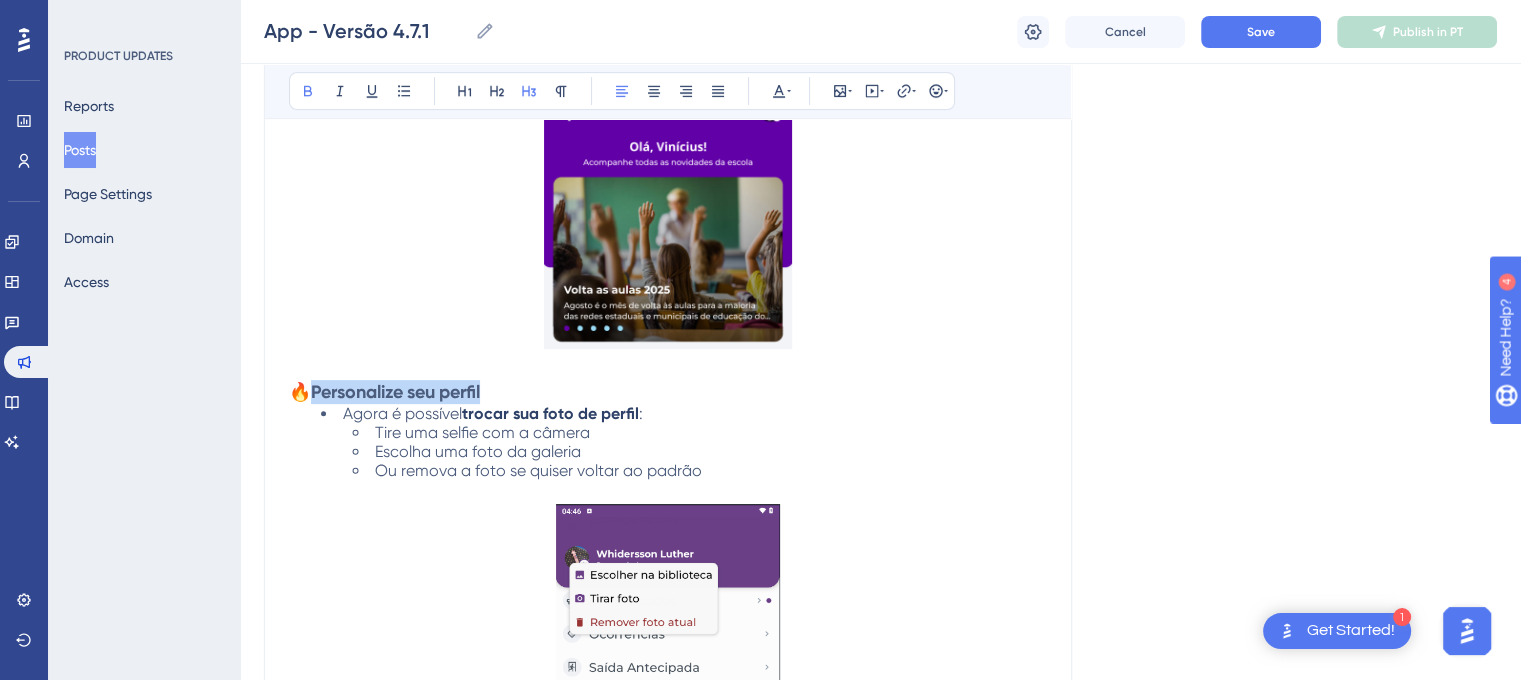 drag, startPoint x: 320, startPoint y: 390, endPoint x: 528, endPoint y: 392, distance: 208.00961 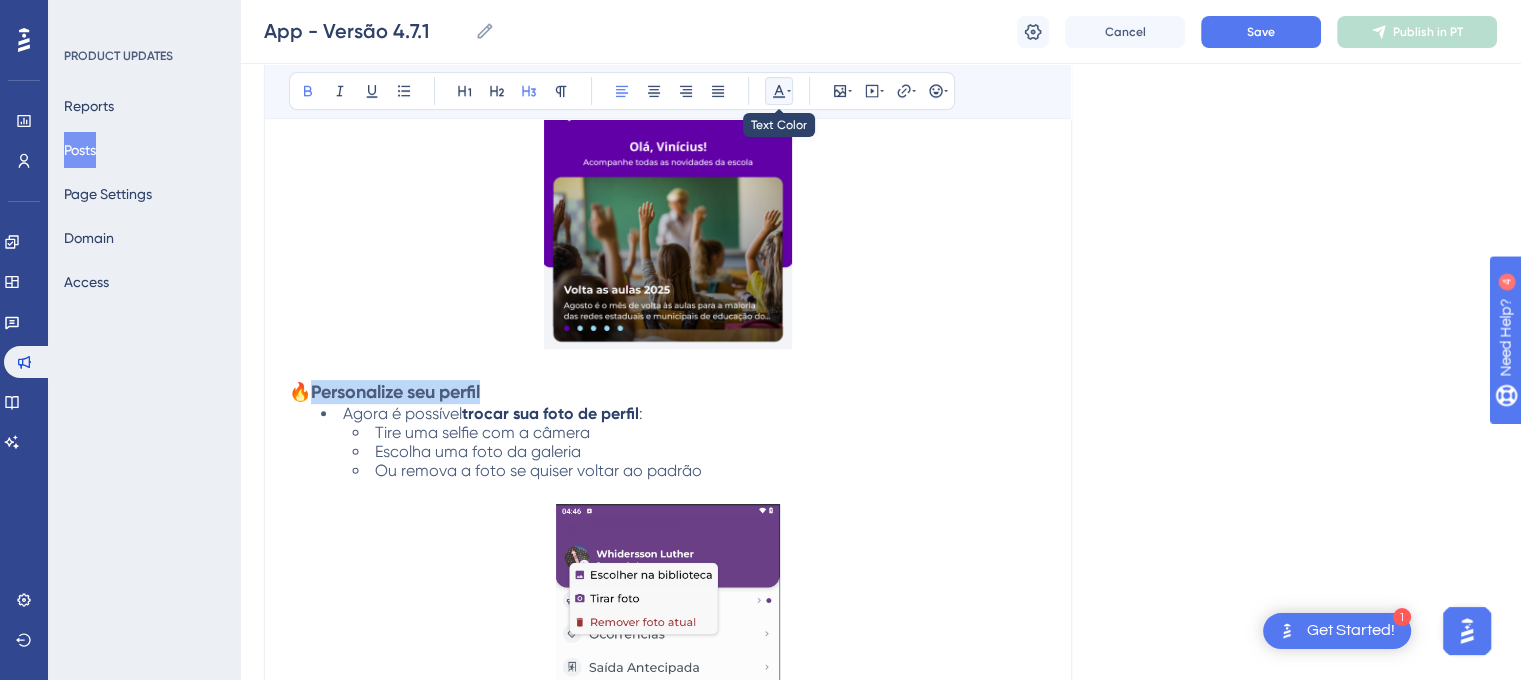 click 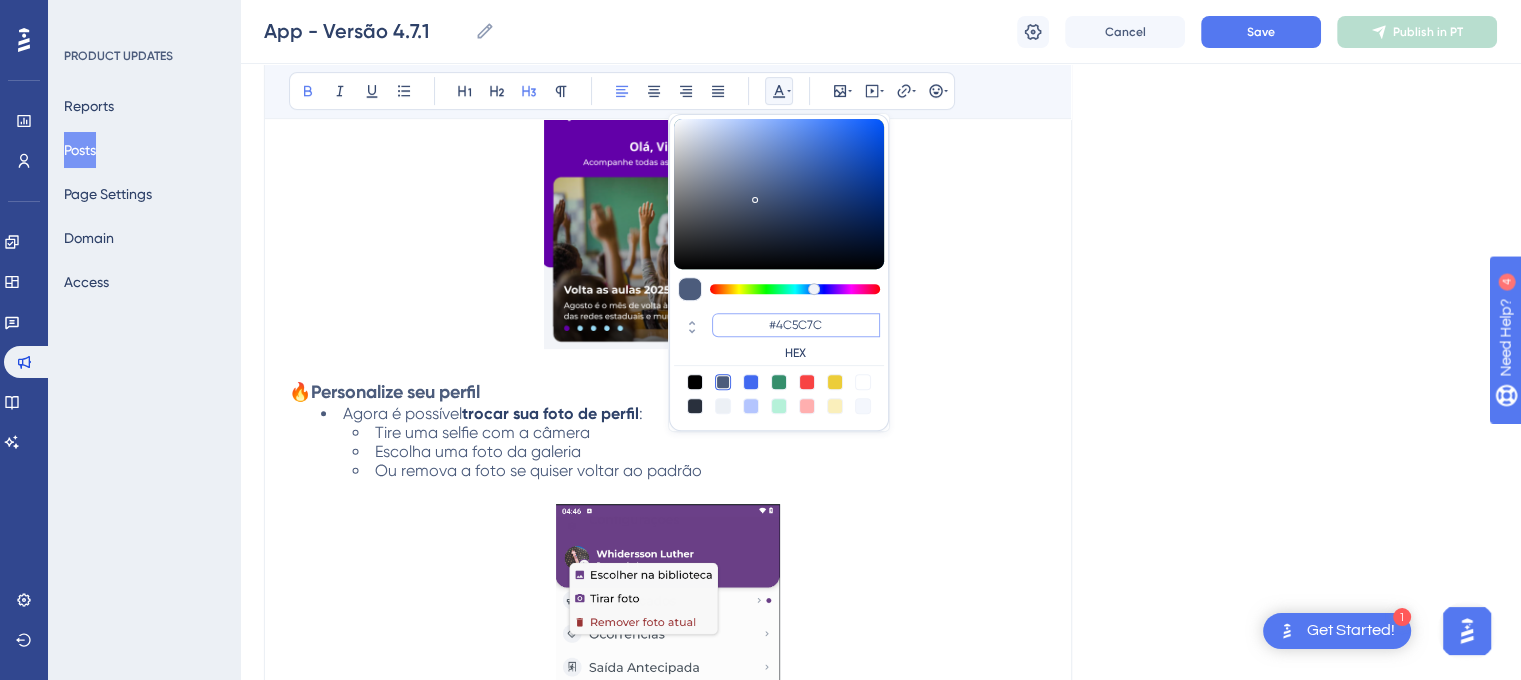 drag, startPoint x: 820, startPoint y: 311, endPoint x: 757, endPoint y: 315, distance: 63.126858 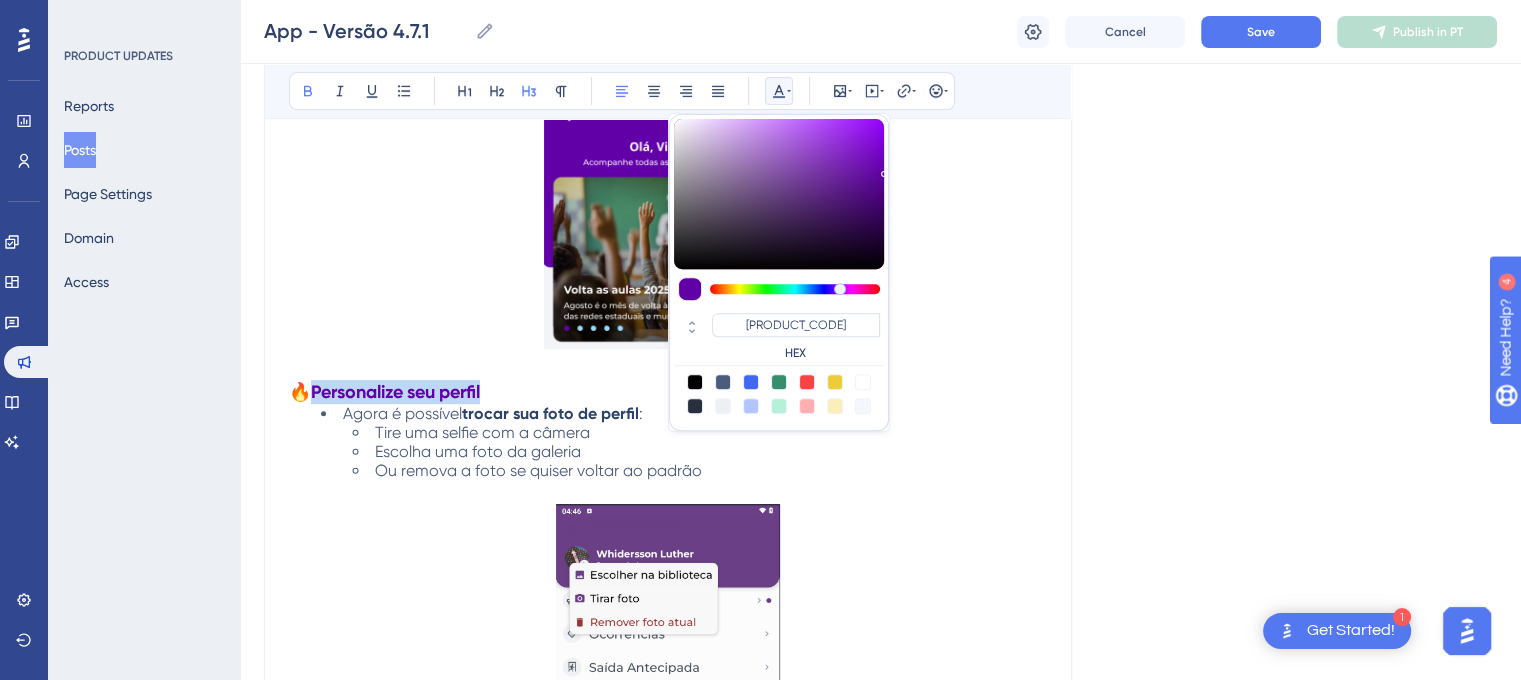 click on "Versão [VERSION]   Data de Publicação: [MM]/[DD]/[YYYY]  Correções e Implementações: 🔥  Novo visual do app Atualizamos o visual com  nova logo  e  nova cor na tela de abertura . Tudo ficou mais moderno, organizado e agradável de usar.   🔥  Personalize seu perfil Agora é possível  trocar sua foto de perfil : Tire uma selfie com a câmera Escolha uma foto da galeria Ou remova a foto se quiser voltar ao padrão   🔥  Banners com ação Se sua escola enviar um banner com link, agora ele terá o botão  "Ver mais"  para facilitar o acesso ao conteúdo.   🔥  Visualização de arquivos Agora é possível  ver anexos (como imagens ou documentos)  diretamente no app. Também é possível fazer o  download  para seu celular.   📌" at bounding box center (880, 1475) 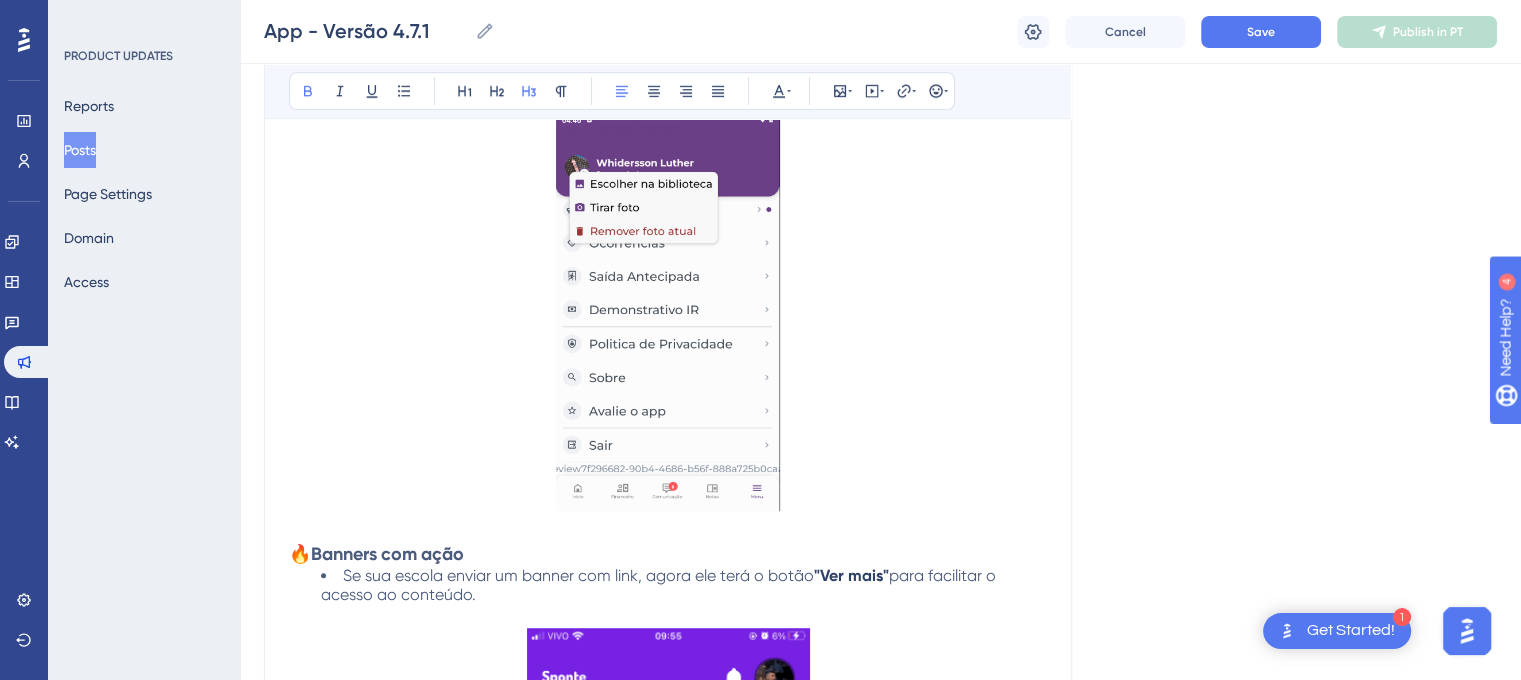 scroll, scrollTop: 1200, scrollLeft: 0, axis: vertical 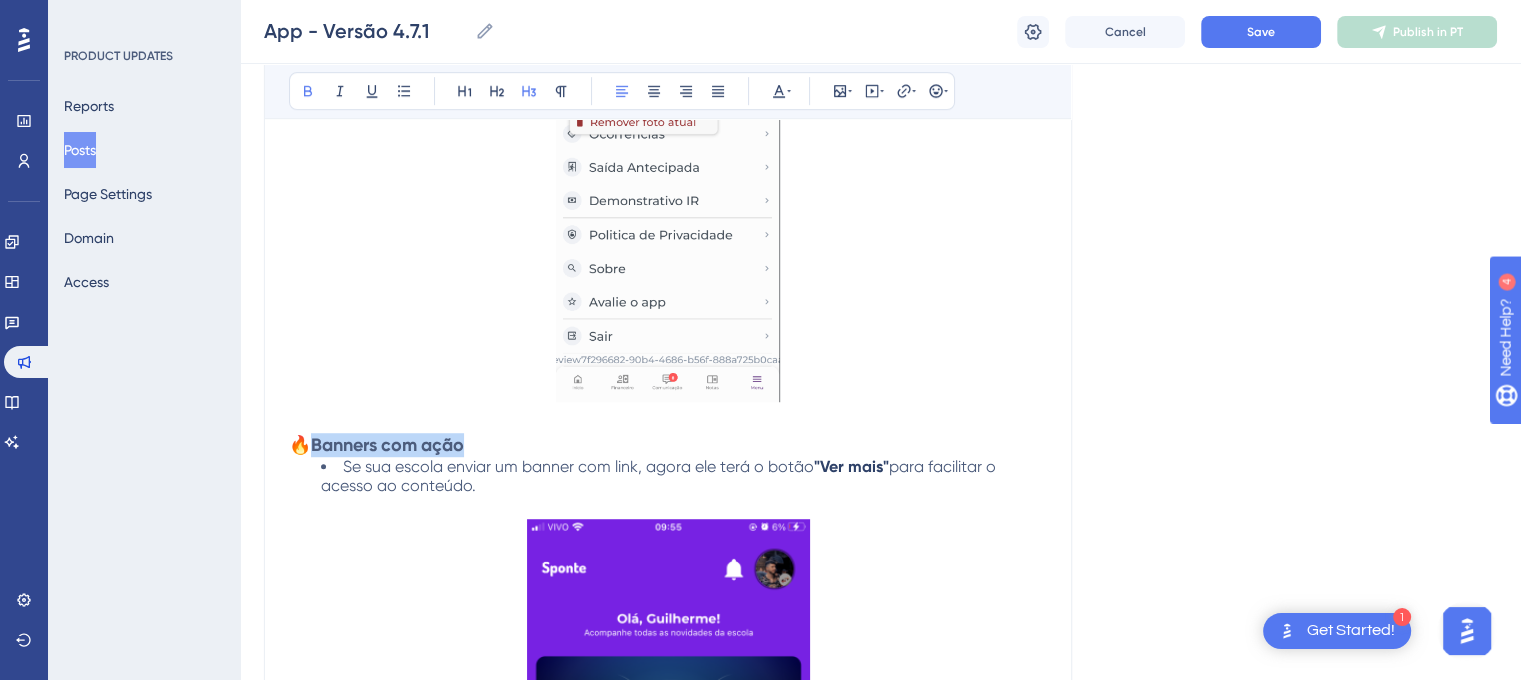 drag, startPoint x: 319, startPoint y: 439, endPoint x: 468, endPoint y: 440, distance: 149.00336 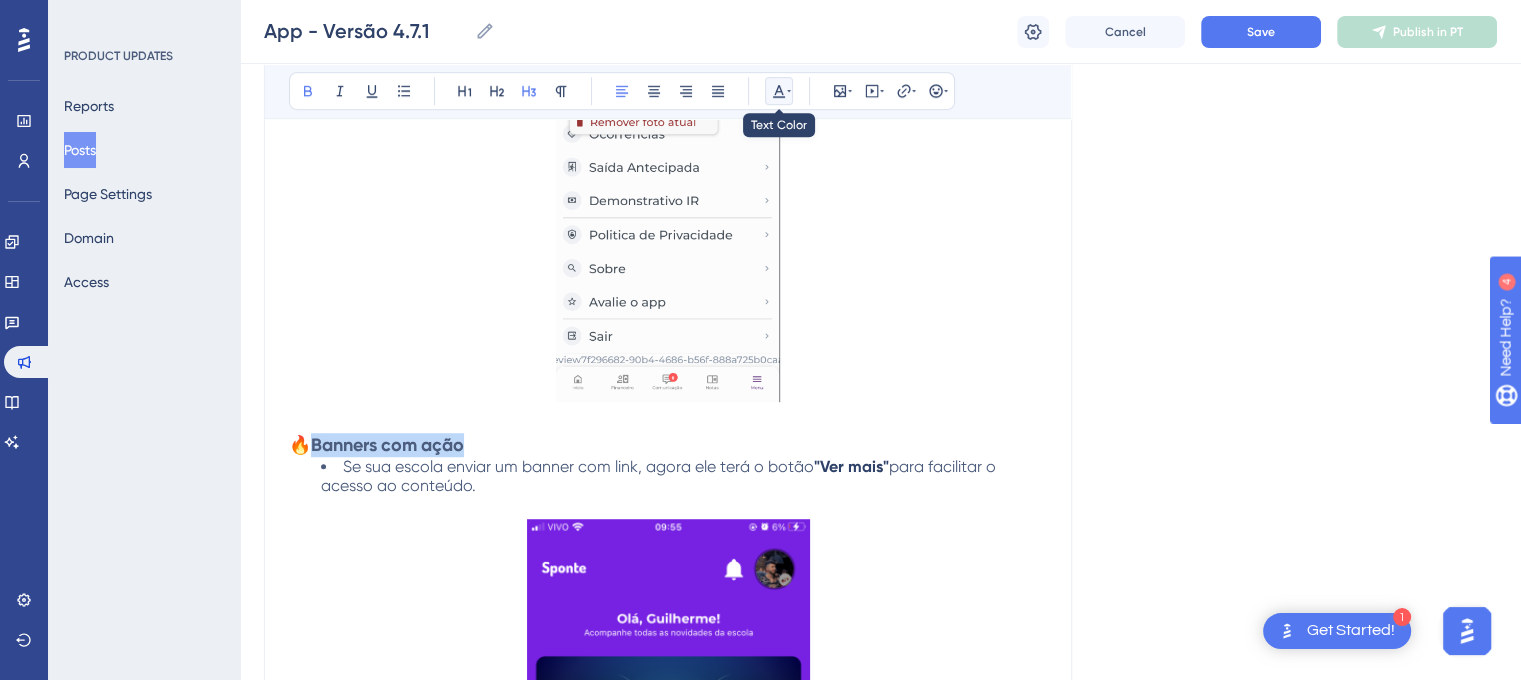 click at bounding box center [779, 91] 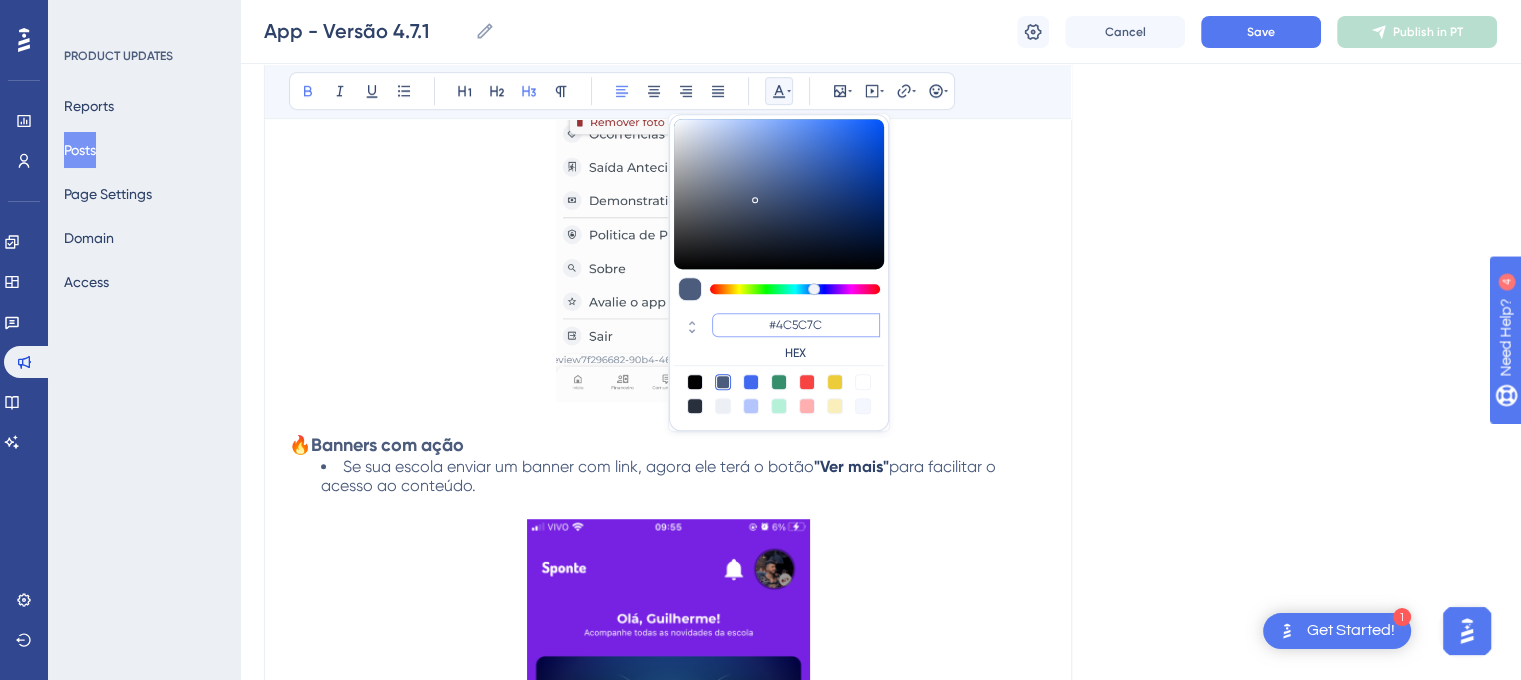 drag, startPoint x: 830, startPoint y: 327, endPoint x: 720, endPoint y: 322, distance: 110.11358 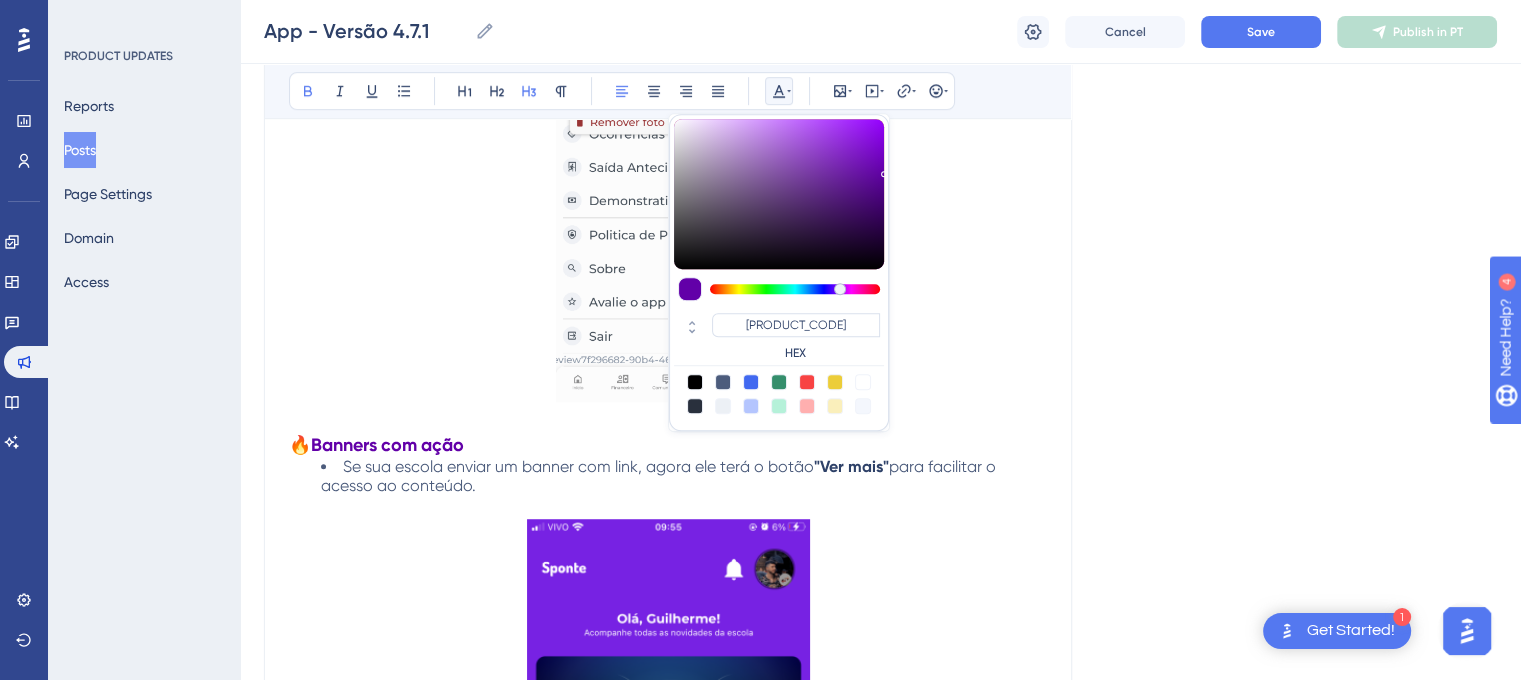 click on "Versão [VERSION]   Data de Publicação: [MM]/[DD]/[YYYY]  Correções e Implementações: 🔥  Novo visual do app Atualizamos o visual com  nova logo  e  nova cor na tela de abertura . Tudo ficou mais moderno, organizado e agradável de usar.   🔥  Personalize seu perfil Agora é possível  trocar sua foto de perfil : Tire uma selfie com a câmera Escolha uma foto da galeria Ou remova a foto se quiser voltar ao padrão   🔥  Banners com ação Se sua escola enviar um banner com link, agora ele terá o botão  "Ver mais"  para facilitar o acesso ao conteúdo.   🔥  Visualização de arquivos Agora é possível  ver anexos (como imagens ou documentos)  diretamente no app. Também é possível fazer o  download  para seu celular.   📌" at bounding box center (880, 975) 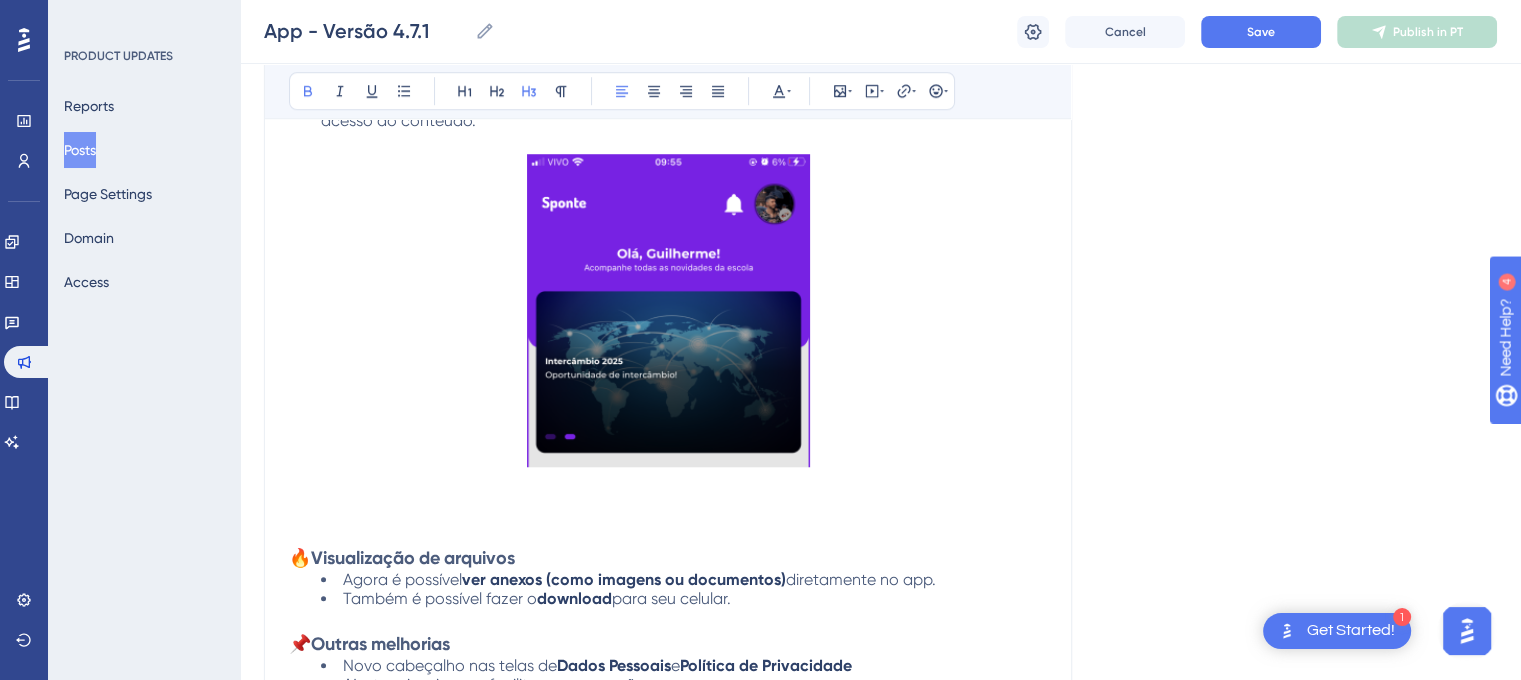 scroll, scrollTop: 1600, scrollLeft: 0, axis: vertical 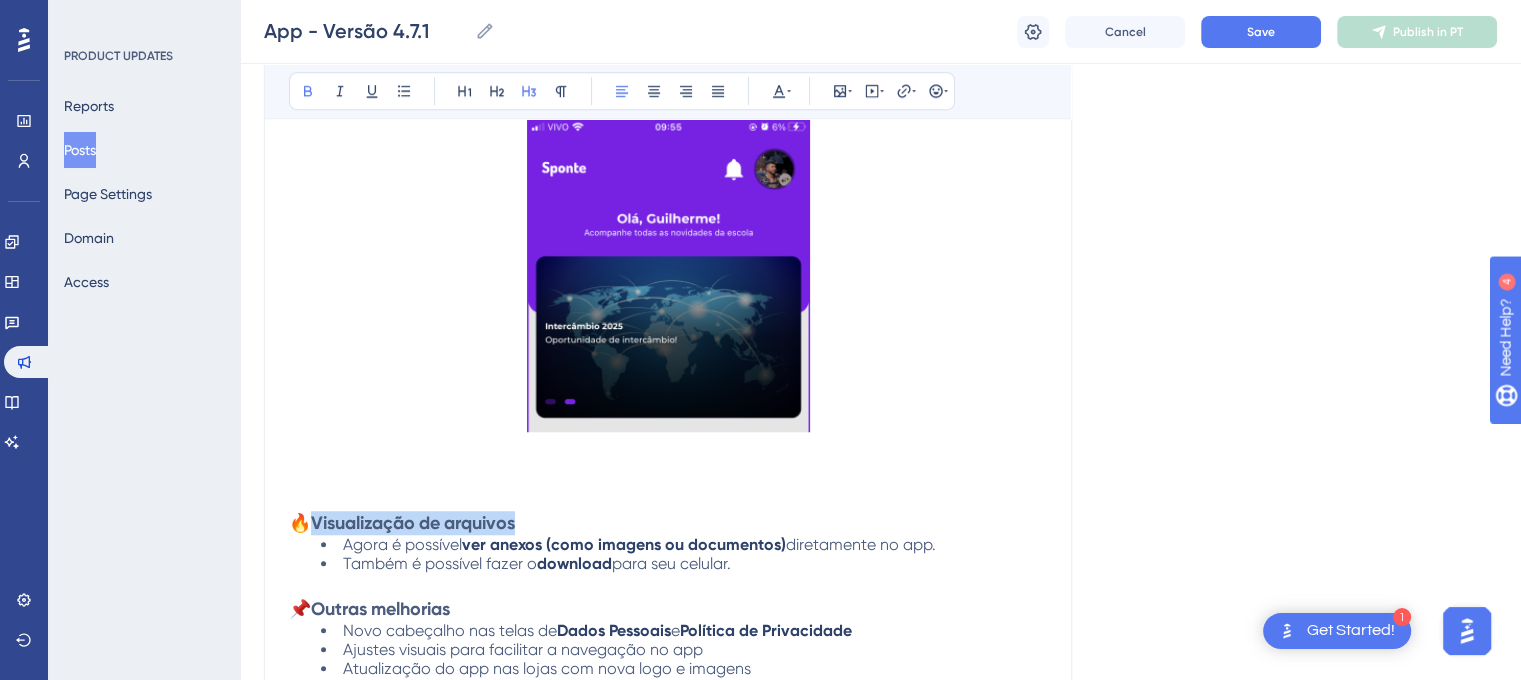 drag, startPoint x: 321, startPoint y: 523, endPoint x: 544, endPoint y: 521, distance: 223.00897 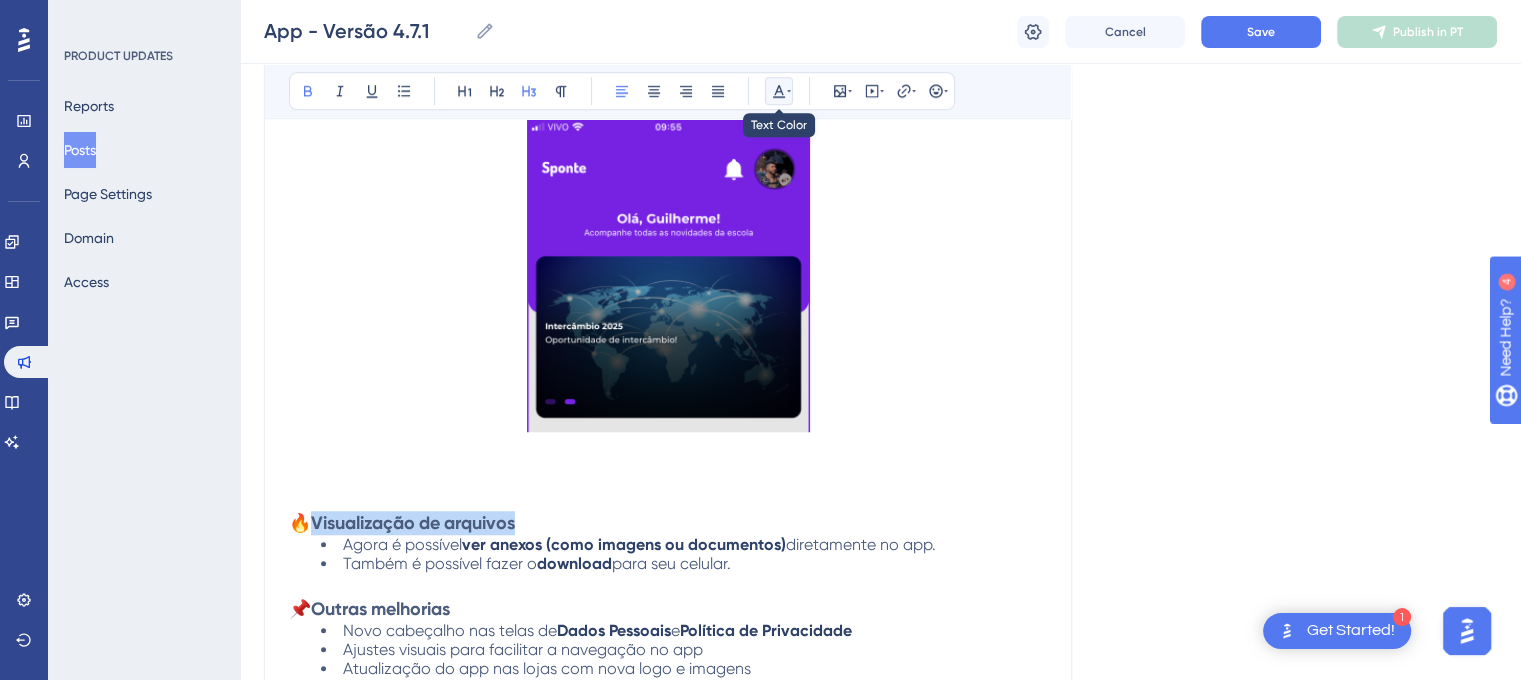 click 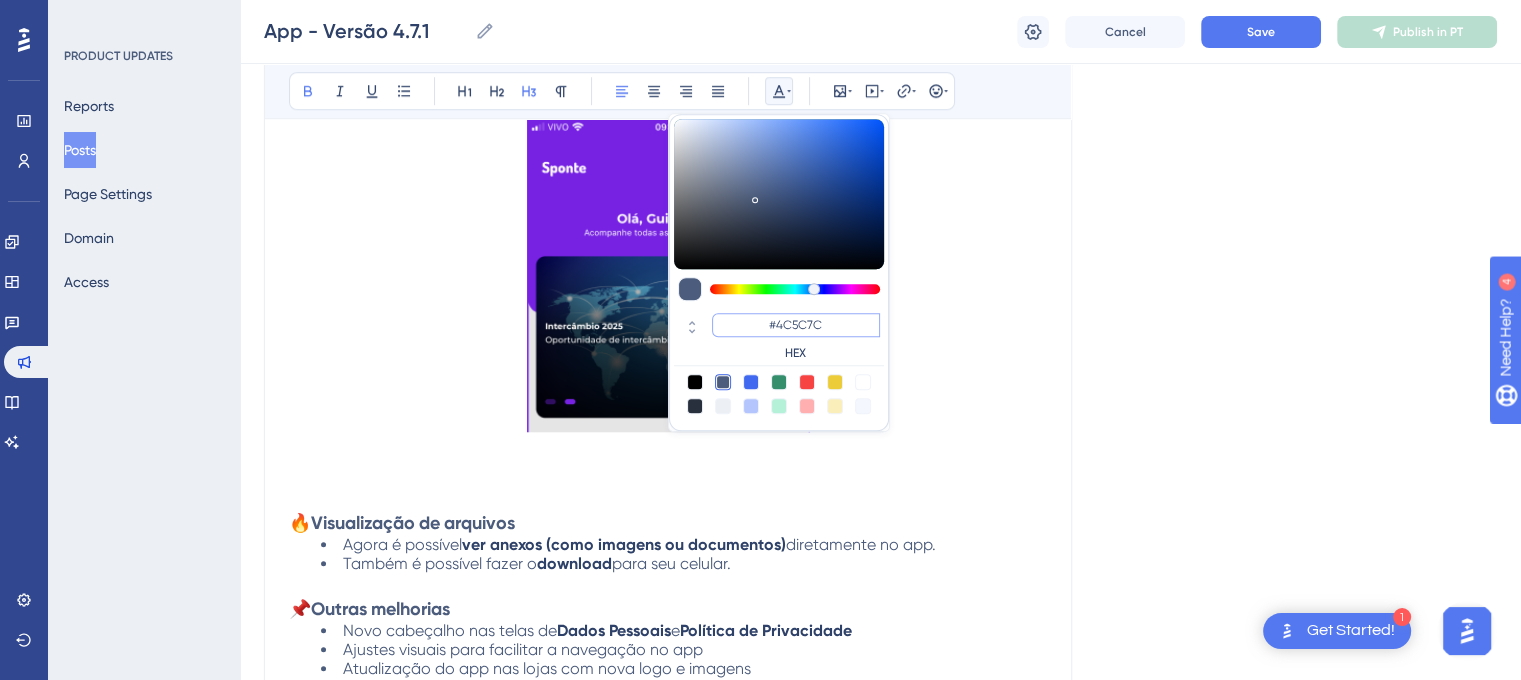 drag, startPoint x: 828, startPoint y: 325, endPoint x: 741, endPoint y: 319, distance: 87.20665 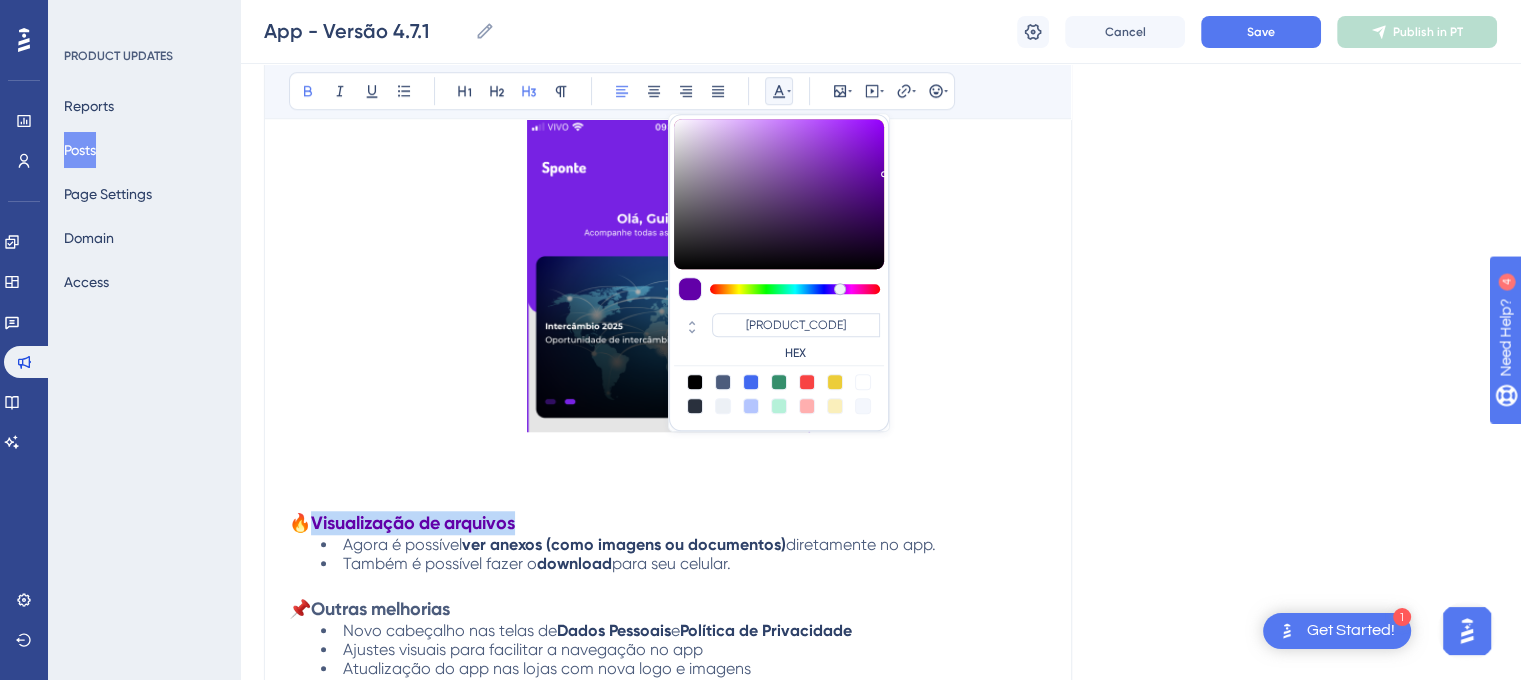 click on "Versão [VERSION]   Data de Publicação: [MM]/[DD]/[YYYY]  Correções e Implementações: 🔥  Novo visual do app Atualizamos o visual com  nova logo  e  nova cor na tela de abertura . Tudo ficou mais moderno, organizado e agradável de usar.   🔥  Personalize seu perfil Agora é possível  trocar sua foto de perfil : Tire uma selfie com a câmera Escolha uma foto da galeria Ou remova a foto se quiser voltar ao padrão   🔥  Banners com ação Se sua escola enviar um banner com link, agora ele terá o botão  "Ver mais"  para facilitar o acesso ao conteúdo.   🔥  Visualização de arquivos Agora é possível  ver anexos (como imagens ou documentos)  diretamente no app. Também é possível fazer o  download  para seu celular.   📌" at bounding box center (880, 575) 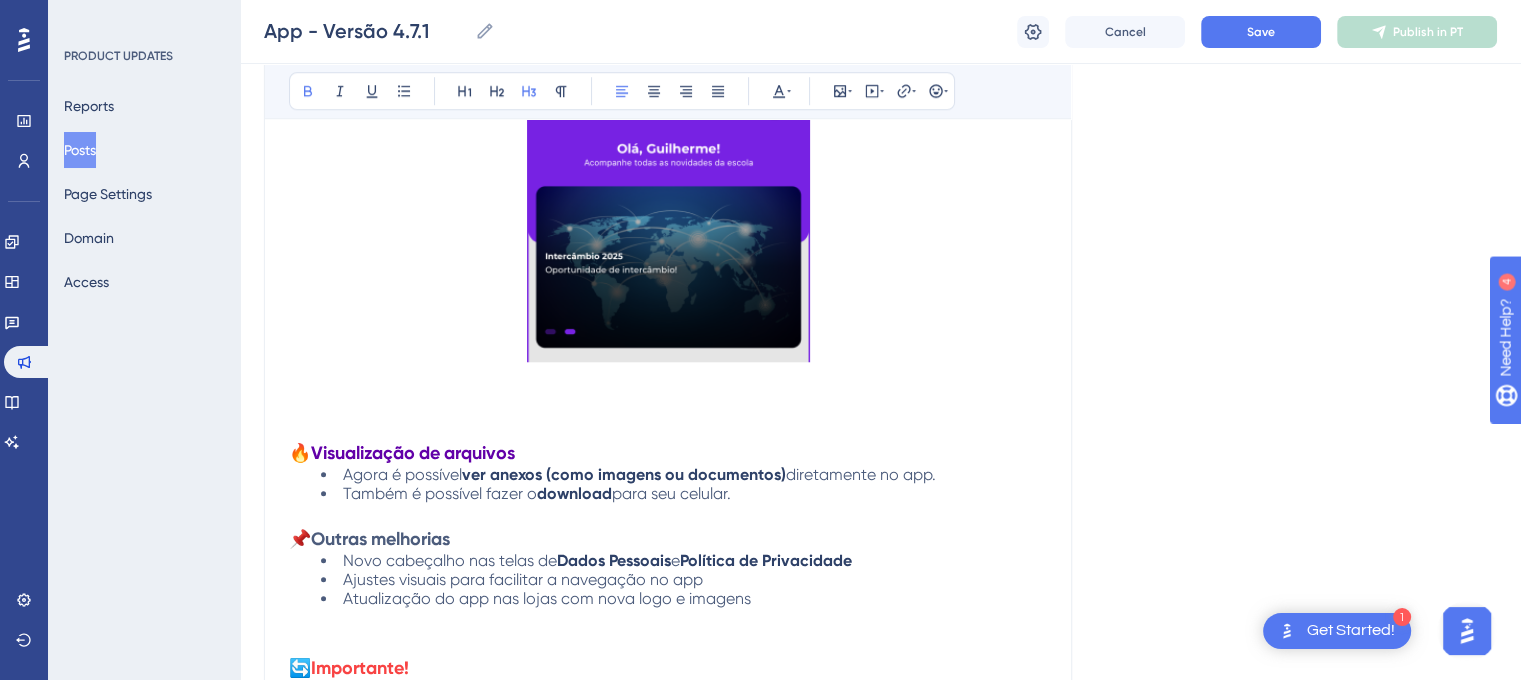 scroll, scrollTop: 1800, scrollLeft: 0, axis: vertical 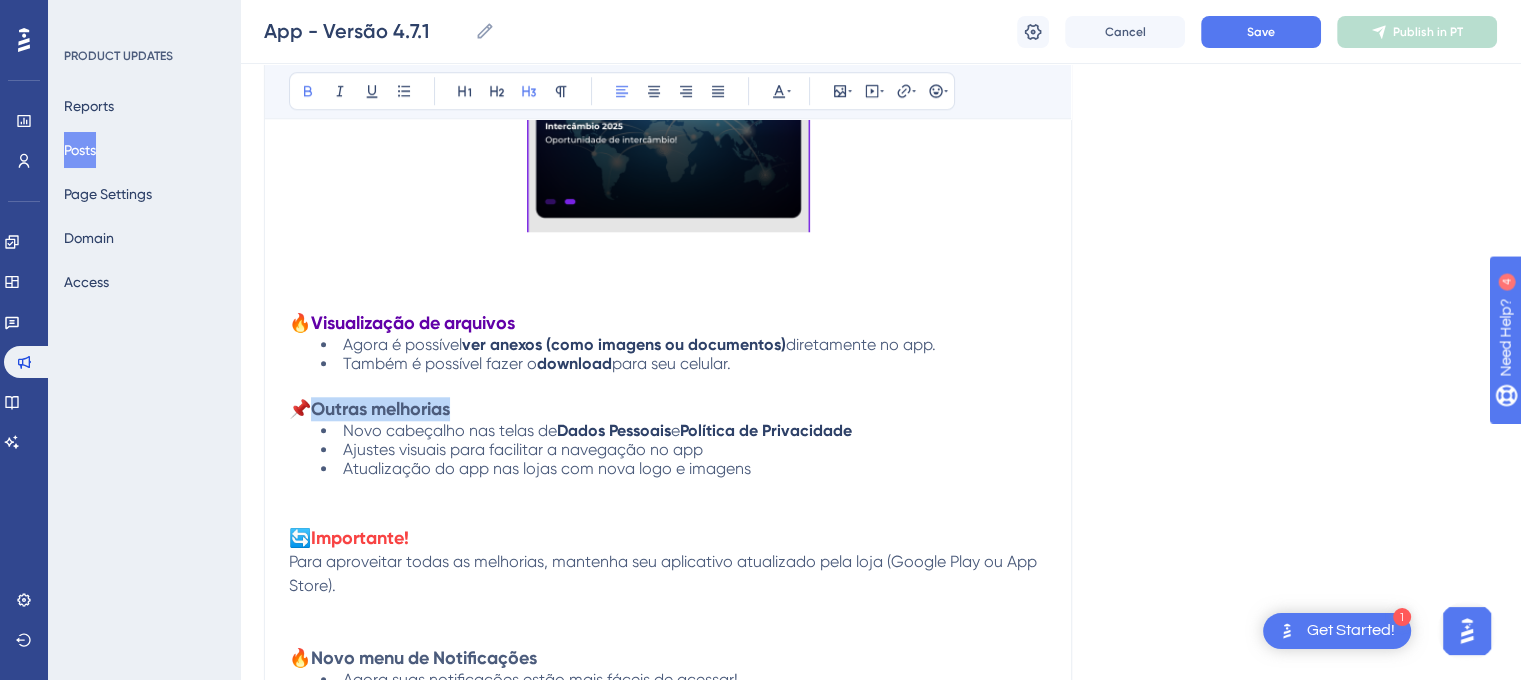 drag, startPoint x: 322, startPoint y: 411, endPoint x: 460, endPoint y: 411, distance: 138 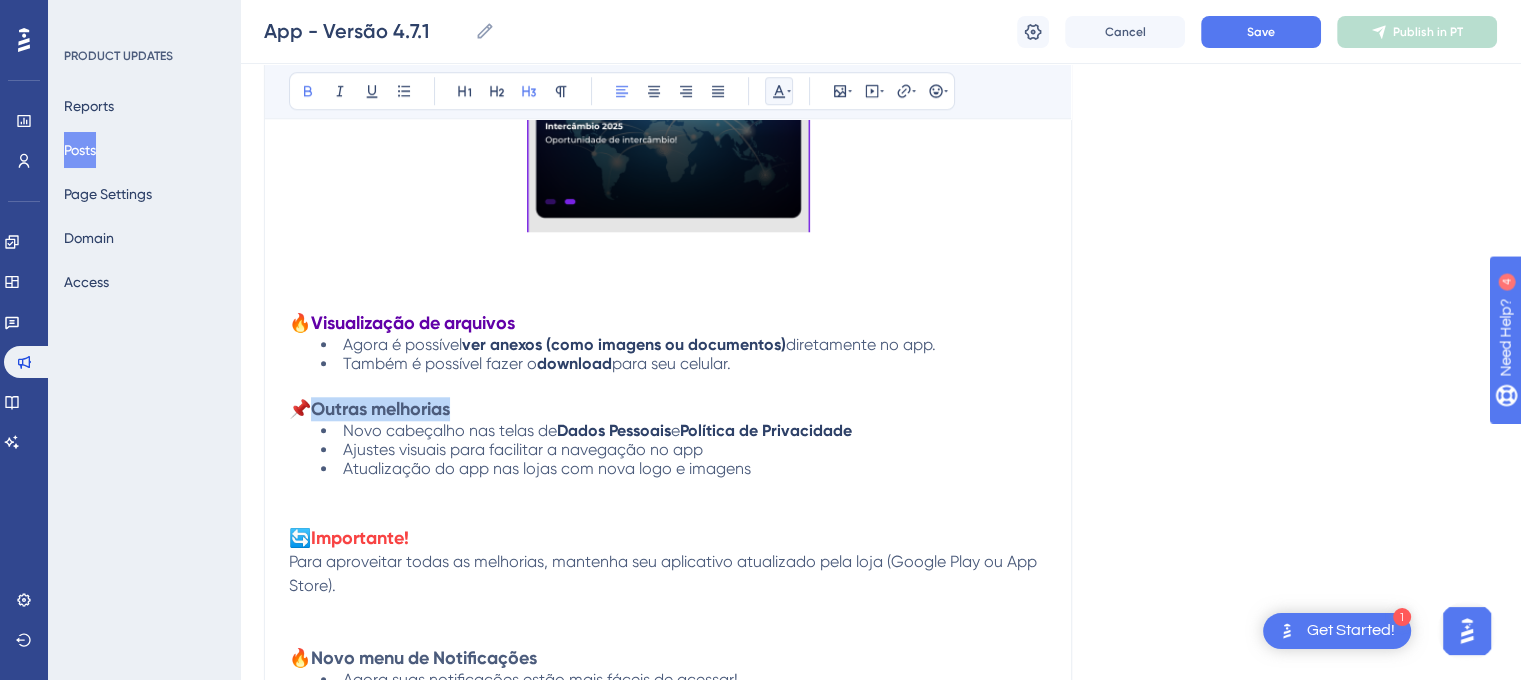 click at bounding box center (779, 91) 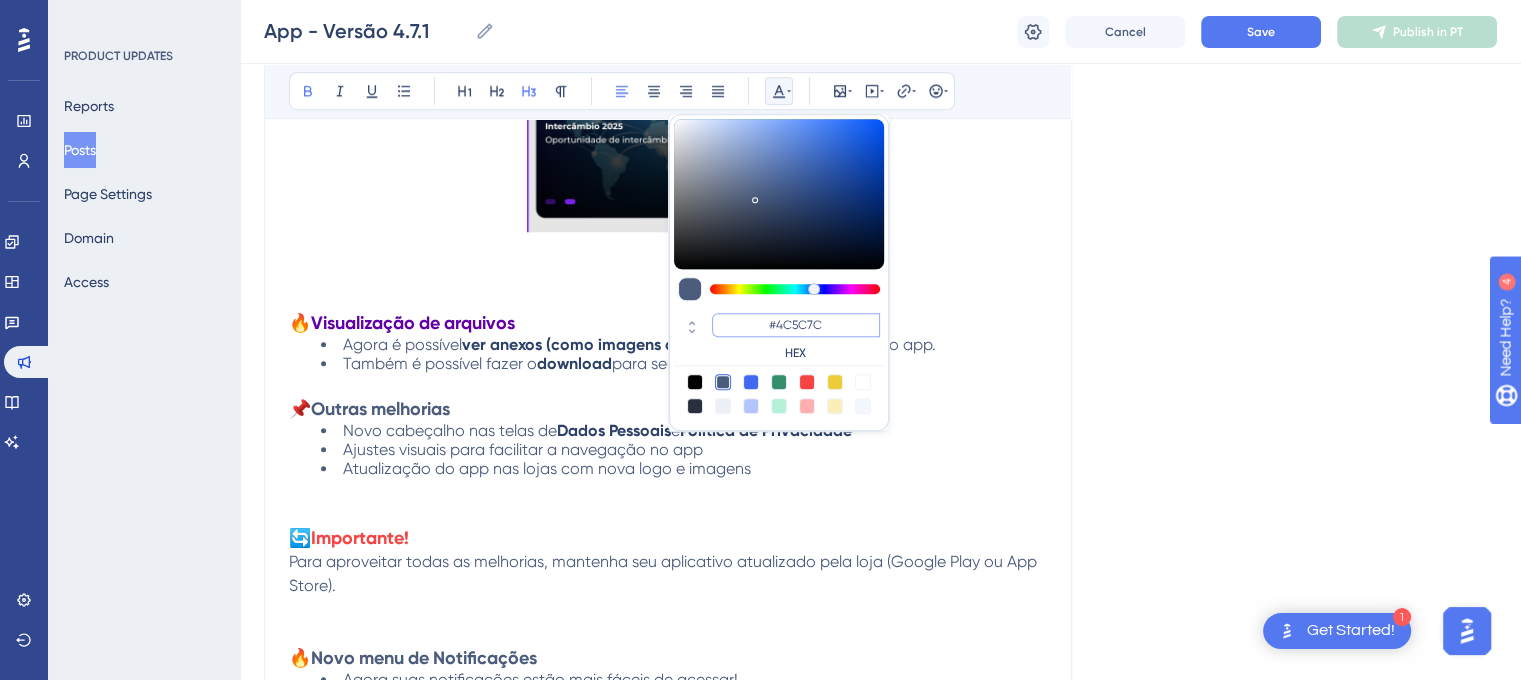 drag, startPoint x: 783, startPoint y: 320, endPoint x: 732, endPoint y: 318, distance: 51.0392 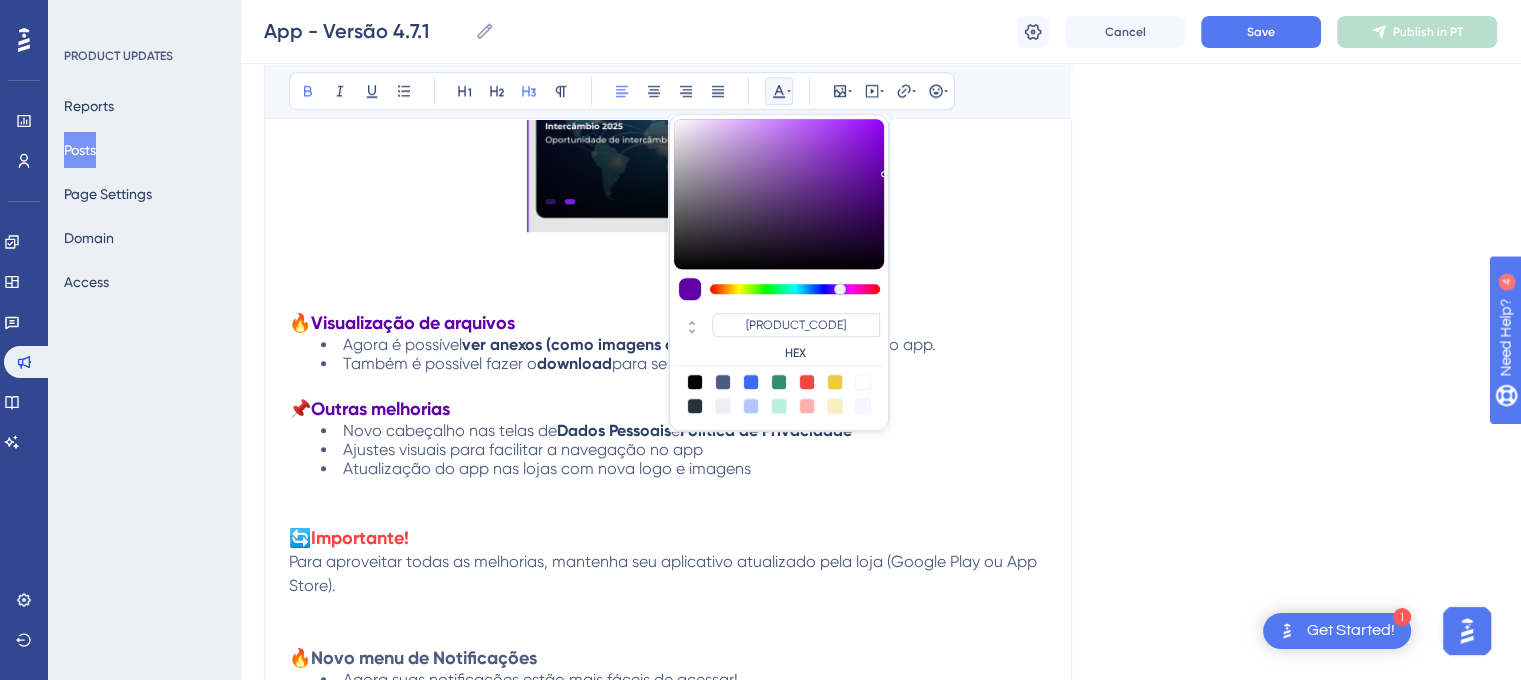 click on "Versão [VERSION]   Data de Publicação: [MM]/[DD]/[YYYY]  Correções e Implementações: 🔥  Novo visual do app Atualizamos o visual com  nova logo  e  nova cor na tela de abertura . Tudo ficou mais moderno, organizado e agradável de usar.   🔥  Personalize seu perfil Agora é possível  trocar sua foto de perfil : Tire uma selfie com a câmera Escolha uma foto da galeria Ou remova a foto se quiser voltar ao padrão   🔥  Banners com ação Se sua escola enviar um banner com link, agora ele terá o botão  "Ver mais"  para facilitar o acesso ao conteúdo.   🔥  Visualização de arquivos Agora é possível  ver anexos (como imagens ou documentos)  diretamente no app. Também é possível fazer o  download  para seu celular.   📌  Outras melhorias Novo cabeçalho nas telas de  Dados Pessoais  e  Política de Privacidade Ajustes visuais para facilitar a navegação no app Atualização do app nas lojas com nova logo e imagens   🔄" at bounding box center (668, 421) 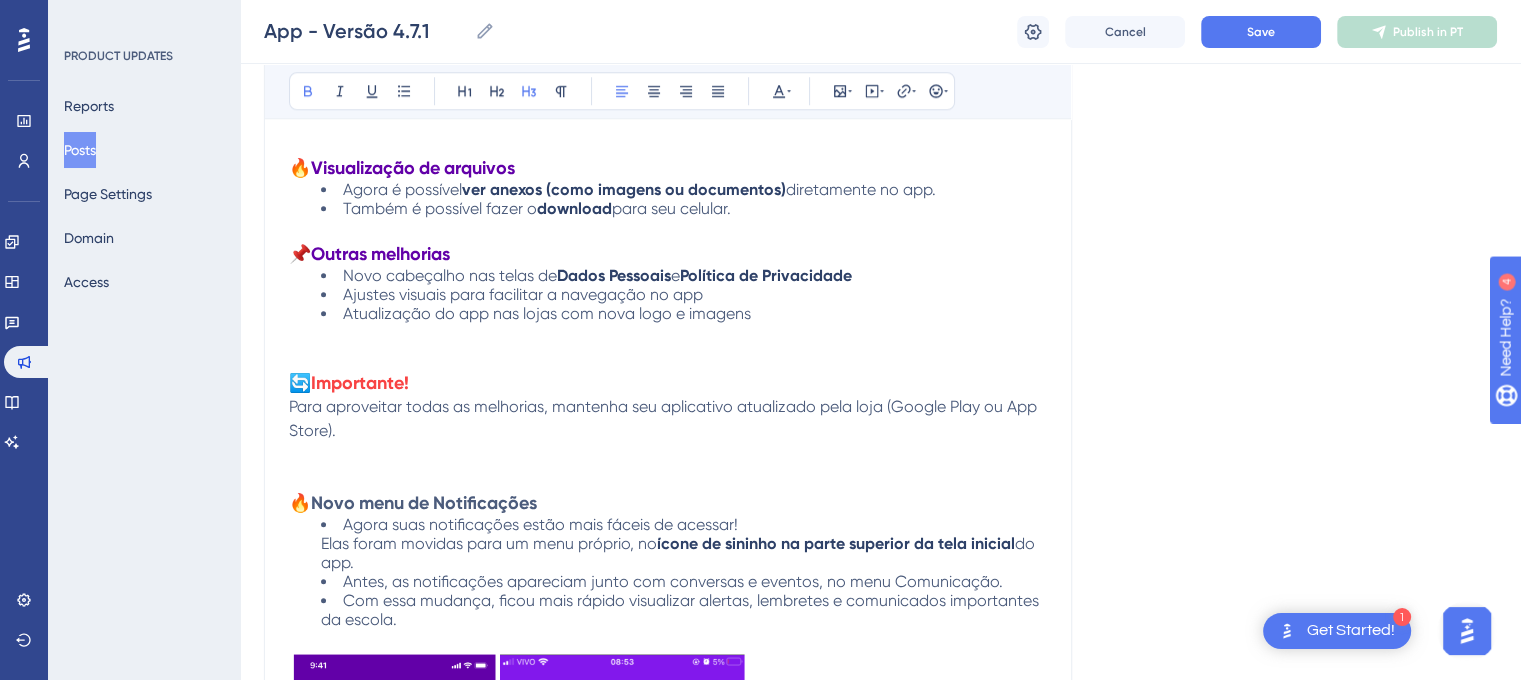 scroll, scrollTop: 2100, scrollLeft: 0, axis: vertical 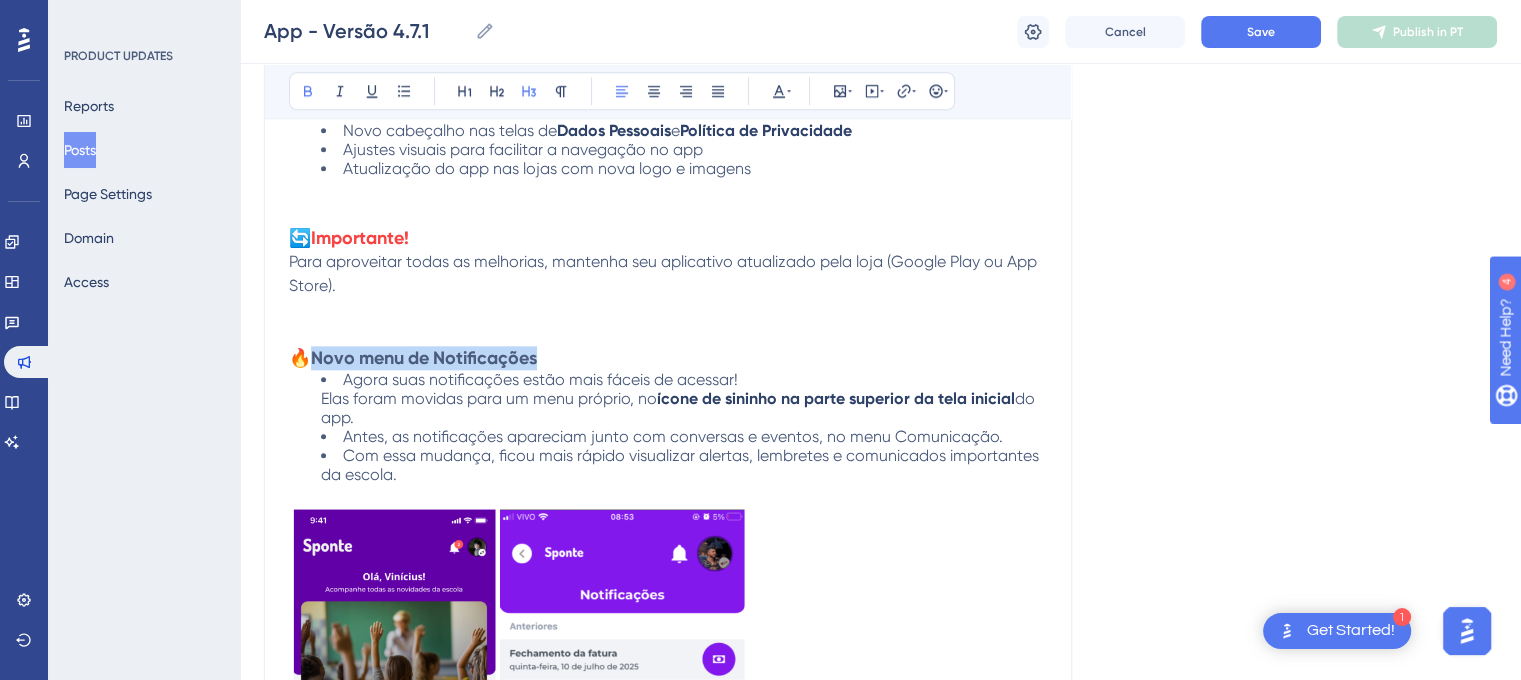 drag, startPoint x: 320, startPoint y: 356, endPoint x: 587, endPoint y: 358, distance: 267.00748 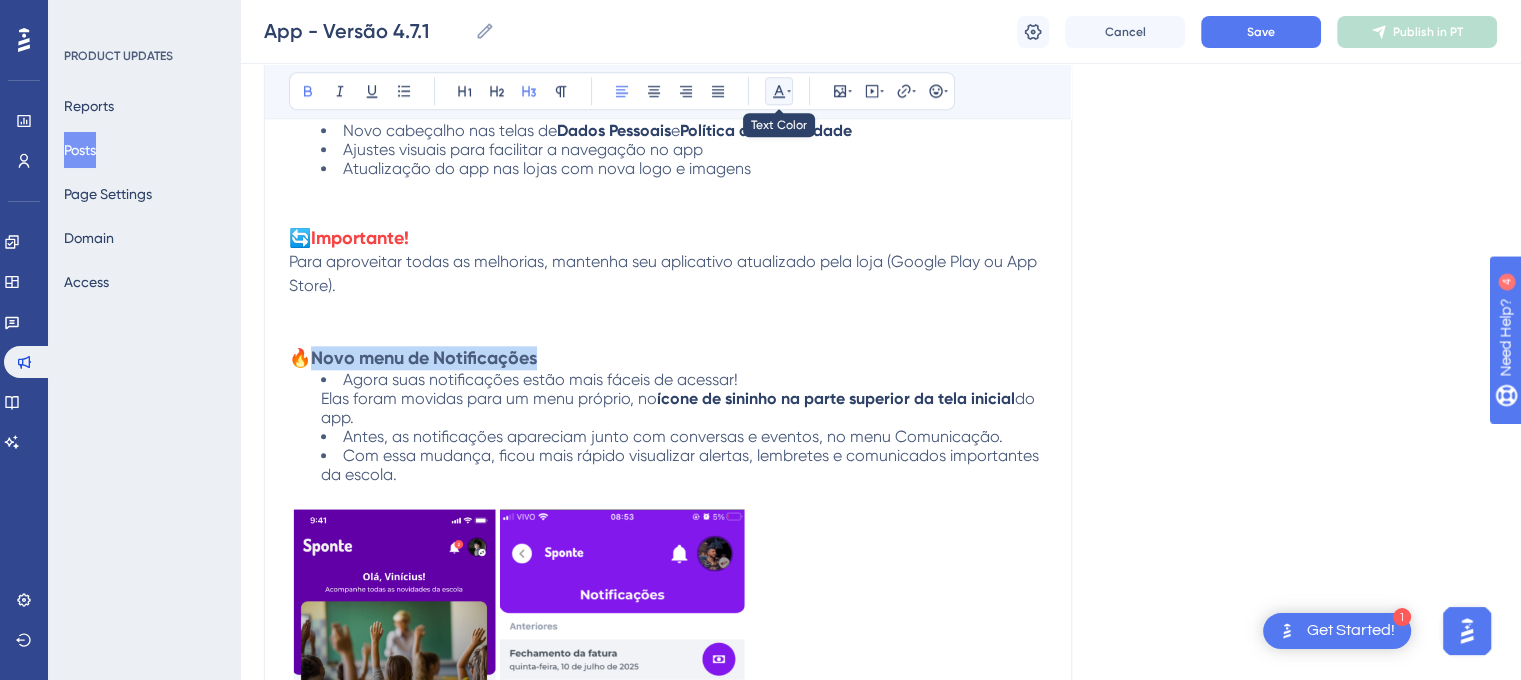 click 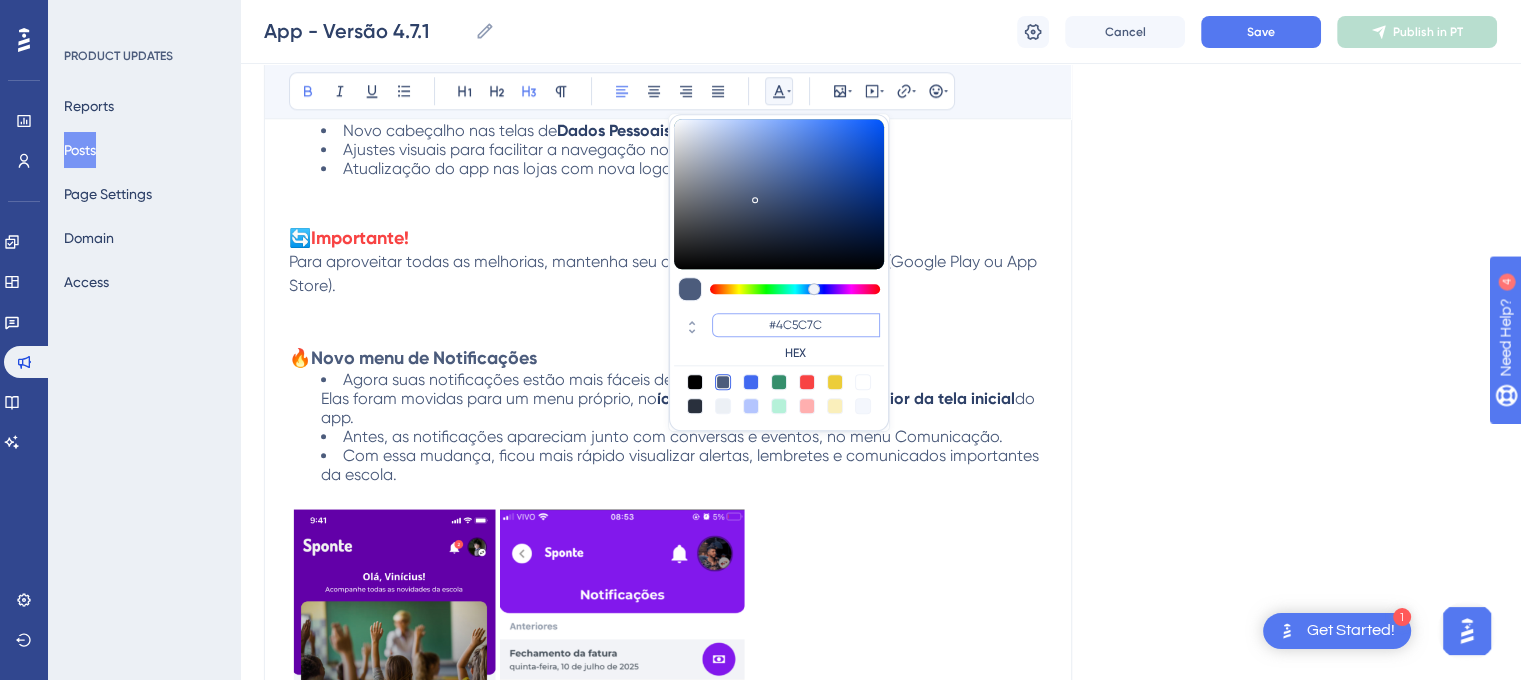 drag, startPoint x: 833, startPoint y: 319, endPoint x: 732, endPoint y: 316, distance: 101.04455 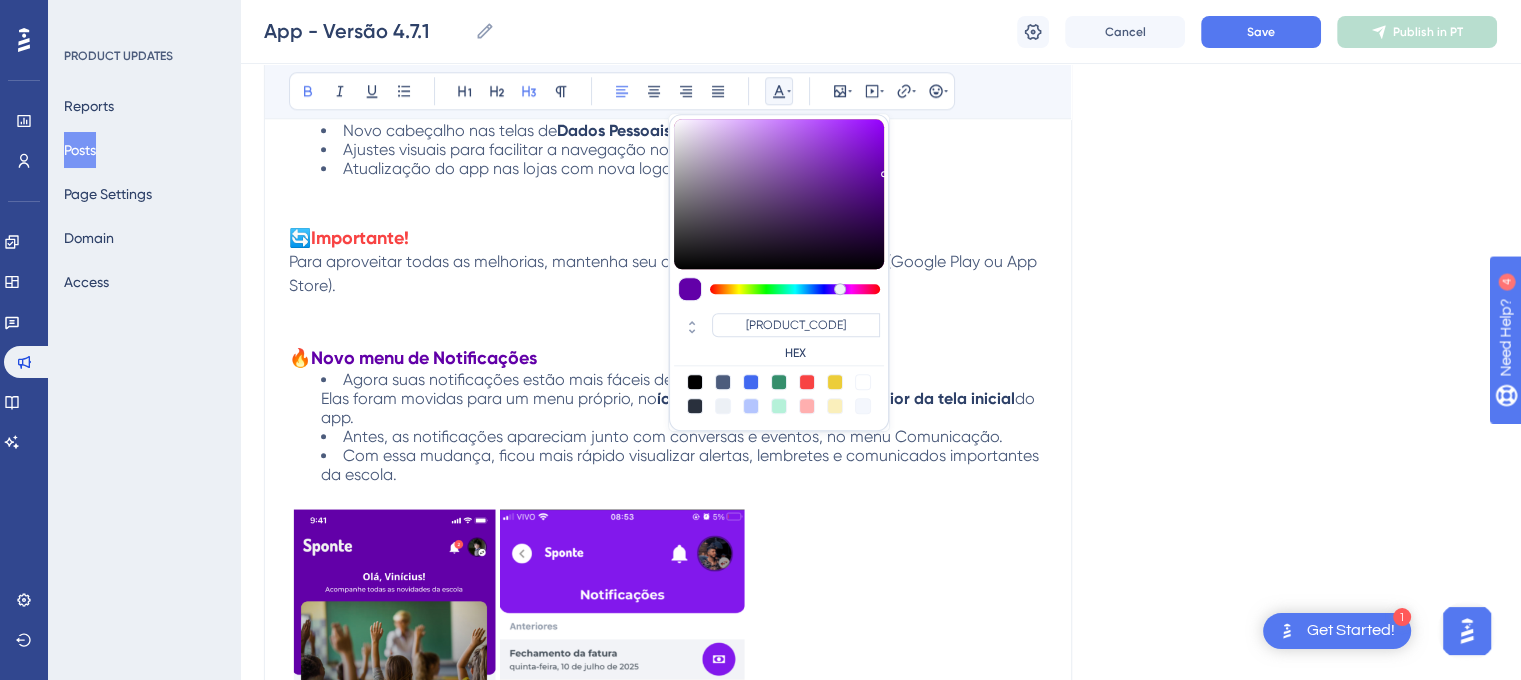 click on "Versão [VERSION]   Data de Publicação: [MM]/[DD]/[YYYY]  Correções e Implementações: 🔥  Novo visual do app Atualizamos o visual com  nova logo  e  nova cor na tela de abertura . Tudo ficou mais moderno, organizado e agradável de usar.   🔥  Personalize seu perfil Agora é possível  trocar sua foto de perfil : Tire uma selfie com a câmera Escolha uma foto da galeria Ou remova a foto se quiser voltar ao padrão   🔥  Banners com ação Se sua escola enviar um banner com link, agora ele terá o botão  "Ver mais"  para facilitar o acesso ao conteúdo.   🔥  Visualização de arquivos Agora é possível  ver anexos (como imagens ou documentos)  diretamente no app. Também é possível fazer o  download  para seu celular.   📌" at bounding box center [880, 75] 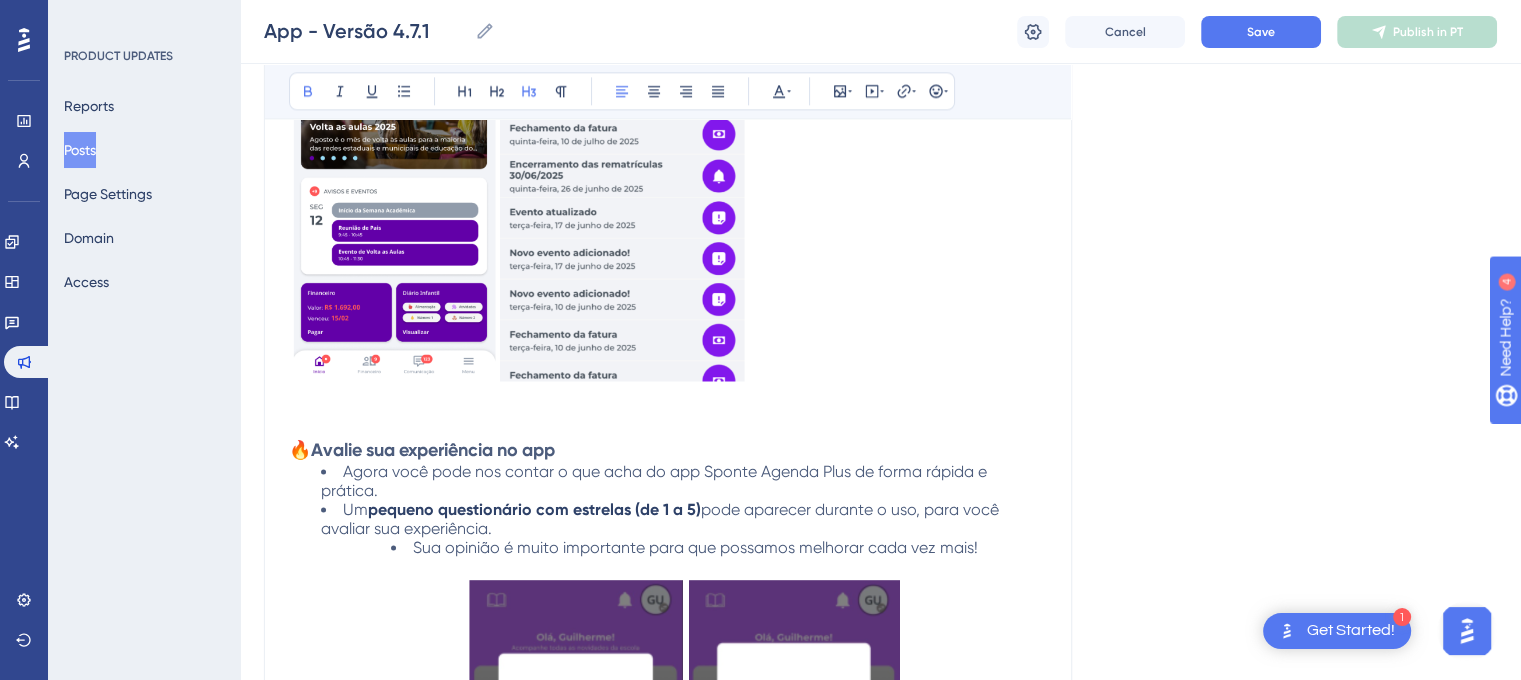 scroll, scrollTop: 2700, scrollLeft: 0, axis: vertical 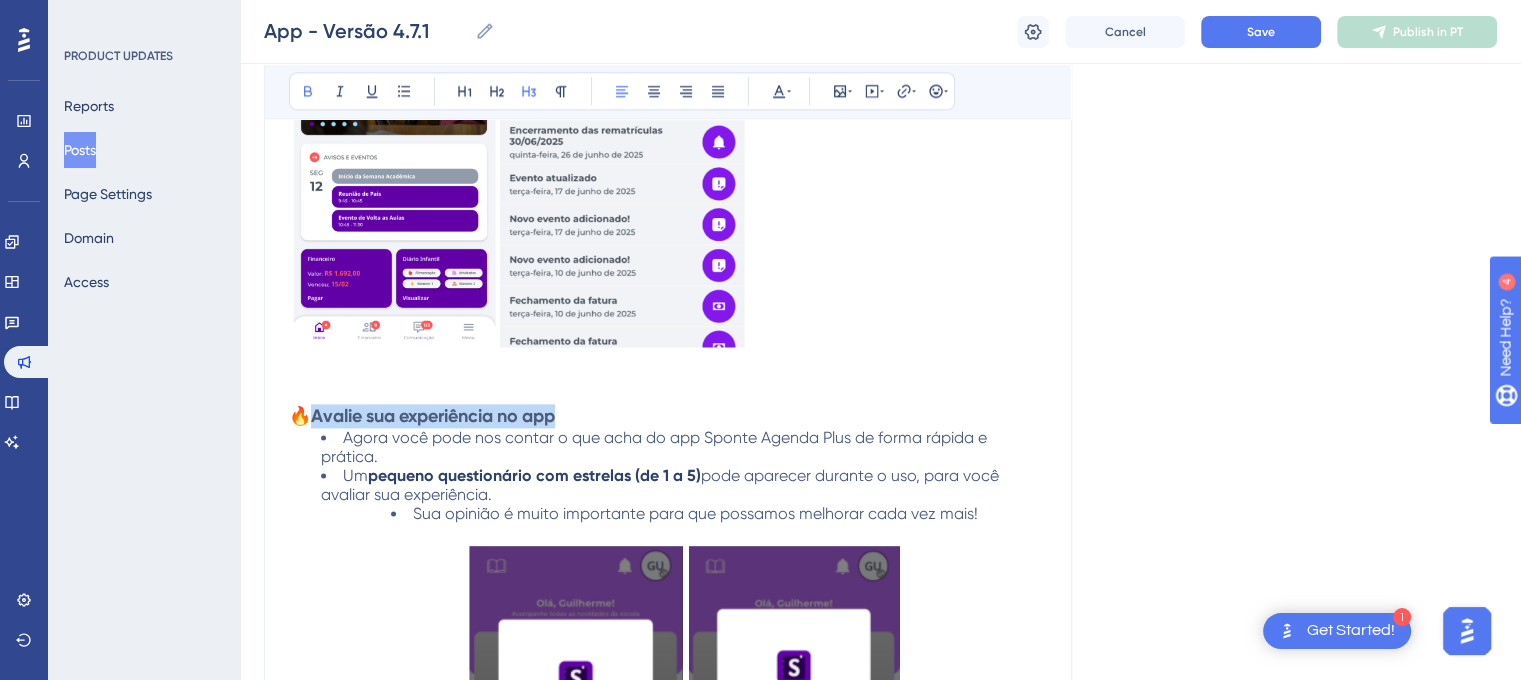 drag, startPoint x: 315, startPoint y: 411, endPoint x: 610, endPoint y: 407, distance: 295.02713 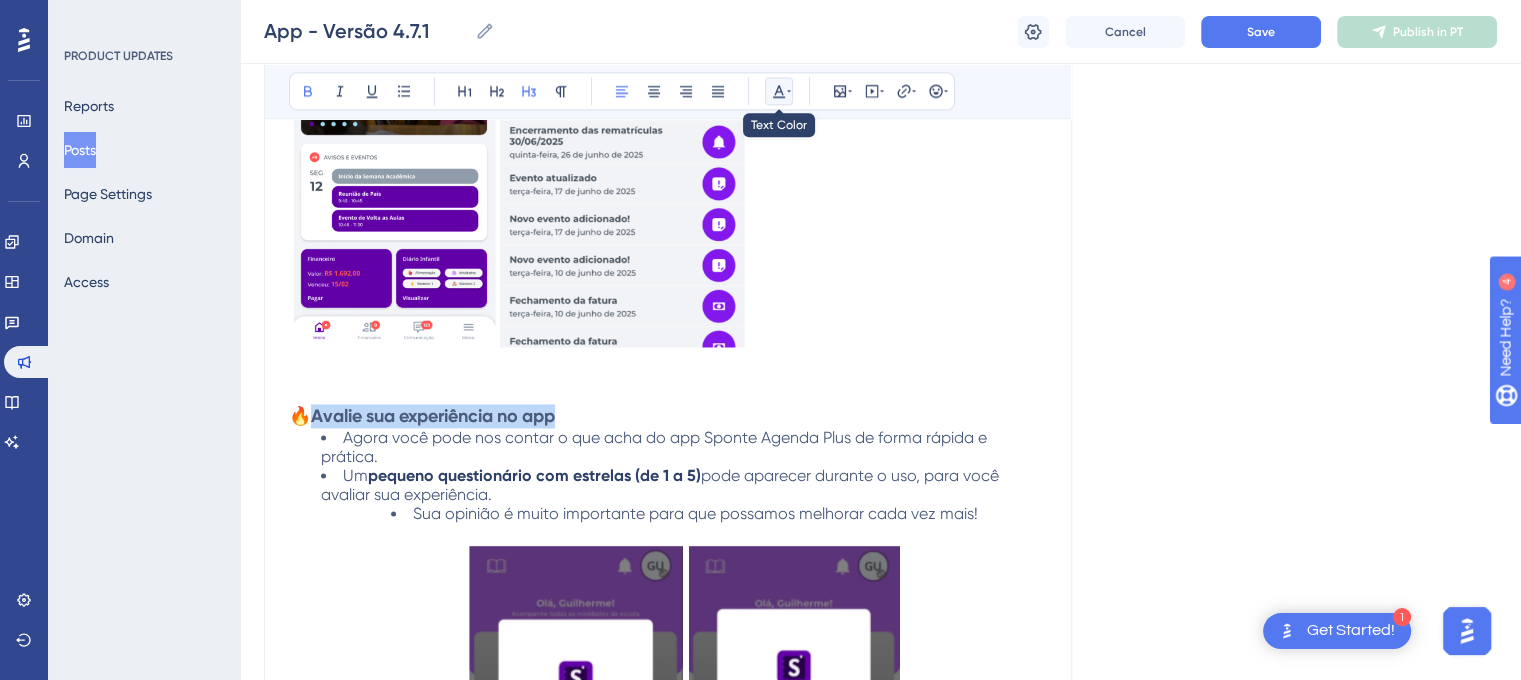 click at bounding box center [779, 91] 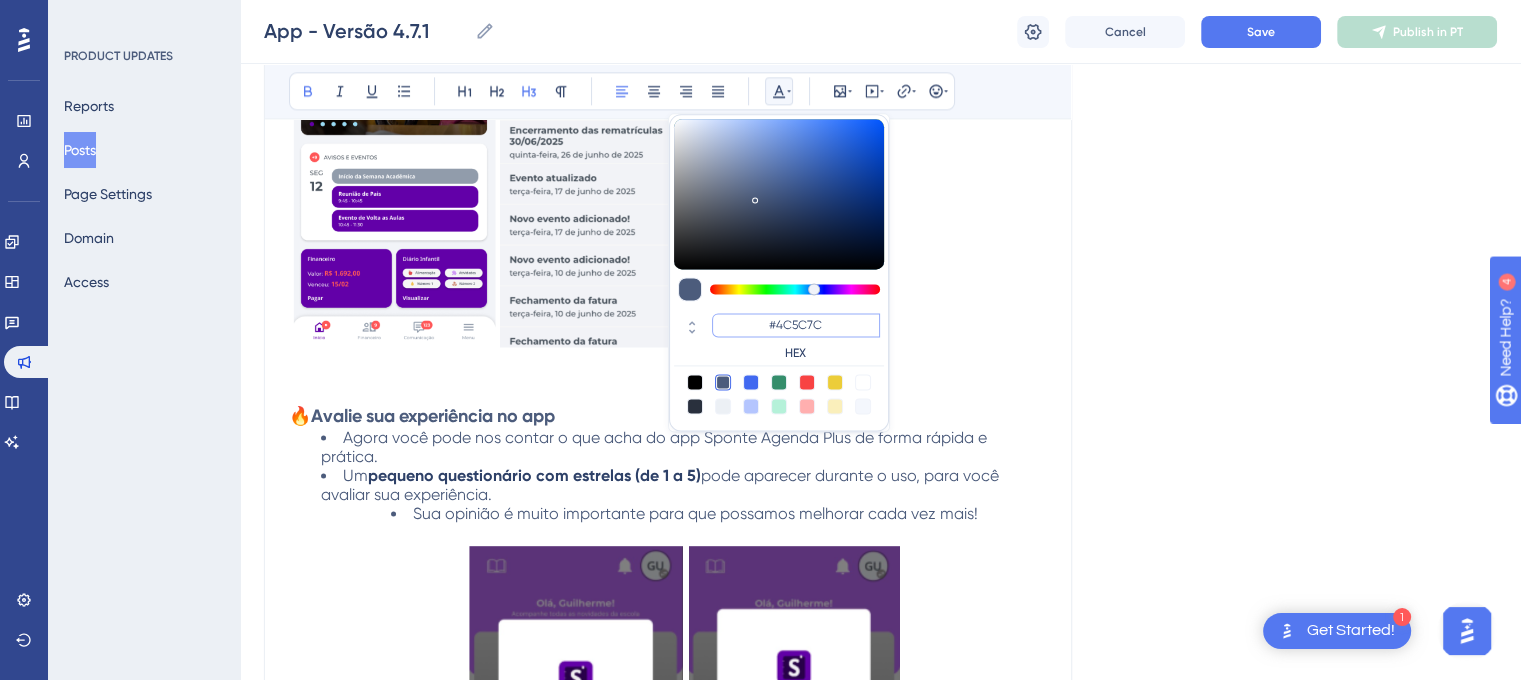 drag, startPoint x: 820, startPoint y: 323, endPoint x: 710, endPoint y: 319, distance: 110.0727 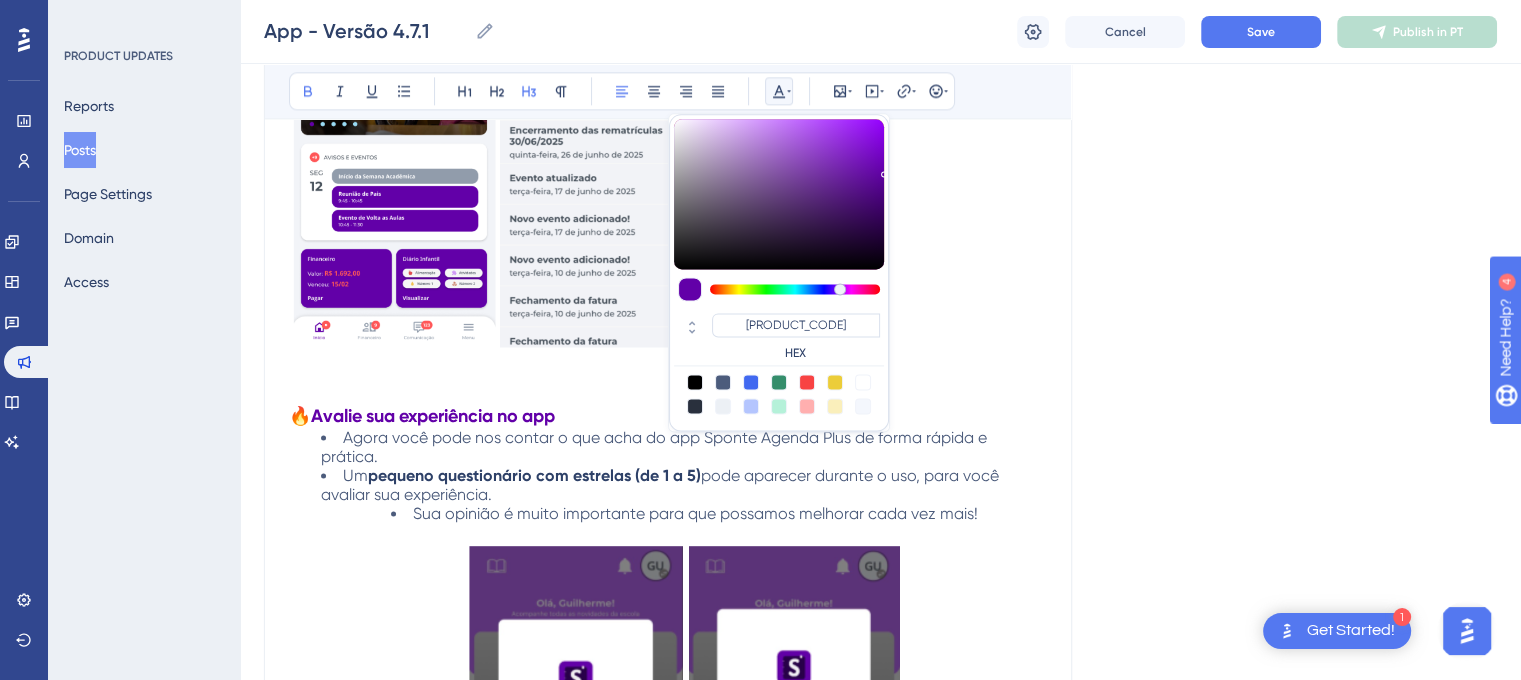 click on "Versão [VERSION]   Data de Publicação: [MM]/[DD]/[YYYY]  Correções e Implementações: 🔥  Novo visual do app Atualizamos o visual com  nova logo  e  nova cor na tela de abertura . Tudo ficou mais moderno, organizado e agradável de usar.   🔥  Personalize seu perfil Agora é possível  trocar sua foto de perfil : Tire uma selfie com a câmera Escolha uma foto da galeria Ou remova a foto se quiser voltar ao padrão   🔥  Banners com ação Se sua escola enviar um banner com link, agora ele terá o botão  "Ver mais"  para facilitar o acesso ao conteúdo.   🔥  Visualização de arquivos Agora é possível  ver anexos (como imagens ou documentos)  diretamente no app. Também é possível fazer o  download  para seu celular.   📌" at bounding box center (880, -525) 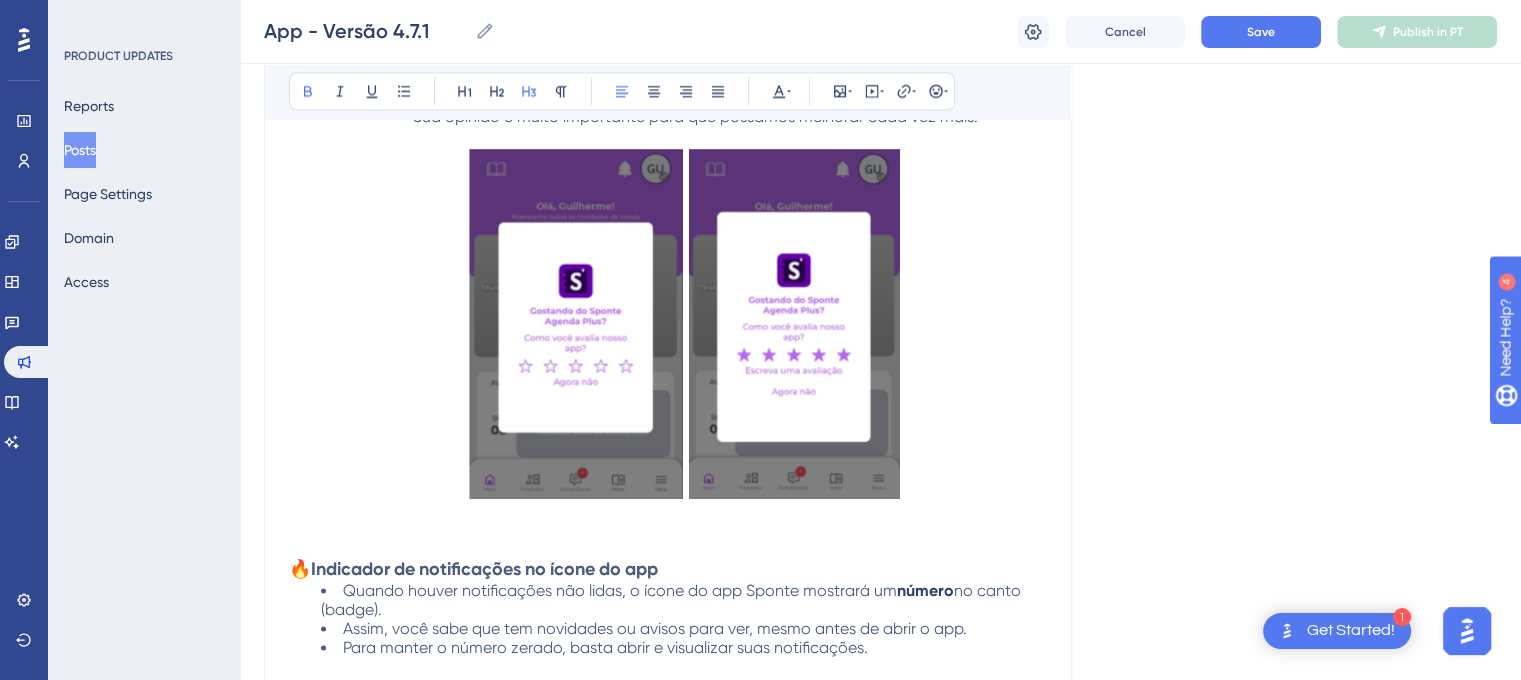scroll, scrollTop: 3300, scrollLeft: 0, axis: vertical 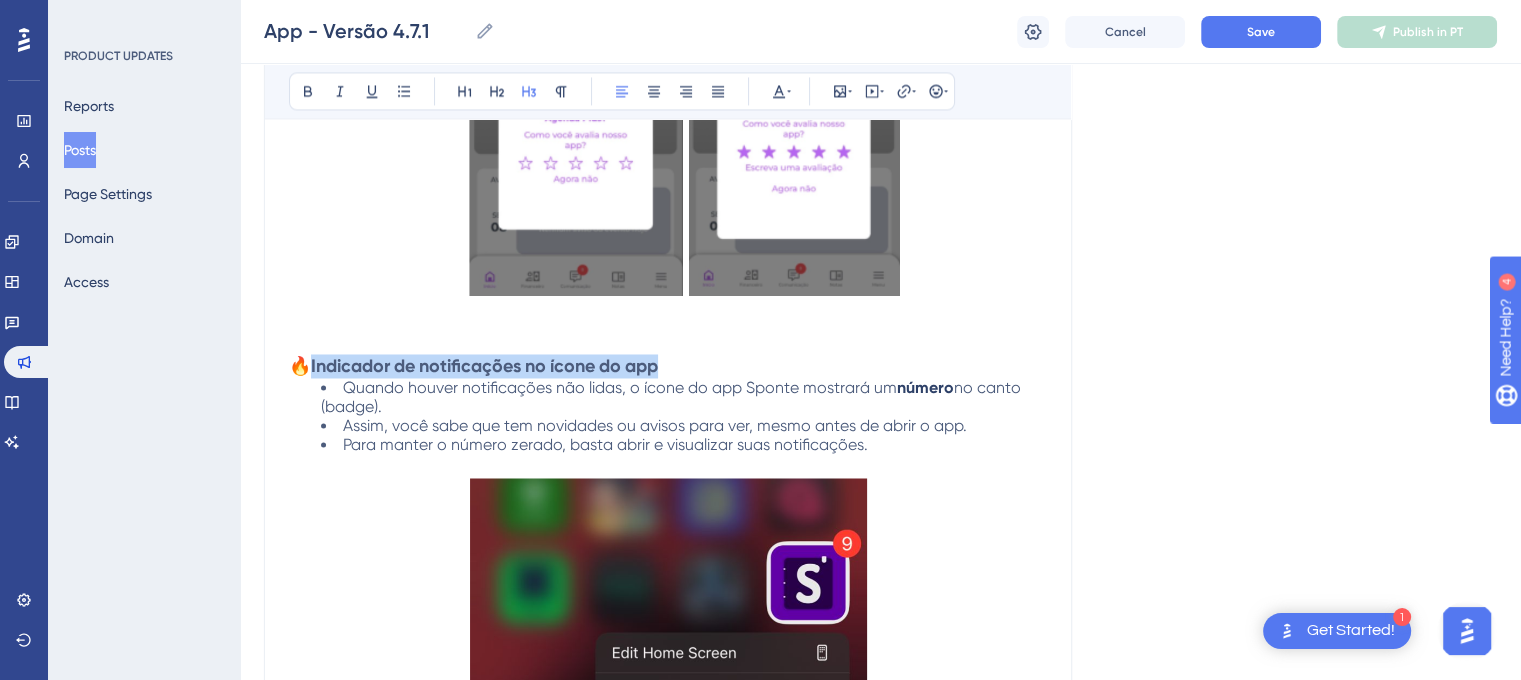 drag, startPoint x: 323, startPoint y: 355, endPoint x: 684, endPoint y: 354, distance: 361.00137 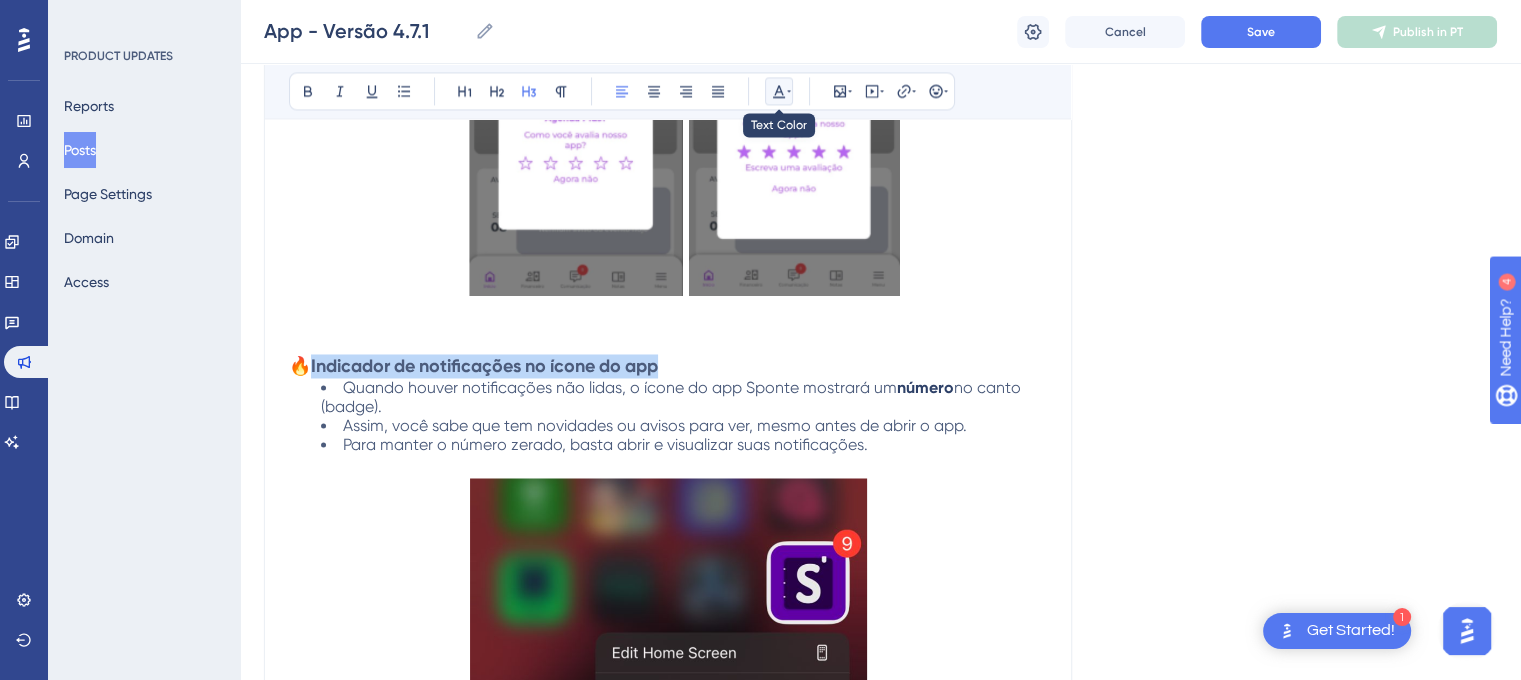 click at bounding box center [779, 91] 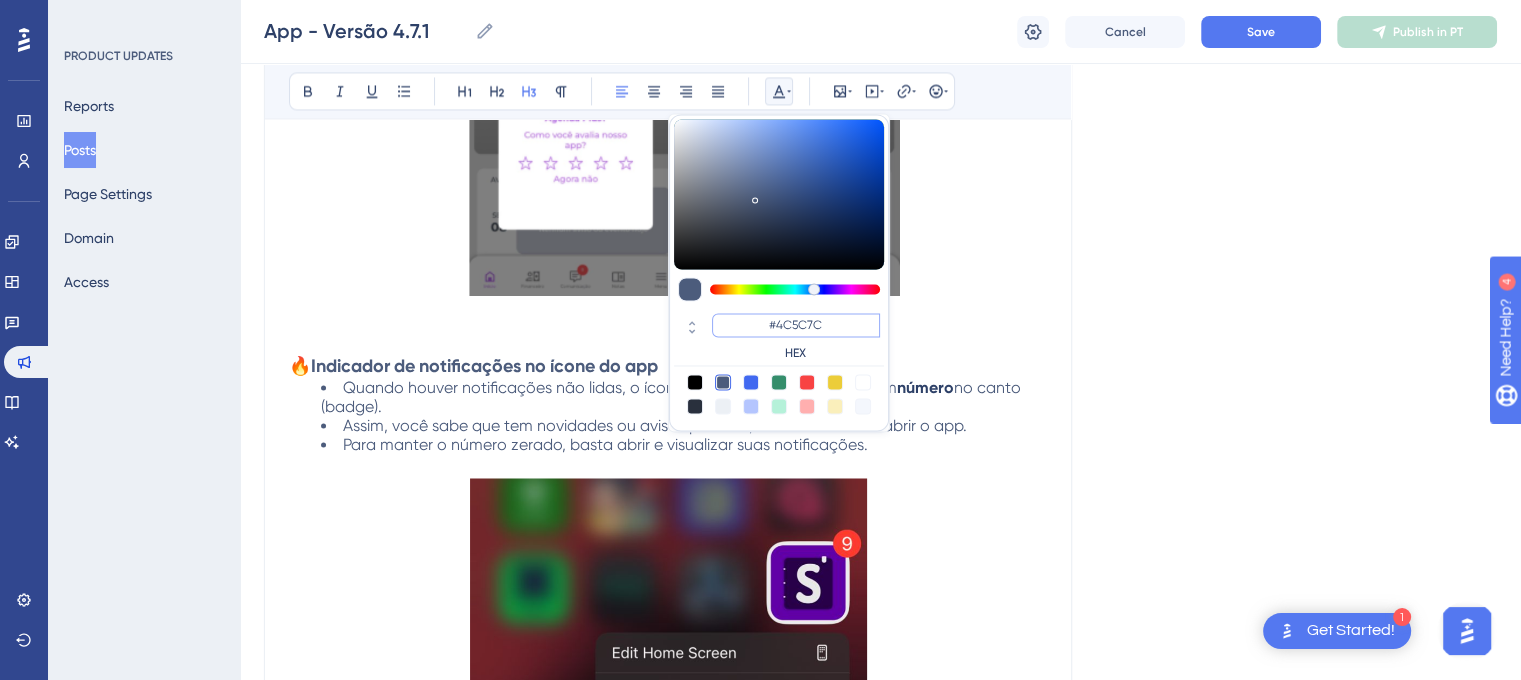 drag, startPoint x: 794, startPoint y: 321, endPoint x: 749, endPoint y: 316, distance: 45.276924 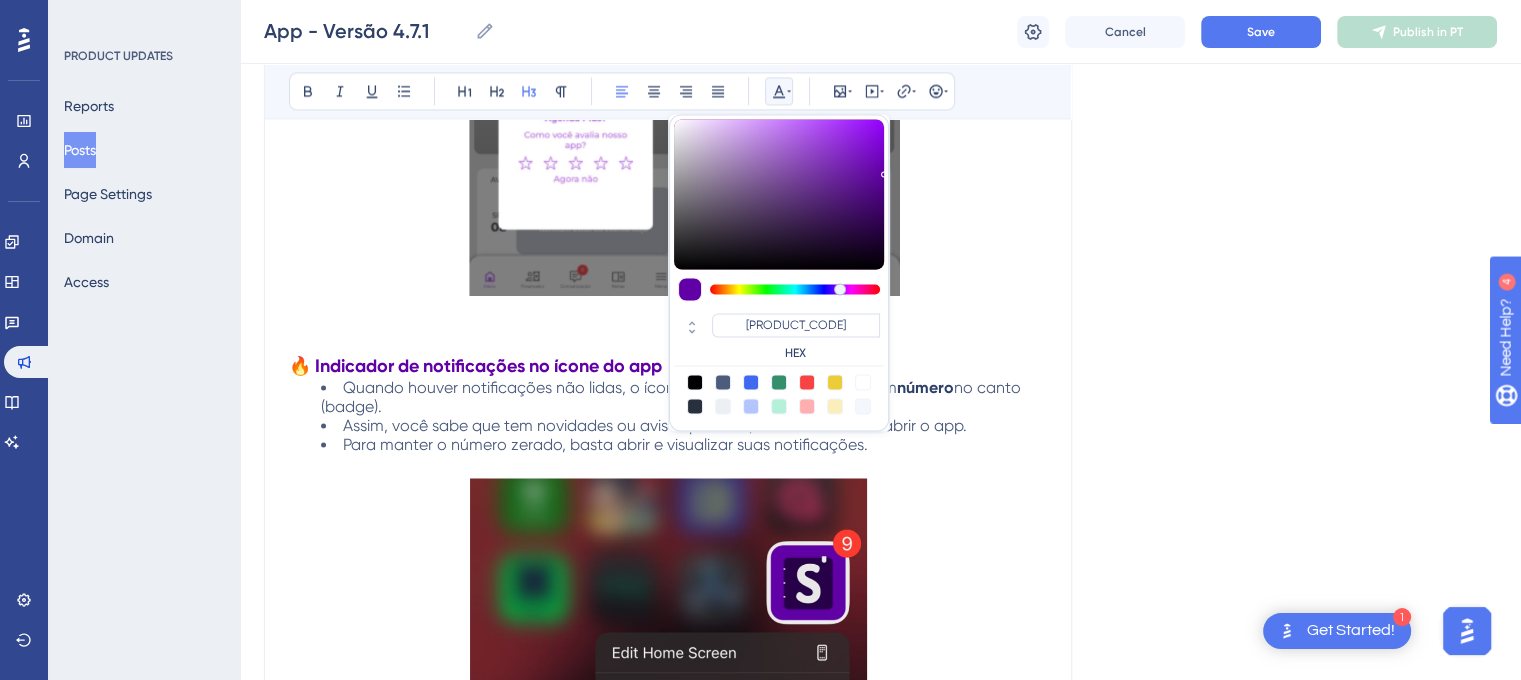 click on "Versão [VERSION]   Data de Publicação: [MM]/[DD]/[YYYY]  Correções e Implementações: 🔥  Novo visual do app Atualizamos o visual com  nova logo  e  nova cor na tela de abertura . Tudo ficou mais moderno, organizado e agradável de usar.   🔥  Personalize seu perfil Agora é possível  trocar sua foto de perfil : Tire uma selfie com a câmera Escolha uma foto da galeria Ou remova a foto se quiser voltar ao padrão   🔥  Banners com ação Se sua escola enviar um banner com link, agora ele terá o botão  "Ver mais"  para facilitar o acesso ao conteúdo.   🔥  Visualização de arquivos Agora é possível  ver anexos (como imagens ou documentos)  diretamente no app. Também é possível fazer o  download  para seu celular.   📌" at bounding box center [880, -1125] 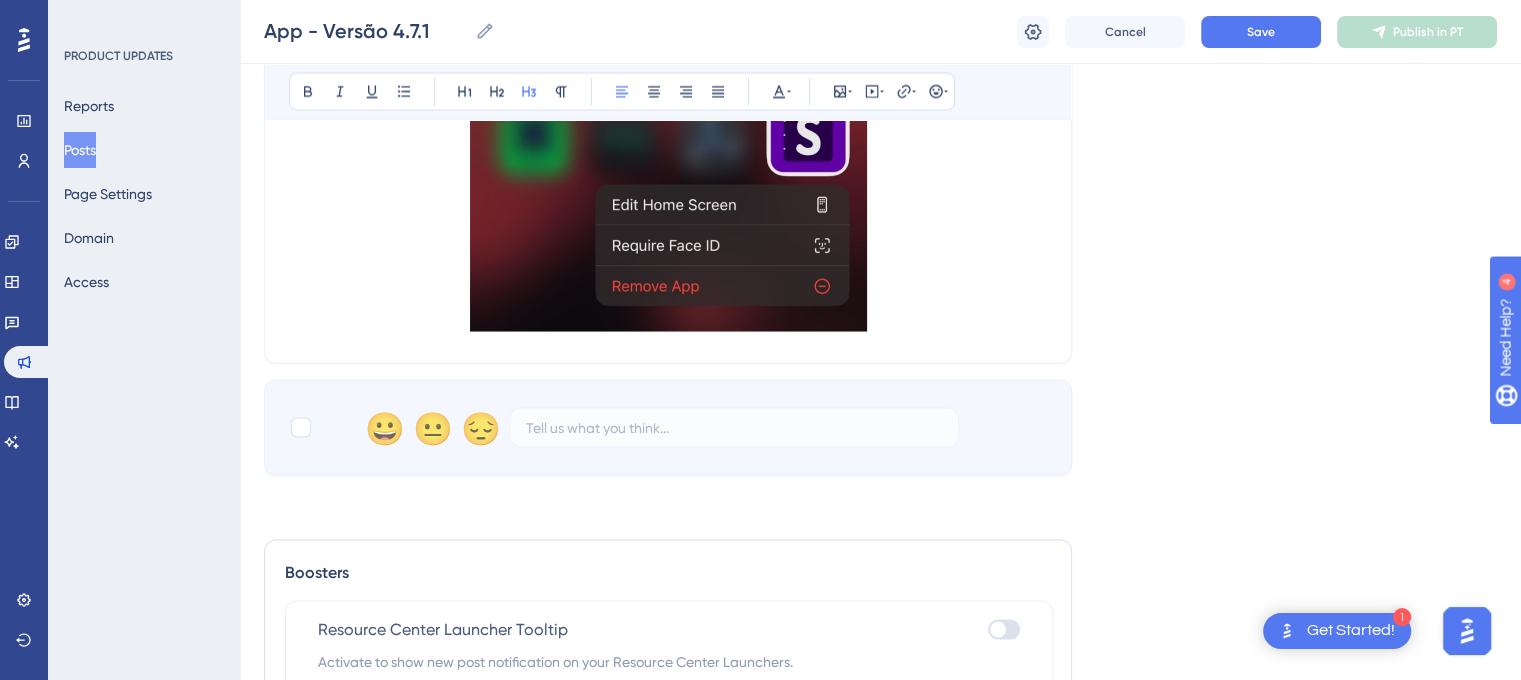 scroll, scrollTop: 3700, scrollLeft: 0, axis: vertical 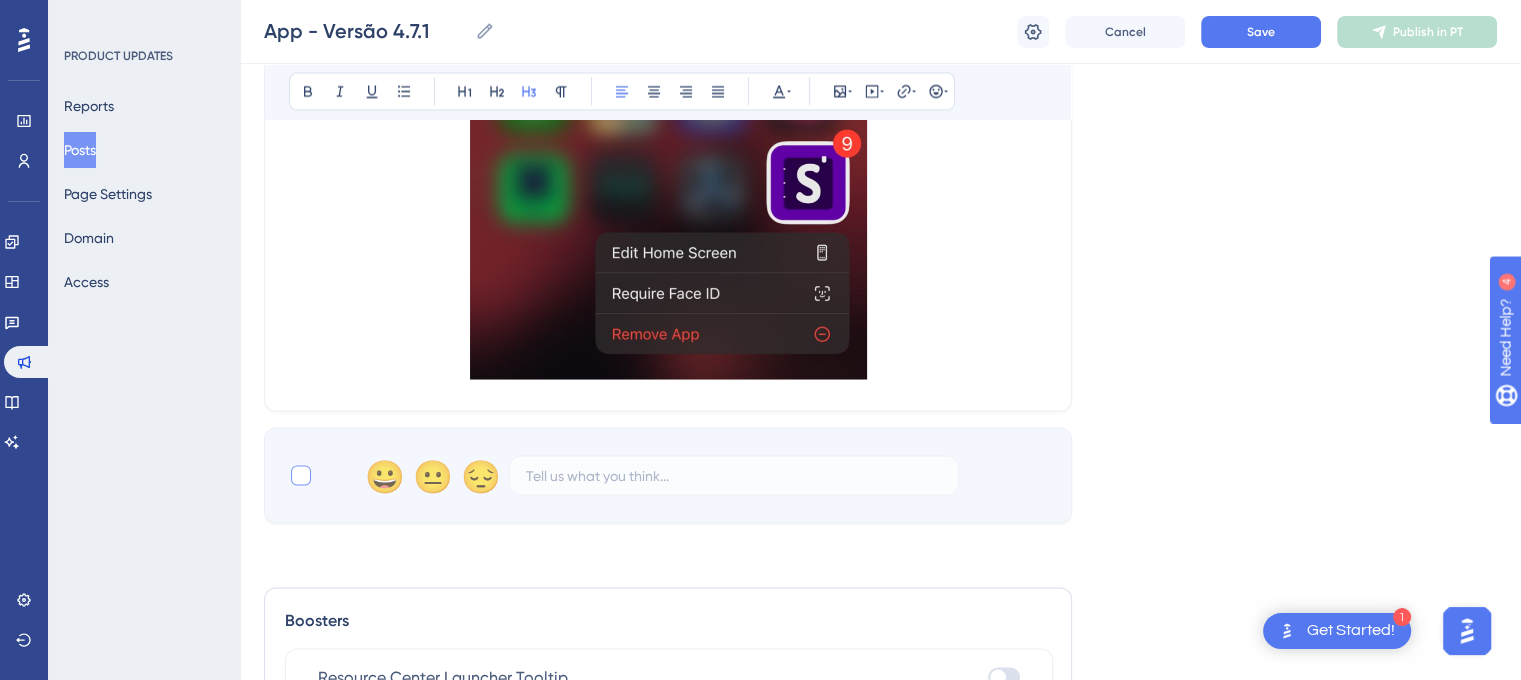 click at bounding box center (301, 475) 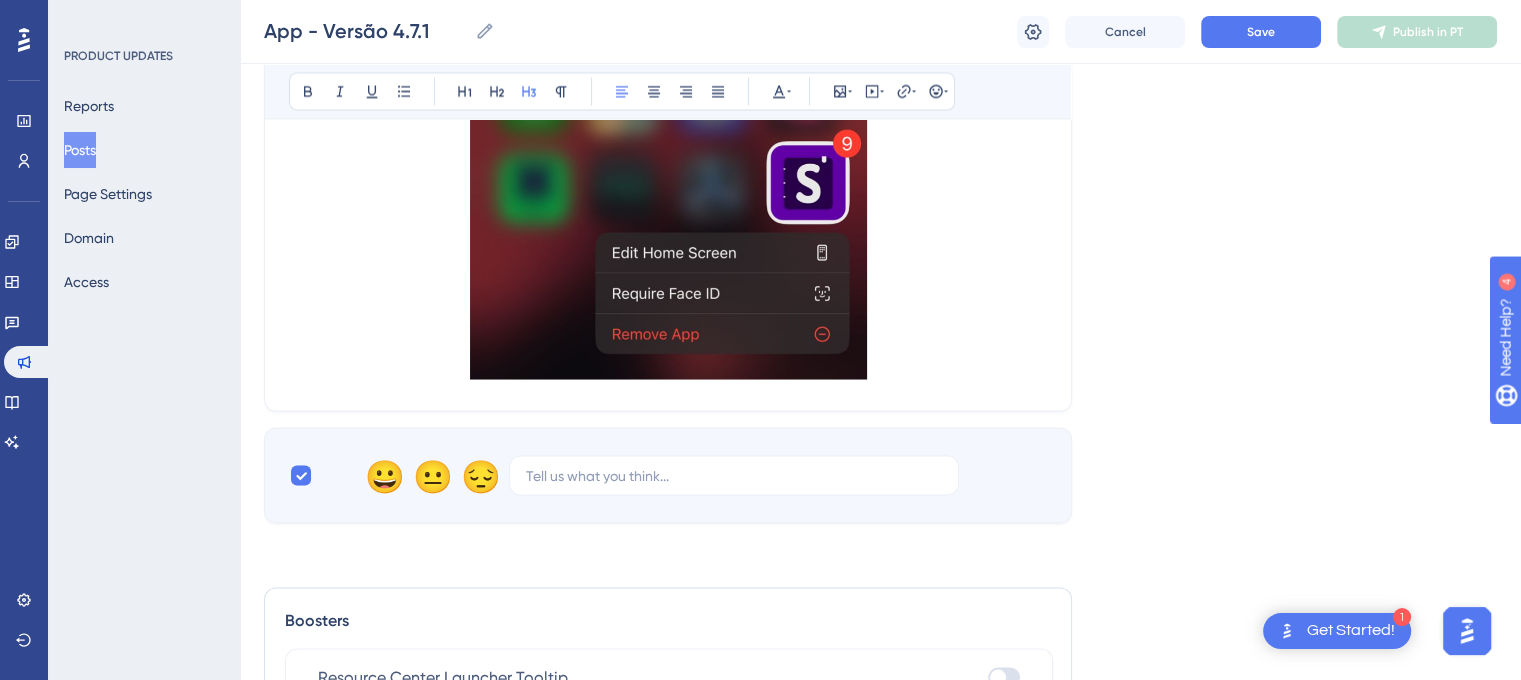 click on "Versão [VERSION]   Data de Publicação: [MM]/[DD]/[YYYY]  Correções e Implementações: 🔥  Novo visual do app Atualizamos o visual com  nova logo  e  nova cor na tela de abertura . Tudo ficou mais moderno, organizado e agradável de usar.   🔥  Personalize seu perfil Agora é possível  trocar sua foto de perfil : Tire uma selfie com a câmera Escolha uma foto da galeria Ou remova a foto se quiser voltar ao padrão   🔥  Banners com ação Se sua escola enviar um banner com link, agora ele terá o botão  "Ver mais"  para facilitar o acesso ao conteúdo.   🔥  Visualização de arquivos Agora é possível  ver anexos (como imagens ou documentos)  diretamente no app. Também é possível fazer o  download  para seu celular.   📌" at bounding box center [880, -1525] 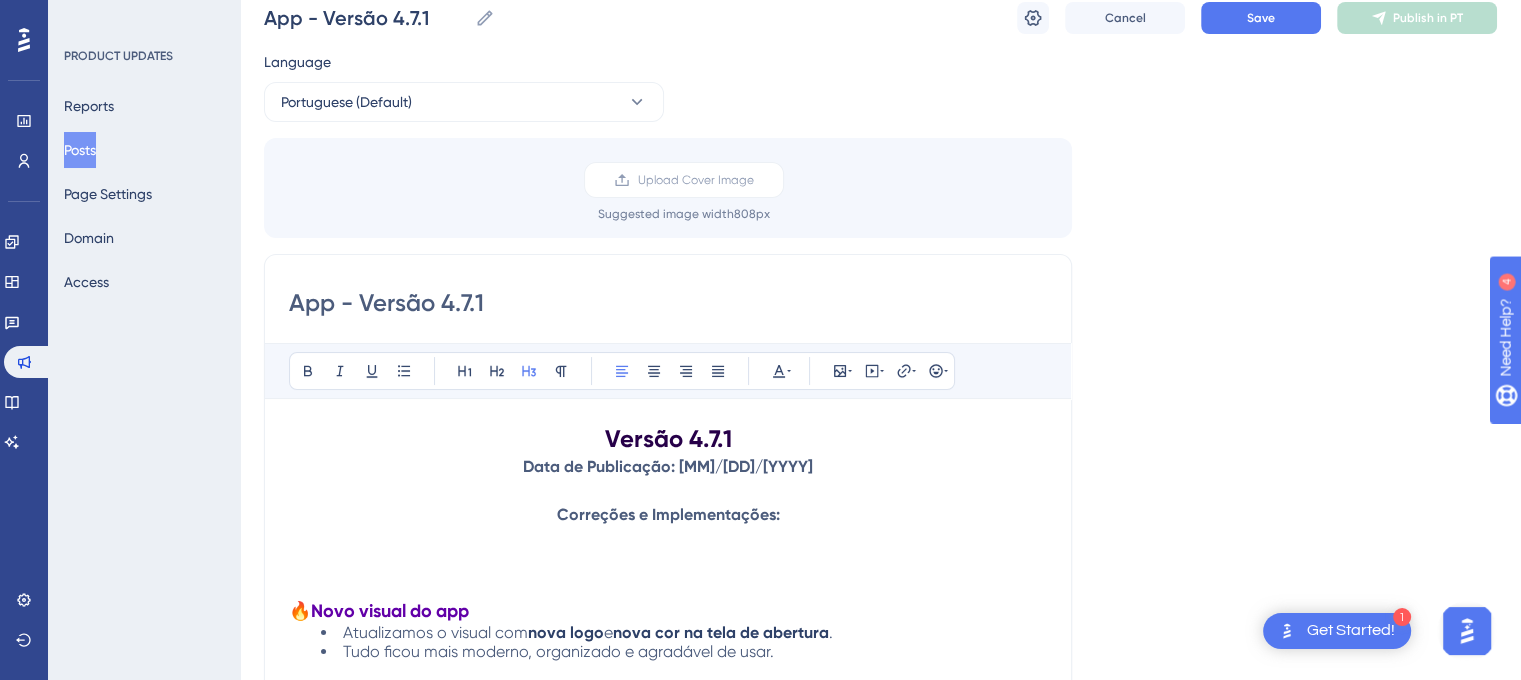 scroll, scrollTop: 0, scrollLeft: 0, axis: both 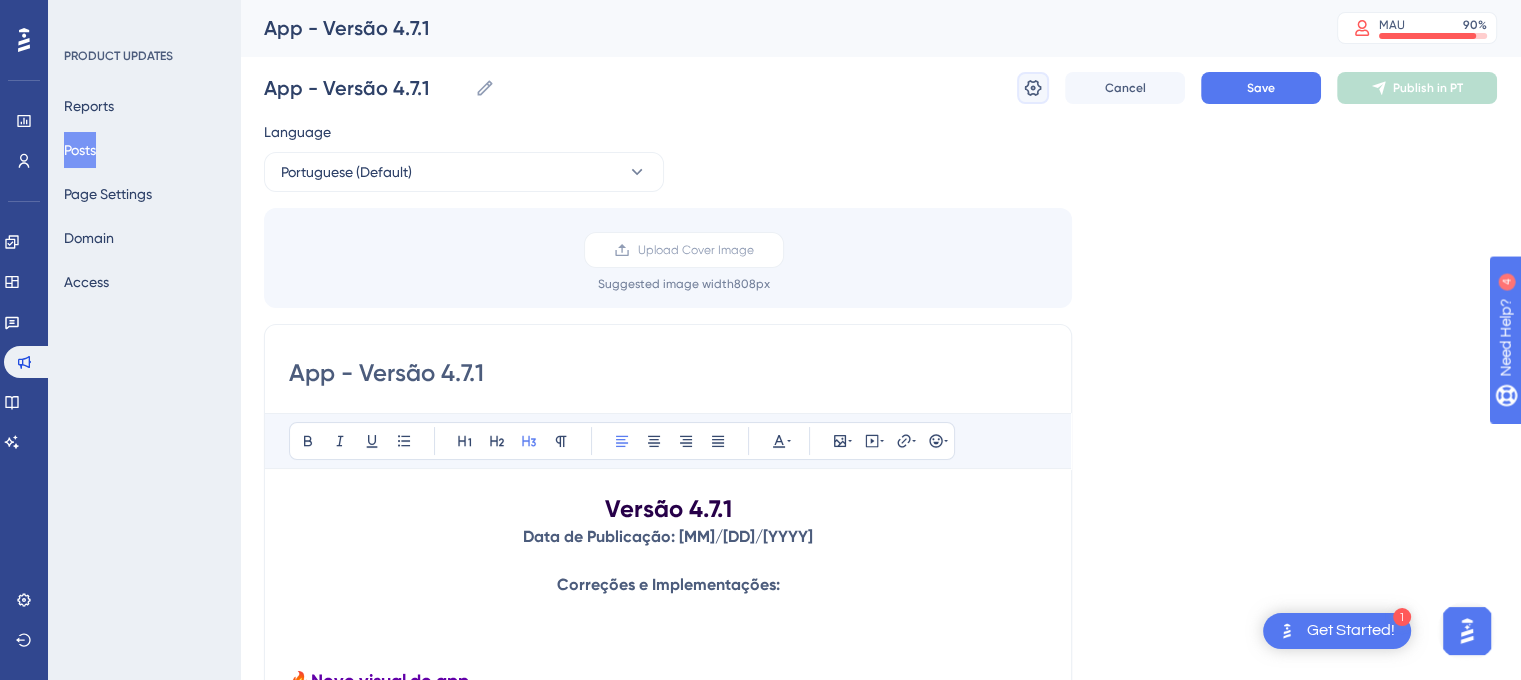 click at bounding box center [1033, 88] 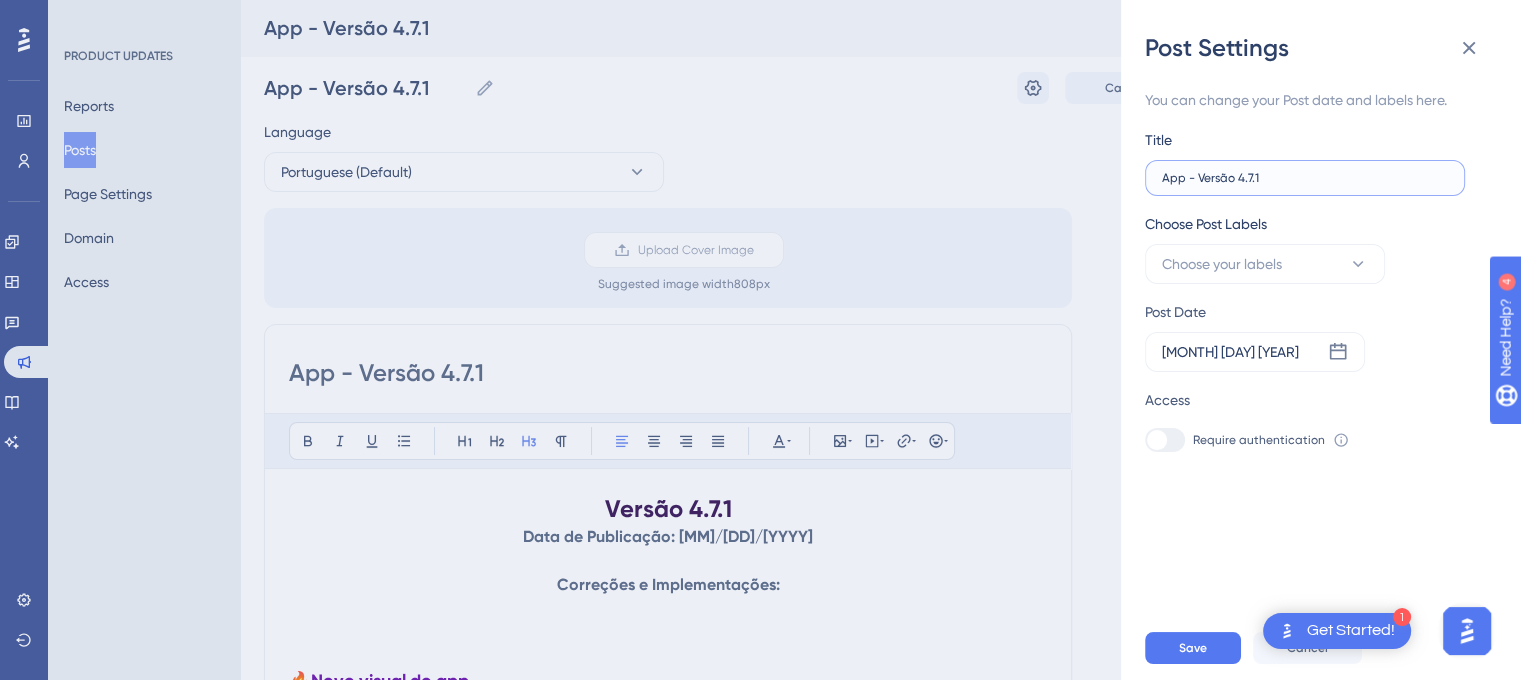 click on "App - Versão 4.7.1" at bounding box center [1305, 178] 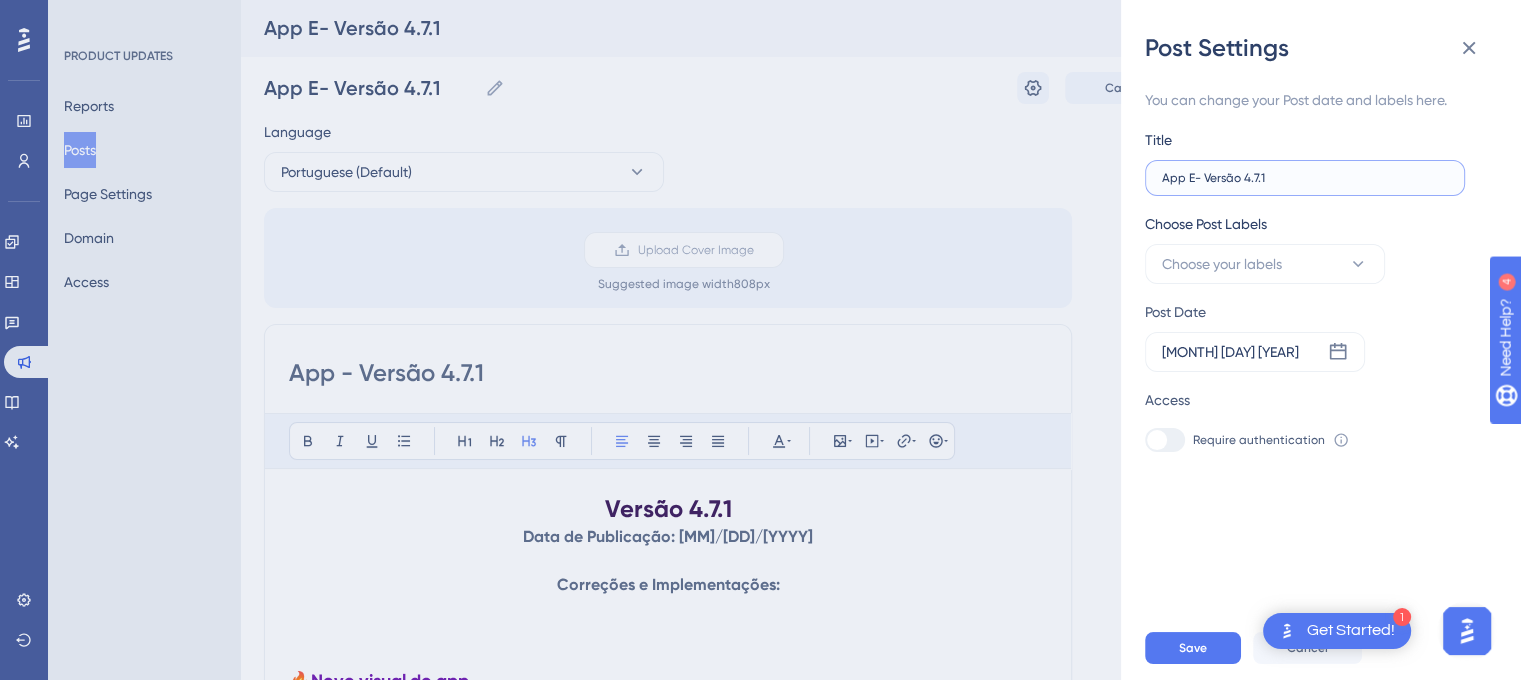 type on "App Ed- Versão 4.7.1" 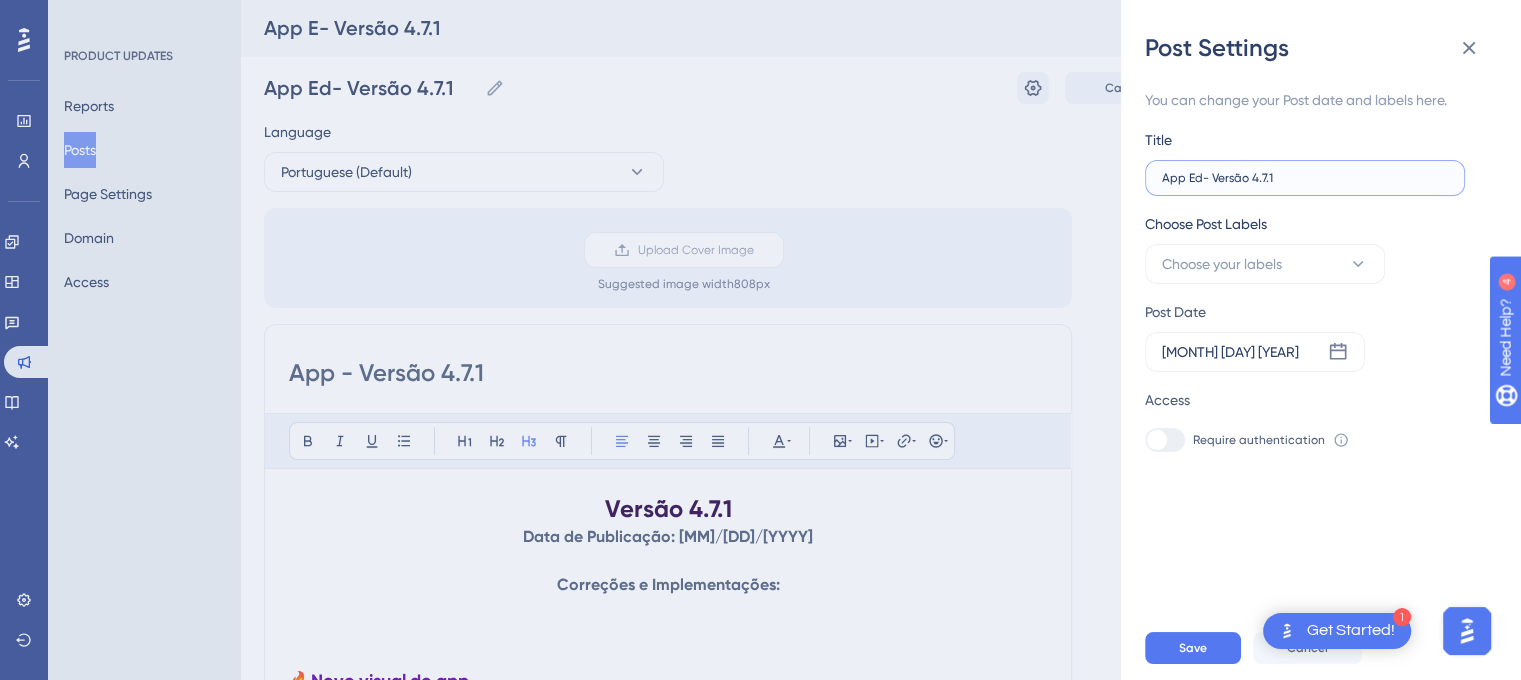 type on "App Edu- Versão [VERSION]" 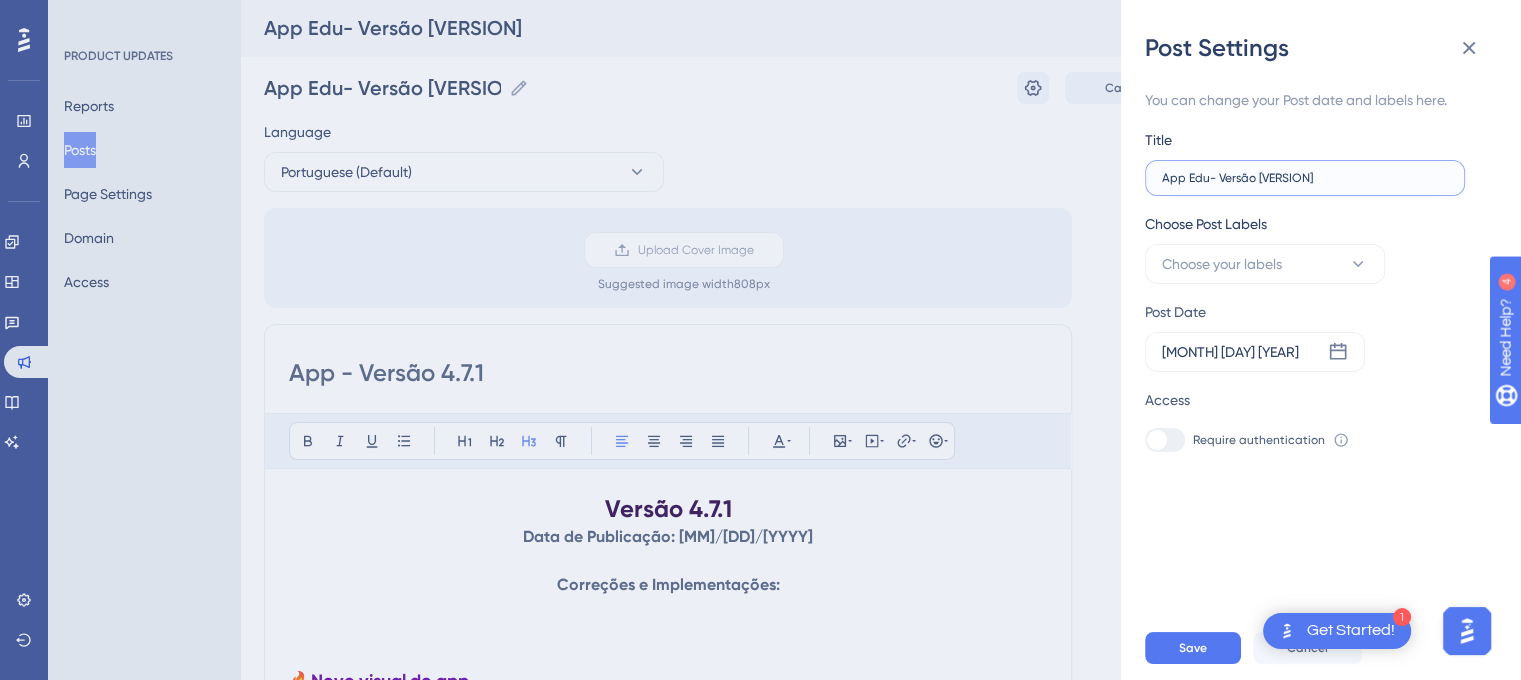 type on "App Edu - Versão 4.7.1" 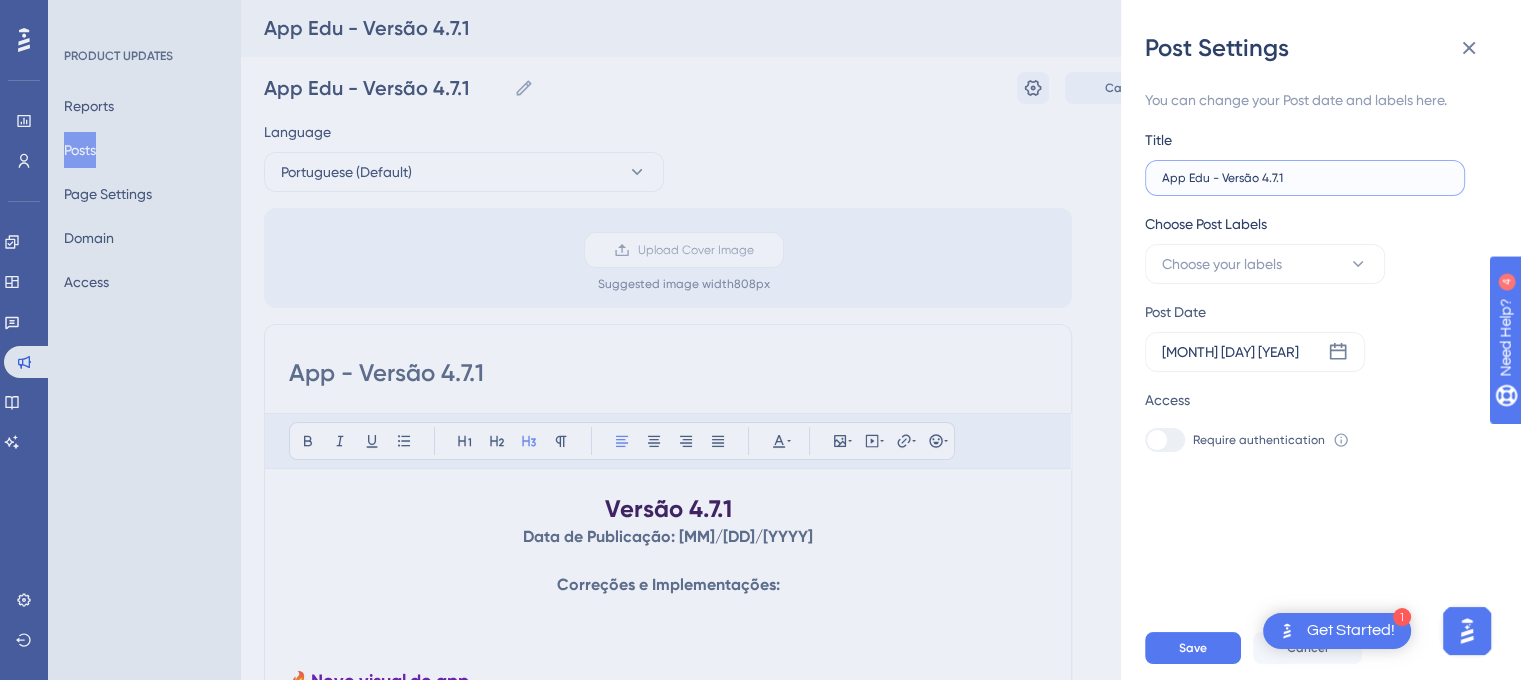 type on "App Edu - Versão 4.7.1" 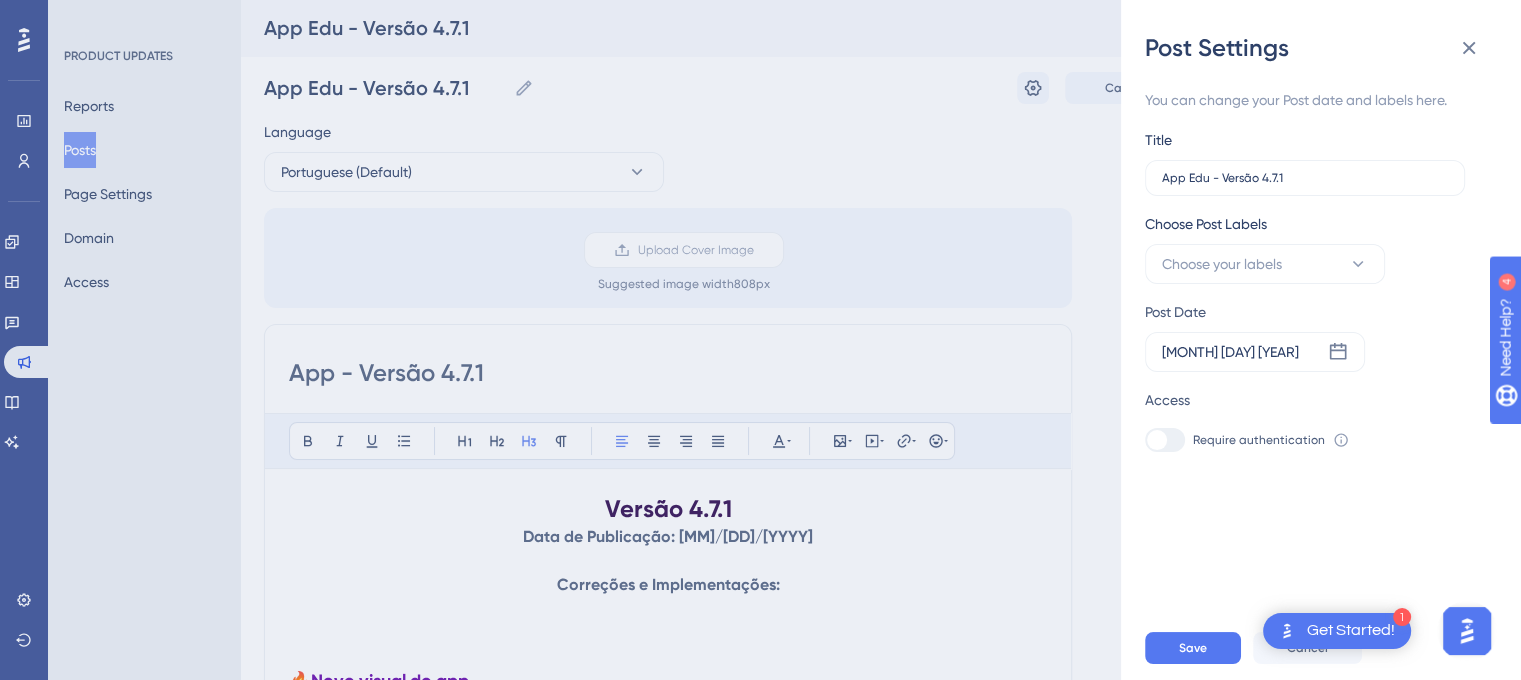 click on "Post Date [MONTH] [DAY] [YEAR]" at bounding box center [1308, 336] 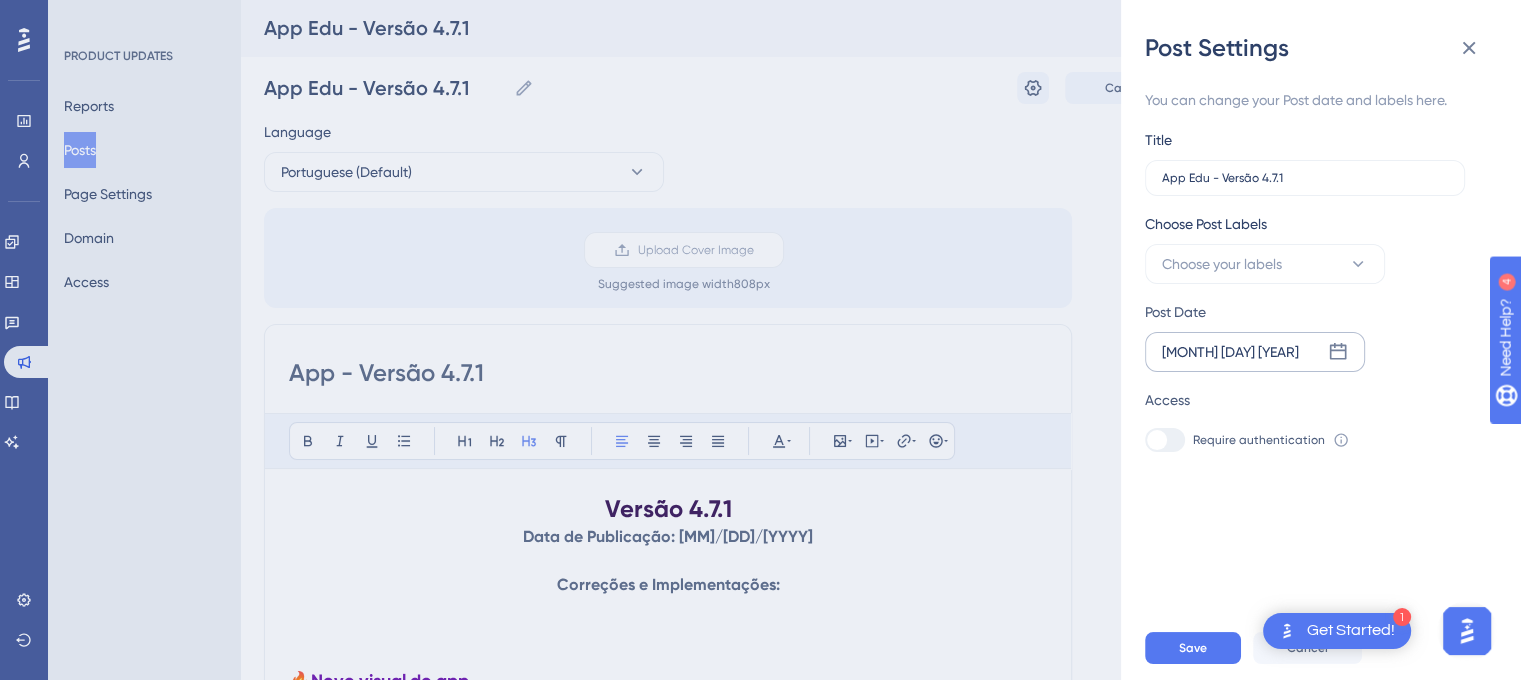click 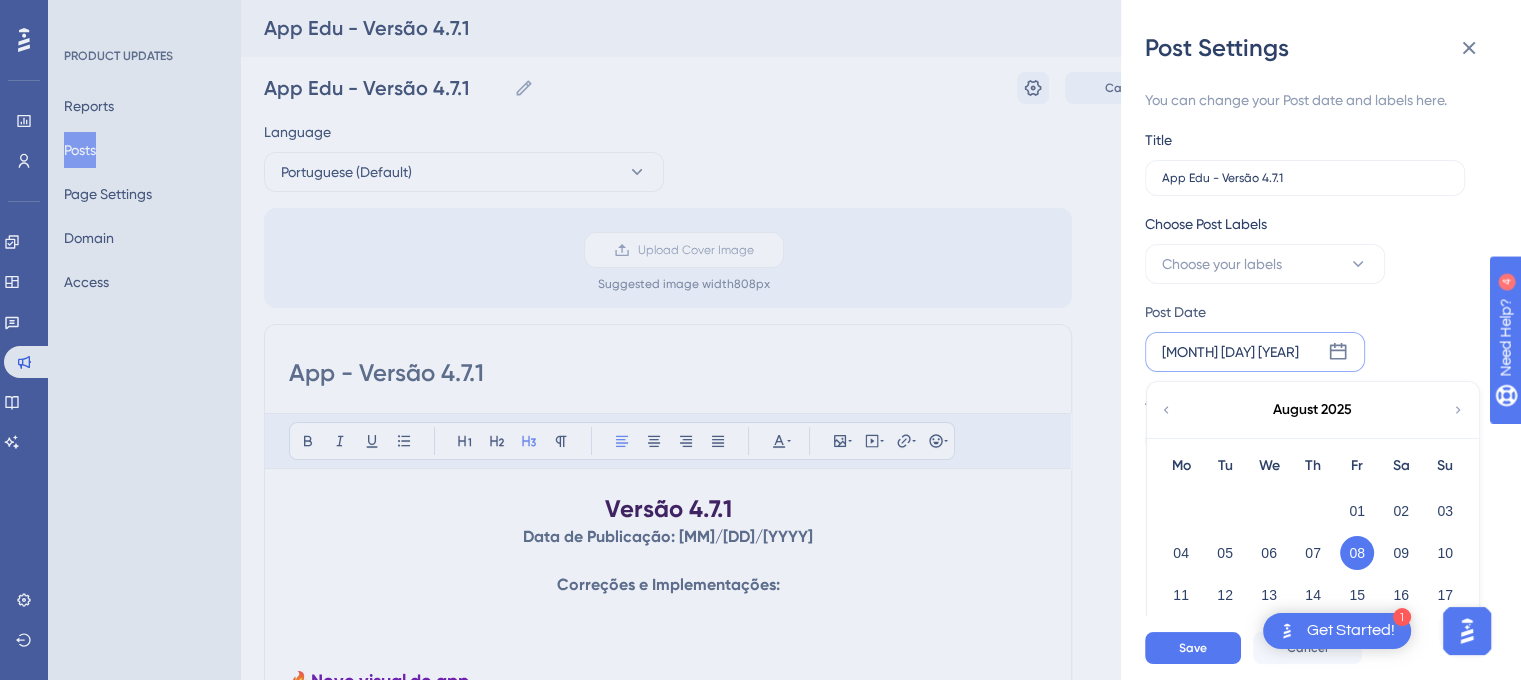 click on "07" at bounding box center [1313, 553] 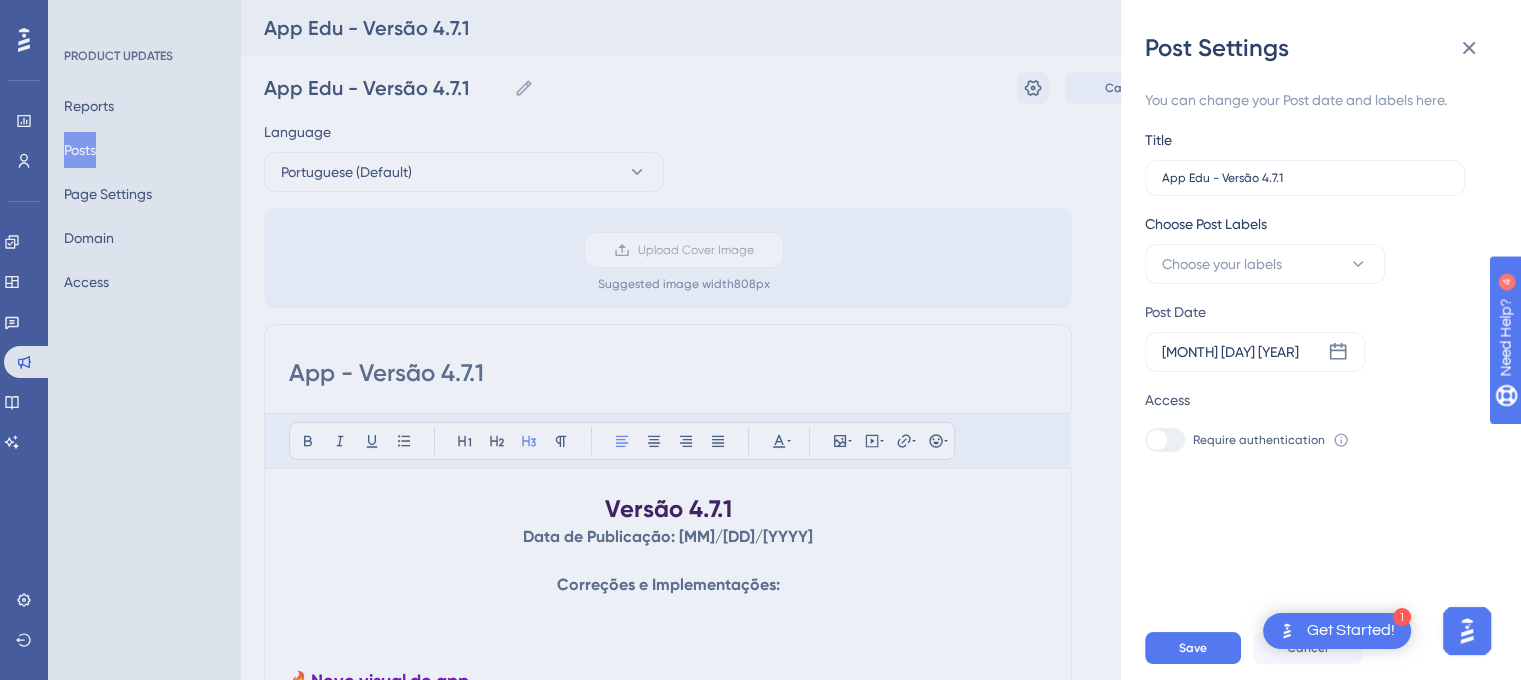 click on "Post Date [MONTH] [DD] [YYYY]" at bounding box center (1308, 336) 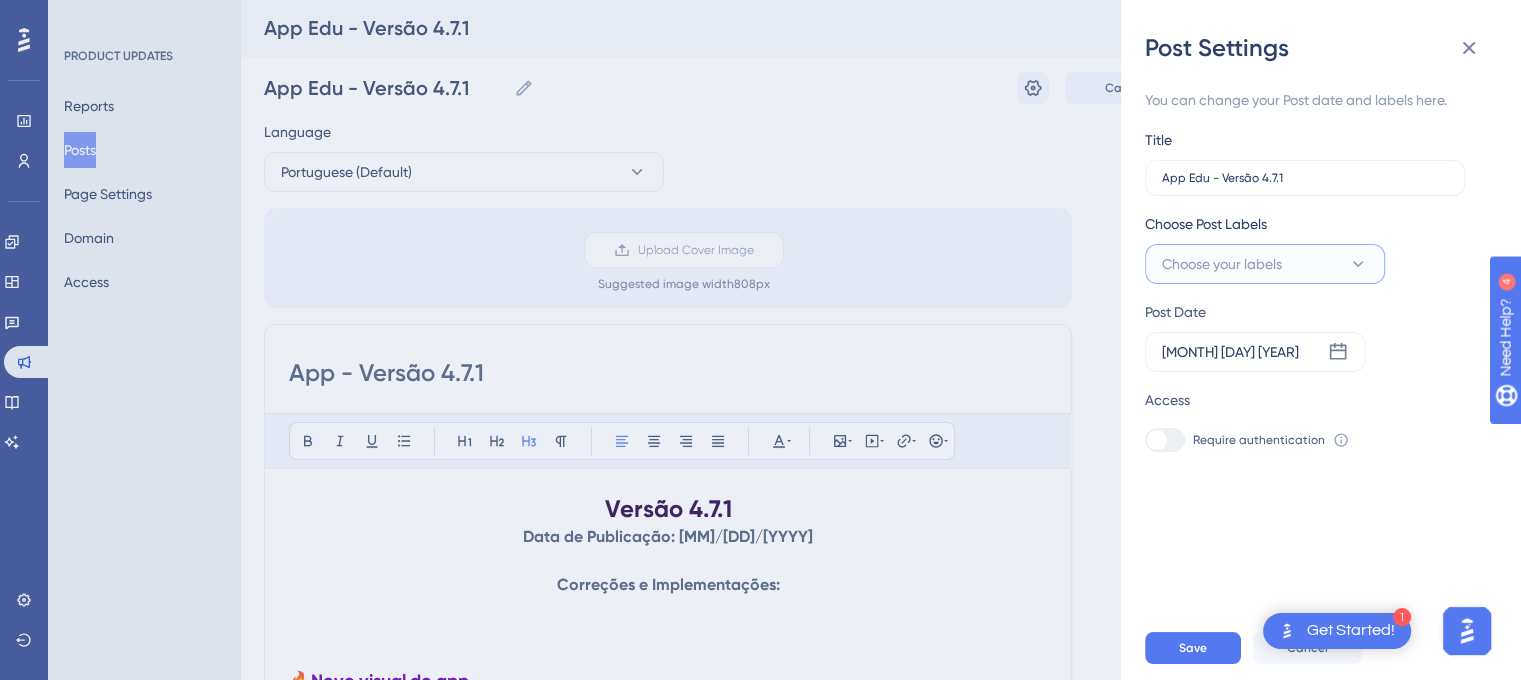 click on "Choose your labels" at bounding box center [1265, 264] 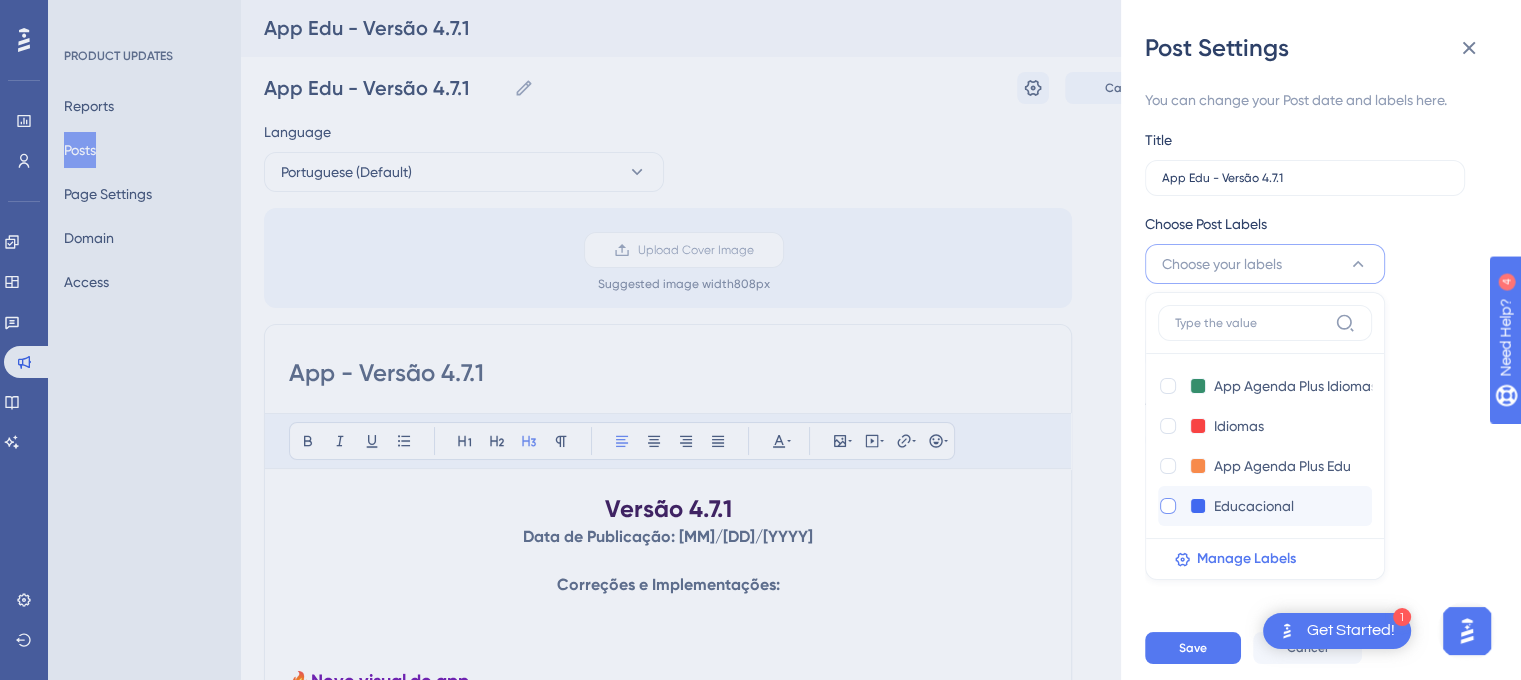 click at bounding box center (1168, 506) 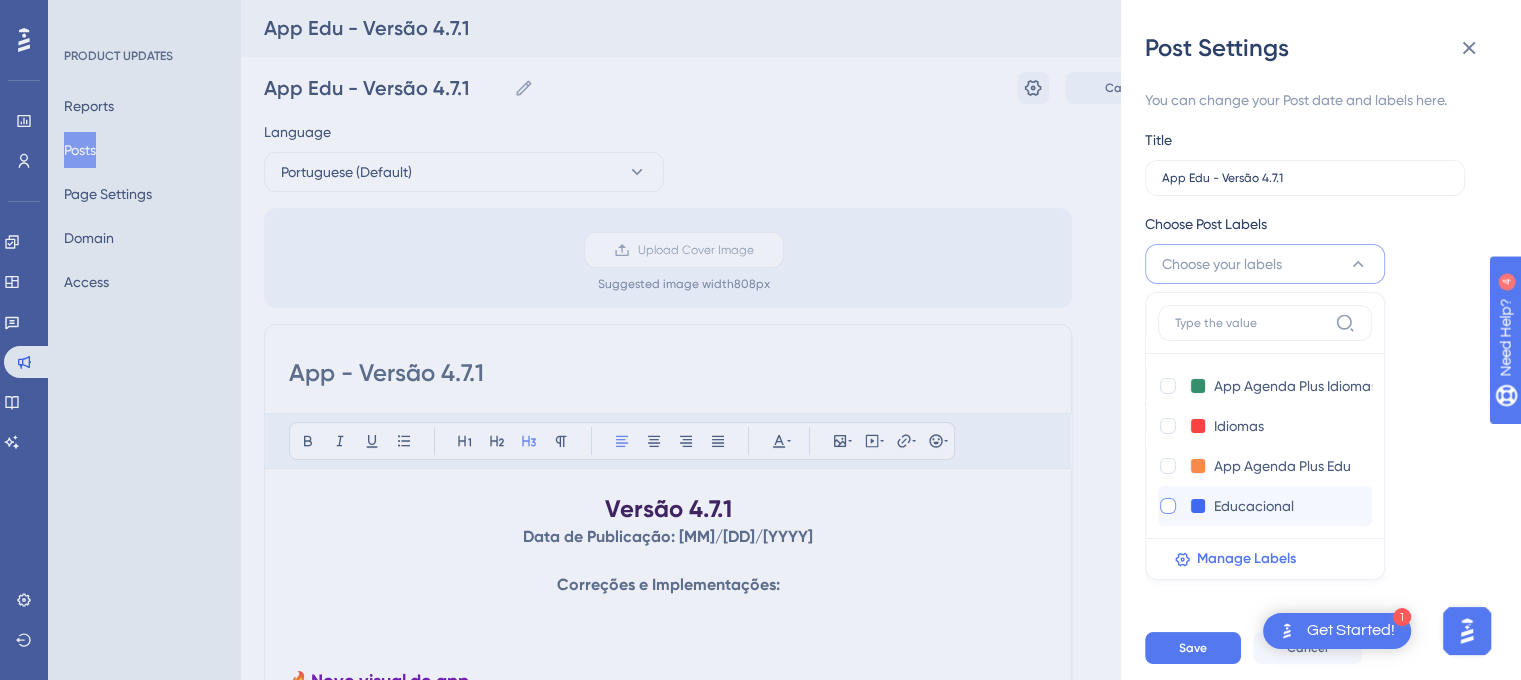checkbox on "true" 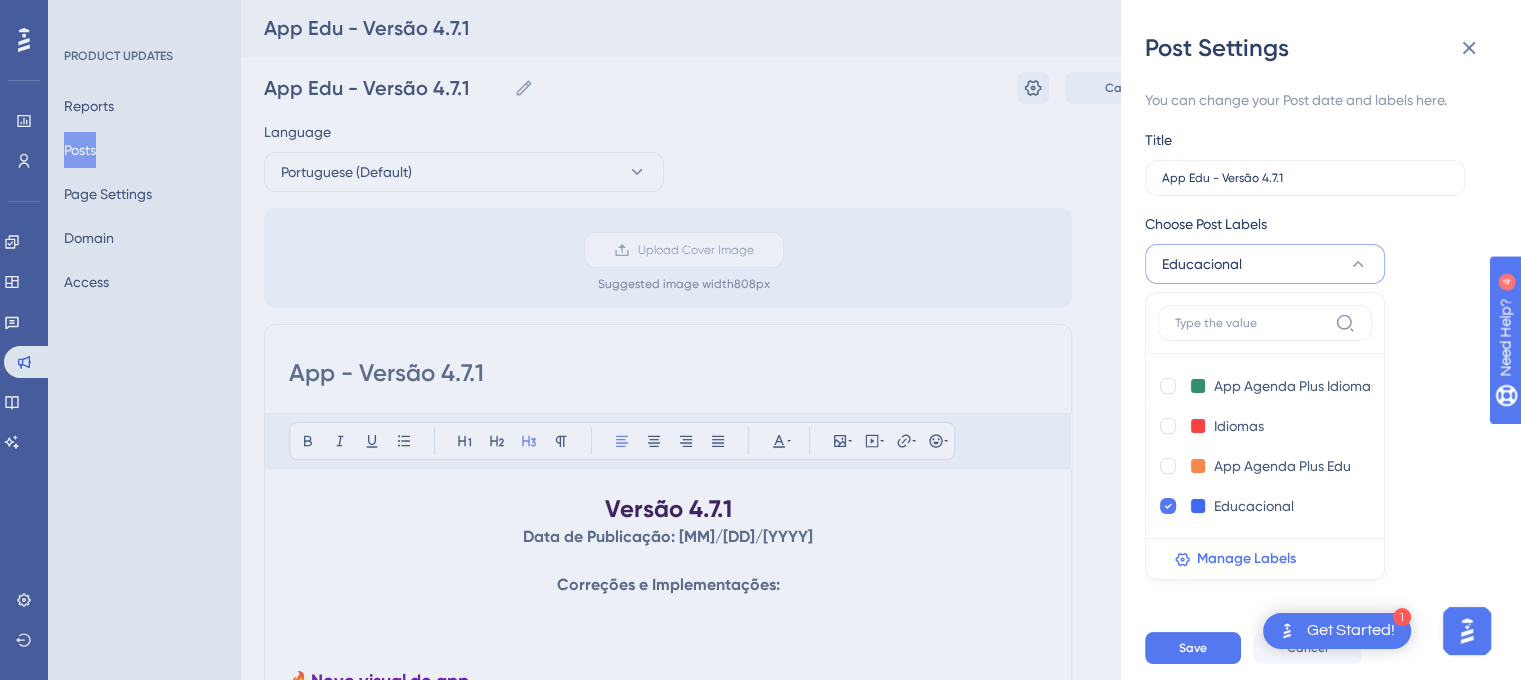 click on "You can change your Post date and labels here. Title App Edu - Versão 4.7.1 Choose Post Labels Educacional App Agenda Plus Idiomas App Agenda Plus Idiomas Idiomas Idiomas App Agenda Plus Edu App Agenda Plus Edu Educacional Educacional Manage Labels Post Date [DATE] Access Require authentication To change this setting you should manage your access preferences  under the Access tab. Learn more" at bounding box center (1329, 340) 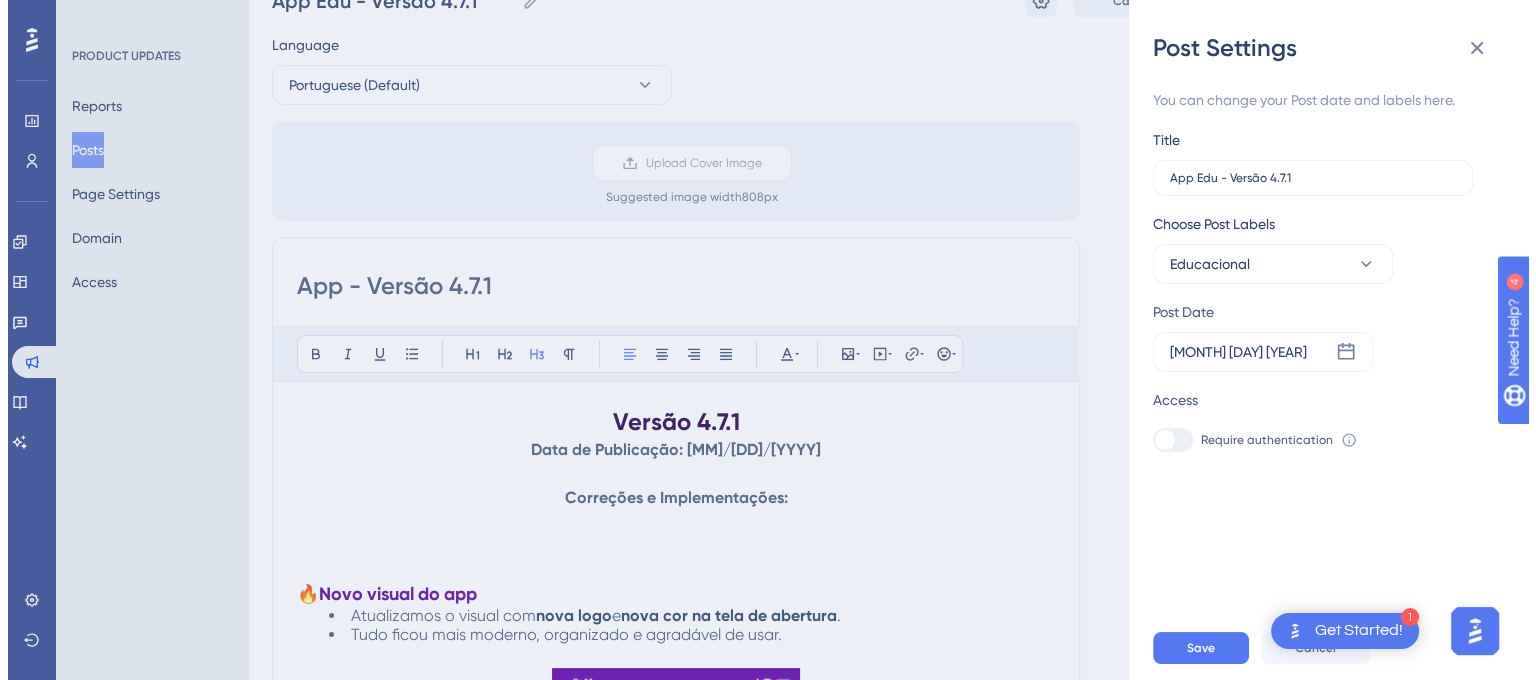 scroll, scrollTop: 0, scrollLeft: 0, axis: both 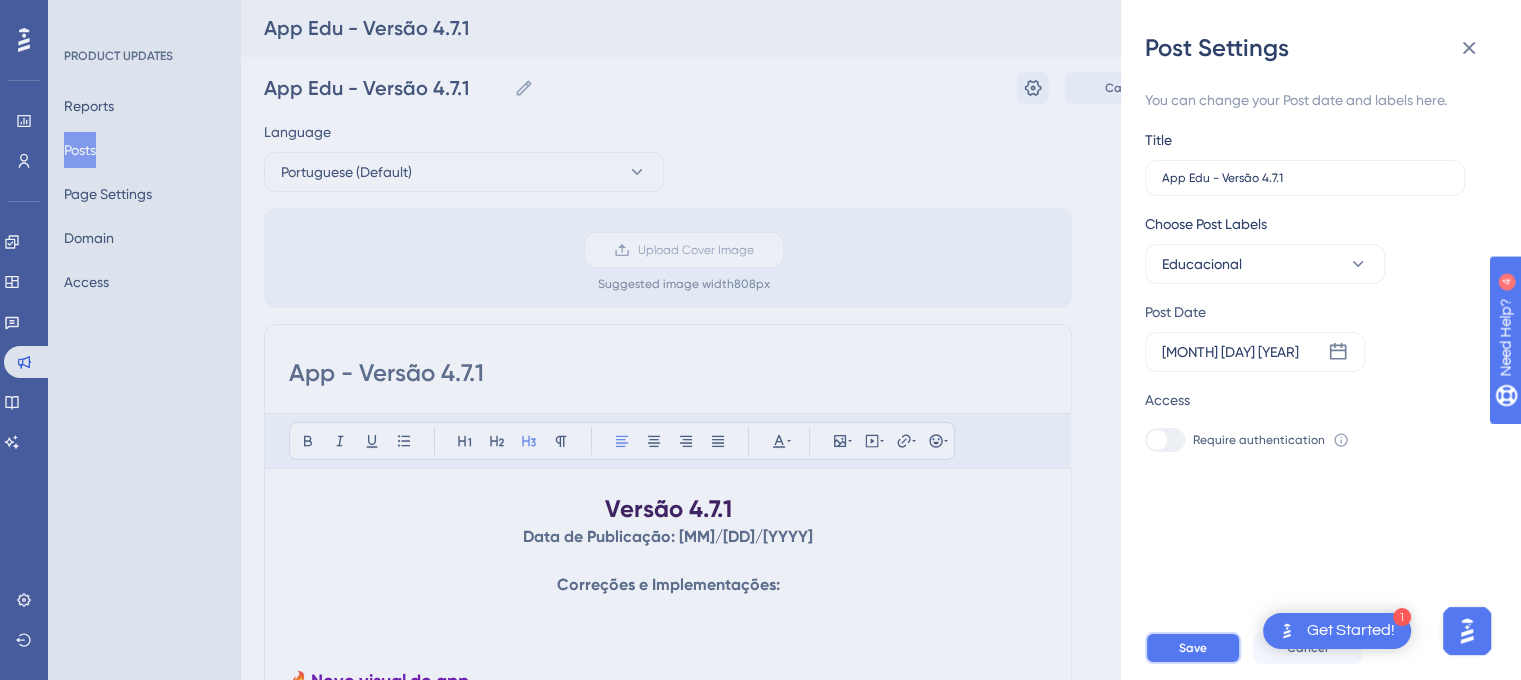 click on "Save" at bounding box center (1193, 648) 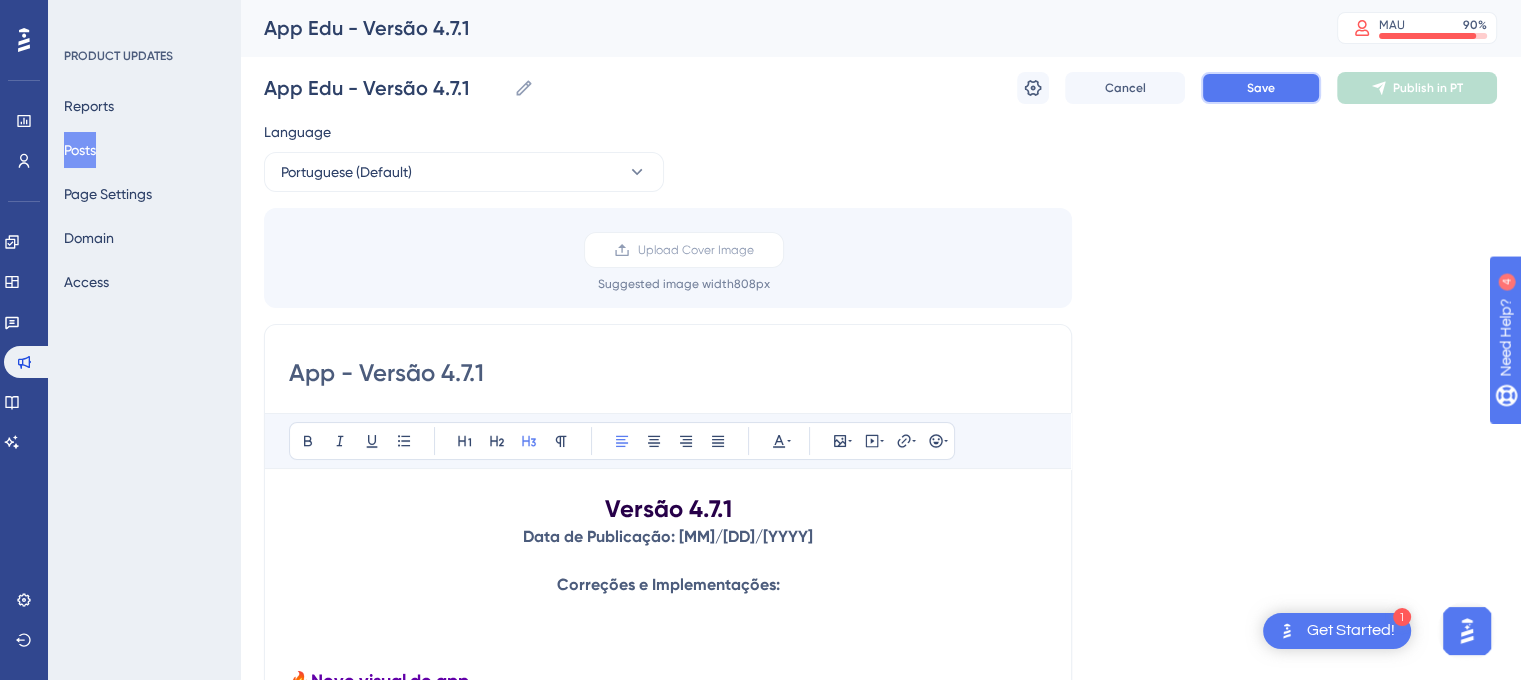 click on "Save" at bounding box center (1261, 88) 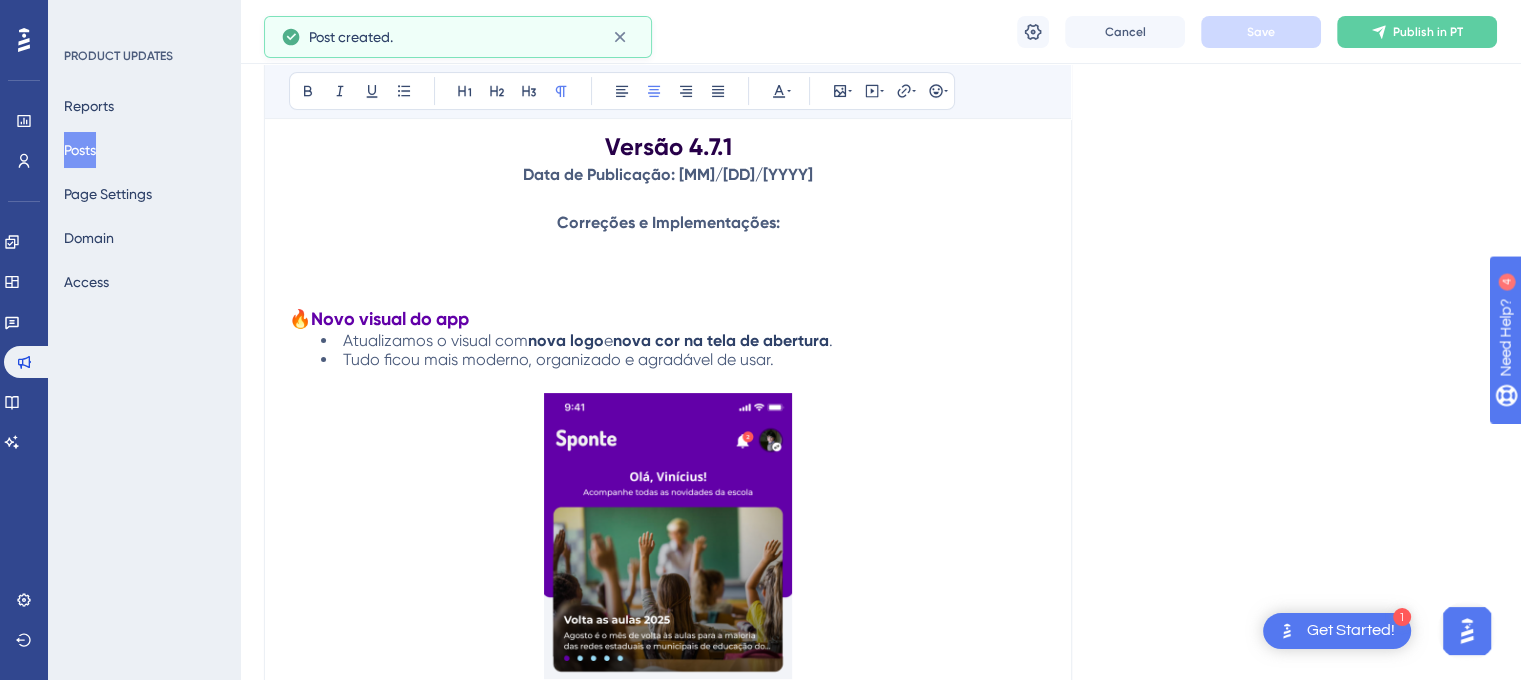 scroll, scrollTop: 170, scrollLeft: 0, axis: vertical 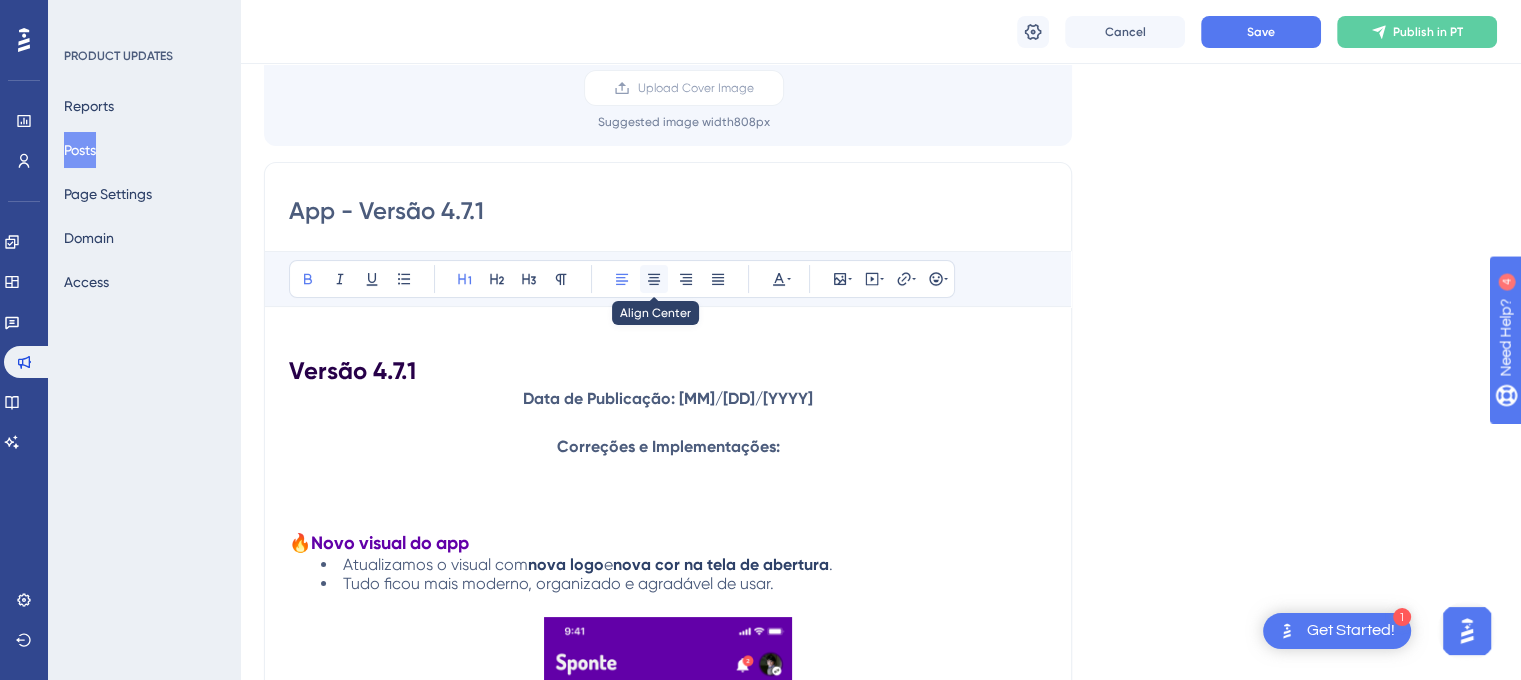 click at bounding box center (654, 279) 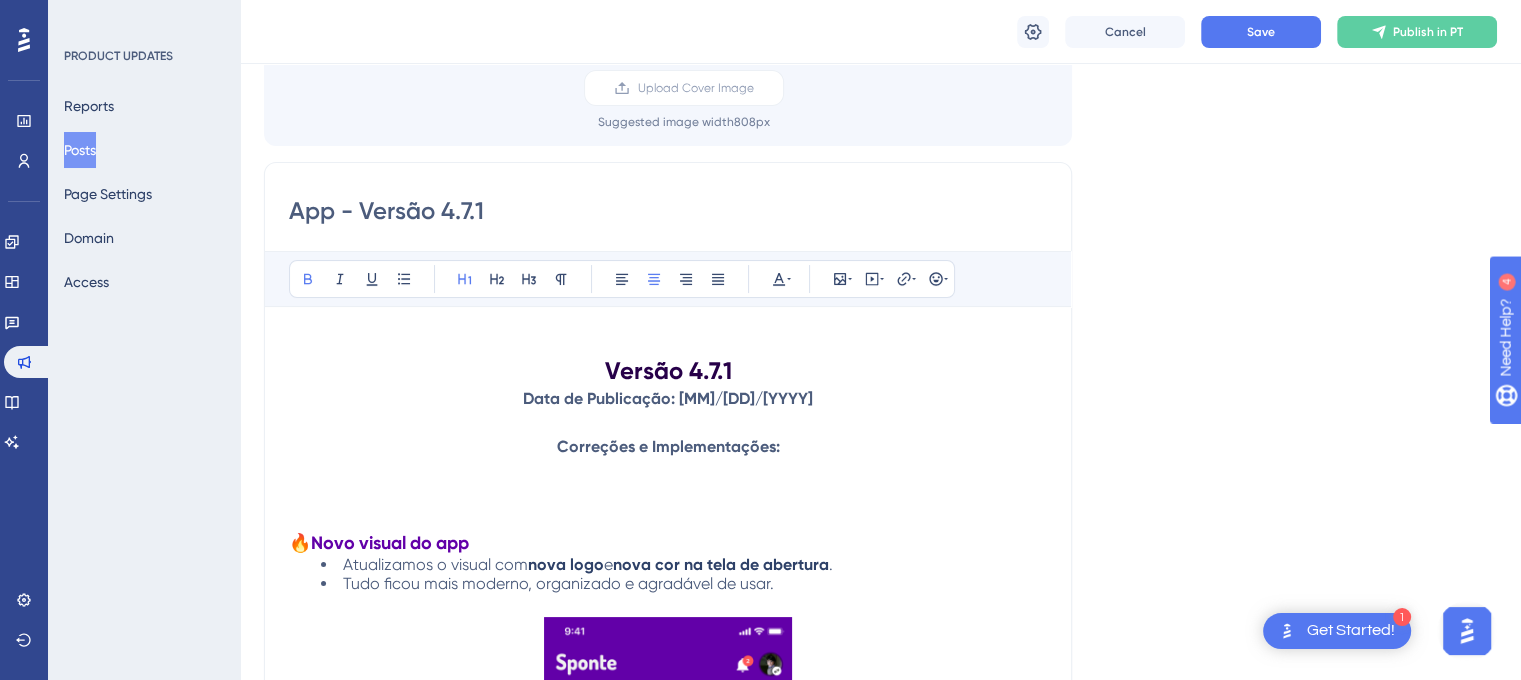 click on "Versão [VERSION]   Data de Publicação: [MM]/[DD]/[YYYY]  Correções e Implementações: 🔥  Novo visual do app Atualizamos o visual com  nova logo  e  nova cor na tela de abertura . Tudo ficou mais moderno, organizado e agradável de usar.   🔥  Personalize seu perfil Agora é possível  trocar sua foto de perfil : Tire uma selfie com a câmera Escolha uma foto da galeria Ou remova a foto se quiser voltar ao padrão   🔥  Banners com ação Se sua escola enviar um banner com link, agora ele terá o botão  "Ver mais"  para facilitar o acesso ao conteúdo.   🔥  Visualização de arquivos Agora é possível  ver anexos (como imagens ou documentos)  diretamente no app. Também é possível fazer o  download  para seu celular.   📌  Outras melhorias Novo cabeçalho nas telas de  Dados Pessoais  e  Política de Privacidade   🔄" at bounding box center (668, 2095) 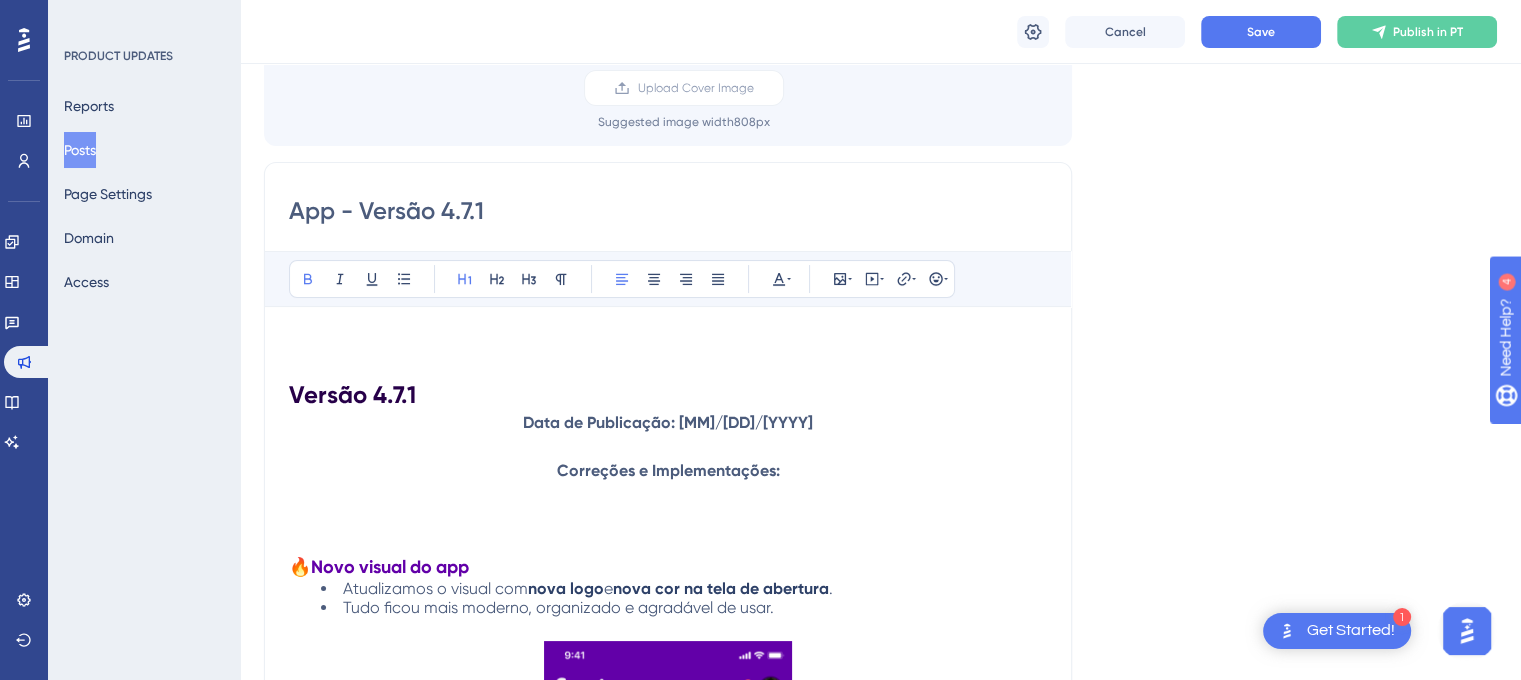 type 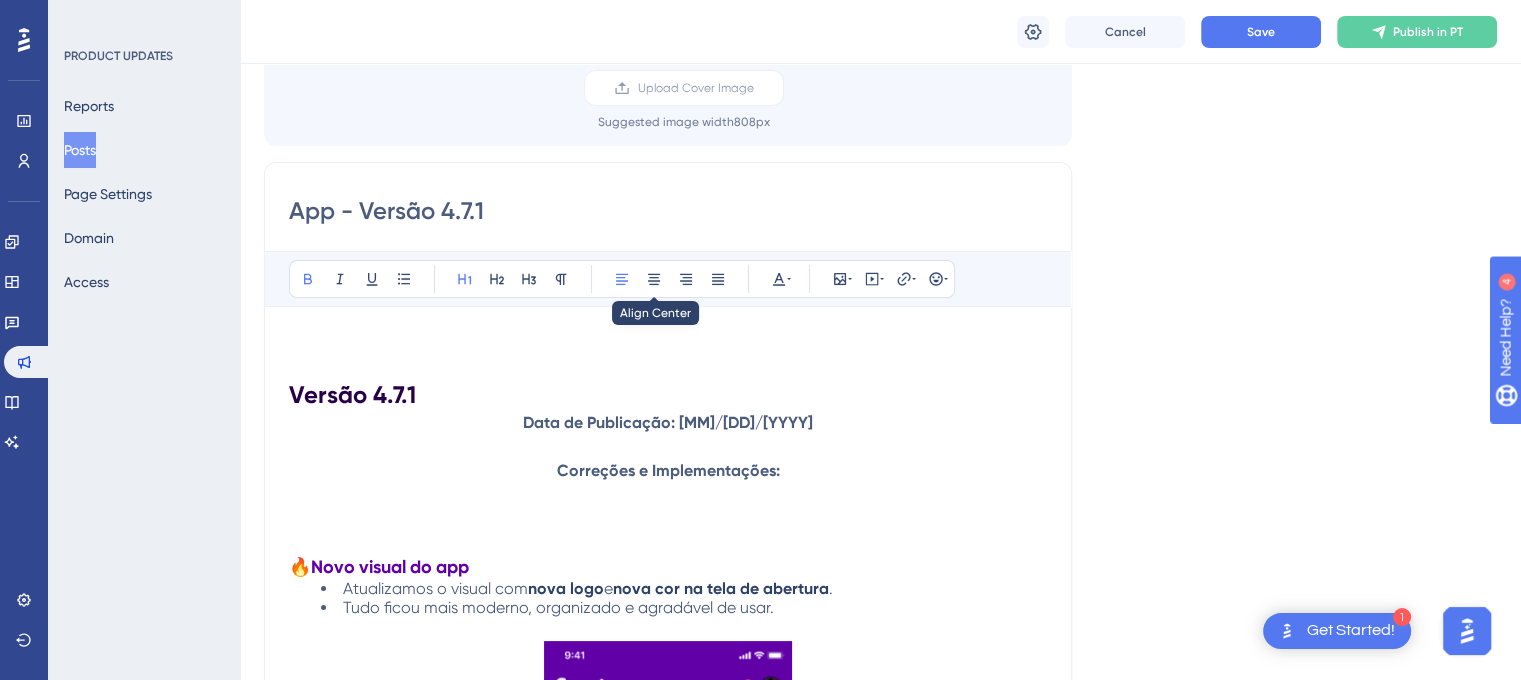 drag, startPoint x: 658, startPoint y: 279, endPoint x: 611, endPoint y: 297, distance: 50.32892 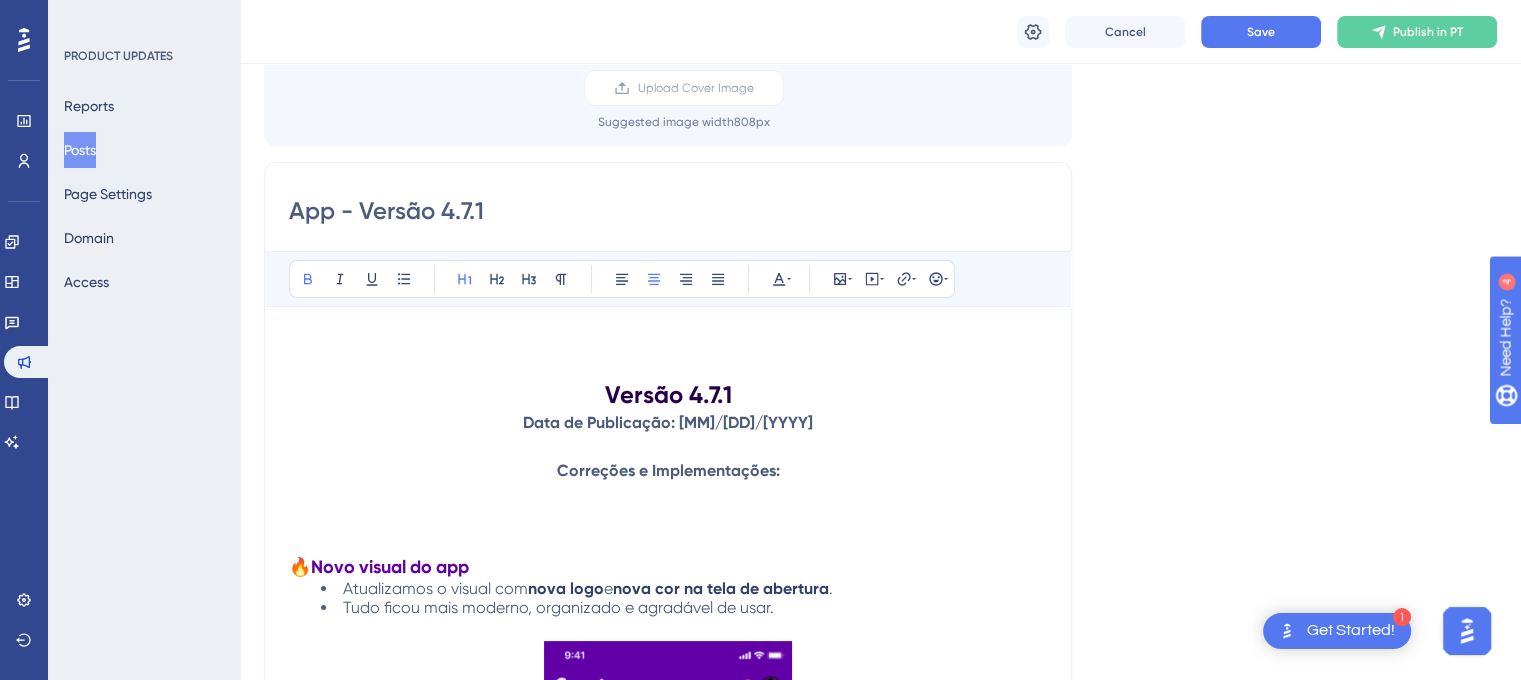 click on "Versão [VERSION]   Data de Publicação: [MM]/[DD]/[YYYY]  Correções e Implementações: 🔥  Novo visual do app Atualizamos o visual com  nova logo  e  nova cor na tela de abertura . Tudo ficou mais moderno, organizado e agradável de usar.   🔥  Personalize seu perfil Agora é possível  trocar sua foto de perfil : Tire uma selfie com a câmera Escolha uma foto da galeria Ou remova a foto se quiser voltar ao padrão   🔥  Banners com ação Se sua escola enviar um banner com link, agora ele terá o botão  "Ver mais"  para facilitar o acesso ao conteúdo.   🔥  Visualização de arquivos Agora é possível  ver anexos (como imagens ou documentos)  diretamente no app. Também é possível fazer o  download  para seu celular.   📌  Outras melhorias Novo cabeçalho nas telas de  Dados Pessoais  e  Política de Privacidade   🔄" at bounding box center (668, 2107) 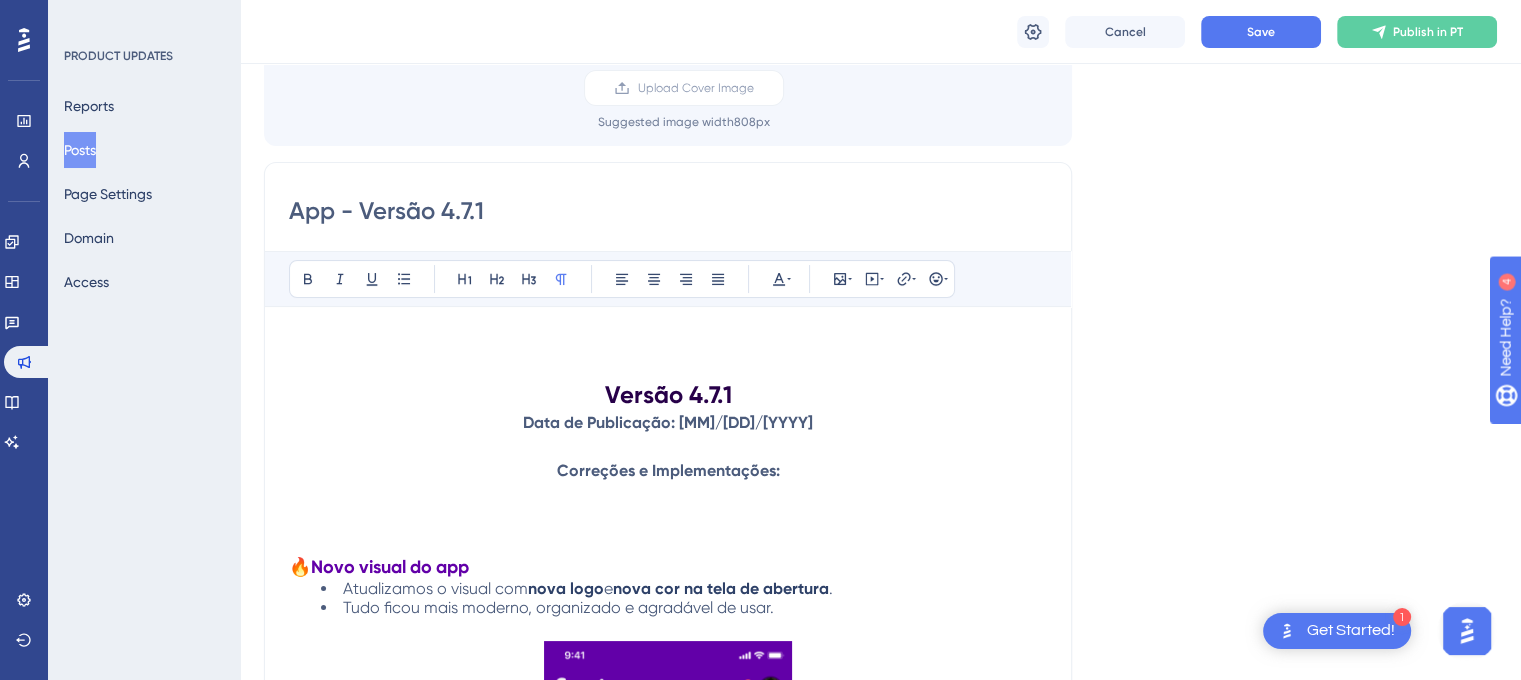 click at bounding box center [668, 367] 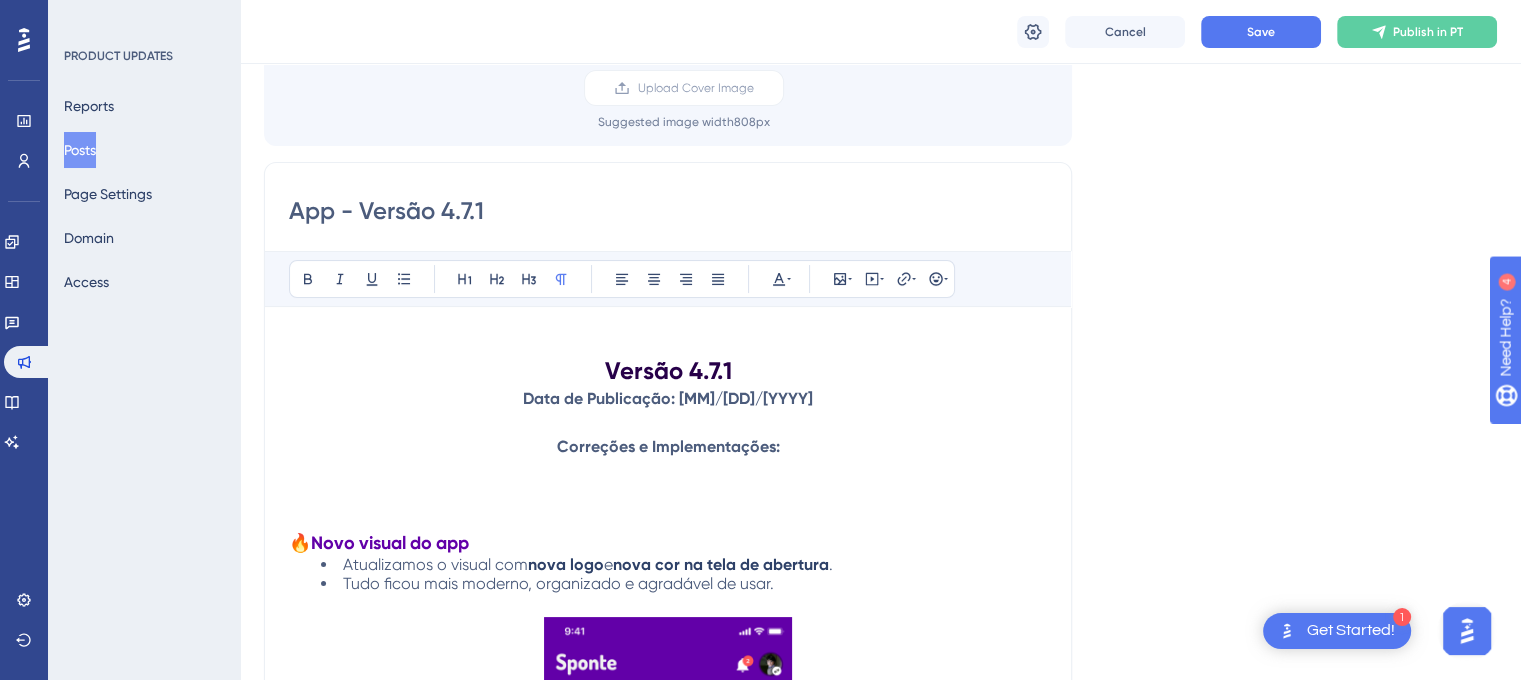 click at bounding box center [668, 343] 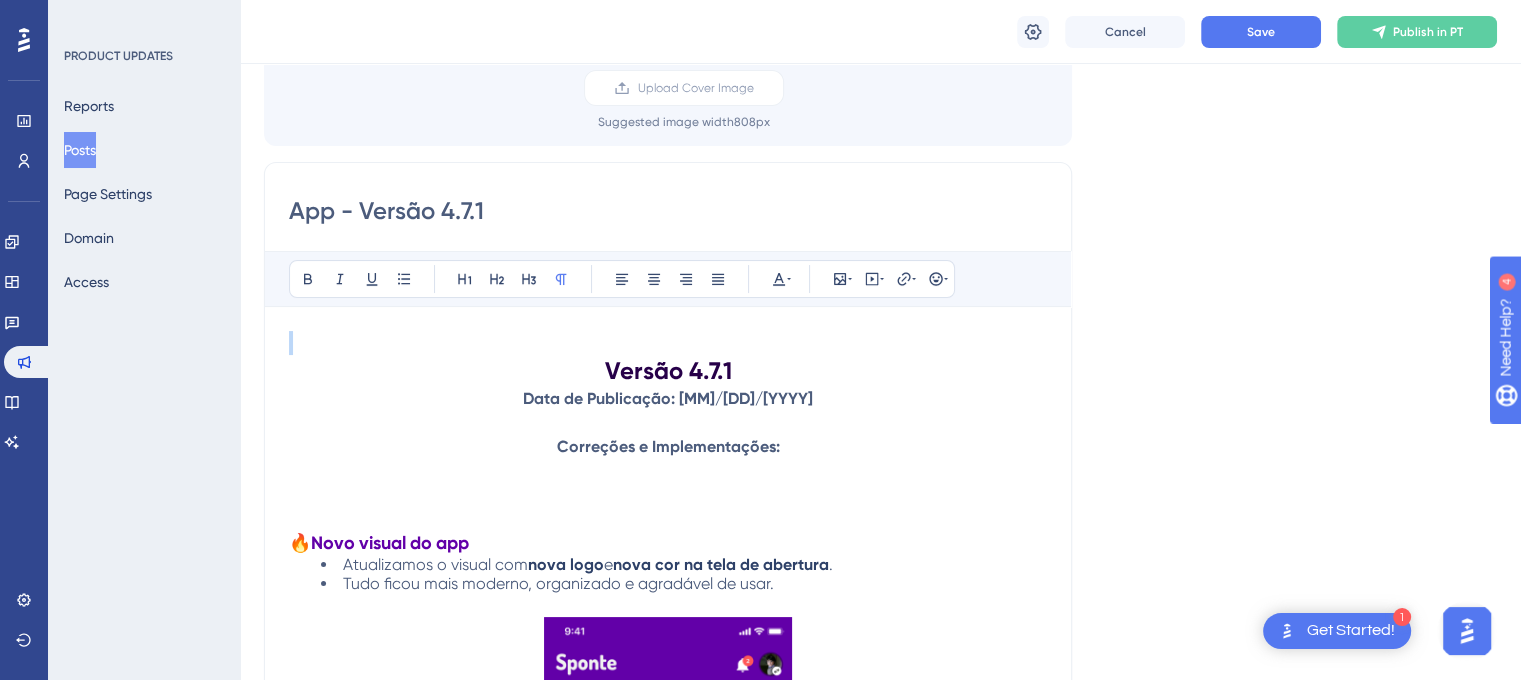 click at bounding box center (668, 343) 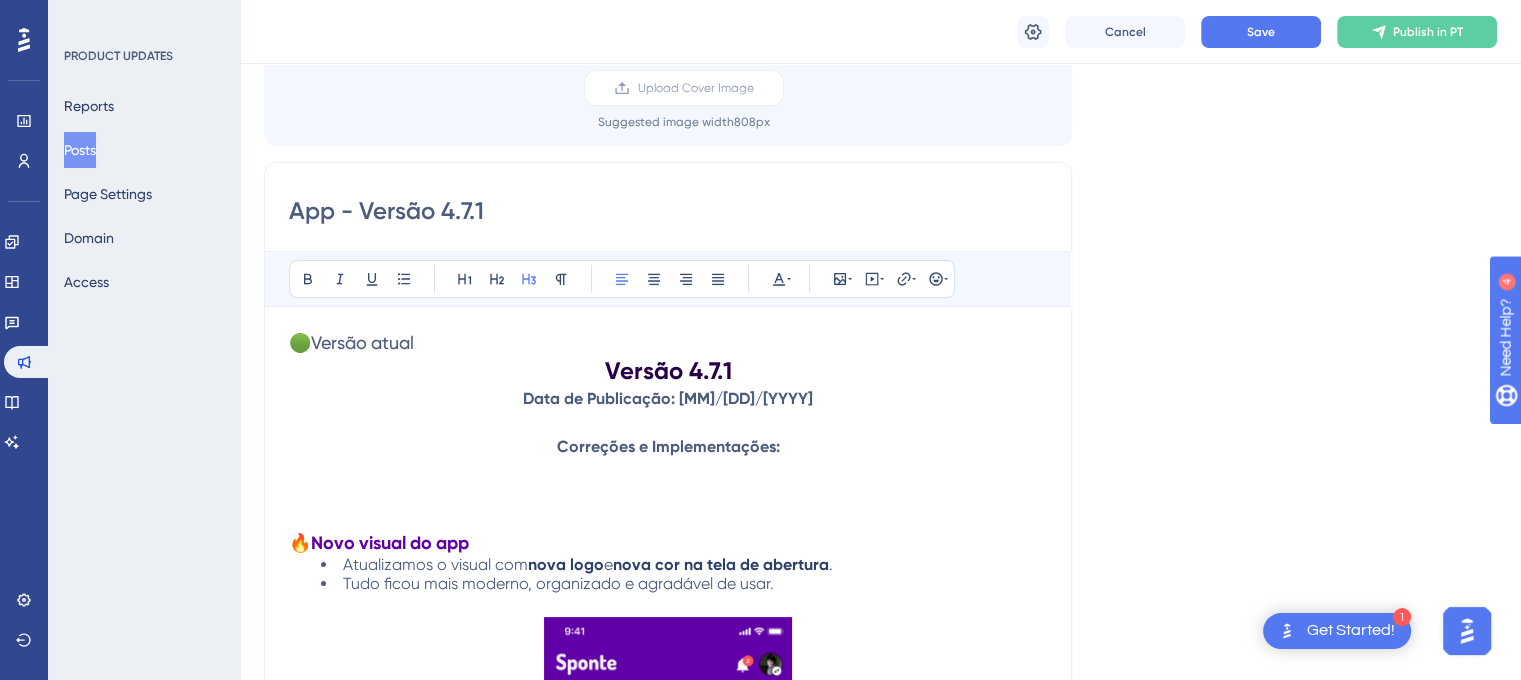 click on "Versão [VERSION]   Data de Publicação: [MM]/[DD]/[YYYY]  Correções e Implementações: 🔥  Novo visual do app Atualizamos o visual com  nova logo  e  nova cor na tela de abertura . Tudo ficou mais moderno, organizado e agradável de usar.   🔥  Personalize seu perfil Agora é possível  trocar sua foto de perfil : Tire uma selfie com a câmera Escolha uma foto da galeria Ou remova a foto se quiser voltar ao padrão   🔥  Banners com ação Se sua escola enviar um banner com link, agora ele terá o botão  "Ver mais"  para facilitar o acesso ao conteúdo.   🔥  Visualização de arquivos Agora é possível  ver anexos (como imagens ou documentos)  diretamente no app. Também é possível fazer o  download   📌" at bounding box center (880, 2017) 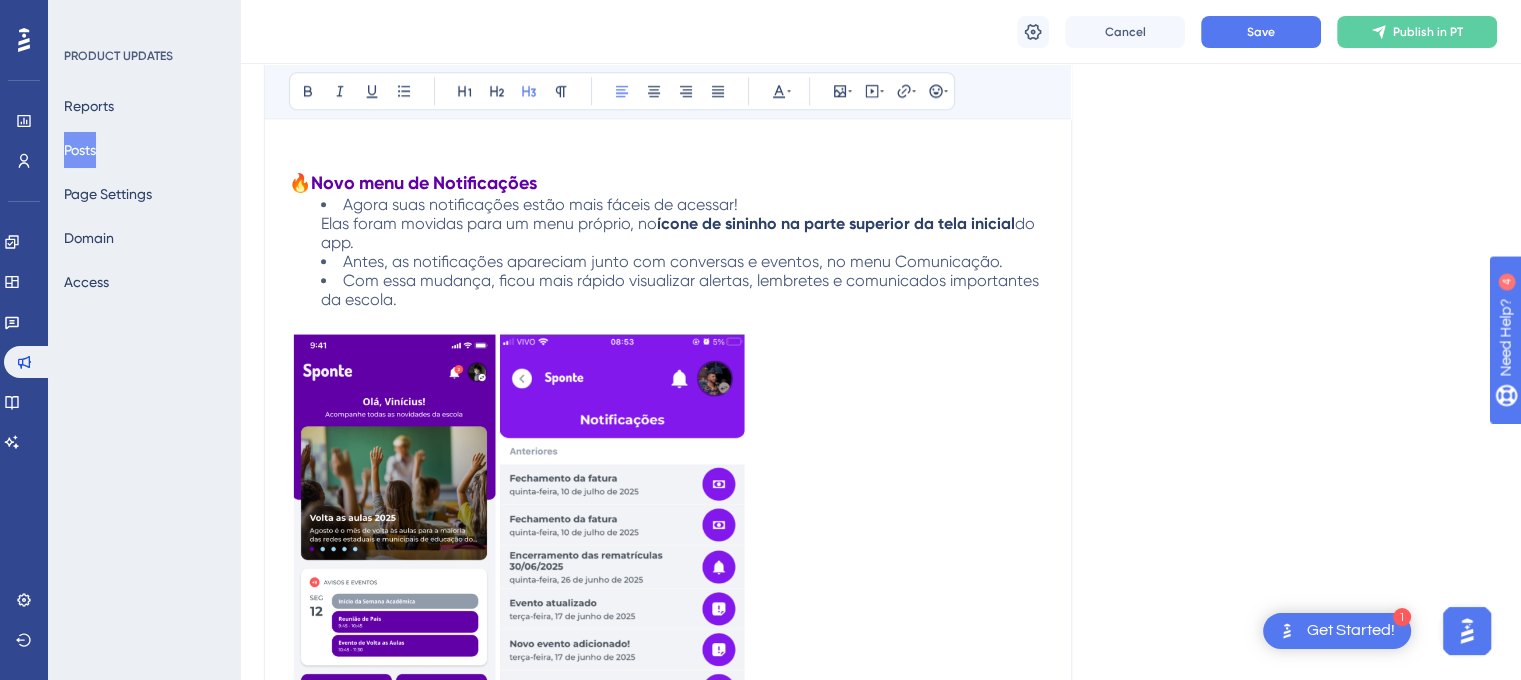 scroll, scrollTop: 1999, scrollLeft: 0, axis: vertical 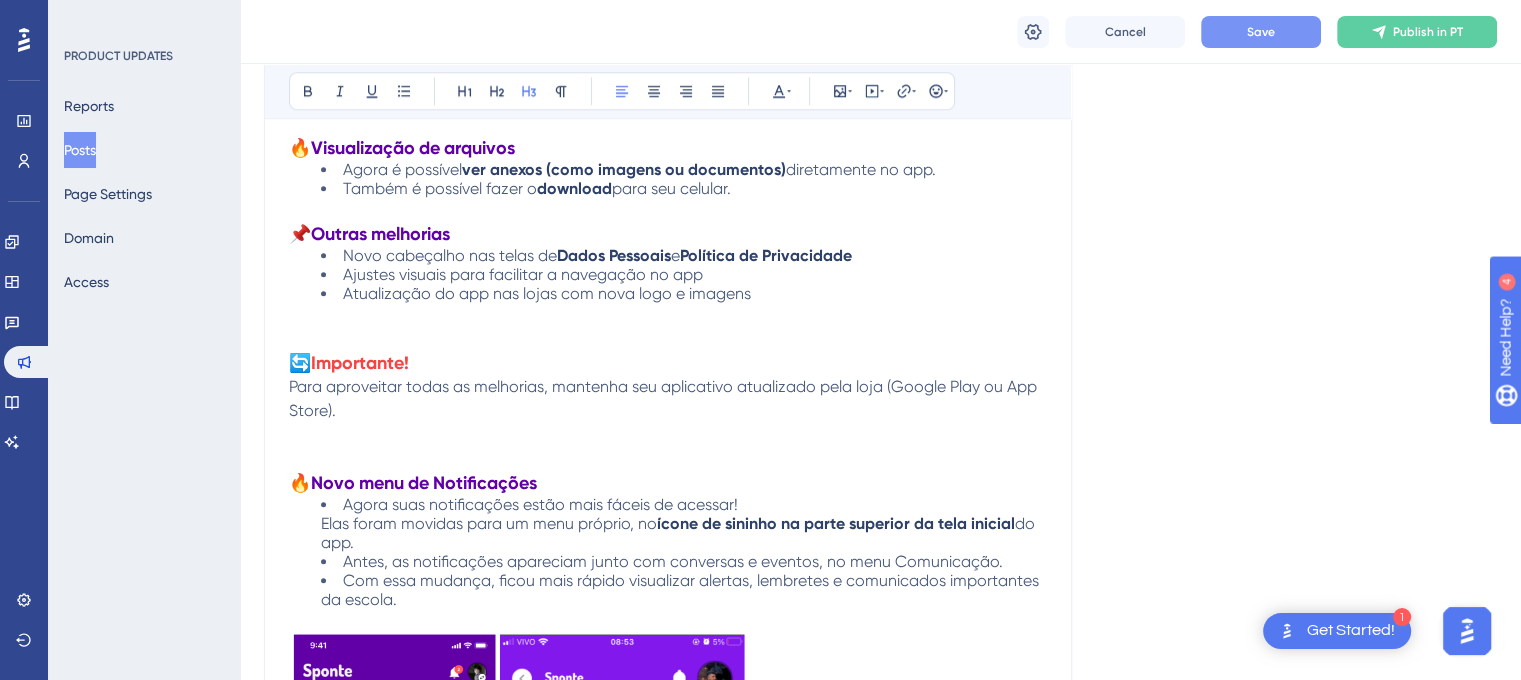click on "Save" at bounding box center [1261, 32] 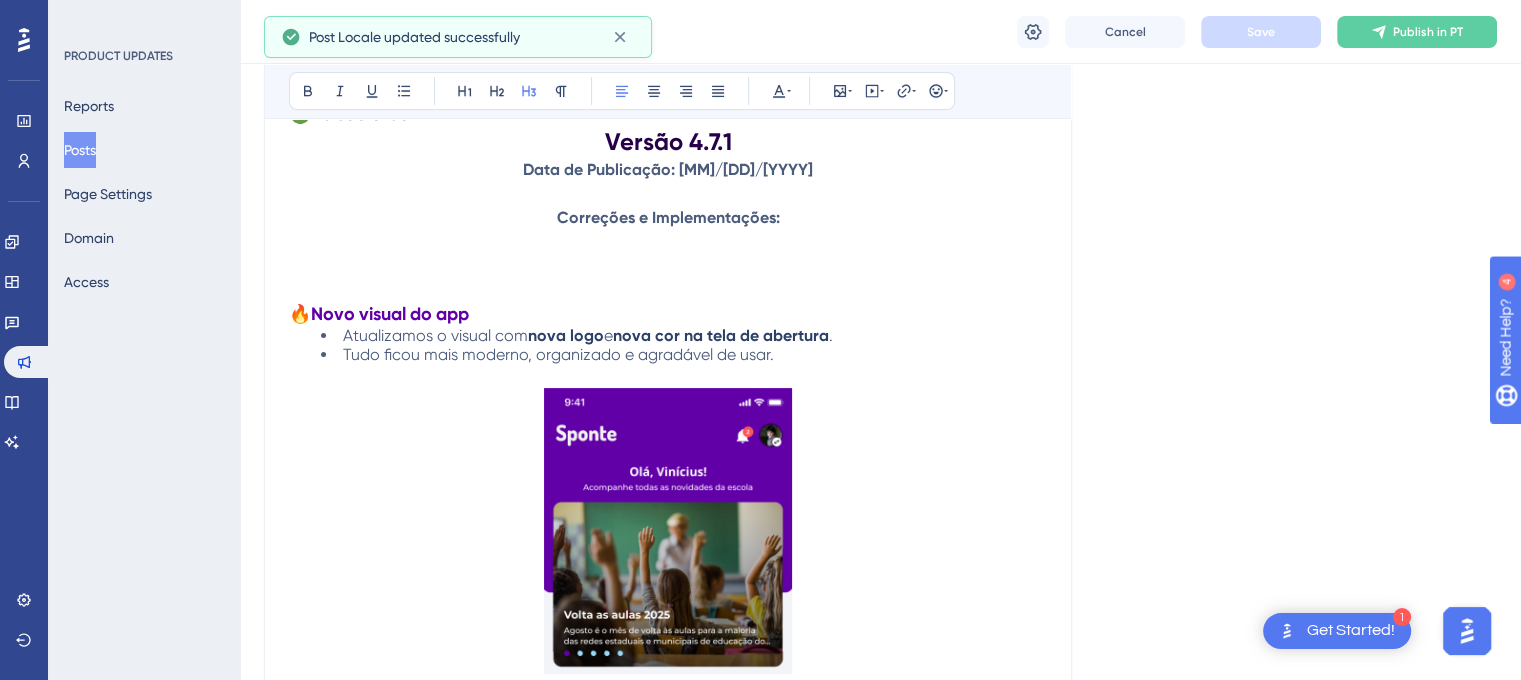 scroll, scrollTop: 99, scrollLeft: 0, axis: vertical 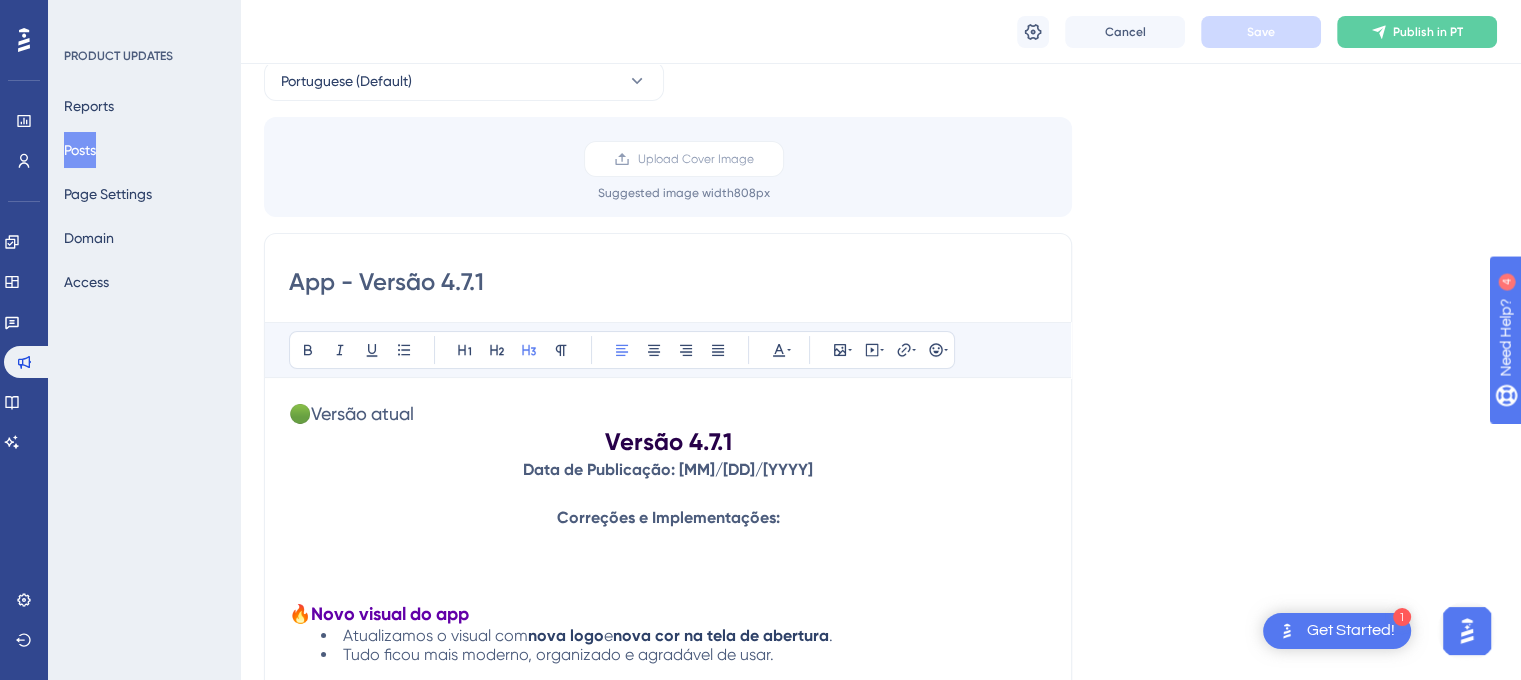 click on "🟢Versão atual" at bounding box center (351, 413) 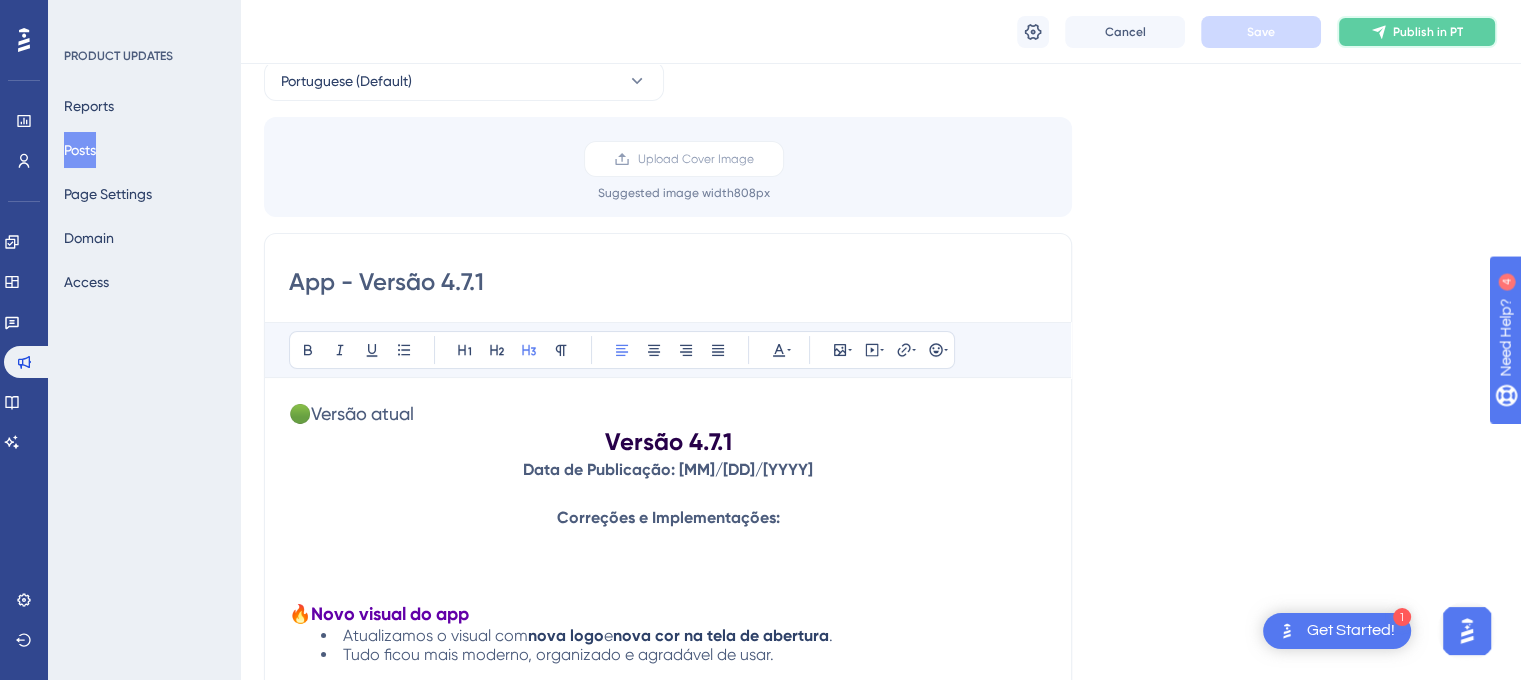 click on "Publish in PT" at bounding box center [1417, 32] 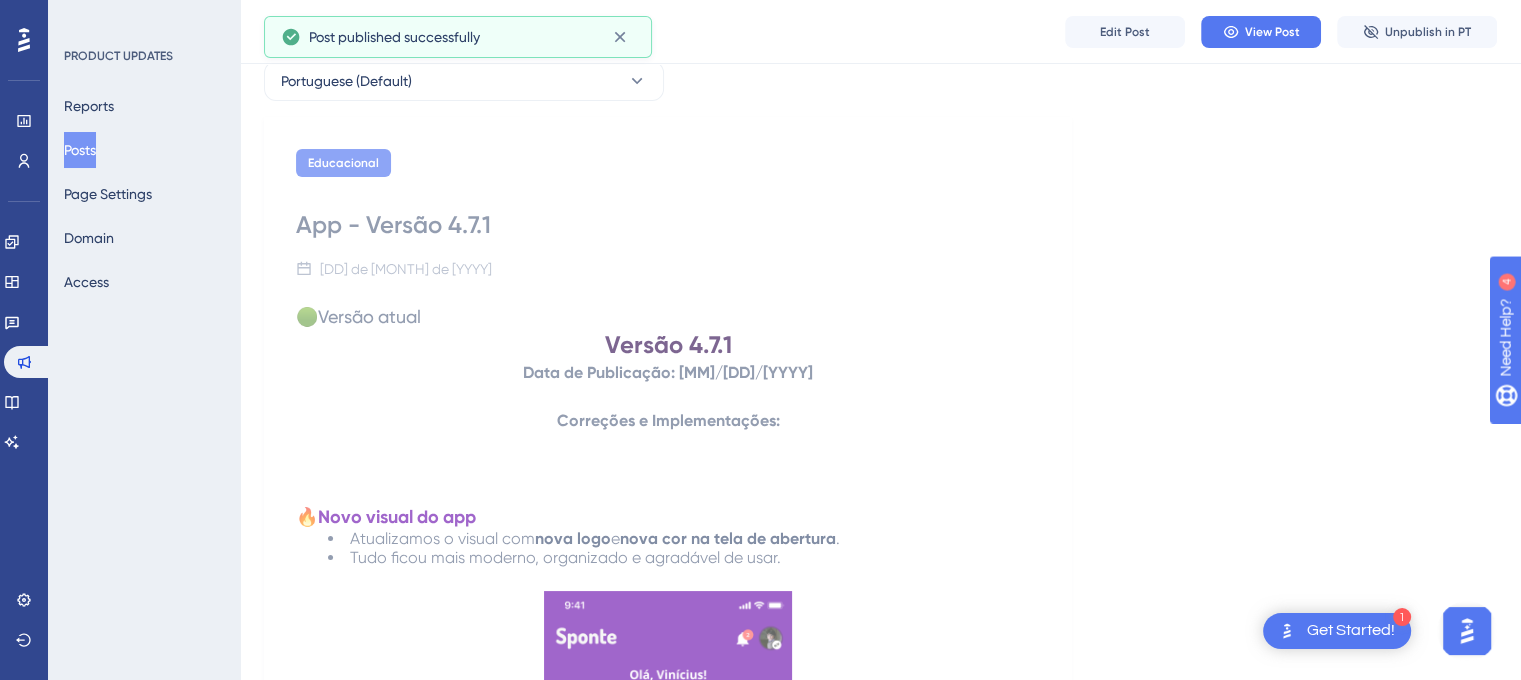 click on "Posts" at bounding box center [80, 150] 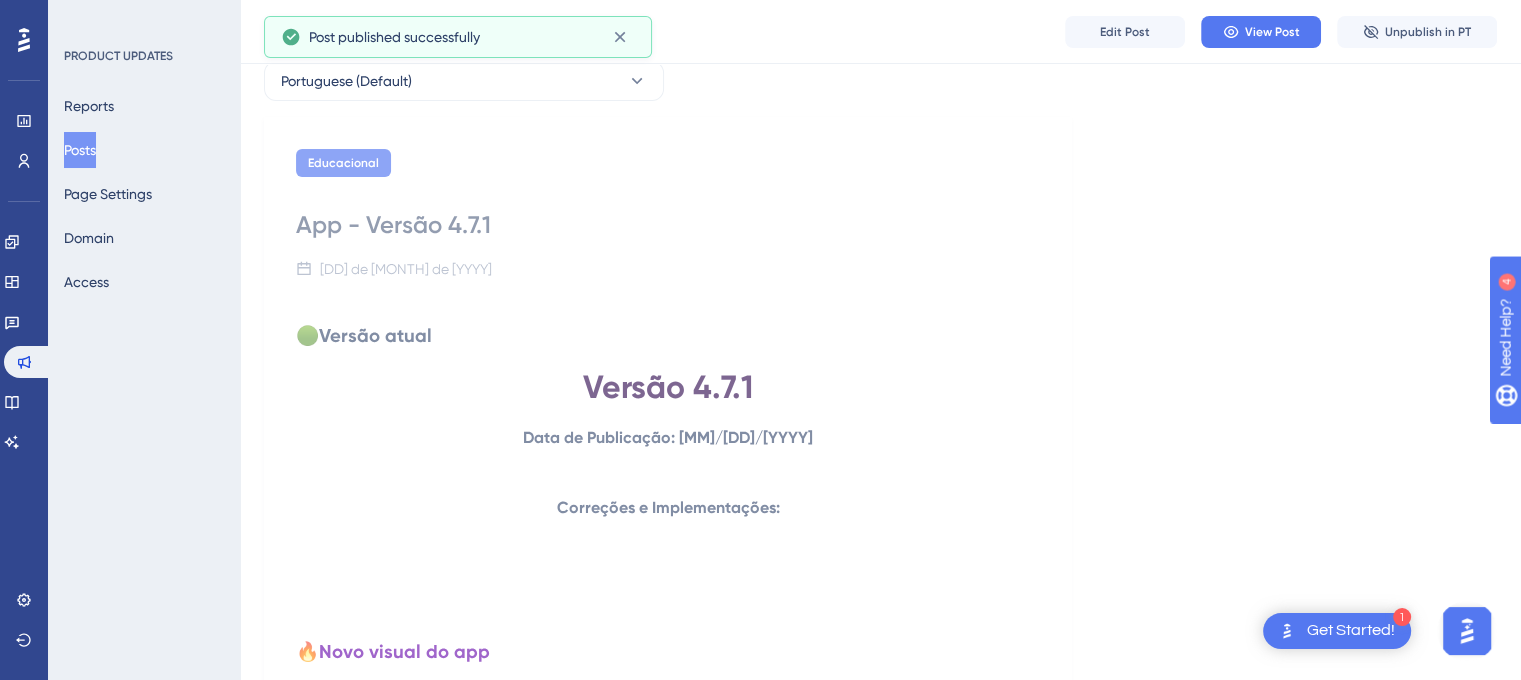 scroll, scrollTop: 0, scrollLeft: 0, axis: both 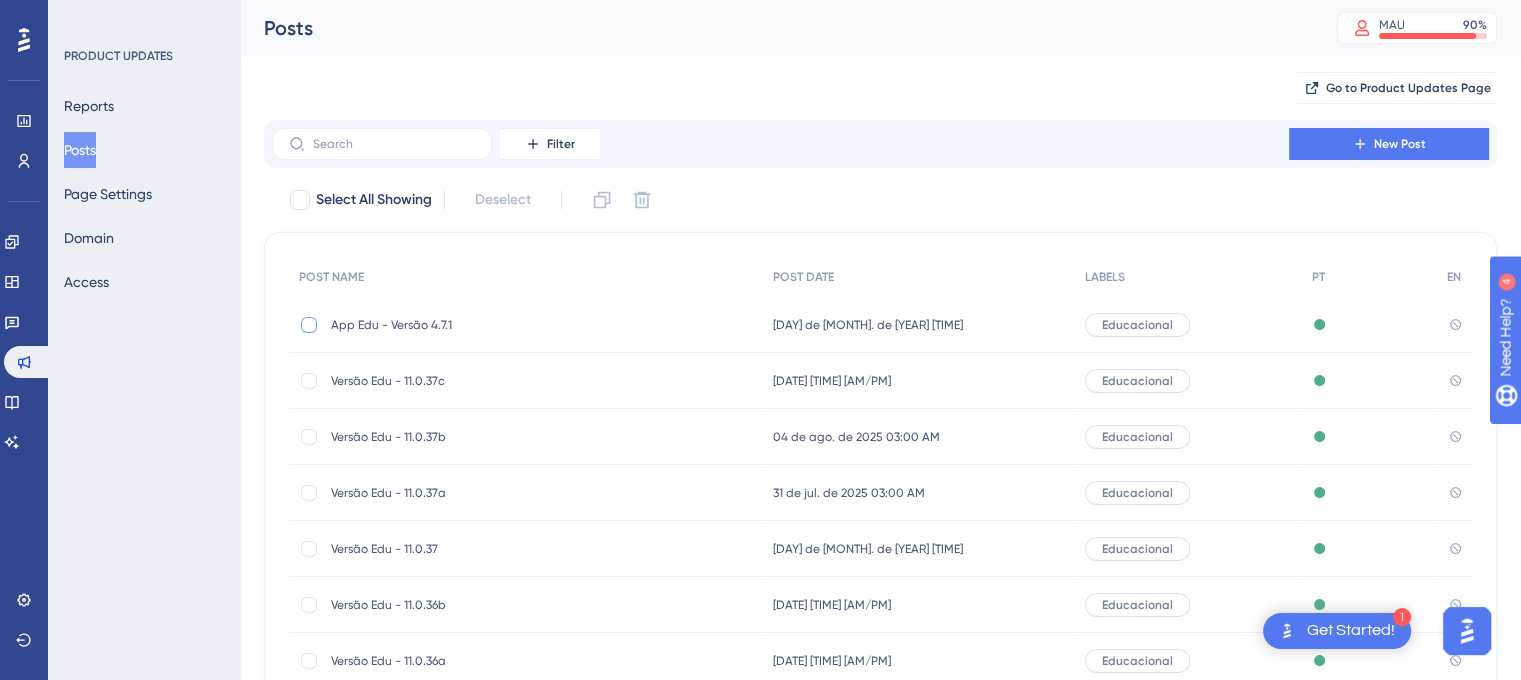 click at bounding box center (309, 325) 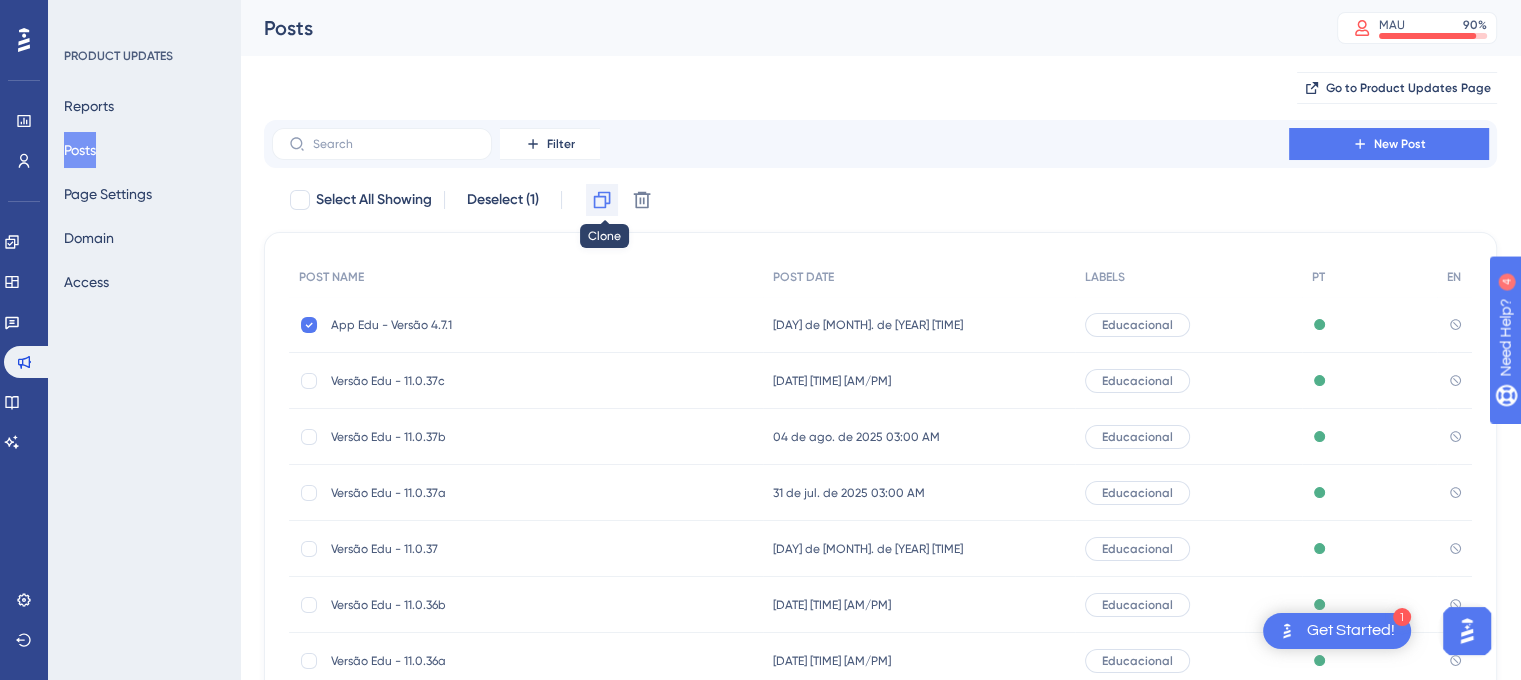 click 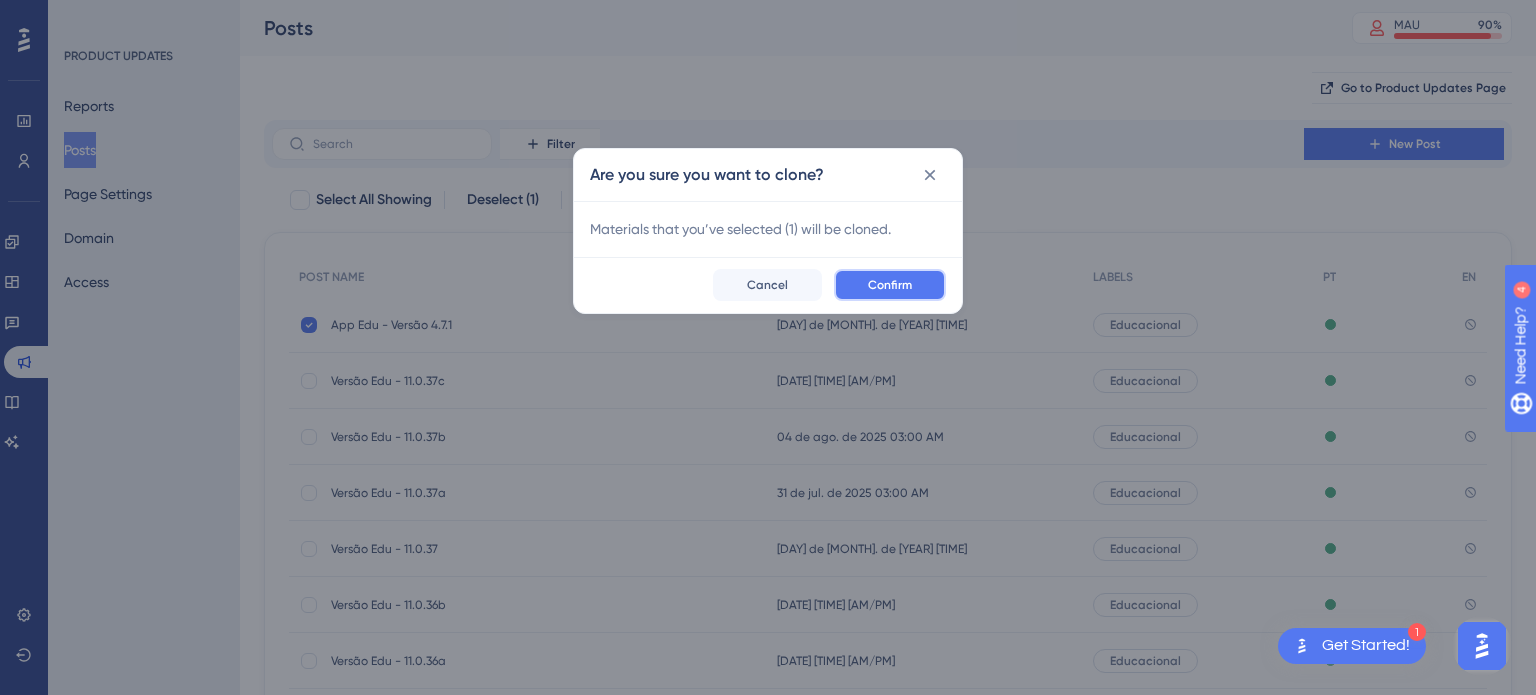 click on "Confirm" at bounding box center (890, 285) 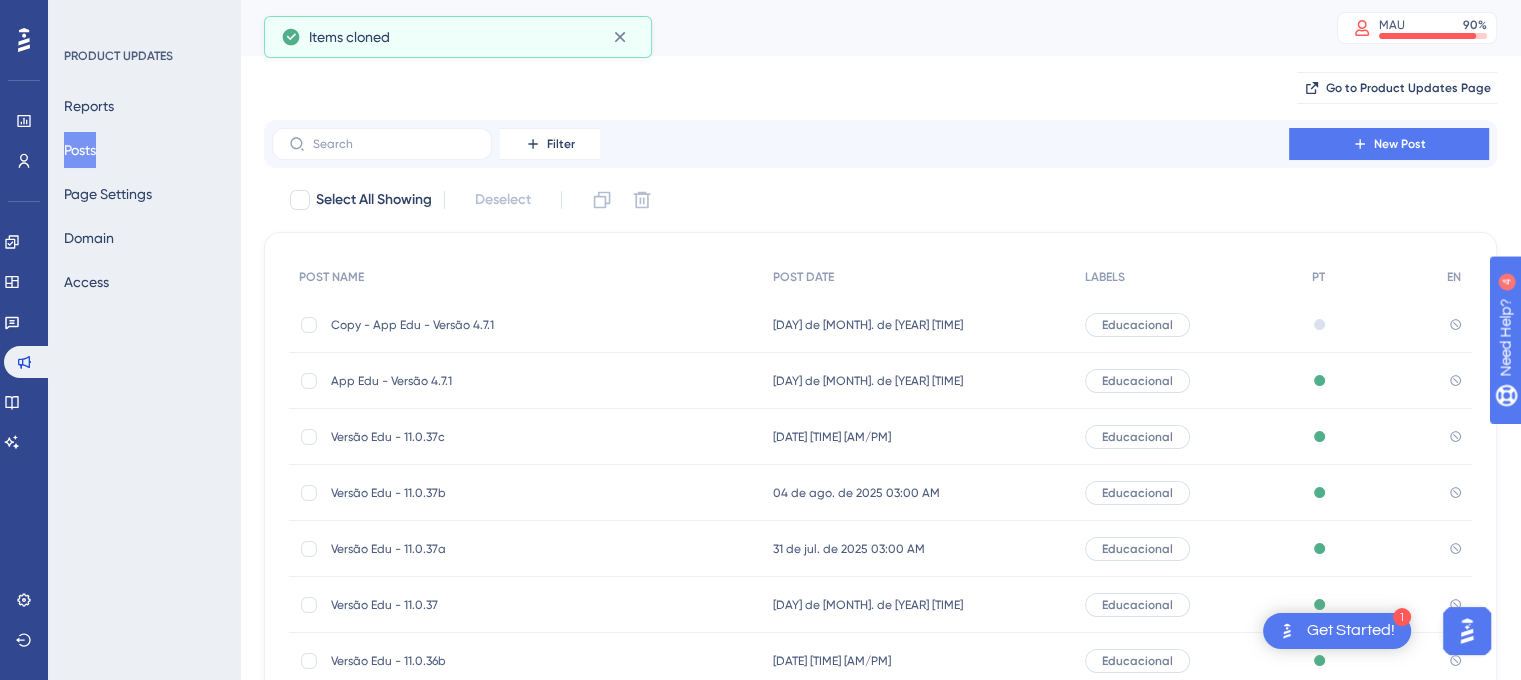 click on "Educacional" at bounding box center (1188, 325) 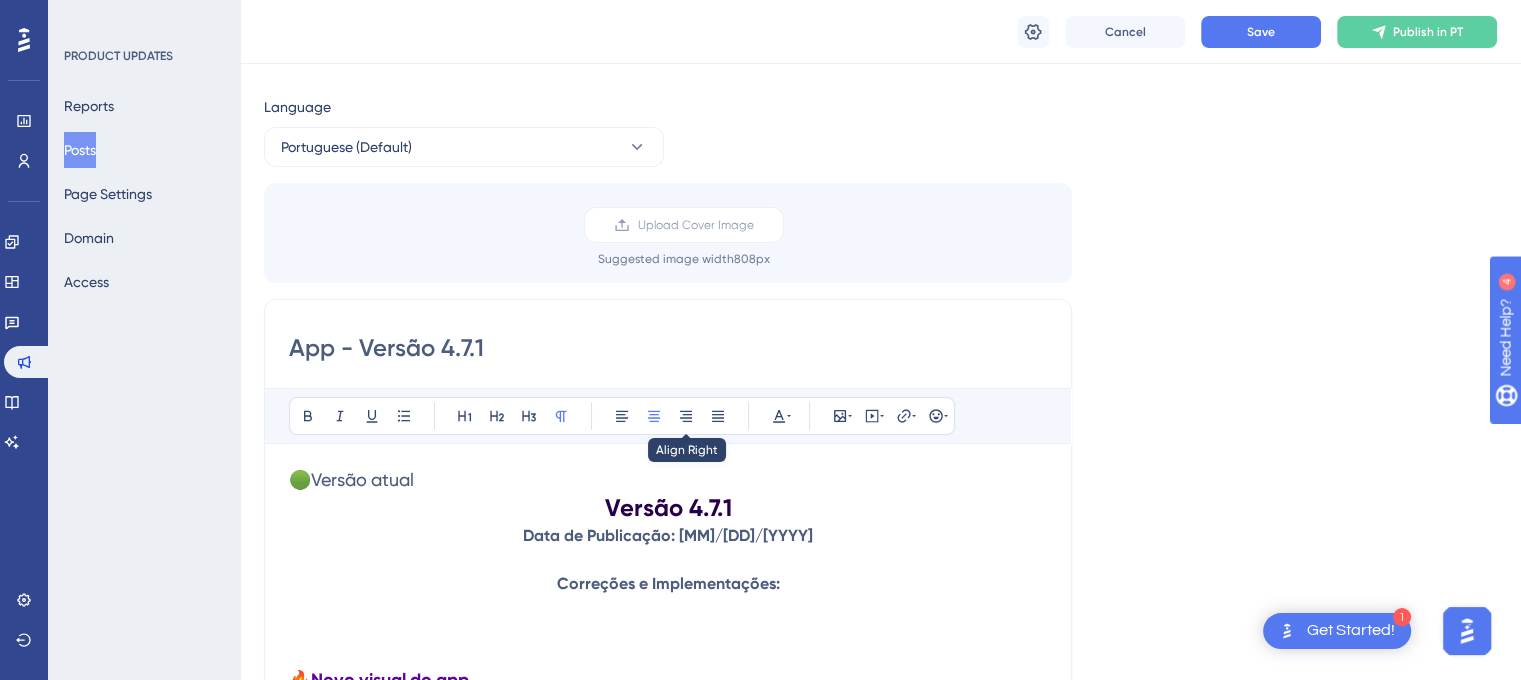 scroll, scrollTop: 0, scrollLeft: 0, axis: both 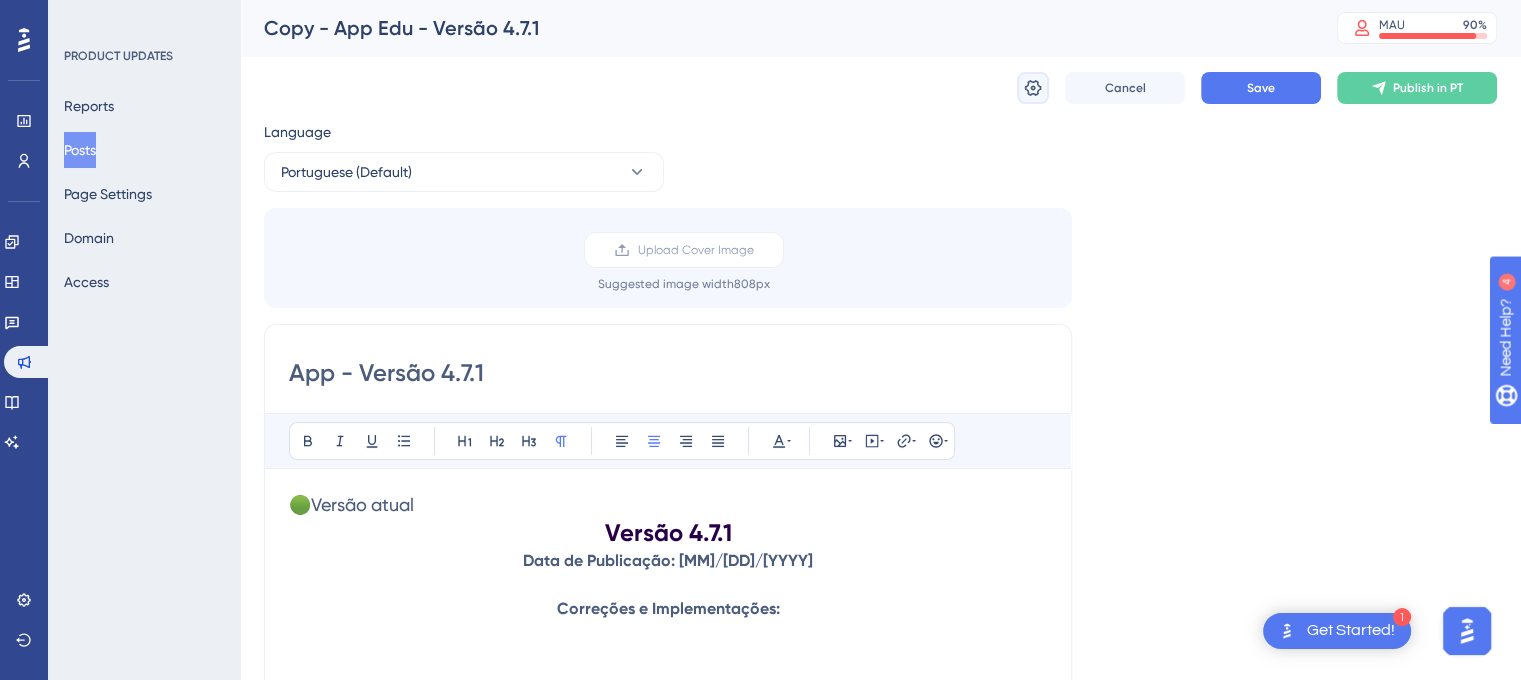 click 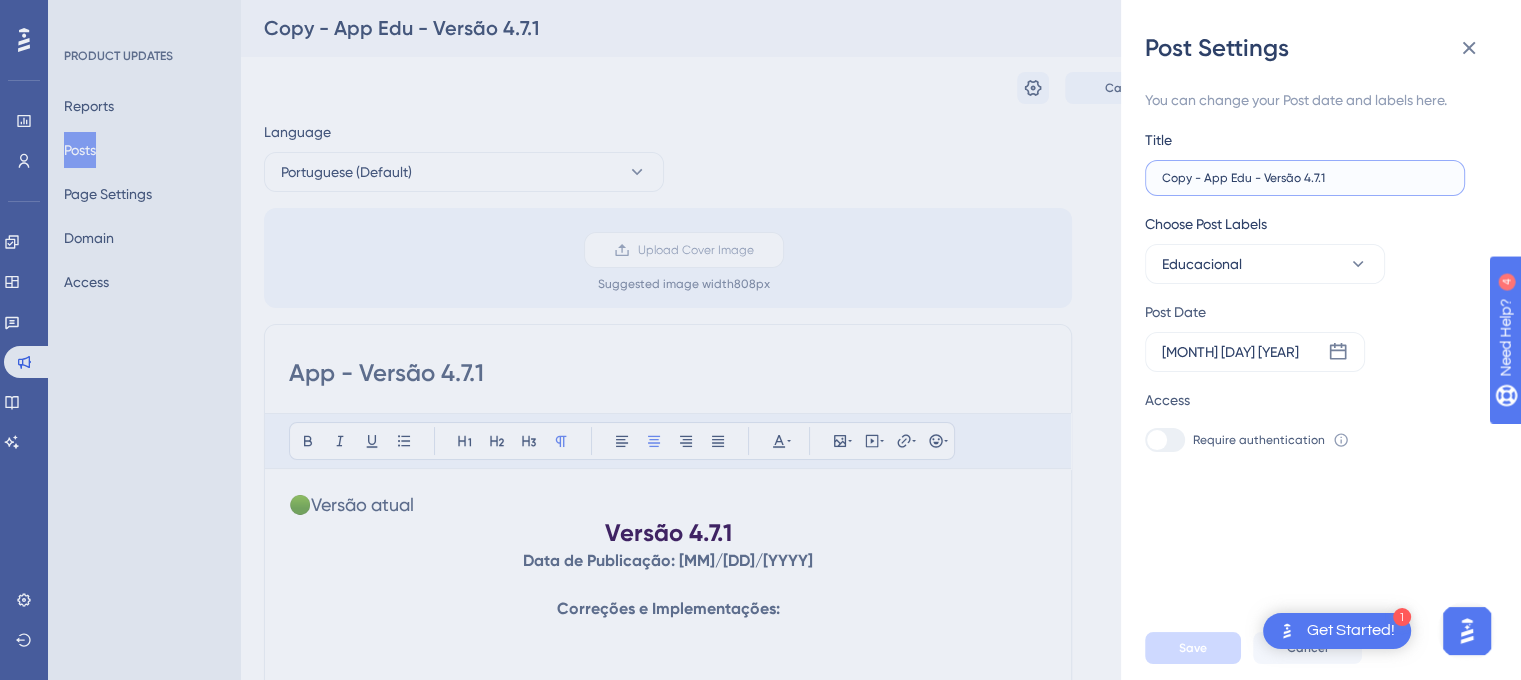 drag, startPoint x: 1200, startPoint y: 180, endPoint x: 1113, endPoint y: 179, distance: 87.005745 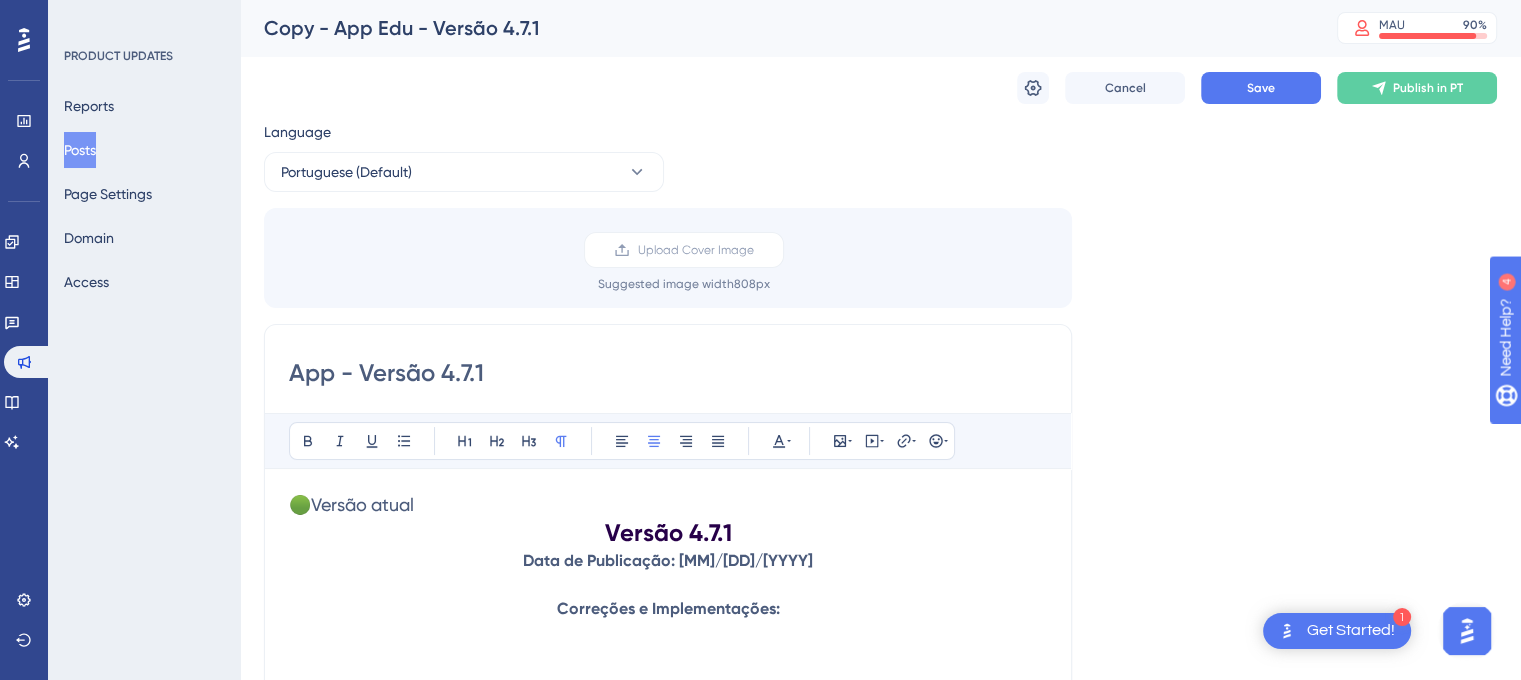 click on "Copy - App Edu - Versão 4.7.1" at bounding box center (775, 28) 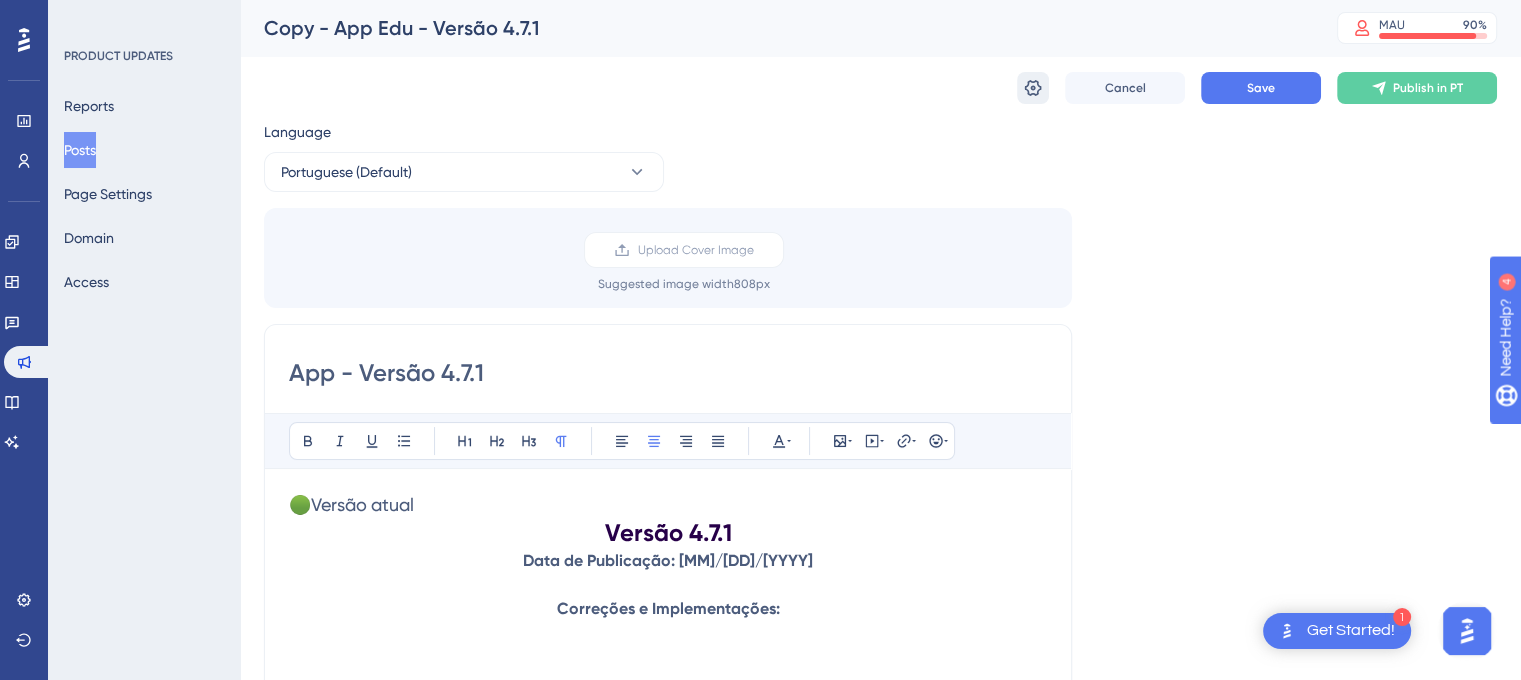 click 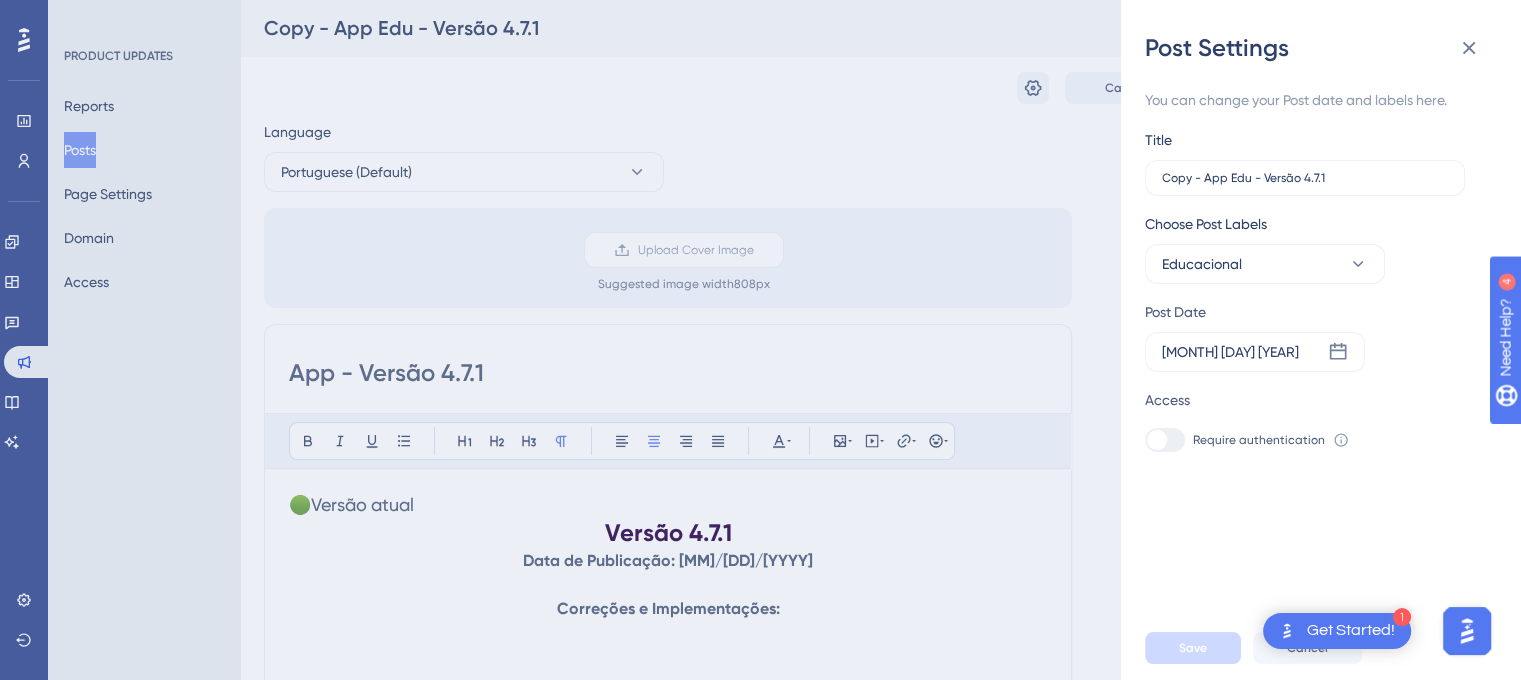 click on "You can change your Post date and labels here. Title [TITLE] - Versão [VERSION] Choose Post Labels Educacional Post Date [MONTH] [DD] [YYYY] Access Require authentication To change this setting you should manage your access preferences  under the Access tab. Learn more" at bounding box center (1313, 270) 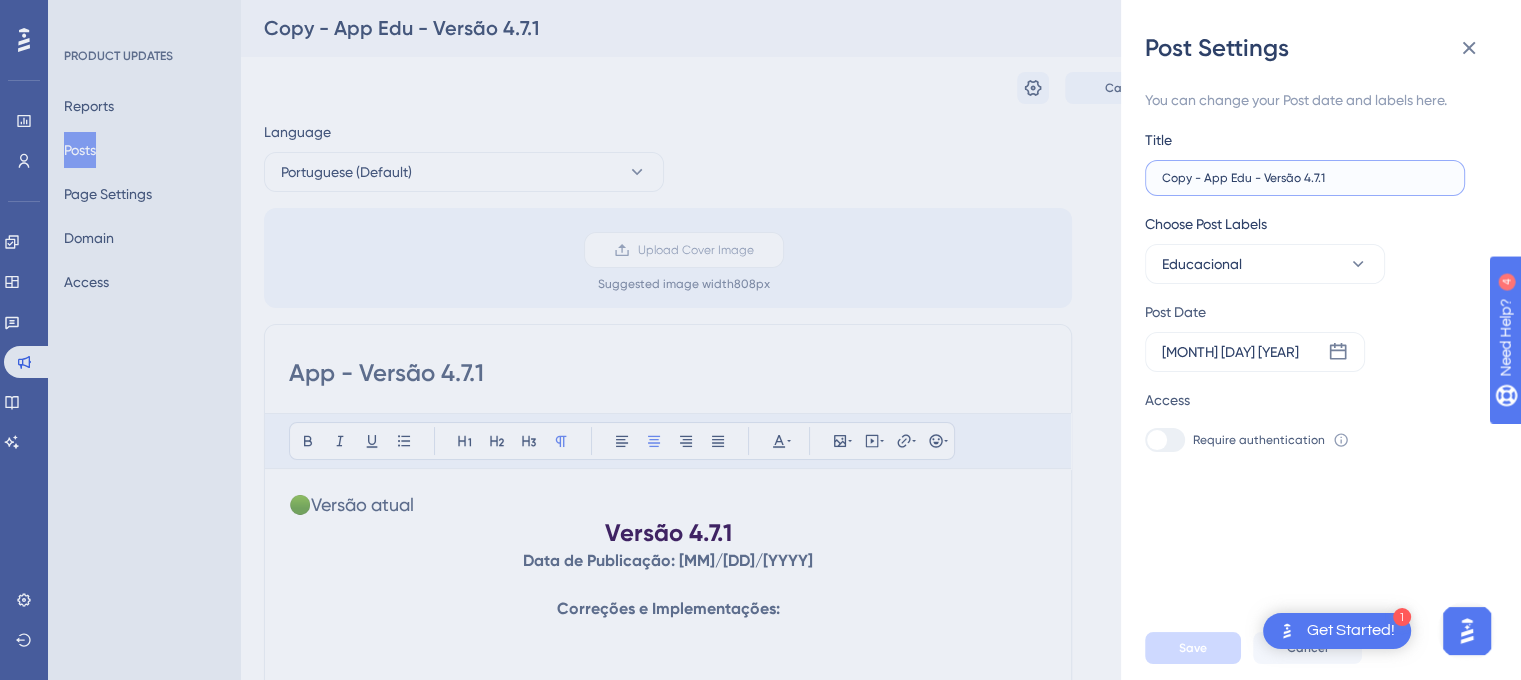 click on "Copy - App Edu - Versão 4.7.1" at bounding box center (1305, 178) 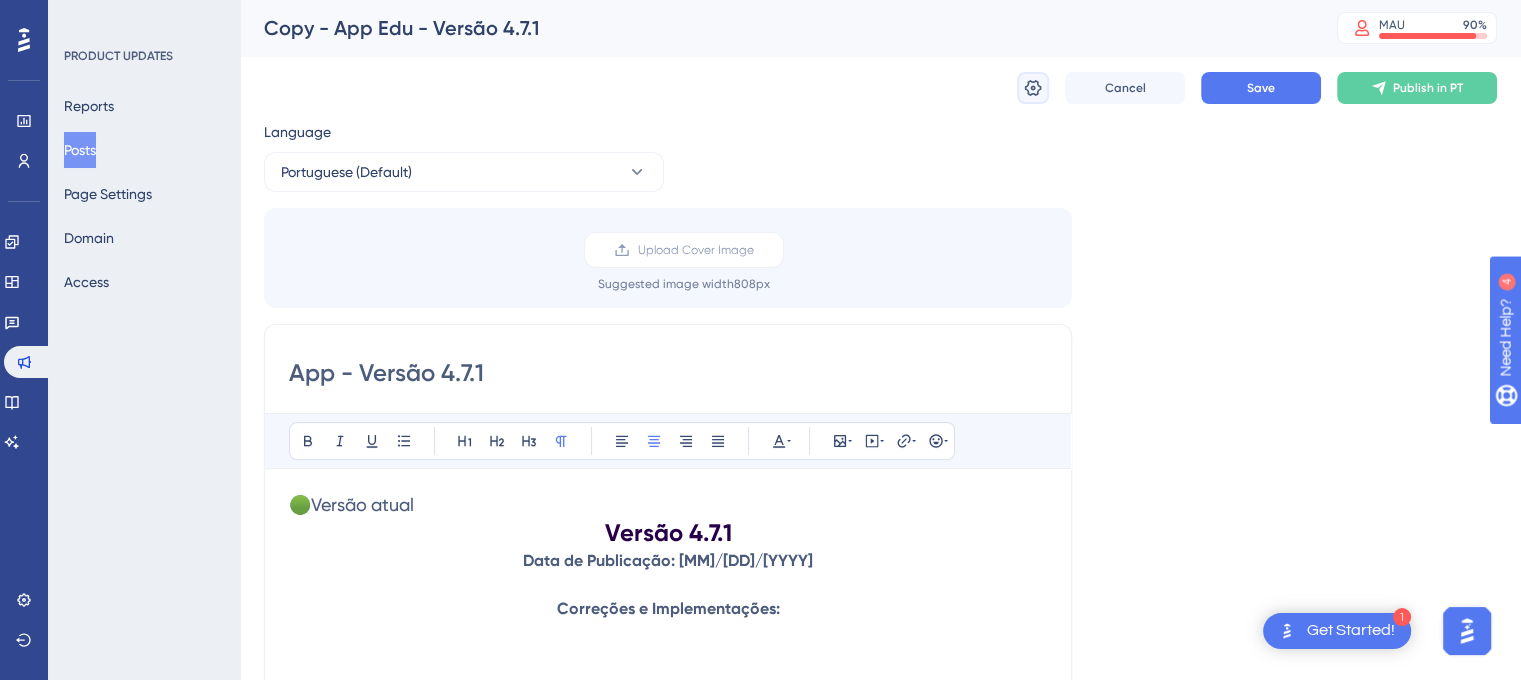 click at bounding box center (1033, 88) 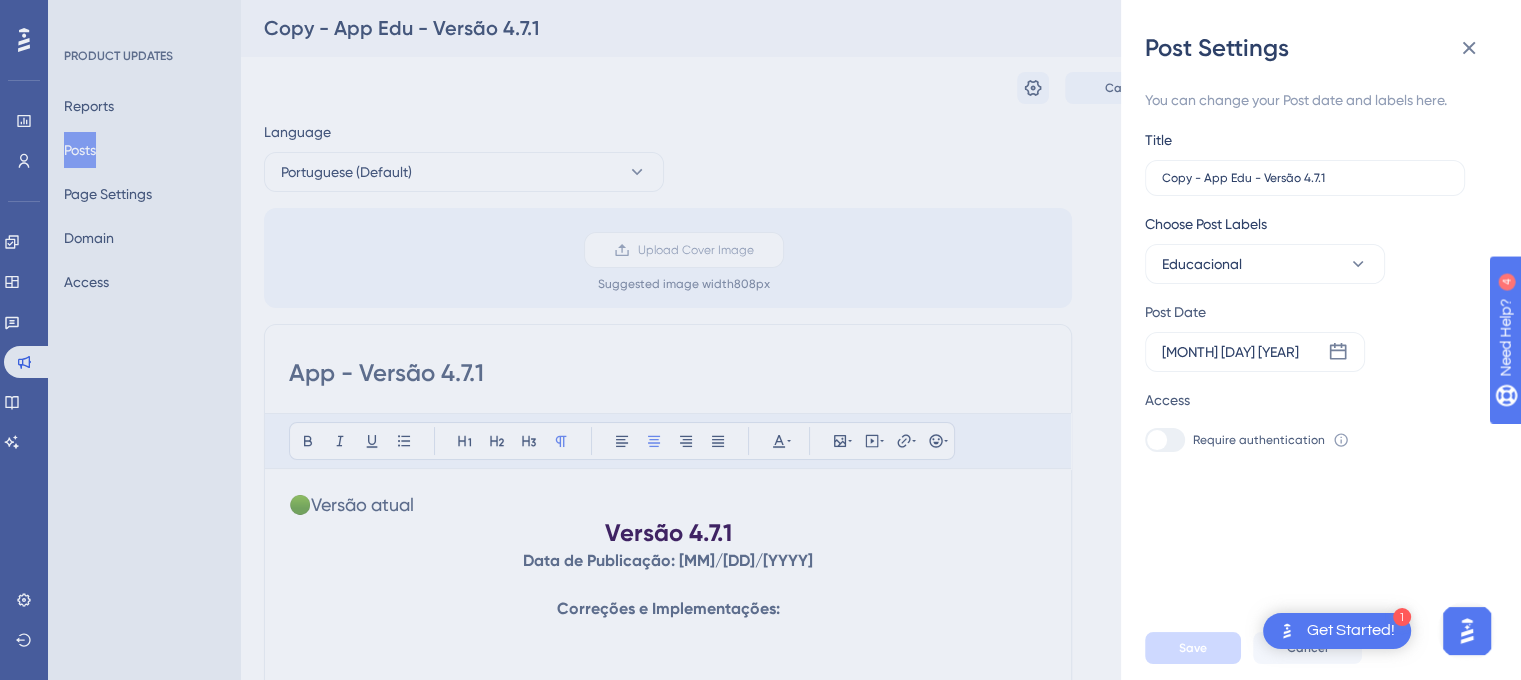 click on "Title Copy - App Edu - Versão 4.7.1" at bounding box center [1305, 162] 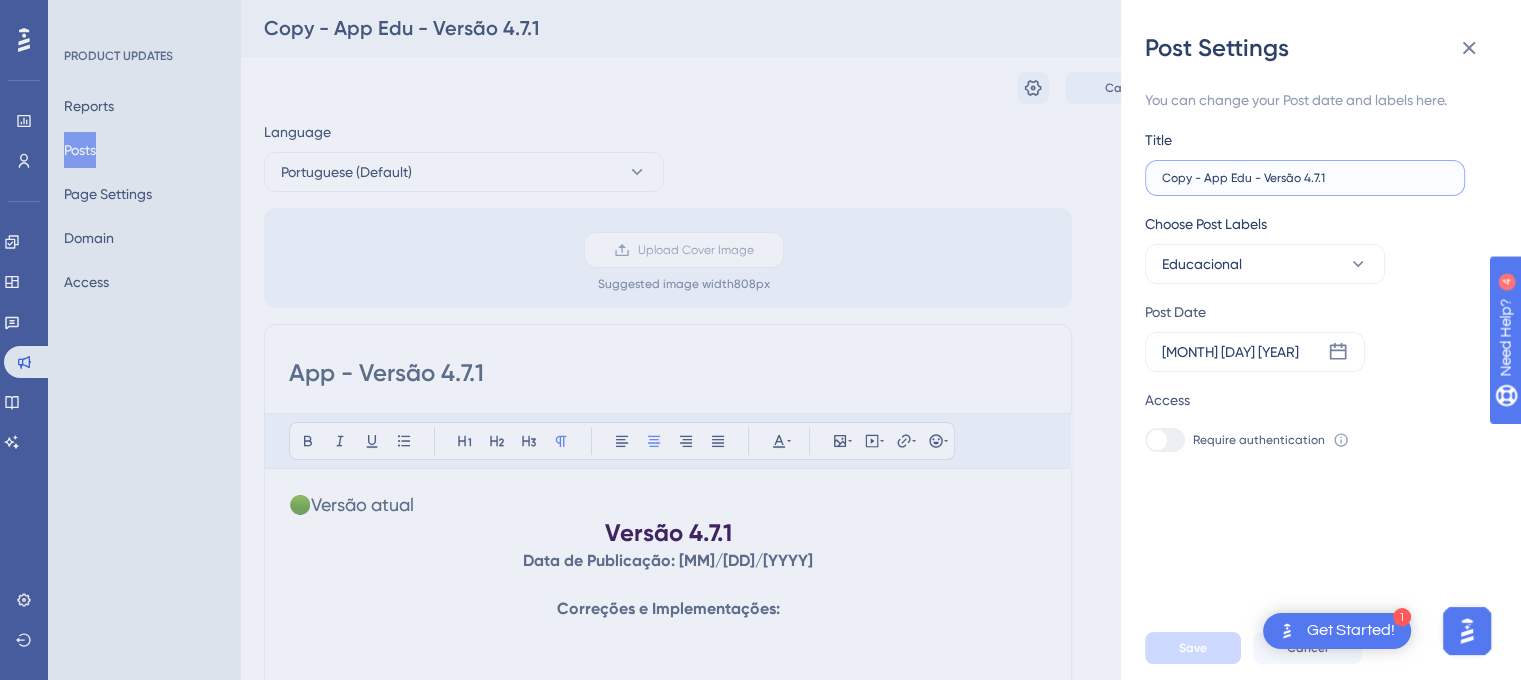 click on "Copy - App Edu - Versão 4.7.1" at bounding box center [1305, 178] 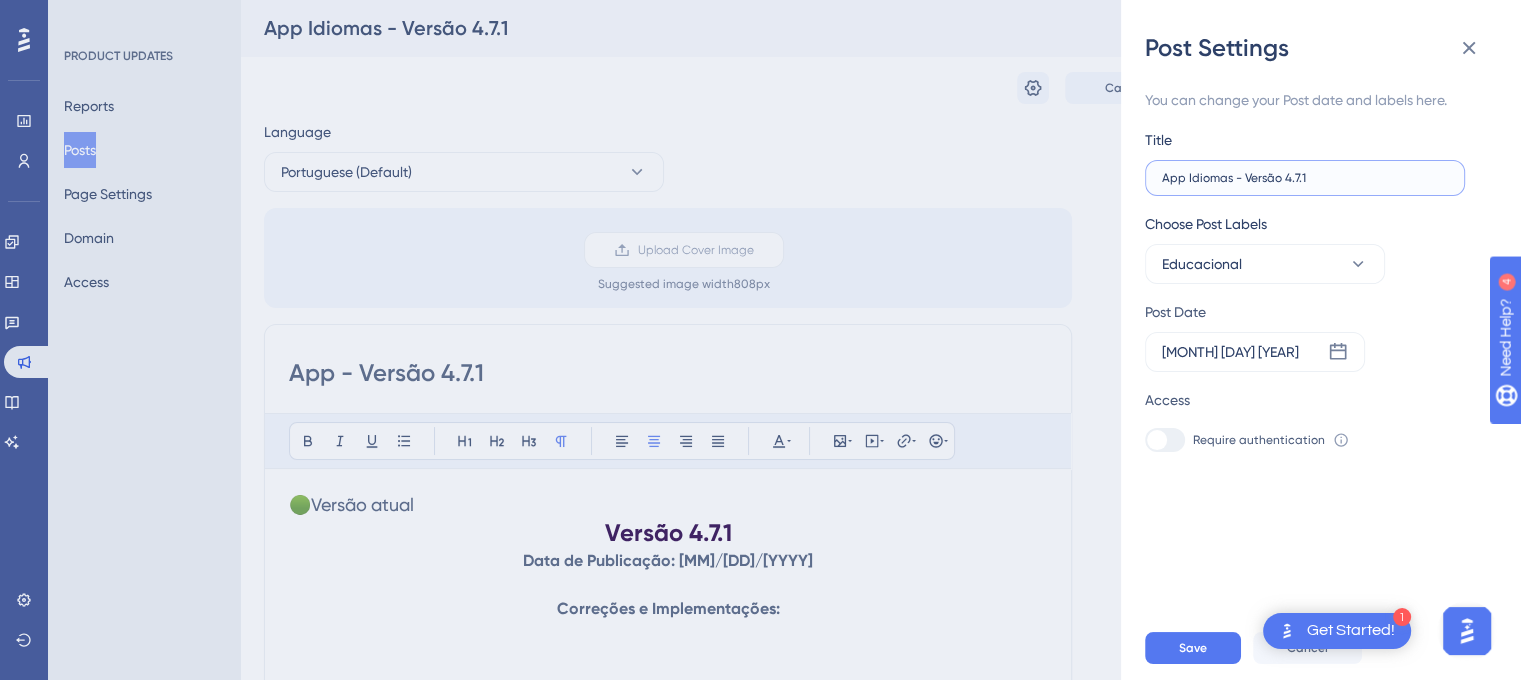 type on "App Idiomas - Versão 4.7.1" 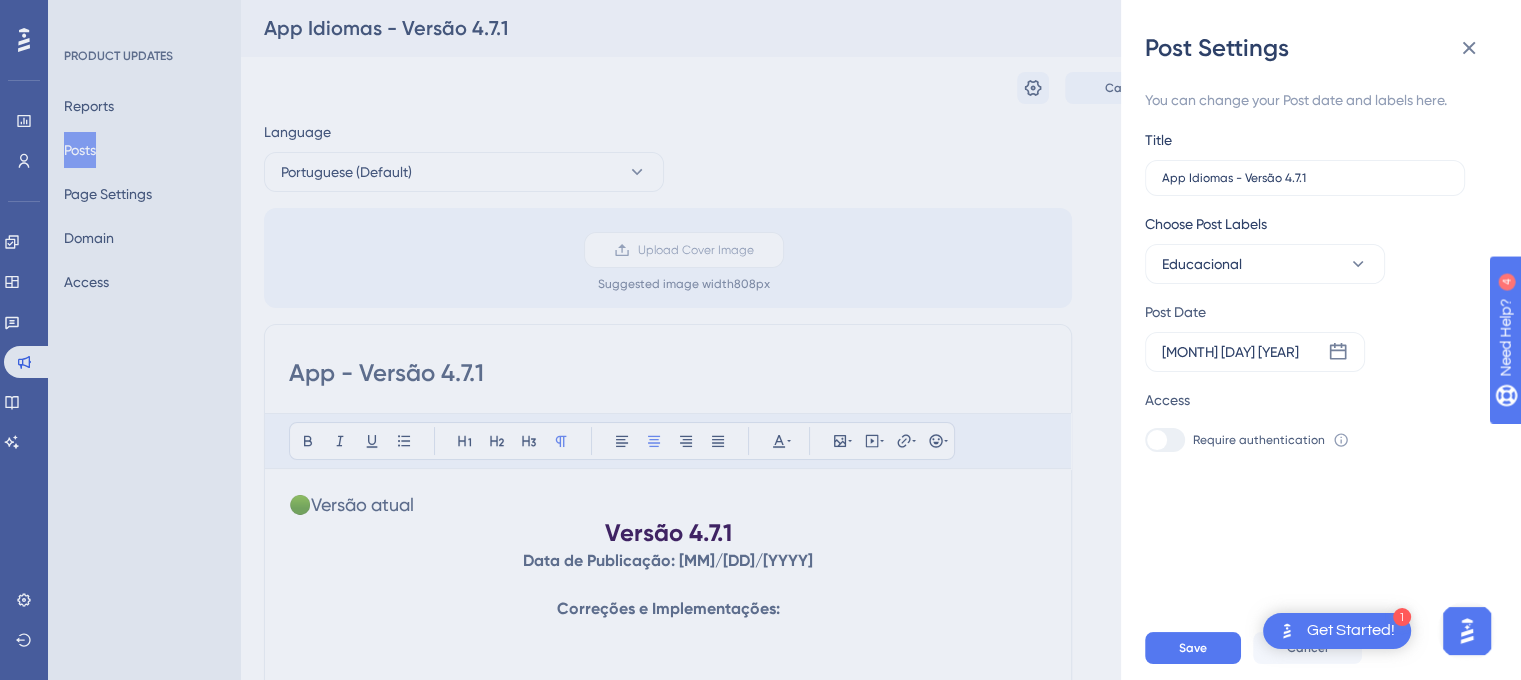 click on "Post Date" at bounding box center (1308, 312) 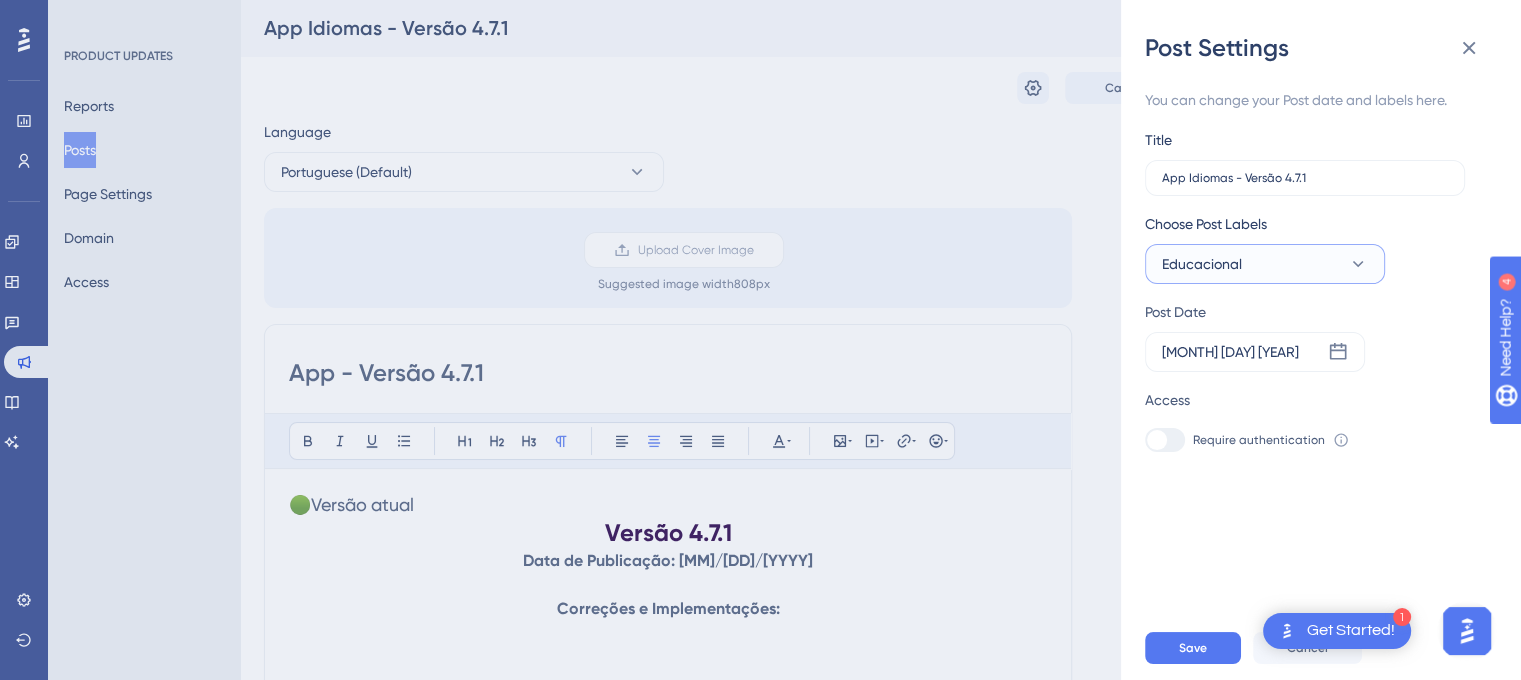 click on "Educacional" at bounding box center (1265, 264) 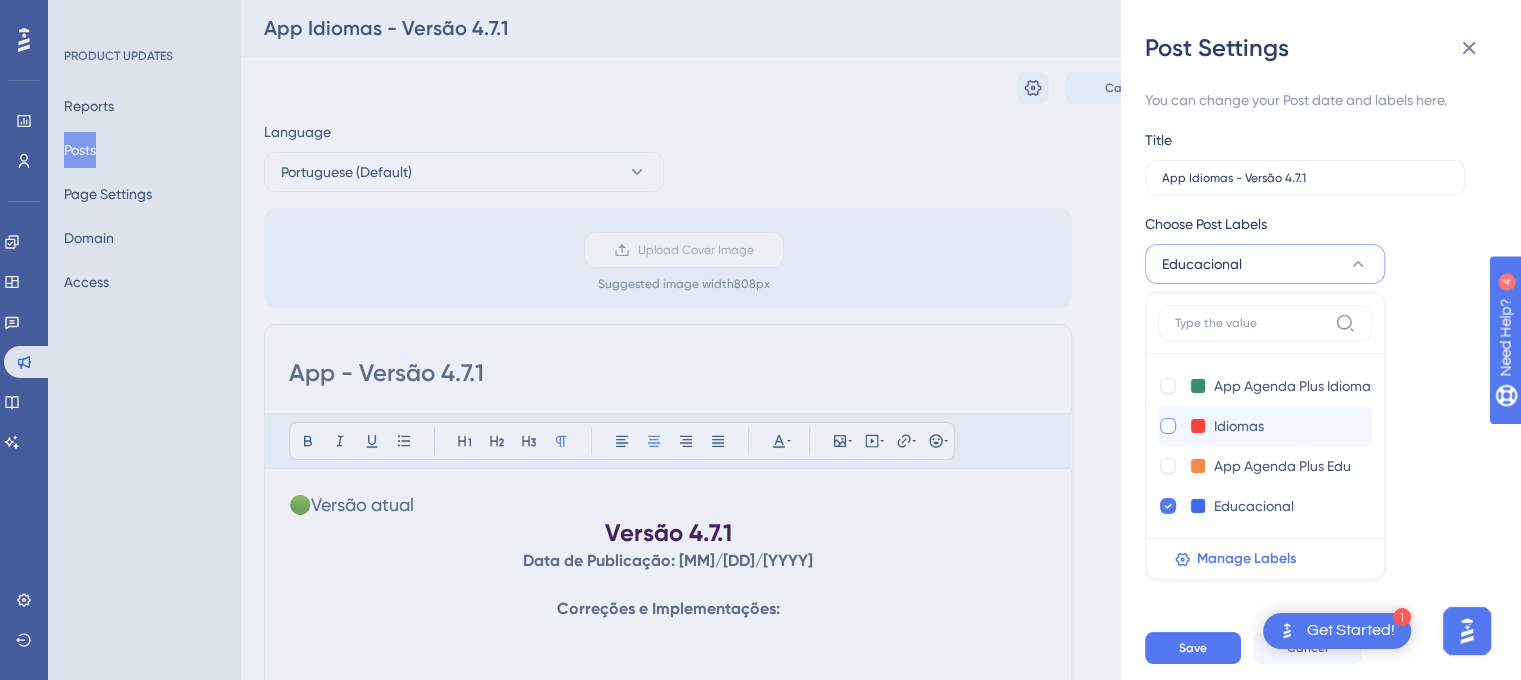 click at bounding box center [1168, 426] 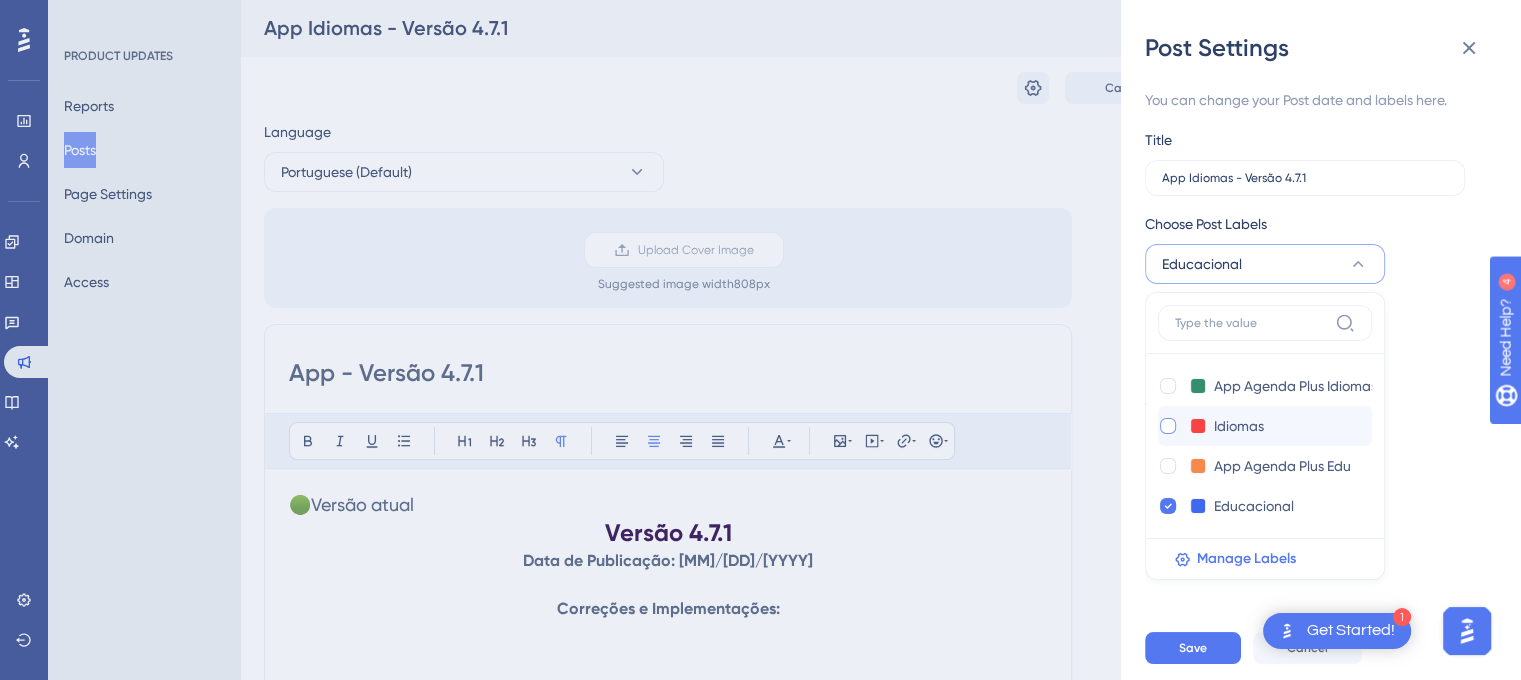 checkbox on "true" 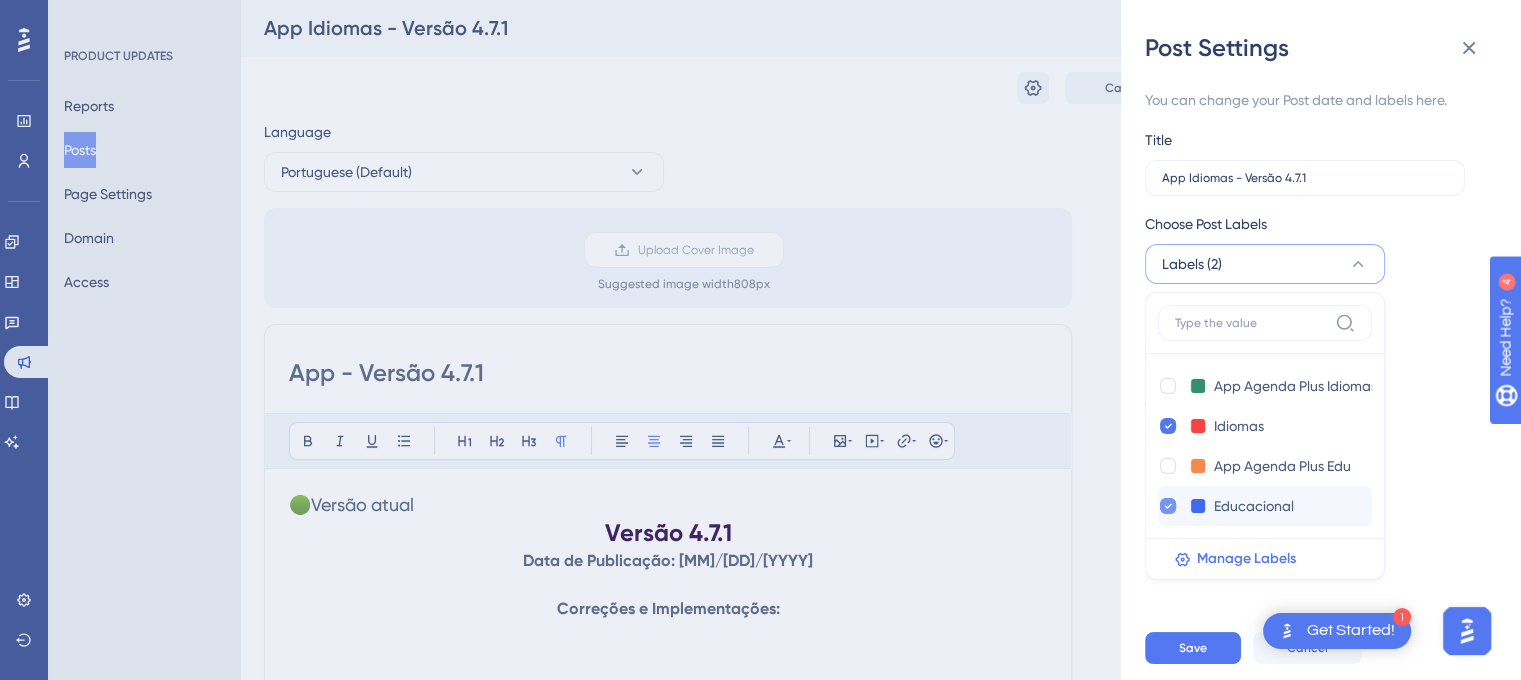 click 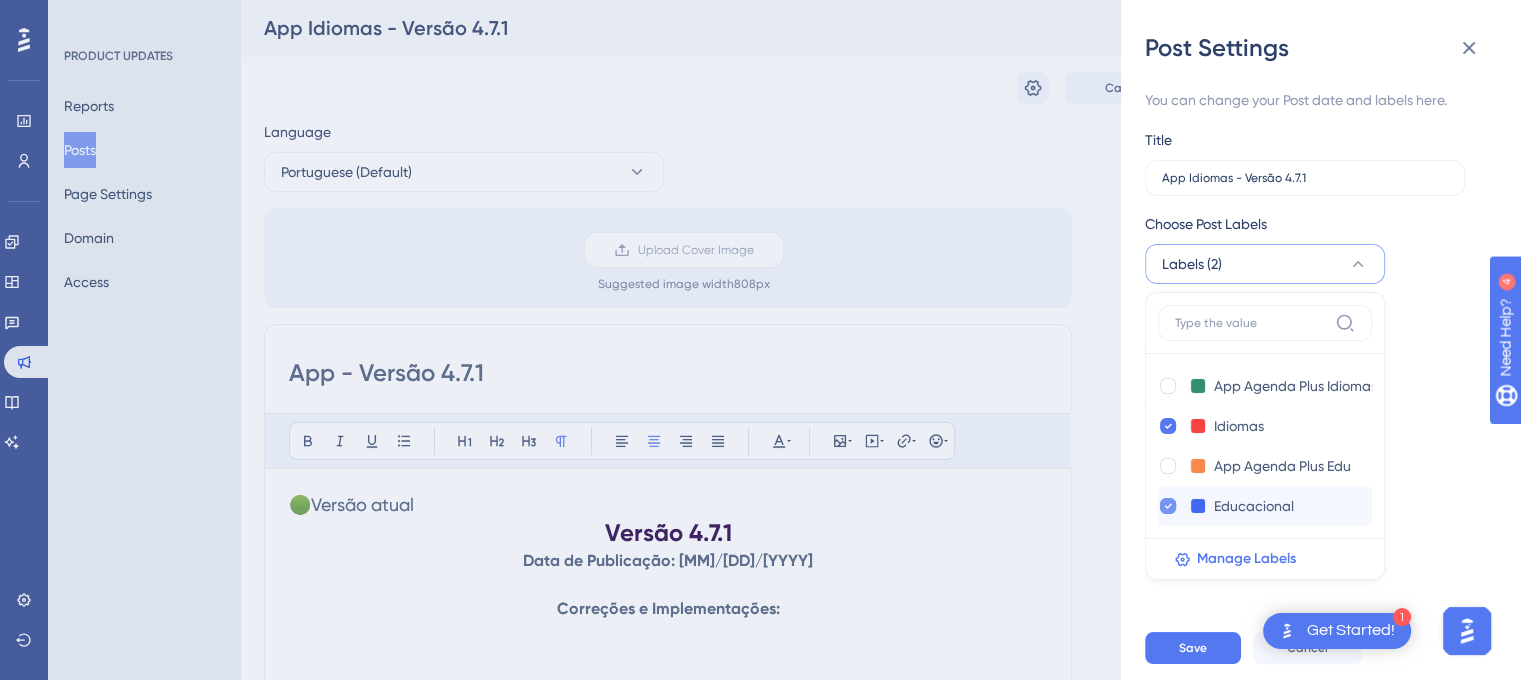 checkbox on "false" 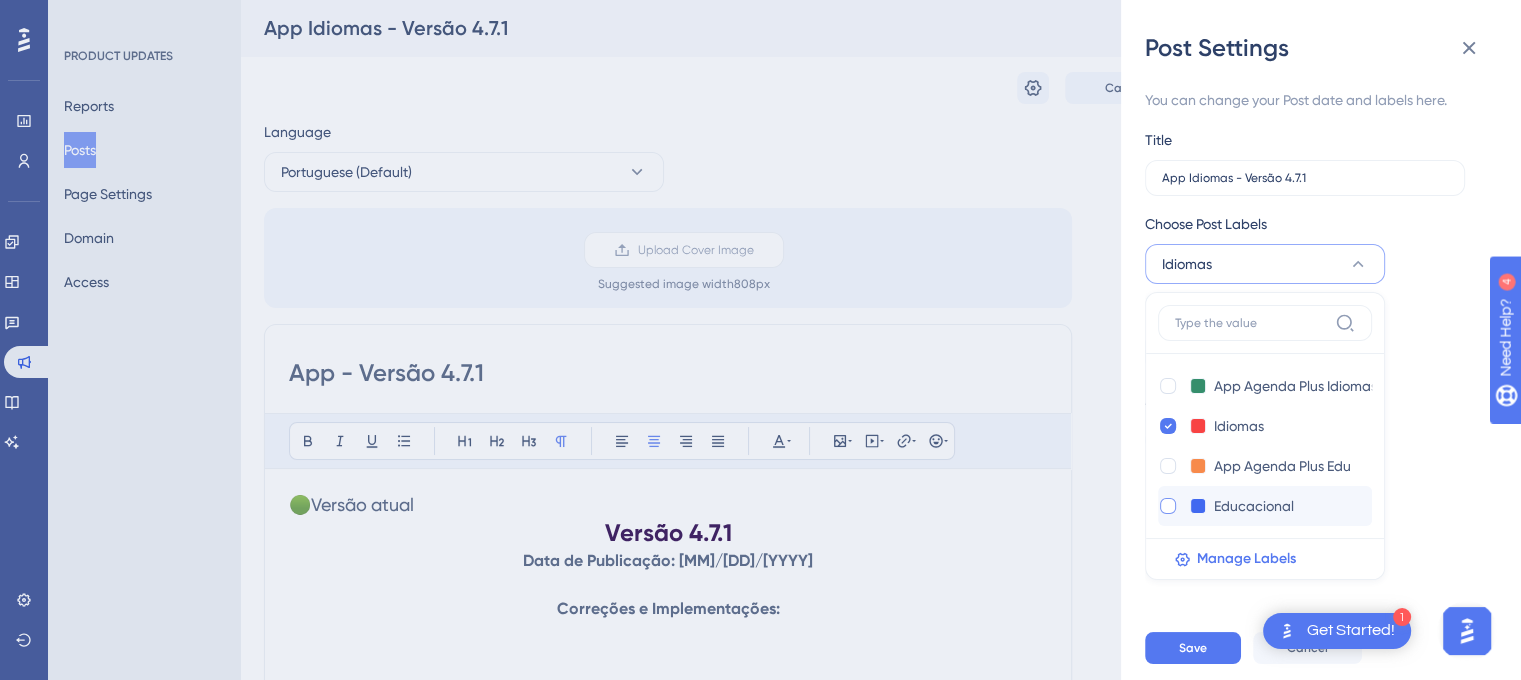 click on "You can change your Post date and labels here. Title App Idiomas - Versão 4.7.1 Choose Post Labels Idiomas App Agenda Plus Idiomas App Agenda Plus Idiomas Idiomas Idiomas App Agenda Plus Edu App Agenda Plus Edu Educacional Educacional Manage Labels Post Date [DATE] Access Require authentication To change this setting you should manage your access preferences  under the Access tab. Learn more" at bounding box center (1329, 340) 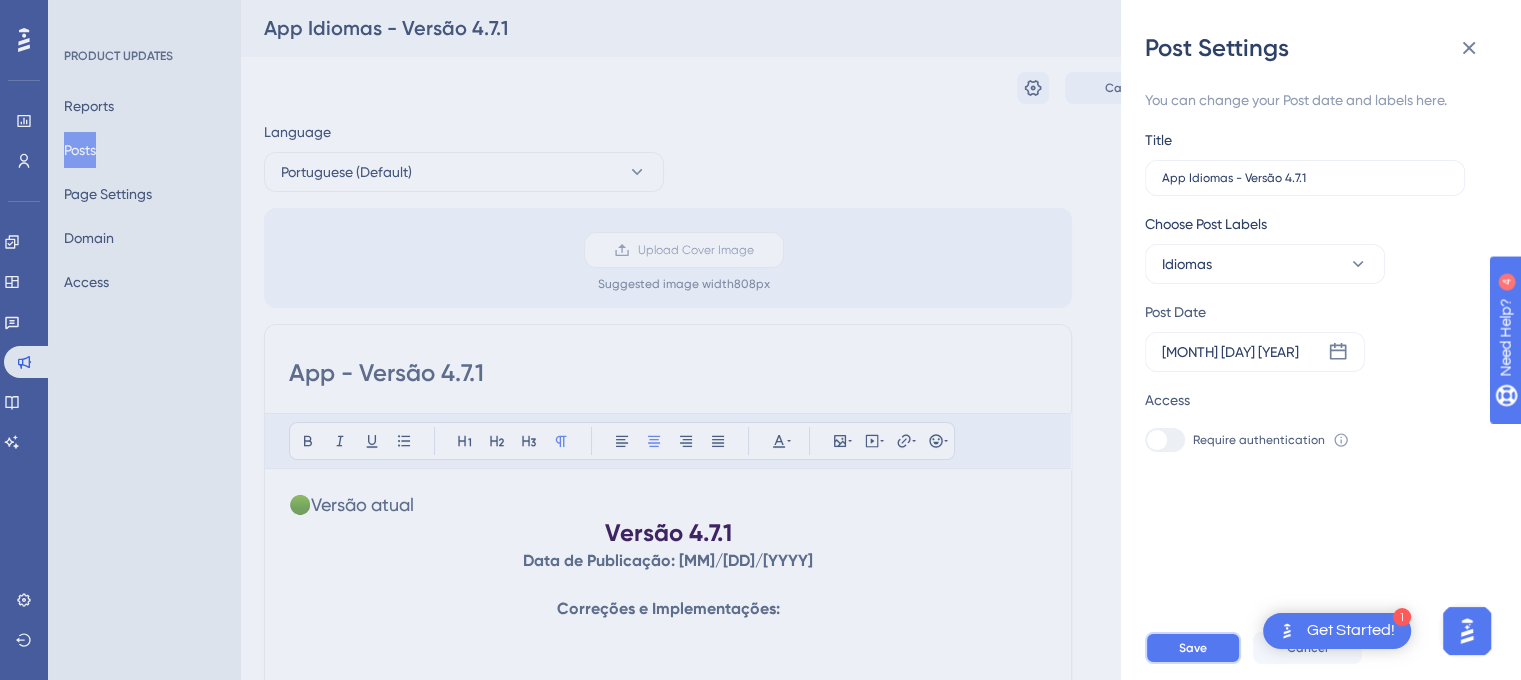 click on "Save" at bounding box center (1193, 648) 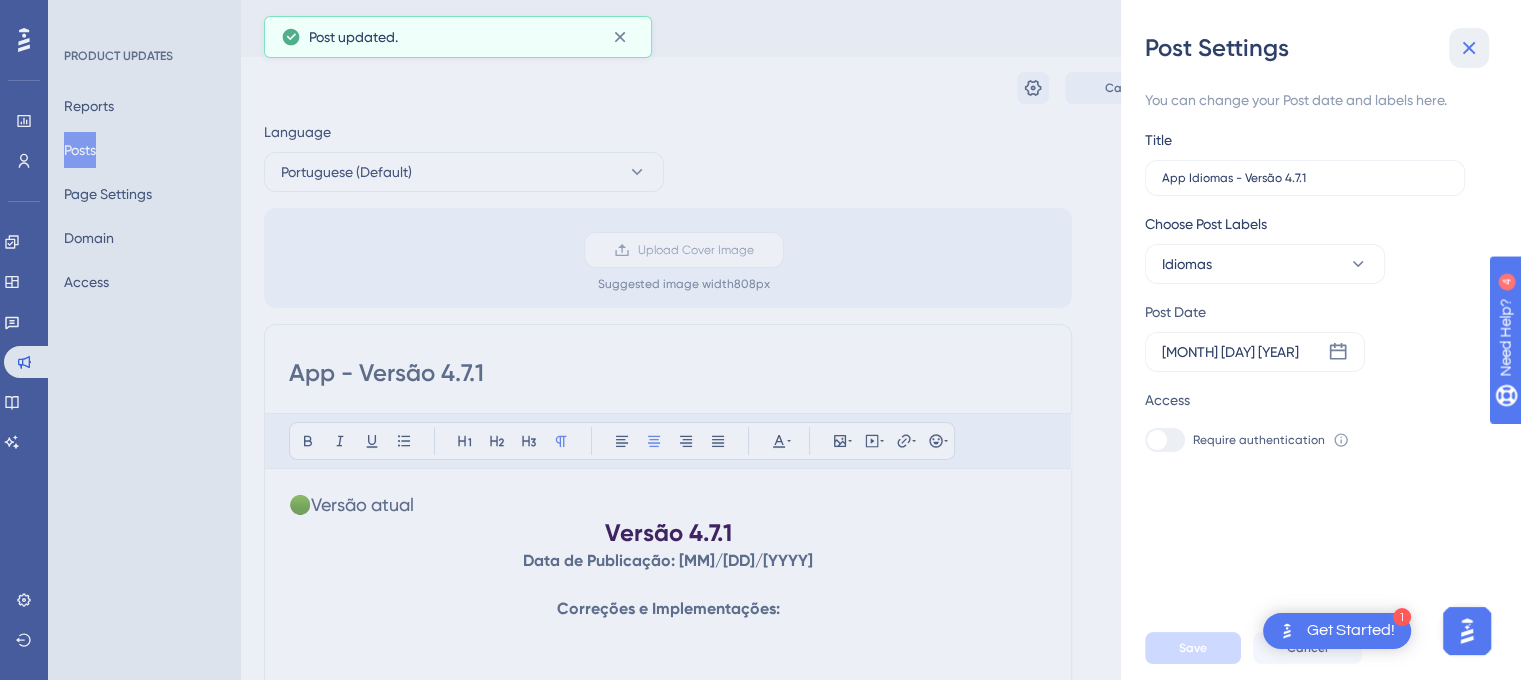 click 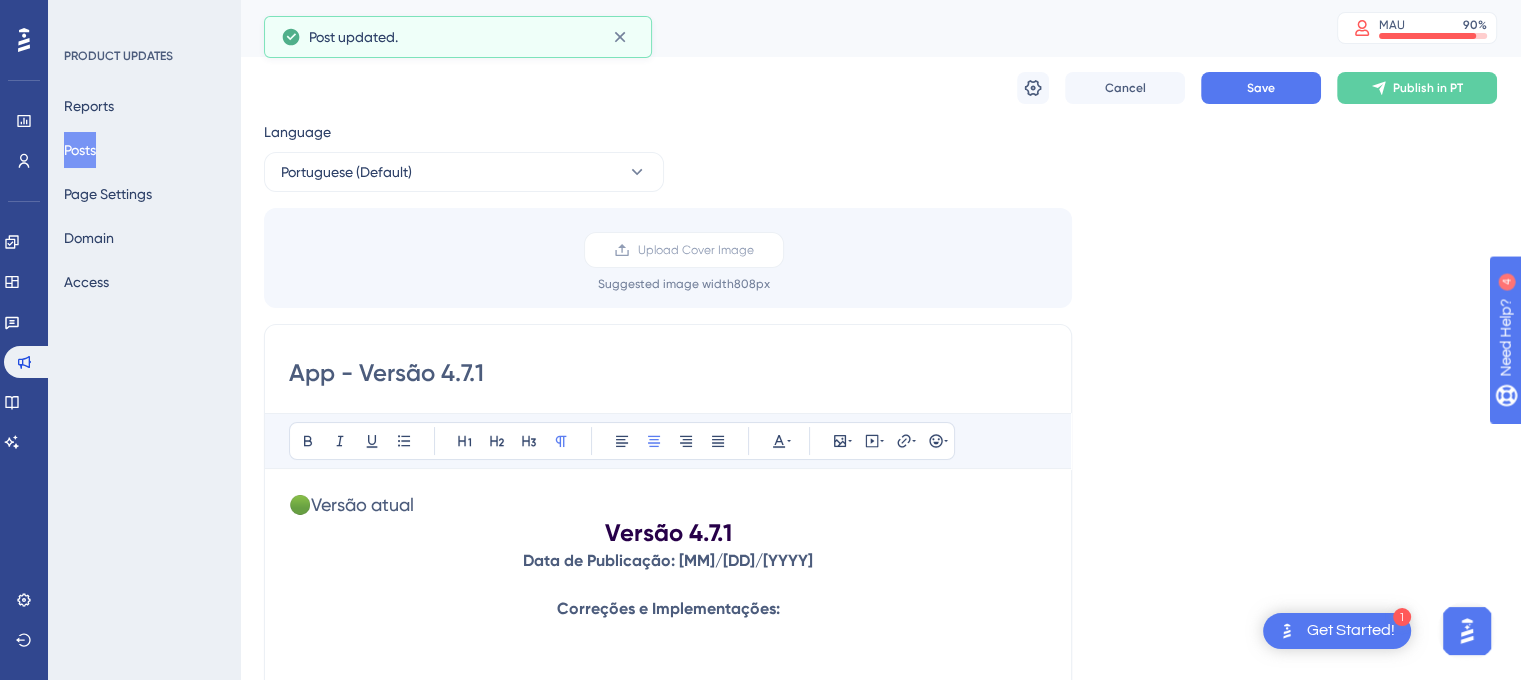 click on "Cancel Save Publish in PT" at bounding box center [880, 88] 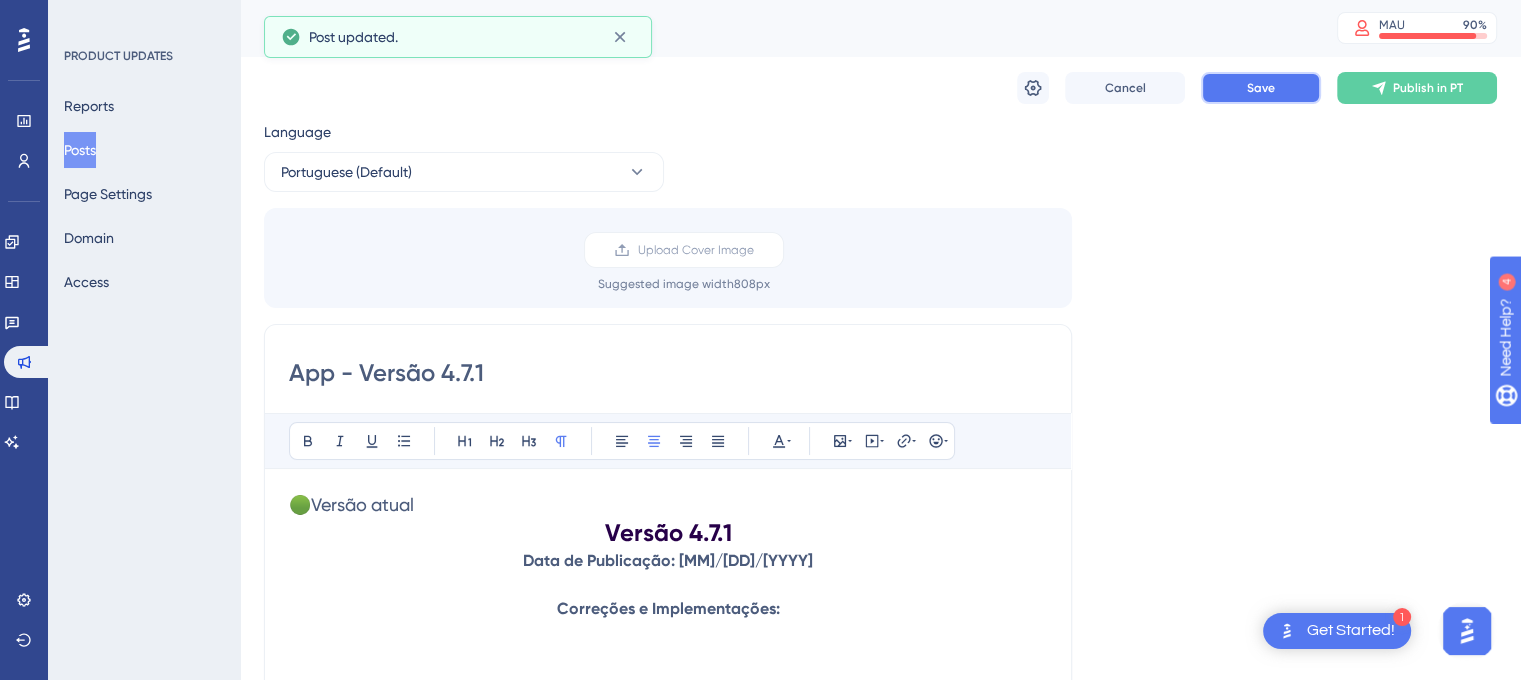 click on "Save" at bounding box center (1261, 88) 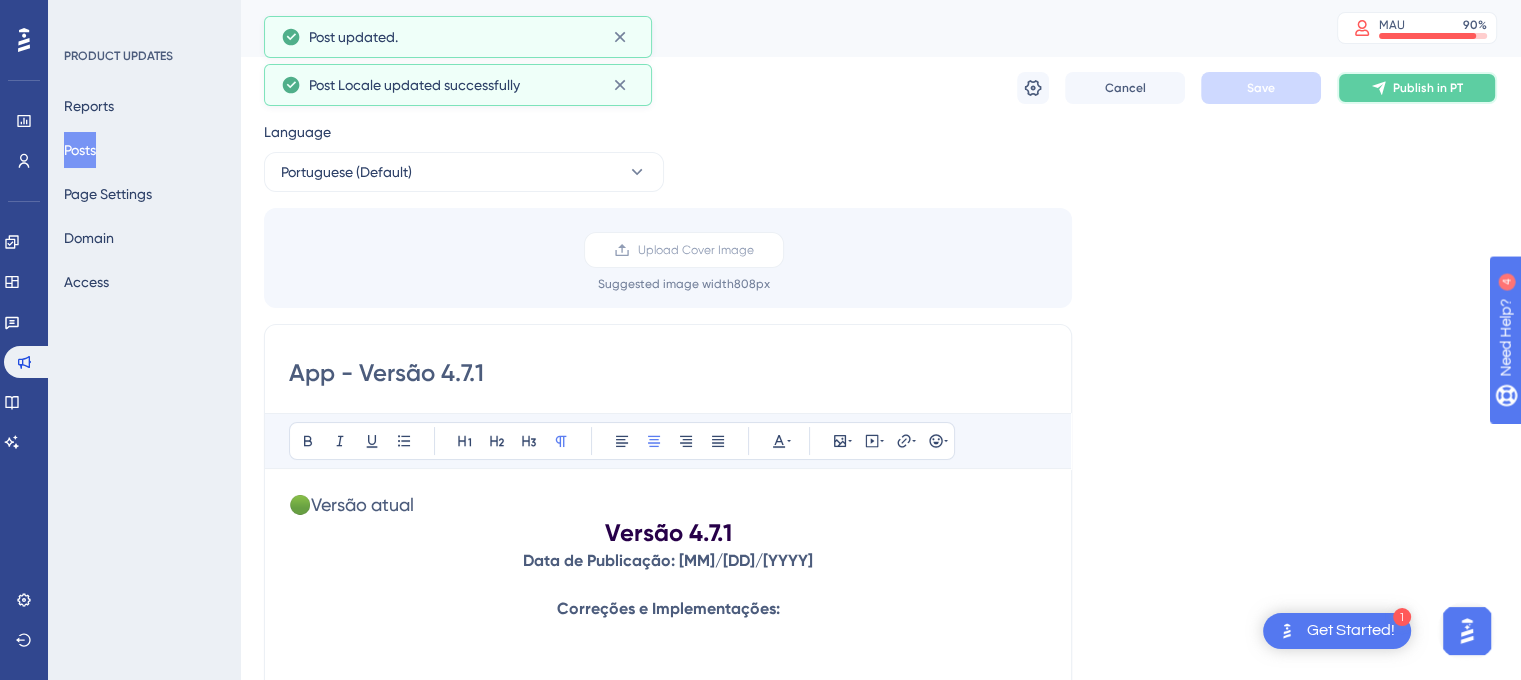 click on "Publish in PT" at bounding box center (1417, 88) 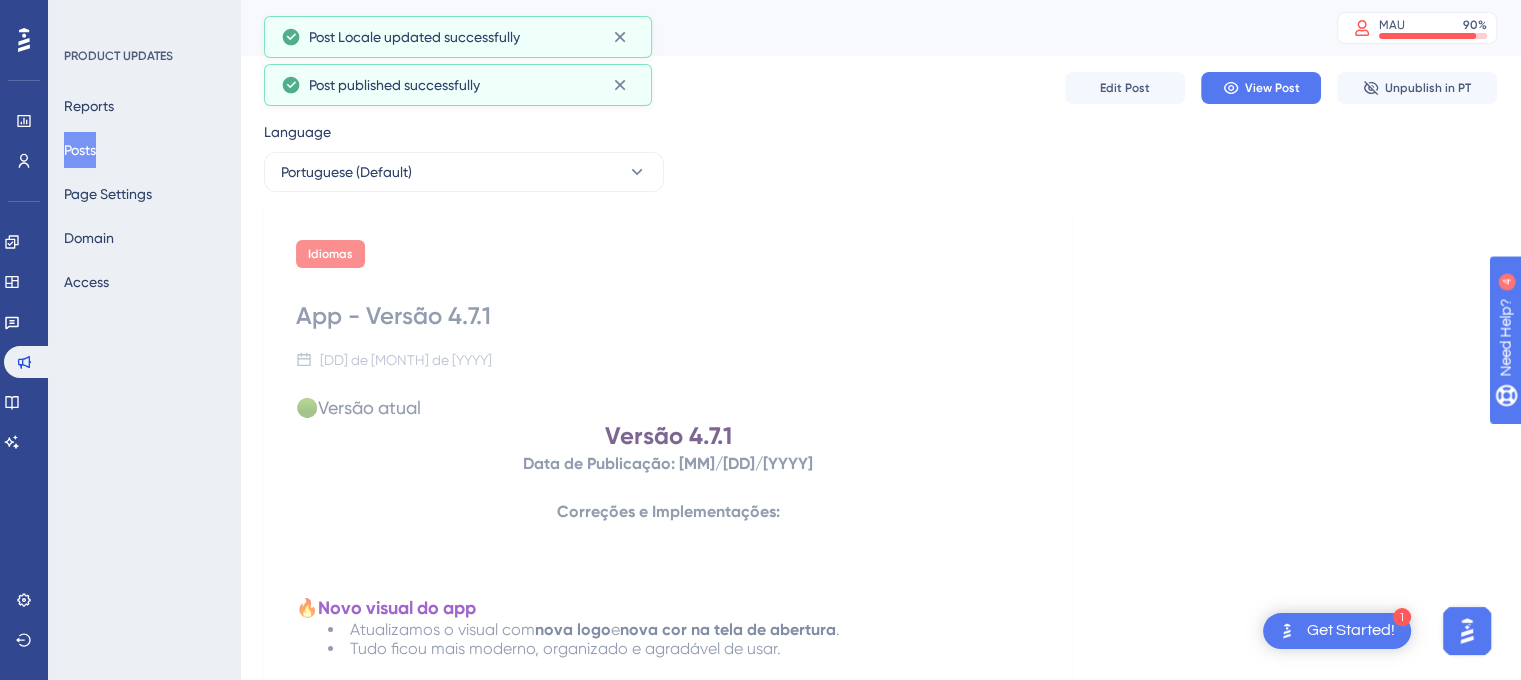 click on "Posts" at bounding box center (80, 150) 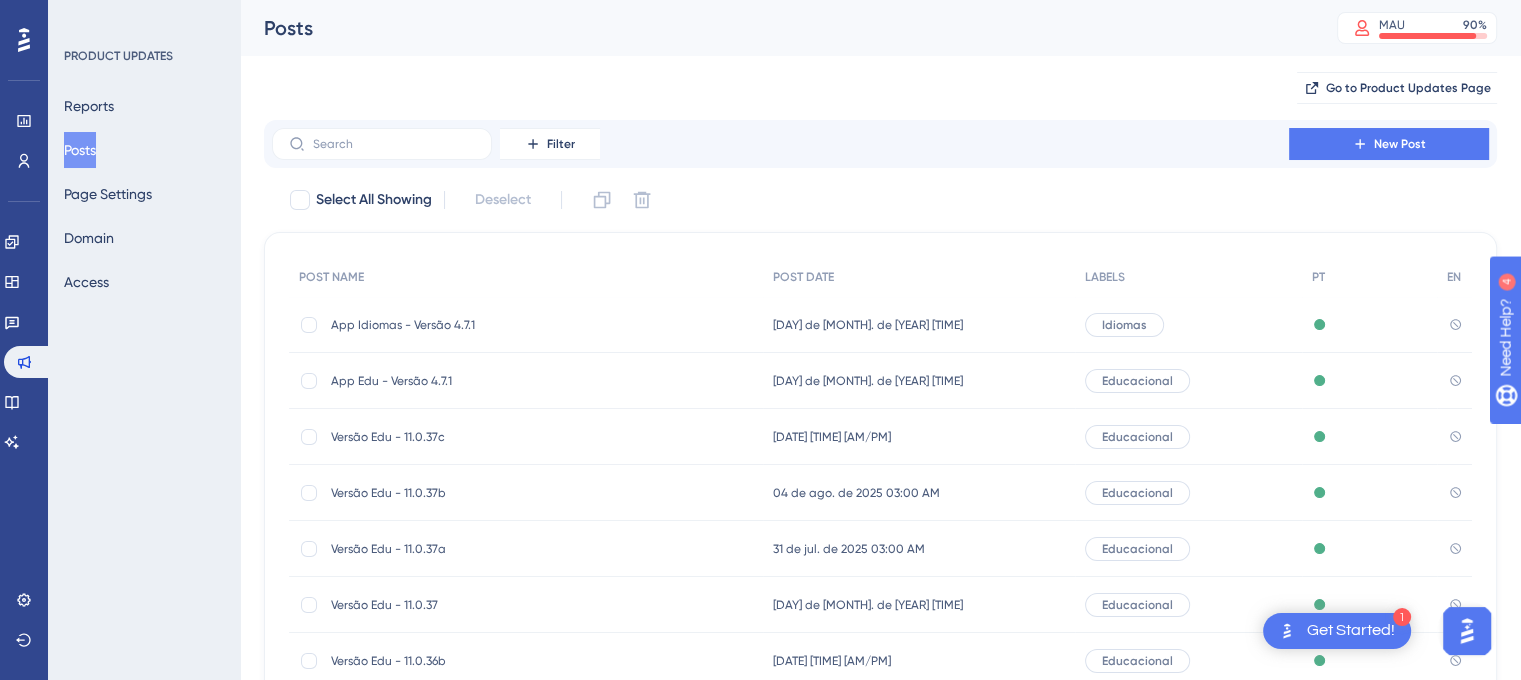 click on "Educacional" at bounding box center [1137, 381] 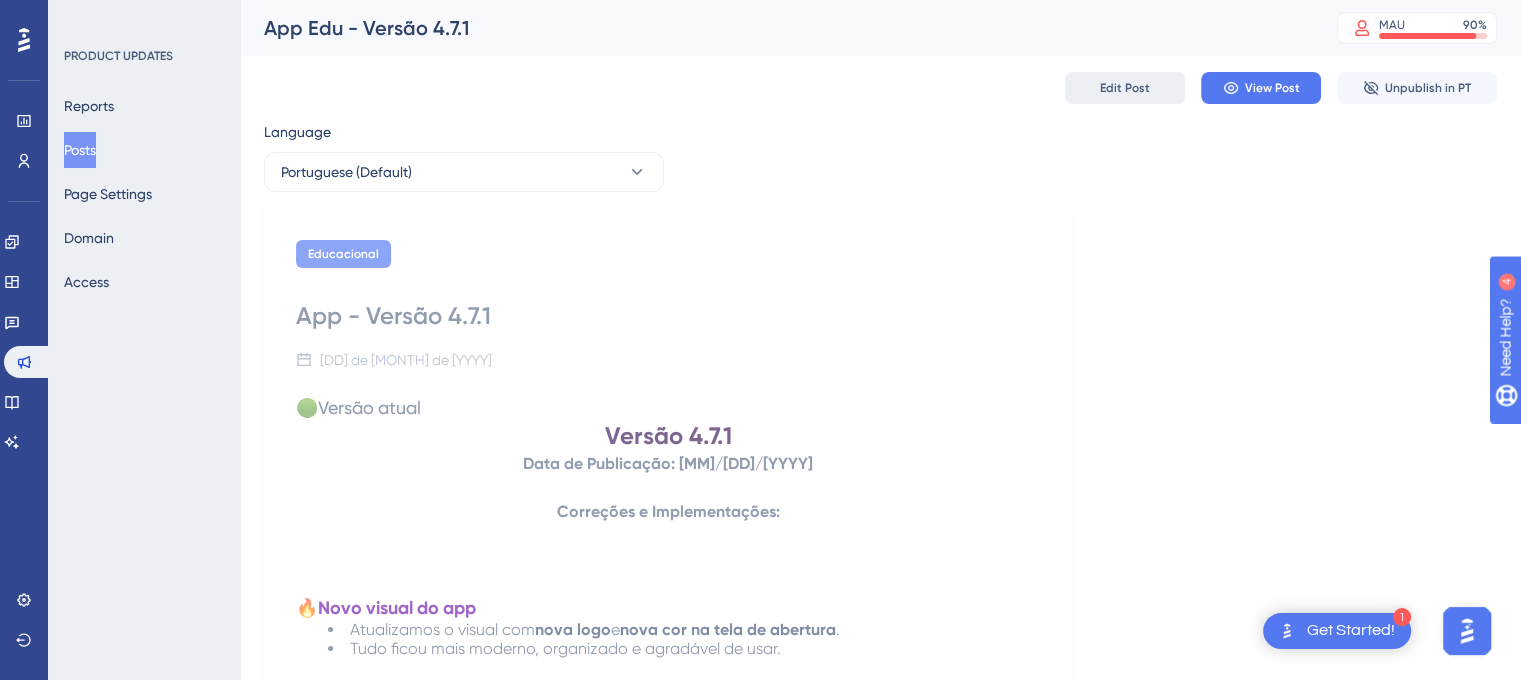 click on "Edit Post" at bounding box center (1125, 88) 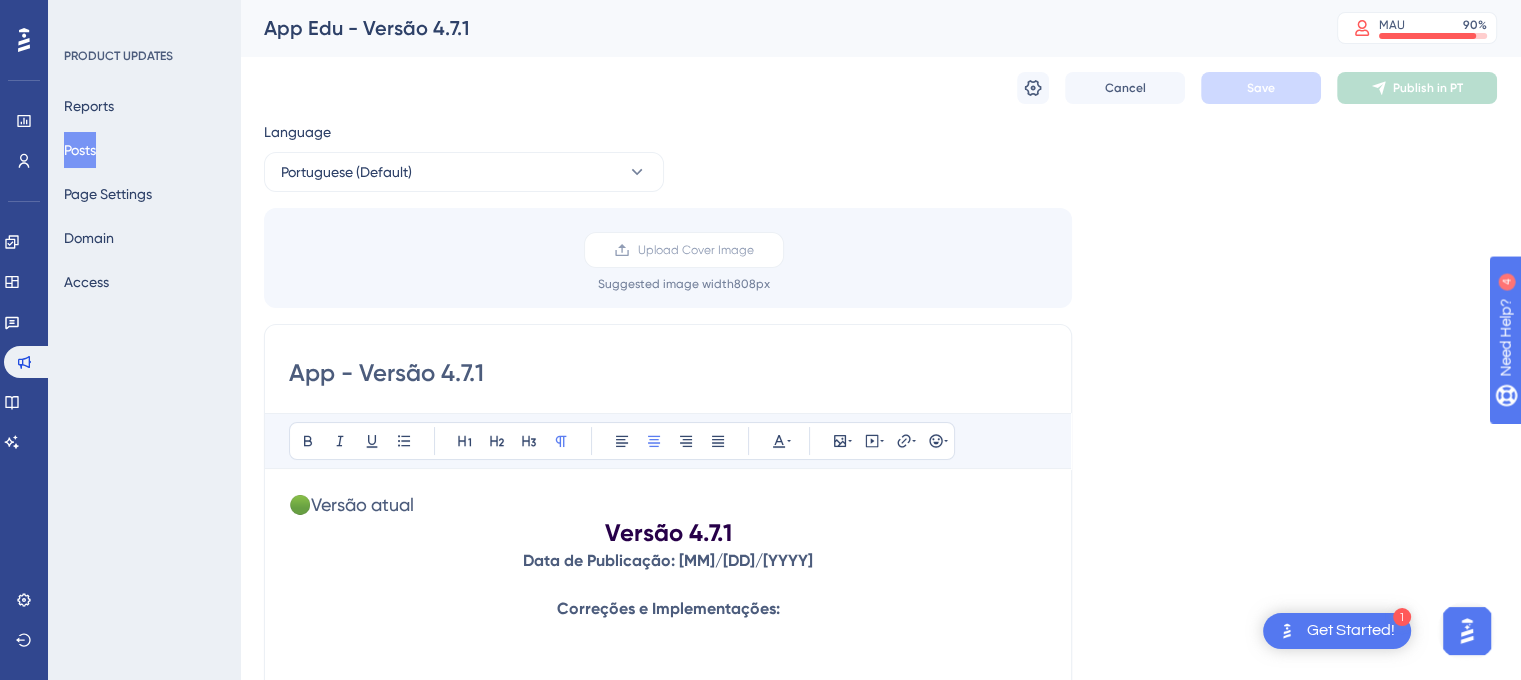 scroll, scrollTop: 1394, scrollLeft: 0, axis: vertical 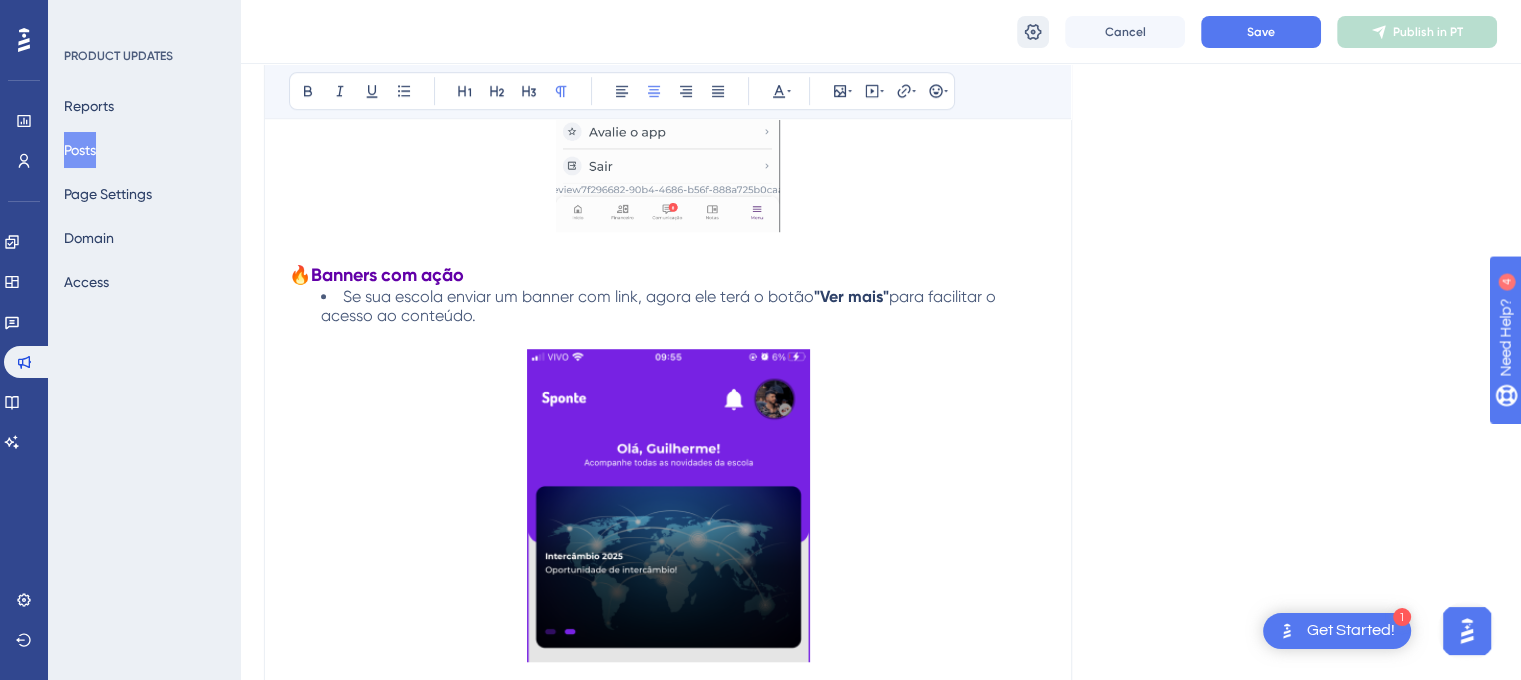 click 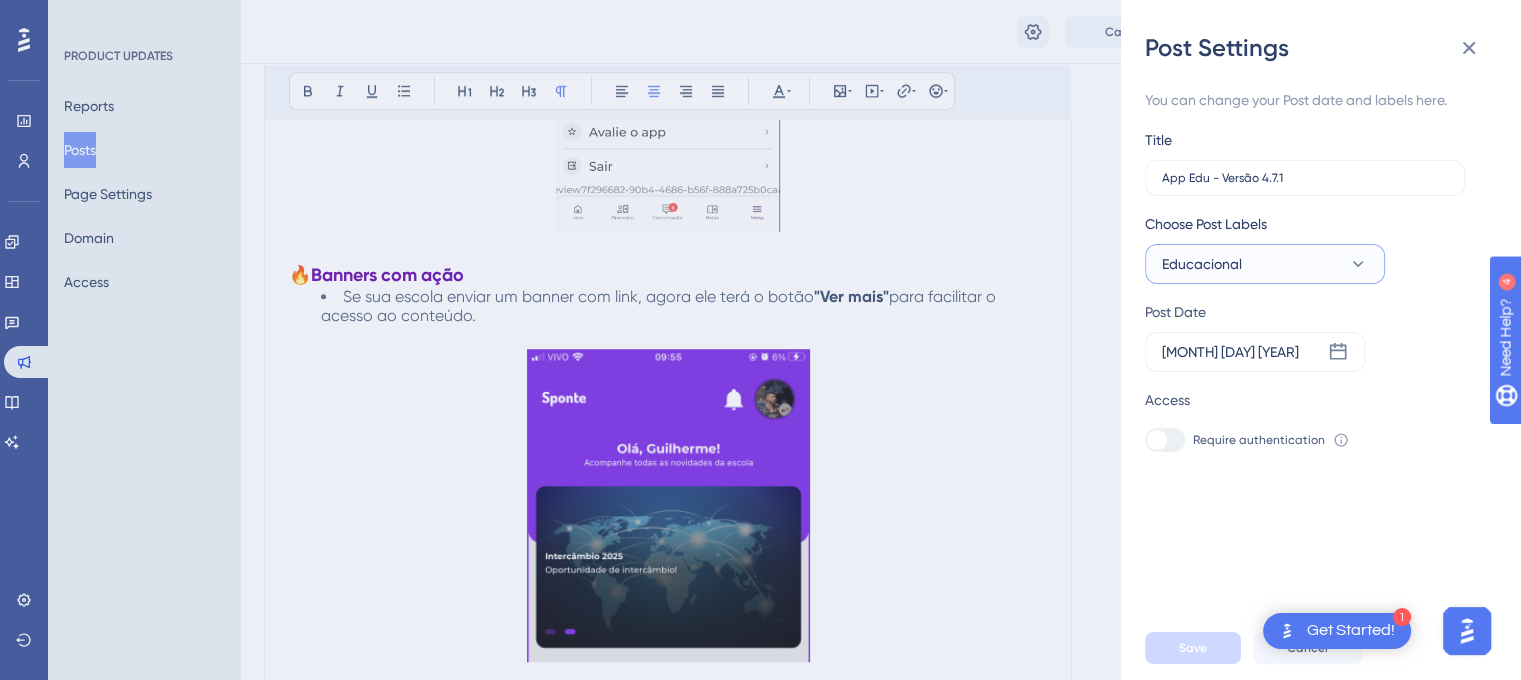 click on "Educacional" at bounding box center [1265, 264] 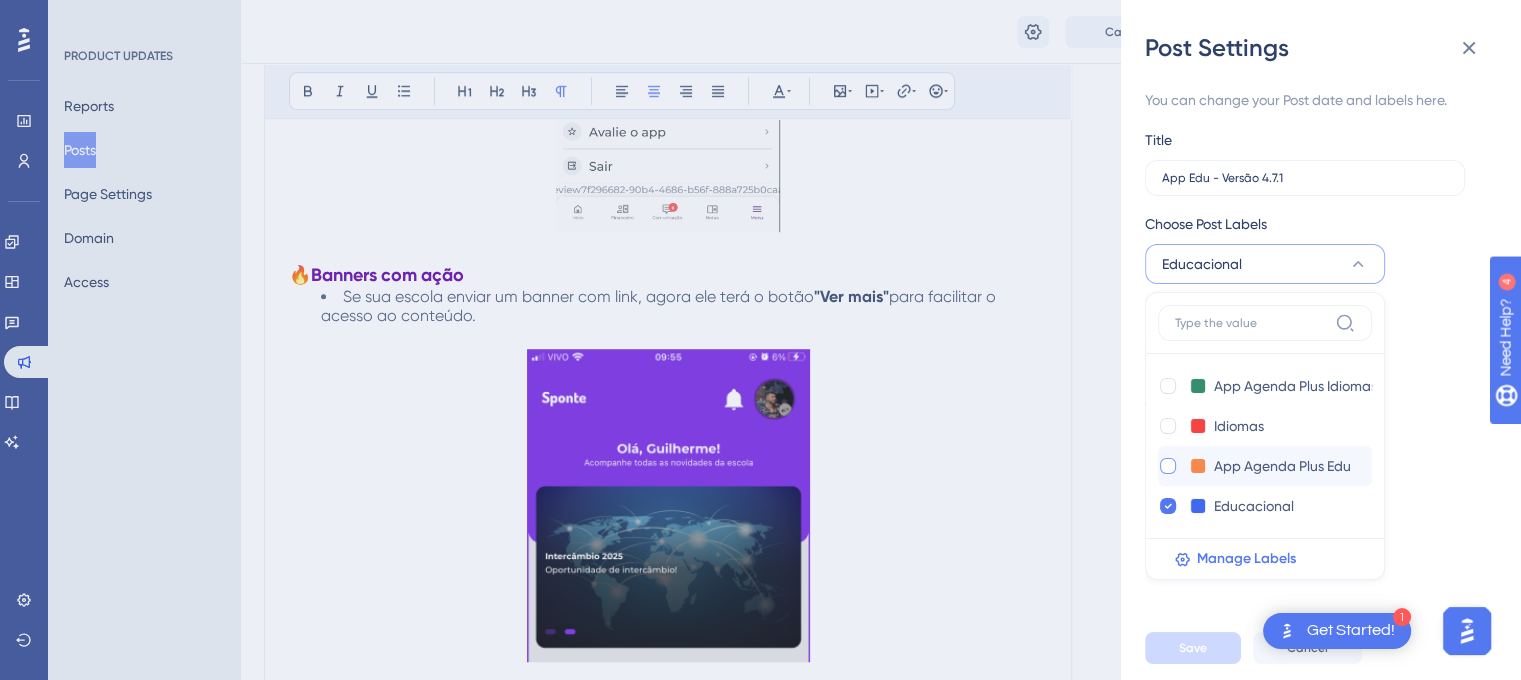 click at bounding box center [1168, 466] 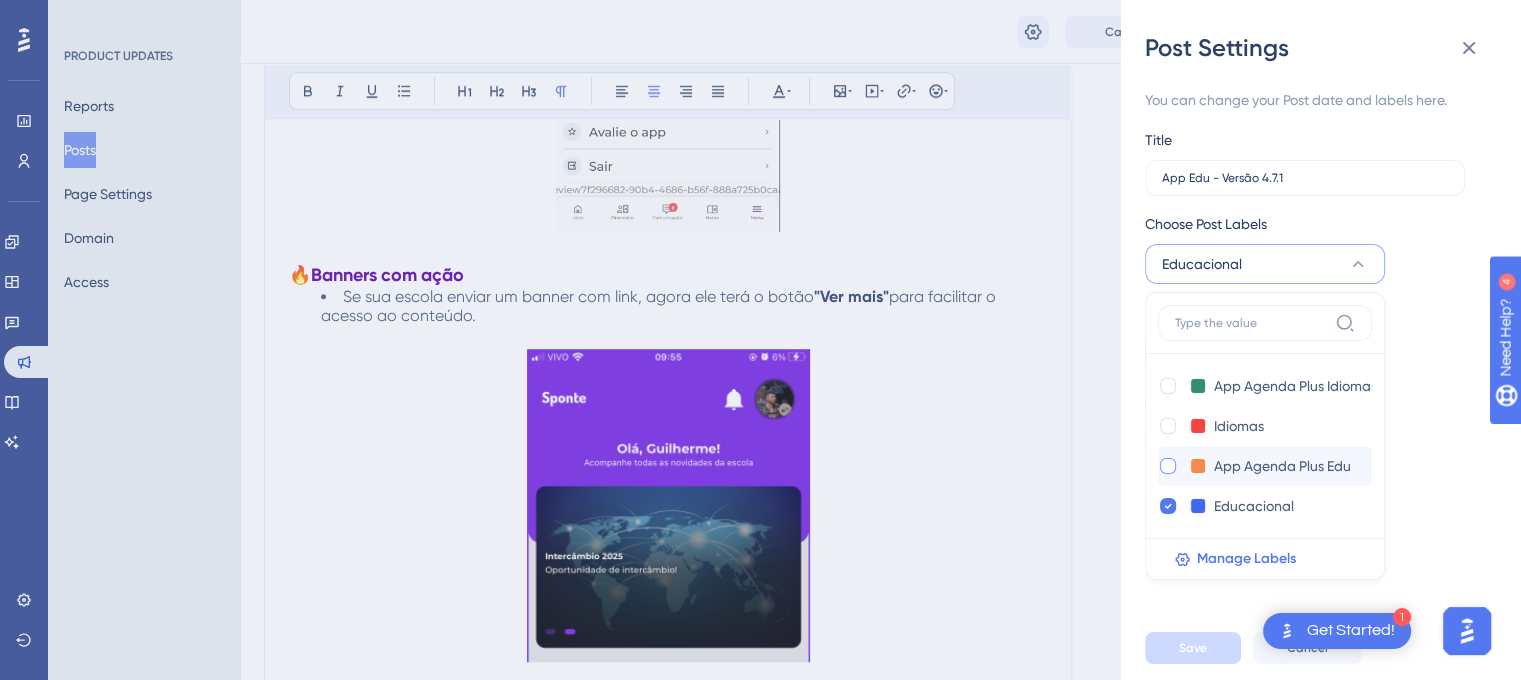 checkbox on "true" 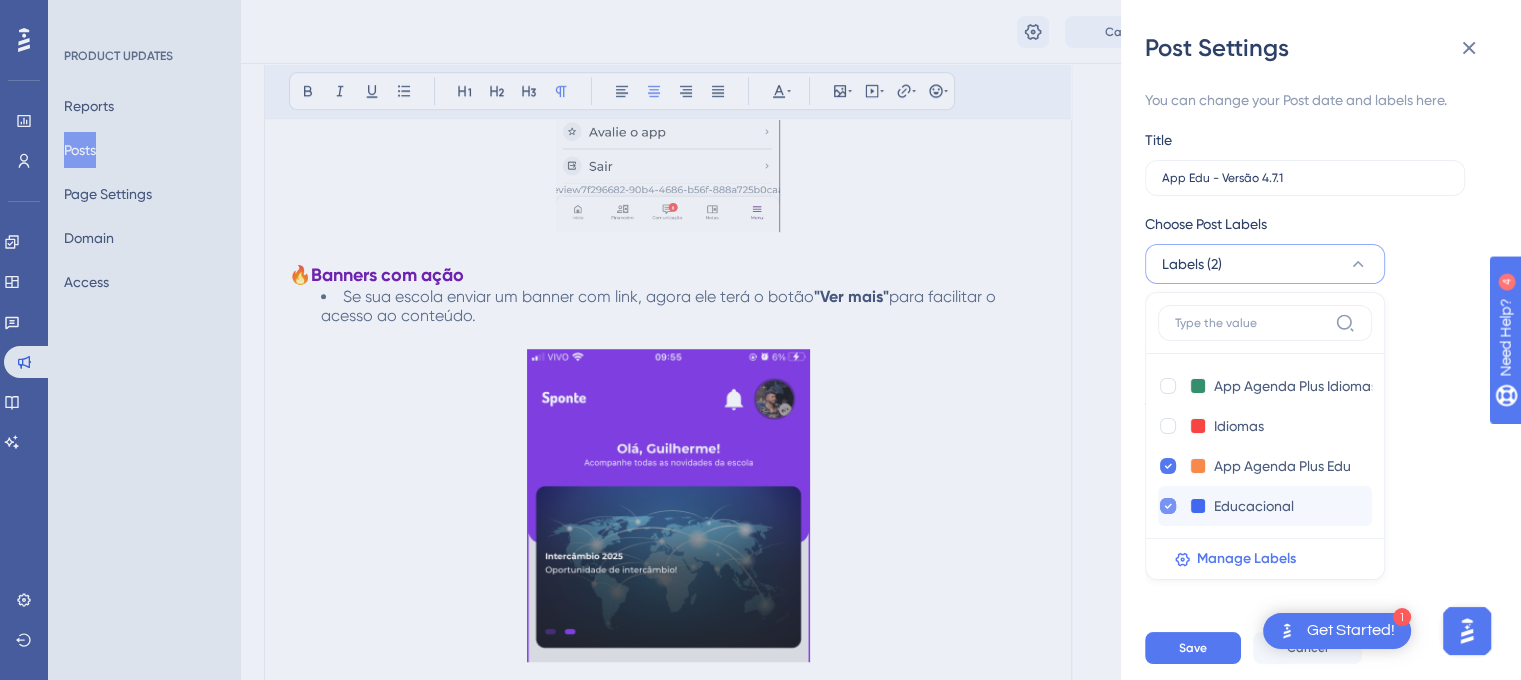 click 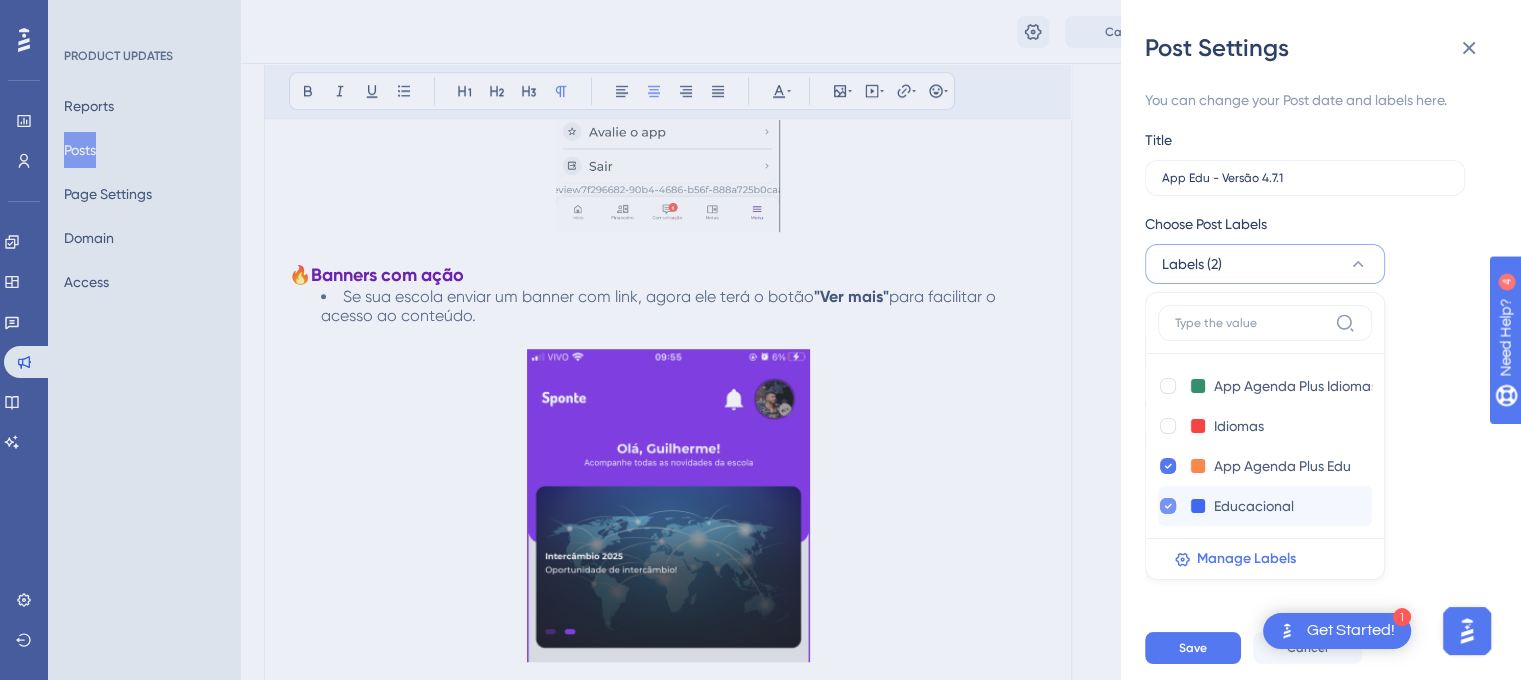 checkbox on "false" 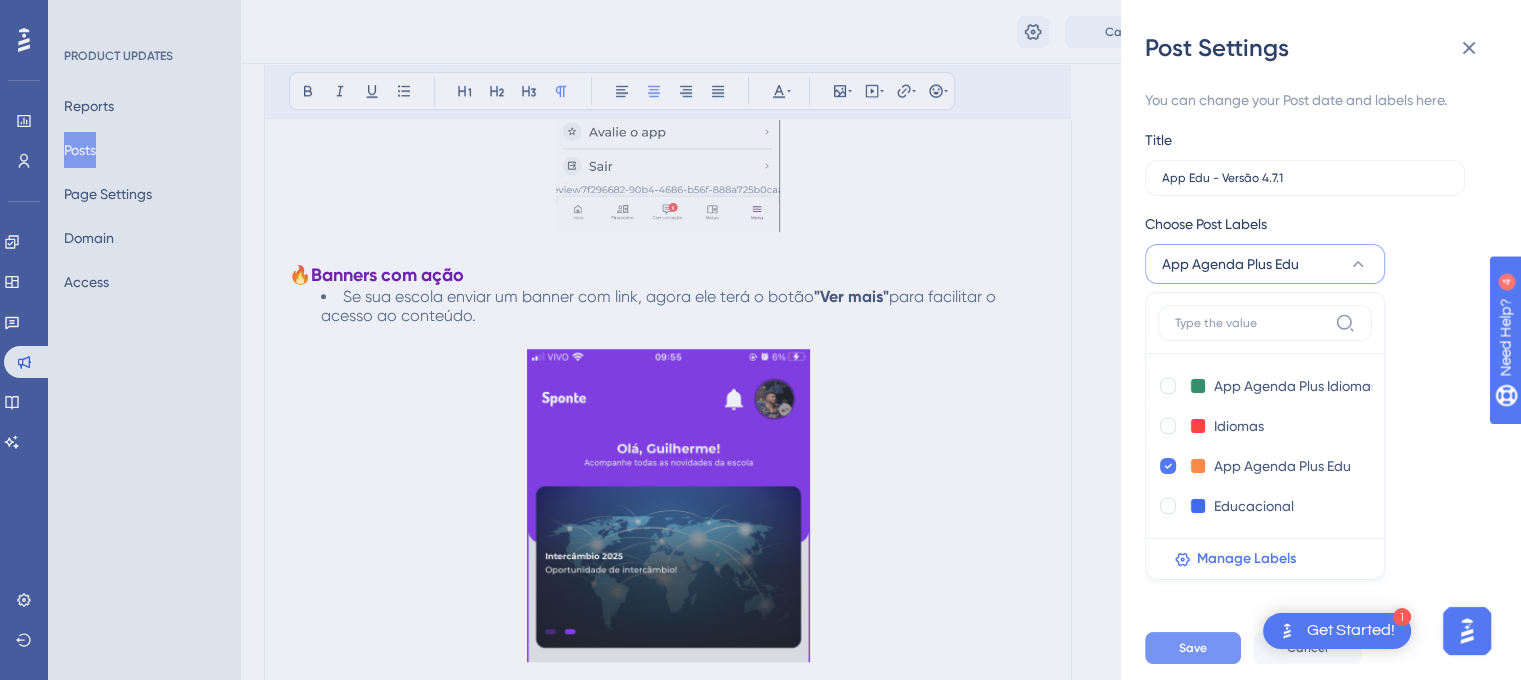 click on "Save" at bounding box center (1193, 648) 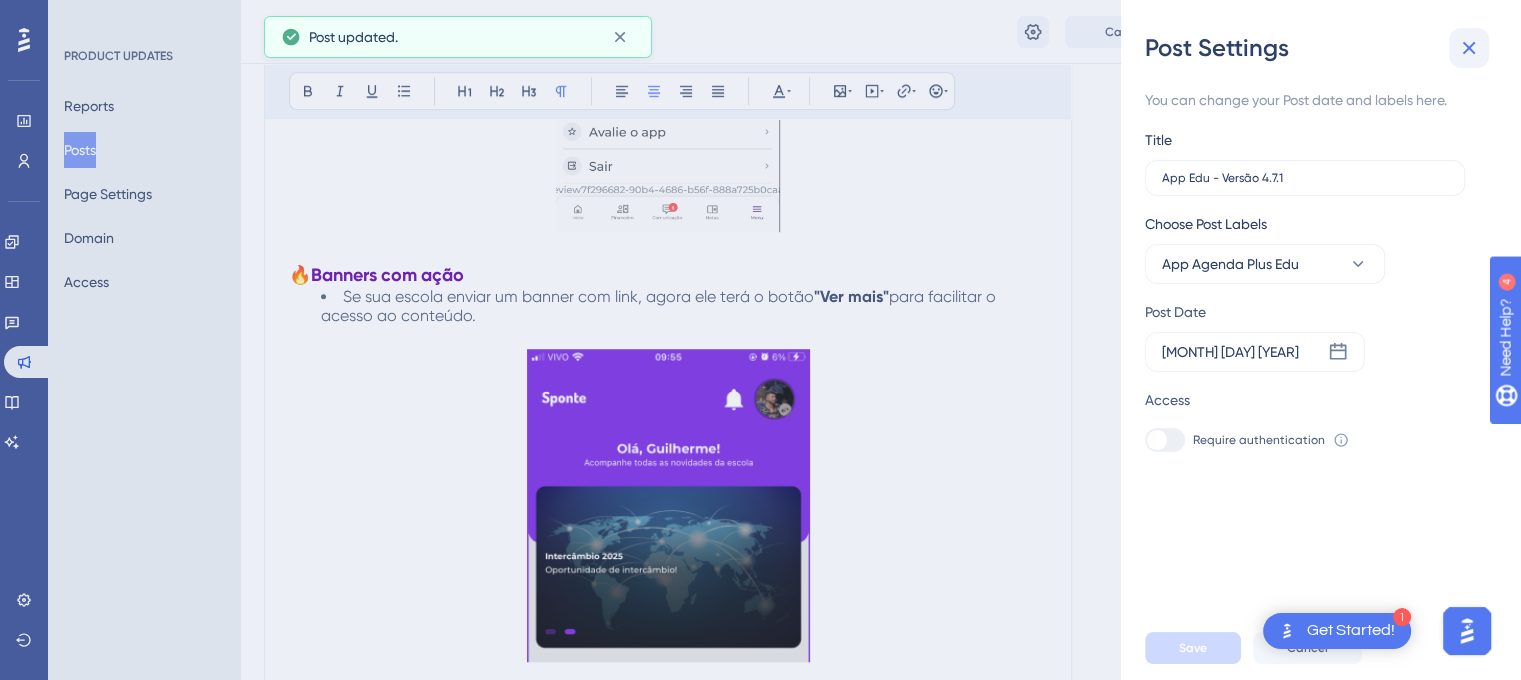 click 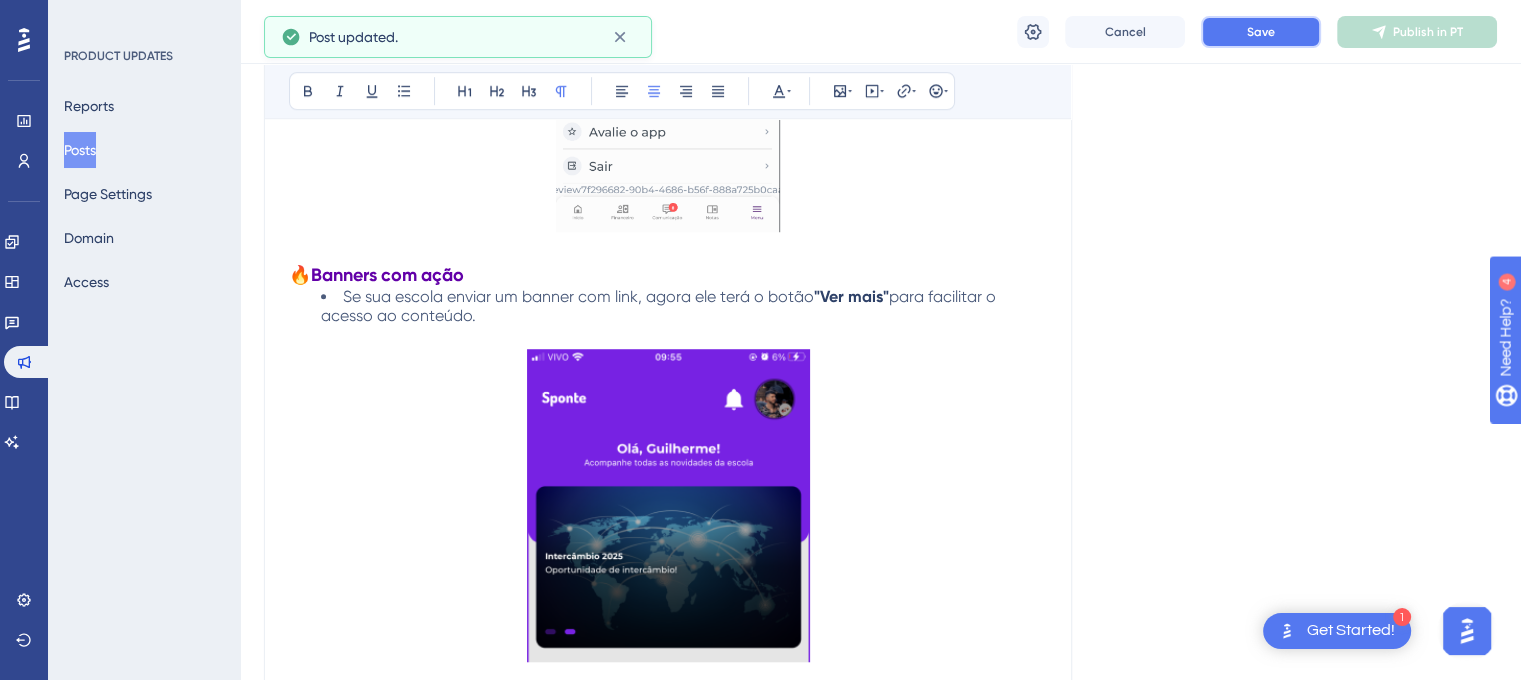 click on "Save" at bounding box center (1261, 32) 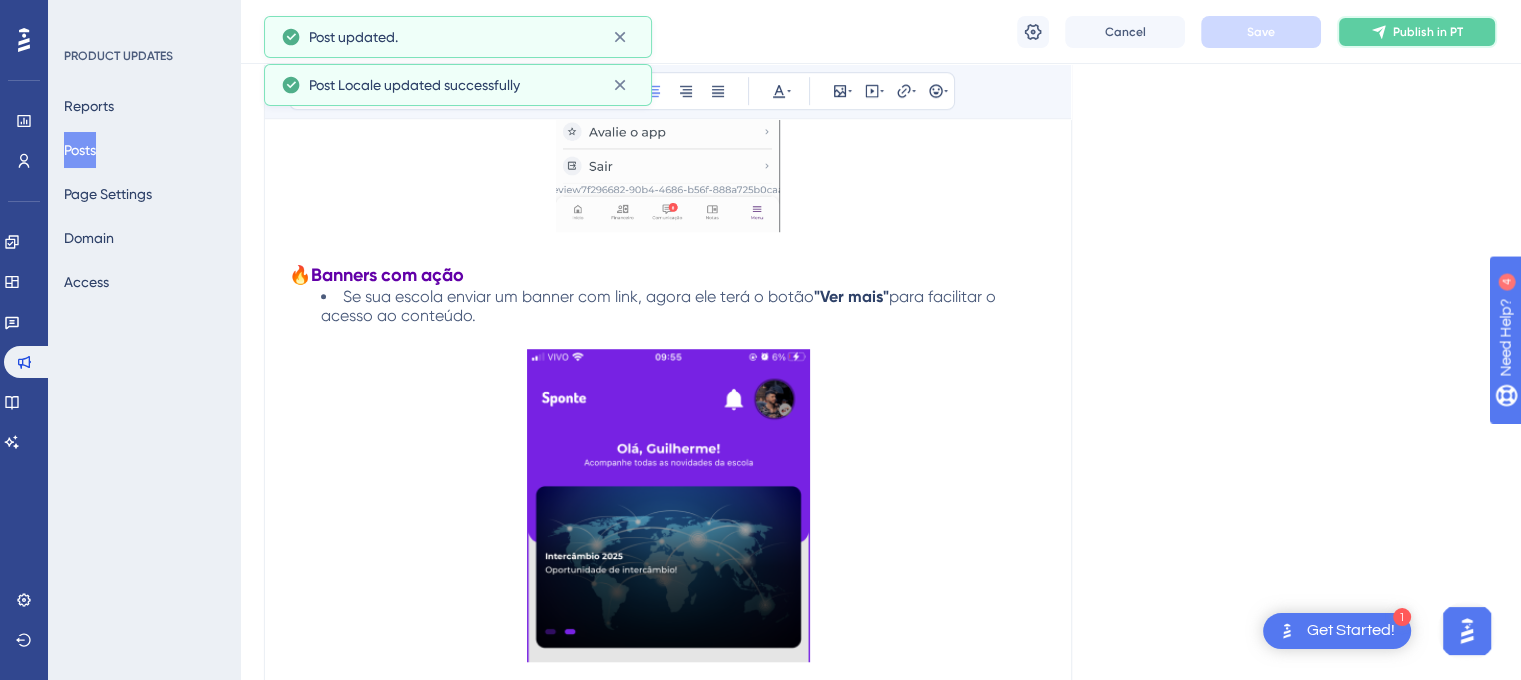 click on "Publish in PT" at bounding box center [1428, 32] 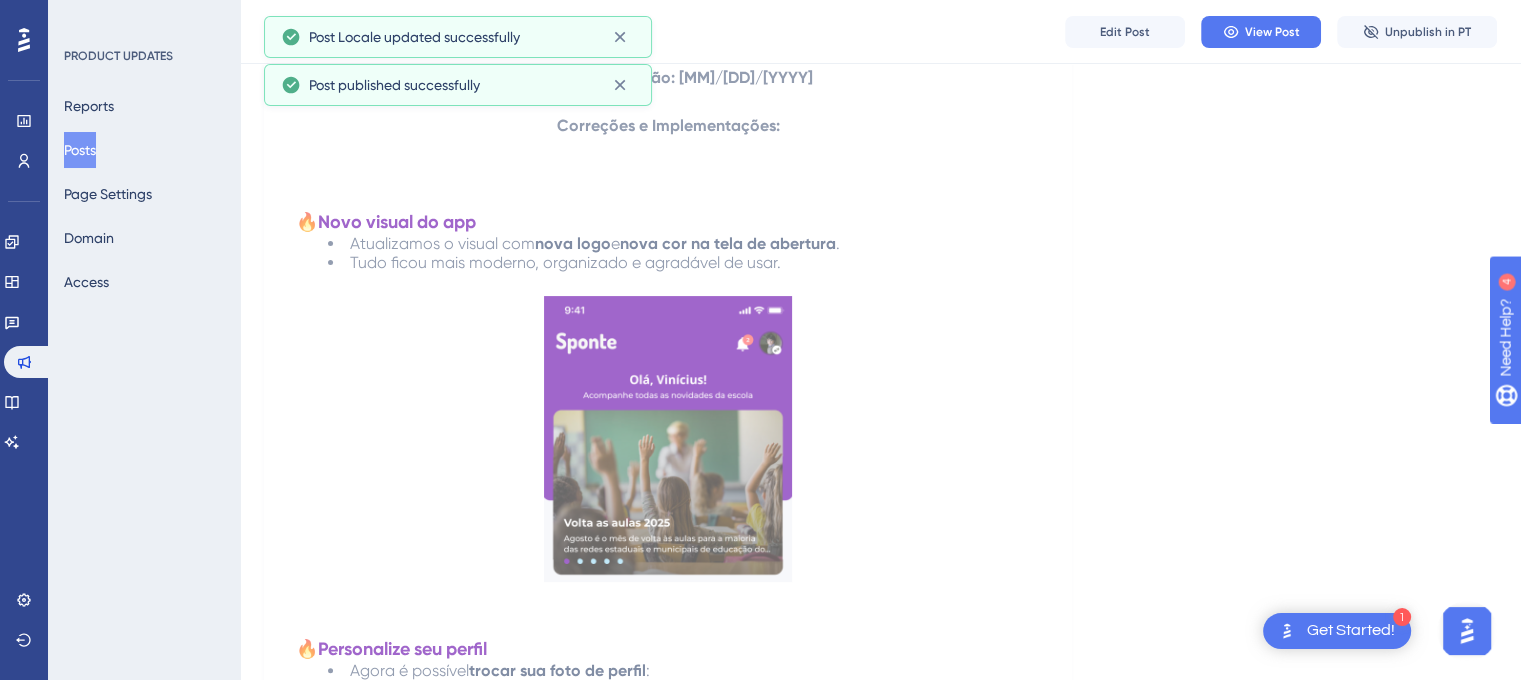 scroll, scrollTop: 0, scrollLeft: 0, axis: both 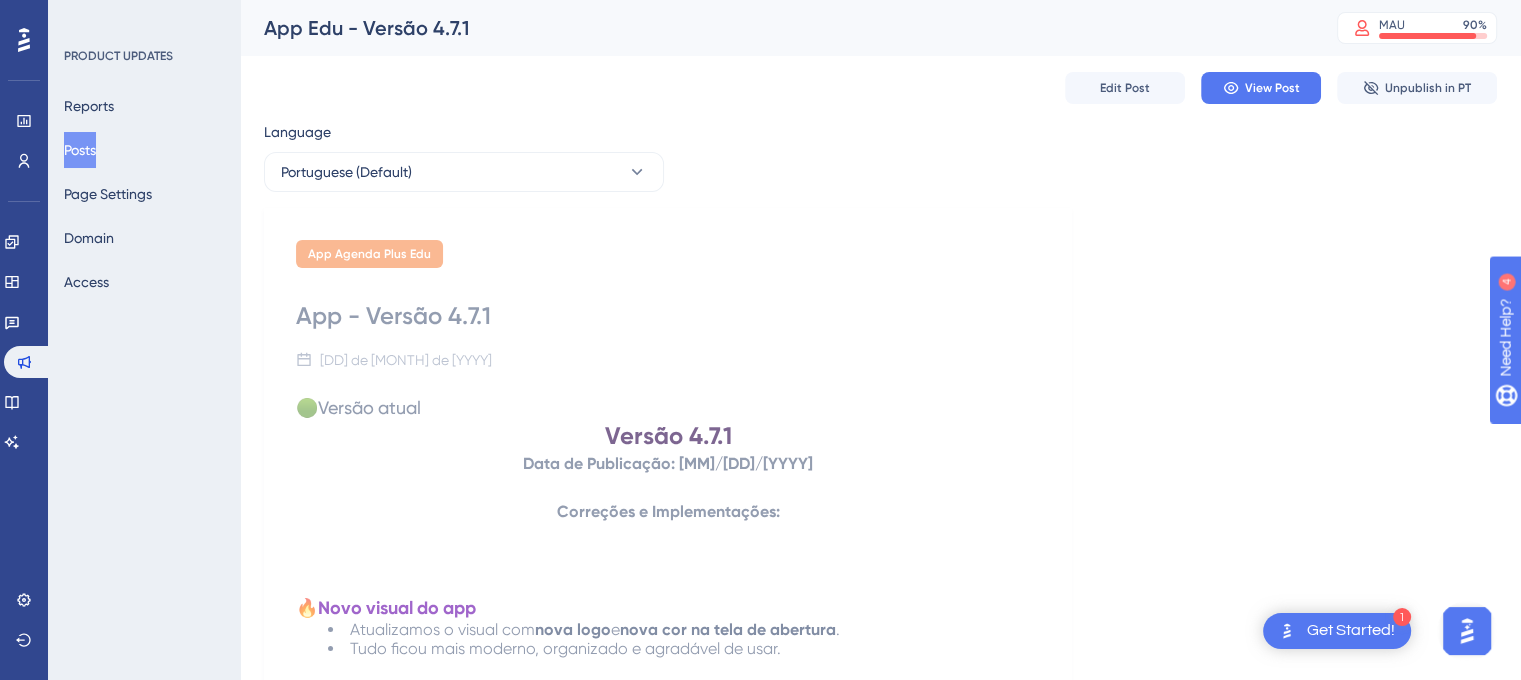 click on "Posts" at bounding box center [80, 150] 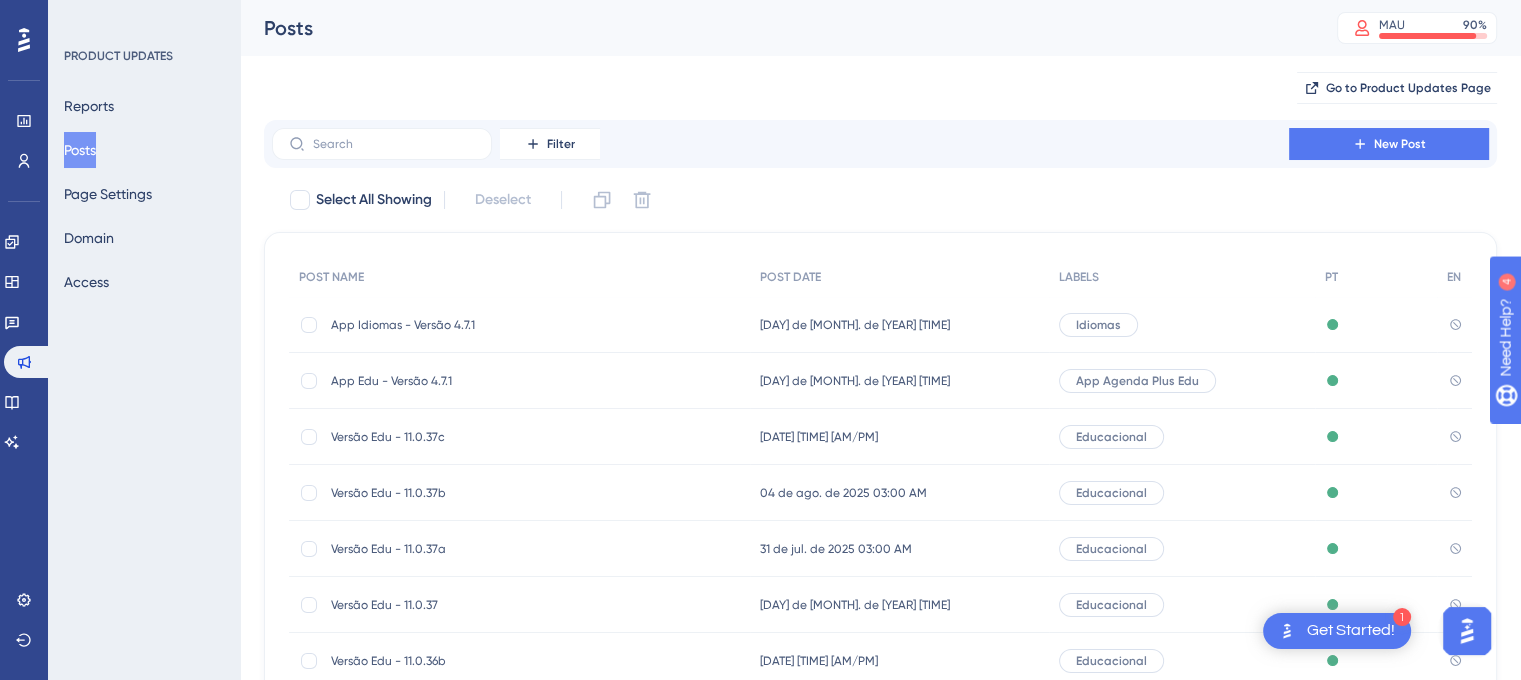 click on "Idiomas" at bounding box center [1182, 325] 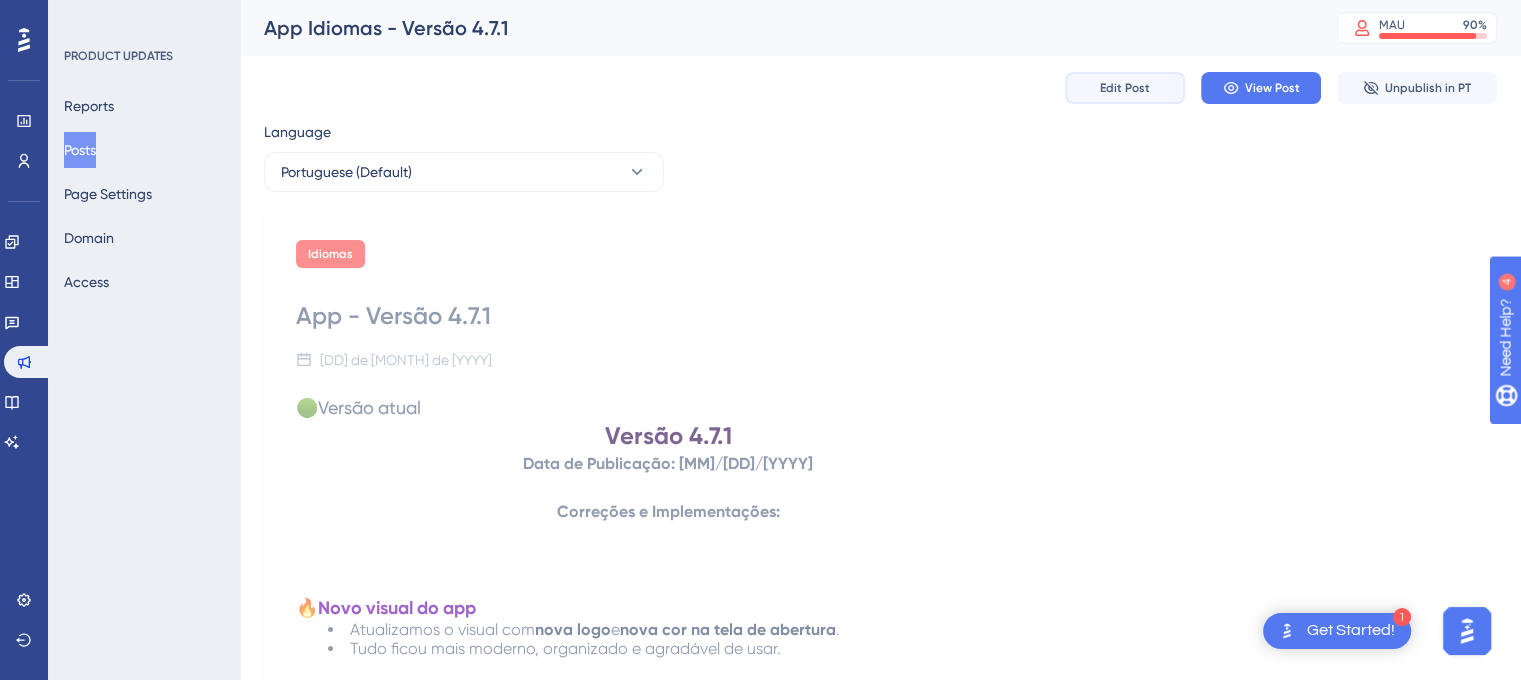 click on "Edit Post" at bounding box center (1125, 88) 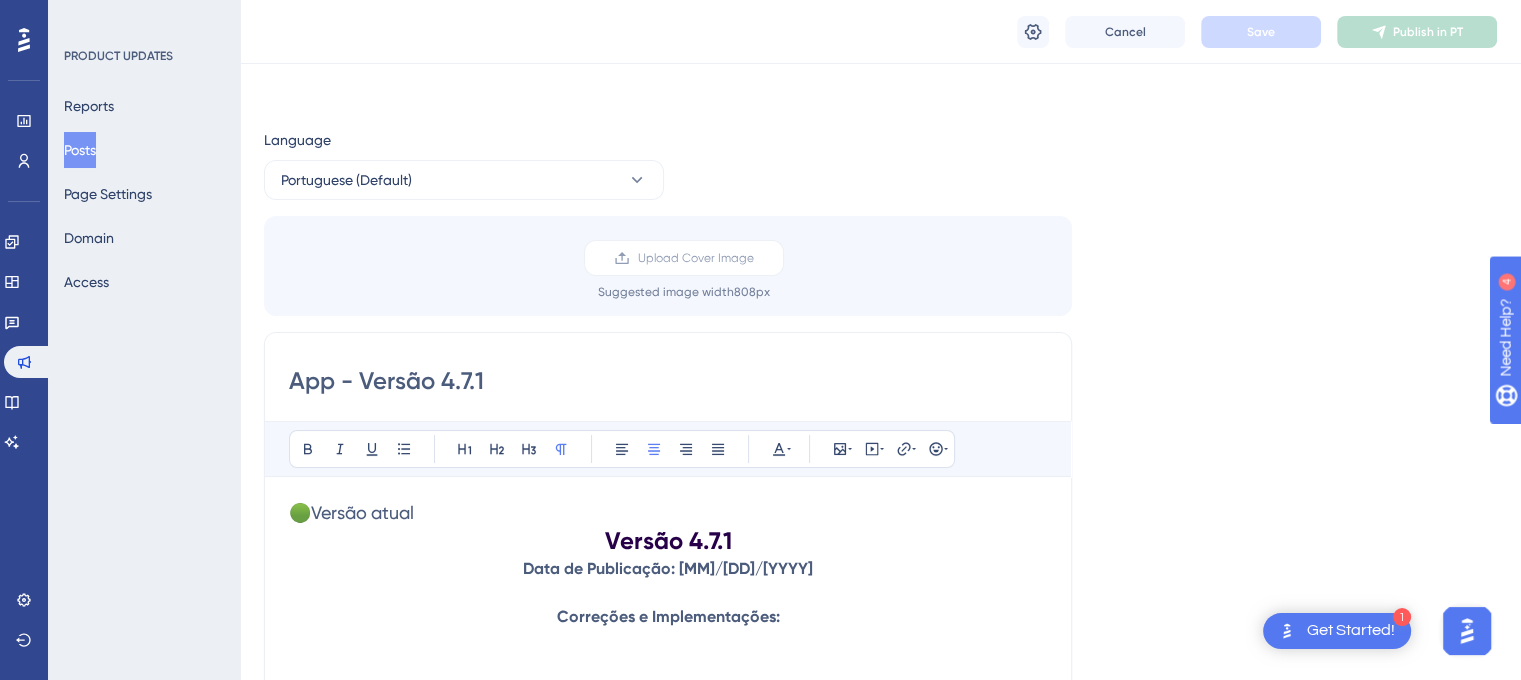 scroll, scrollTop: 1394, scrollLeft: 0, axis: vertical 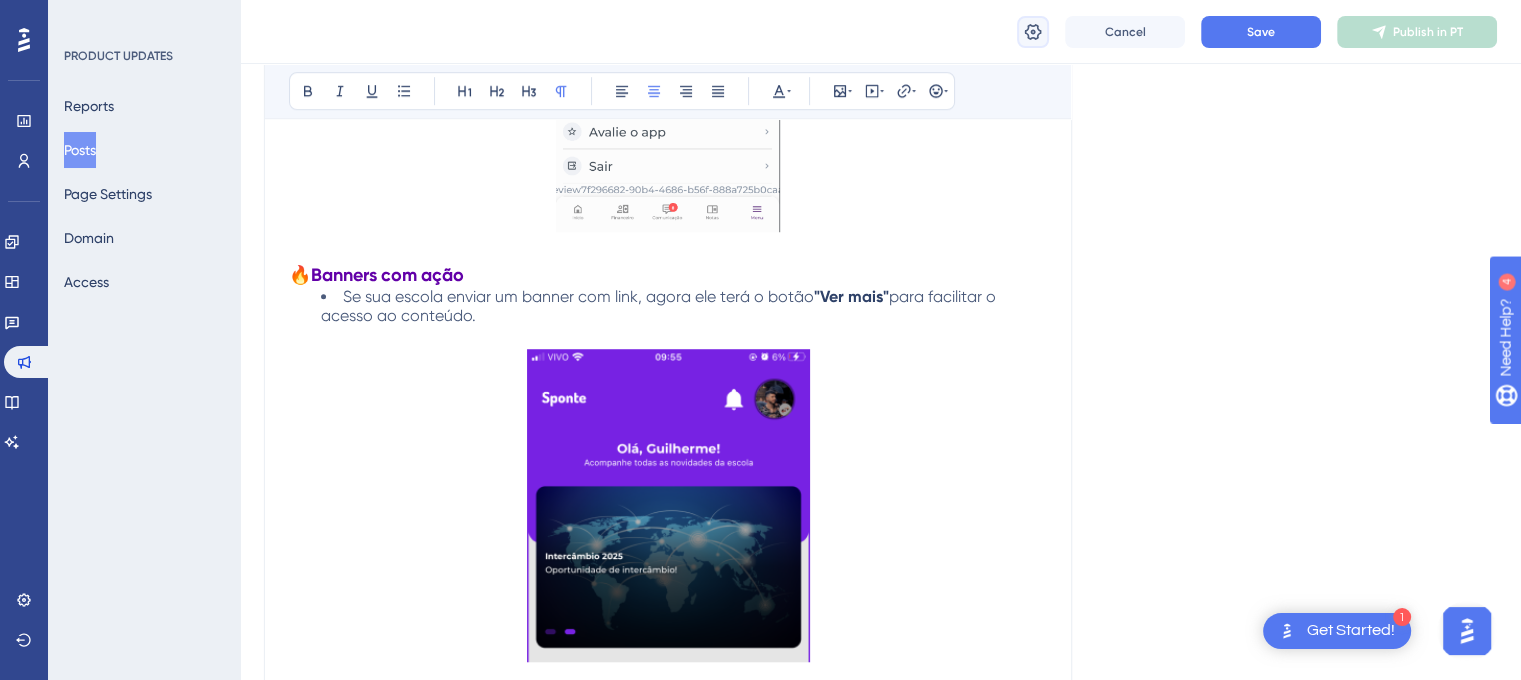 click 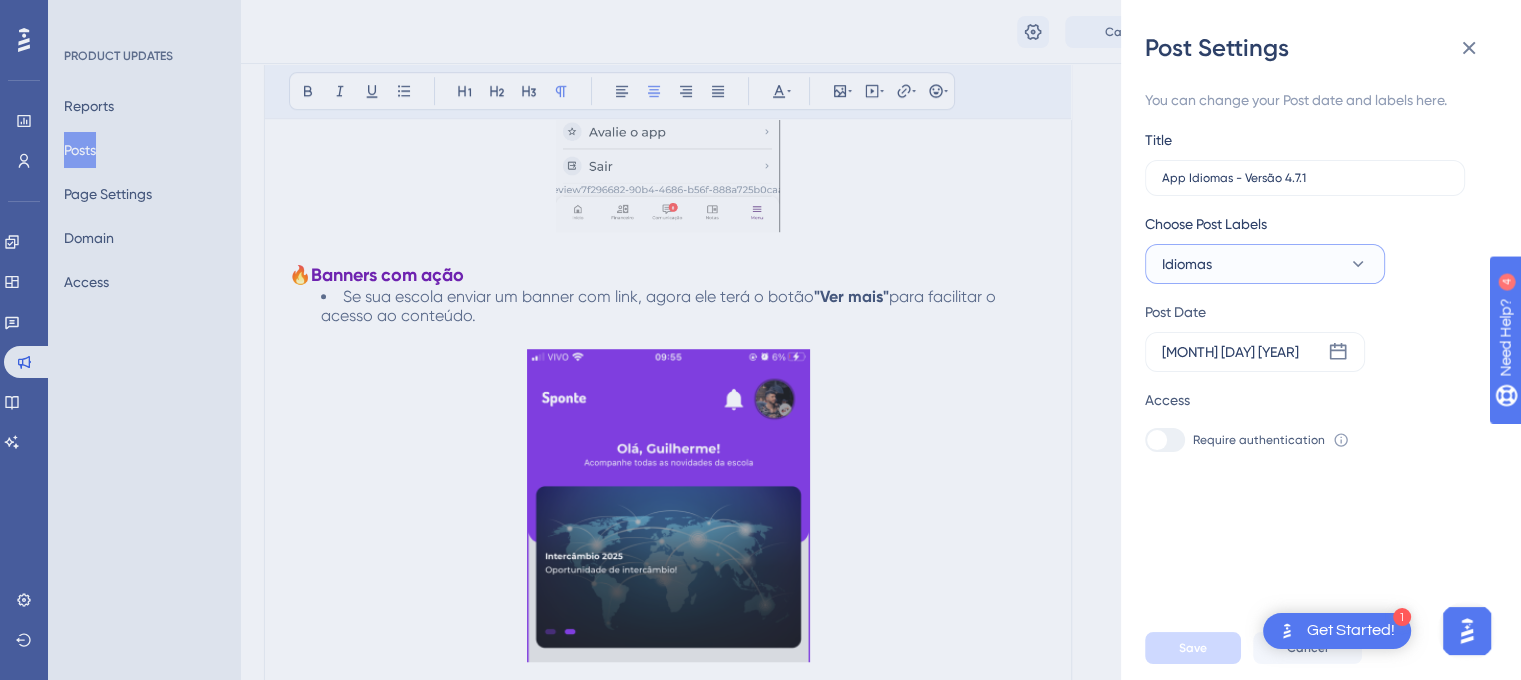 click on "Idiomas" at bounding box center [1265, 264] 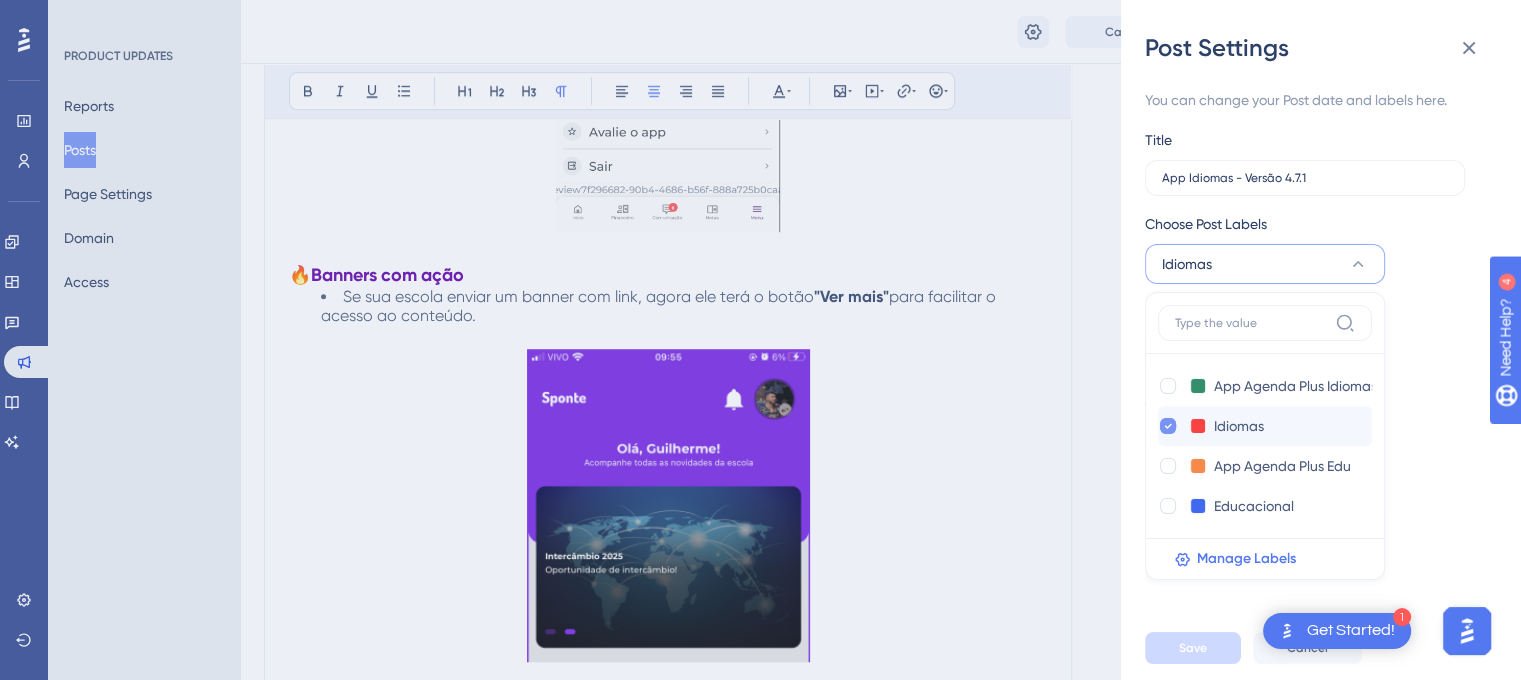 click at bounding box center (1168, 426) 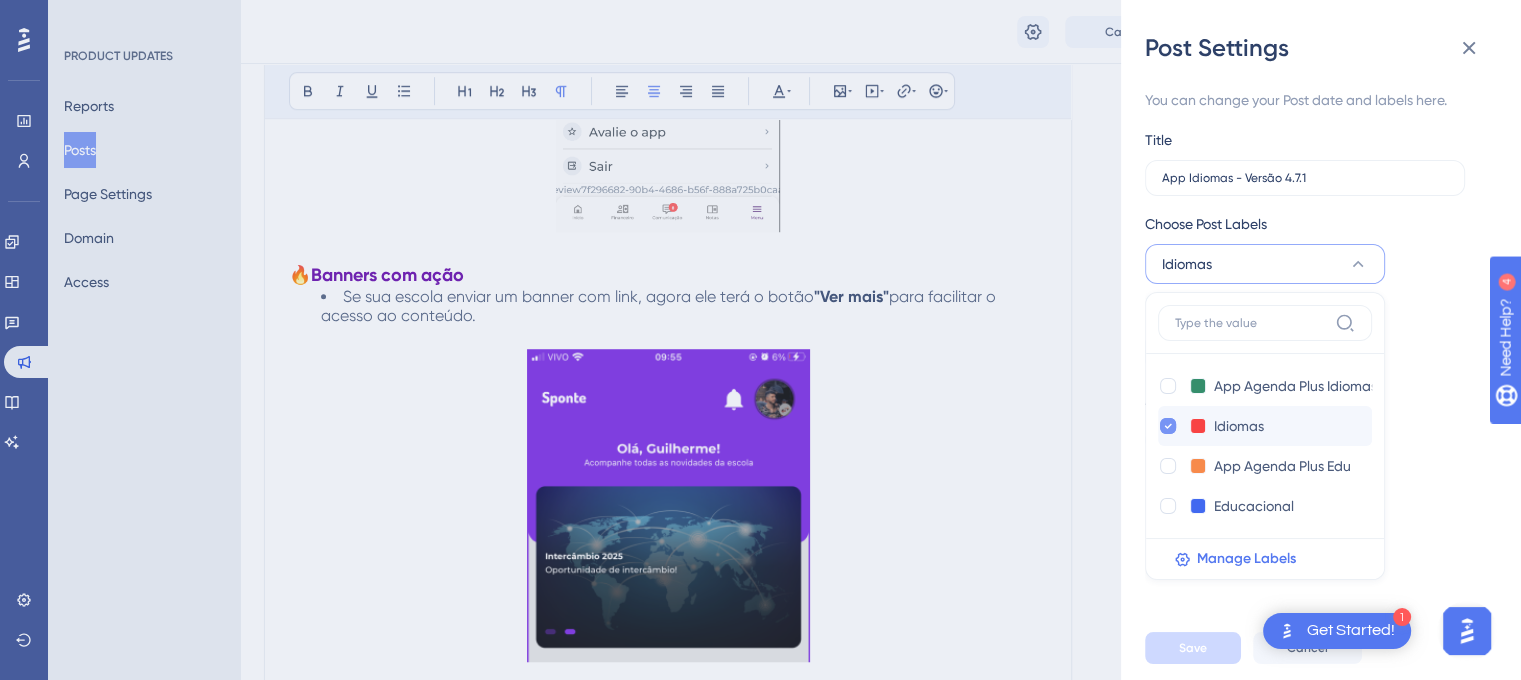 checkbox on "false" 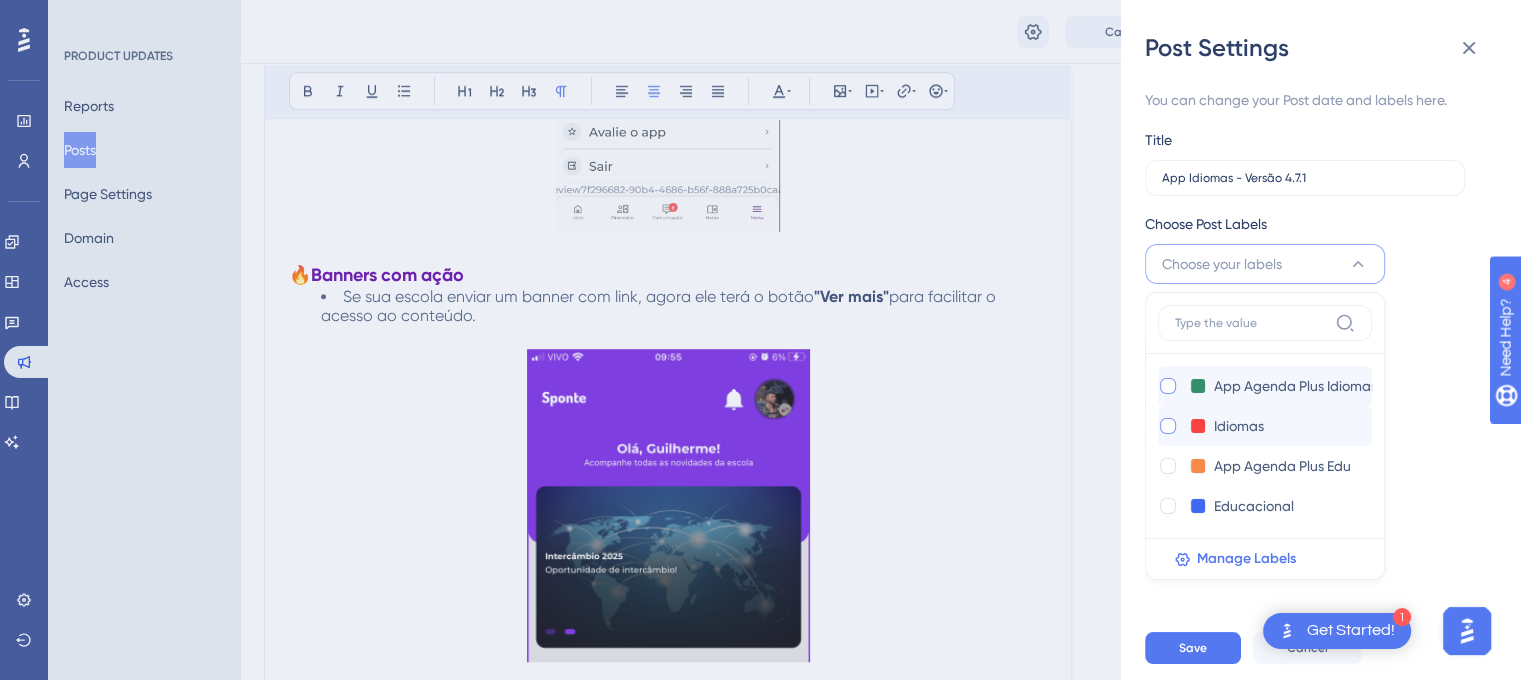 click at bounding box center [1168, 386] 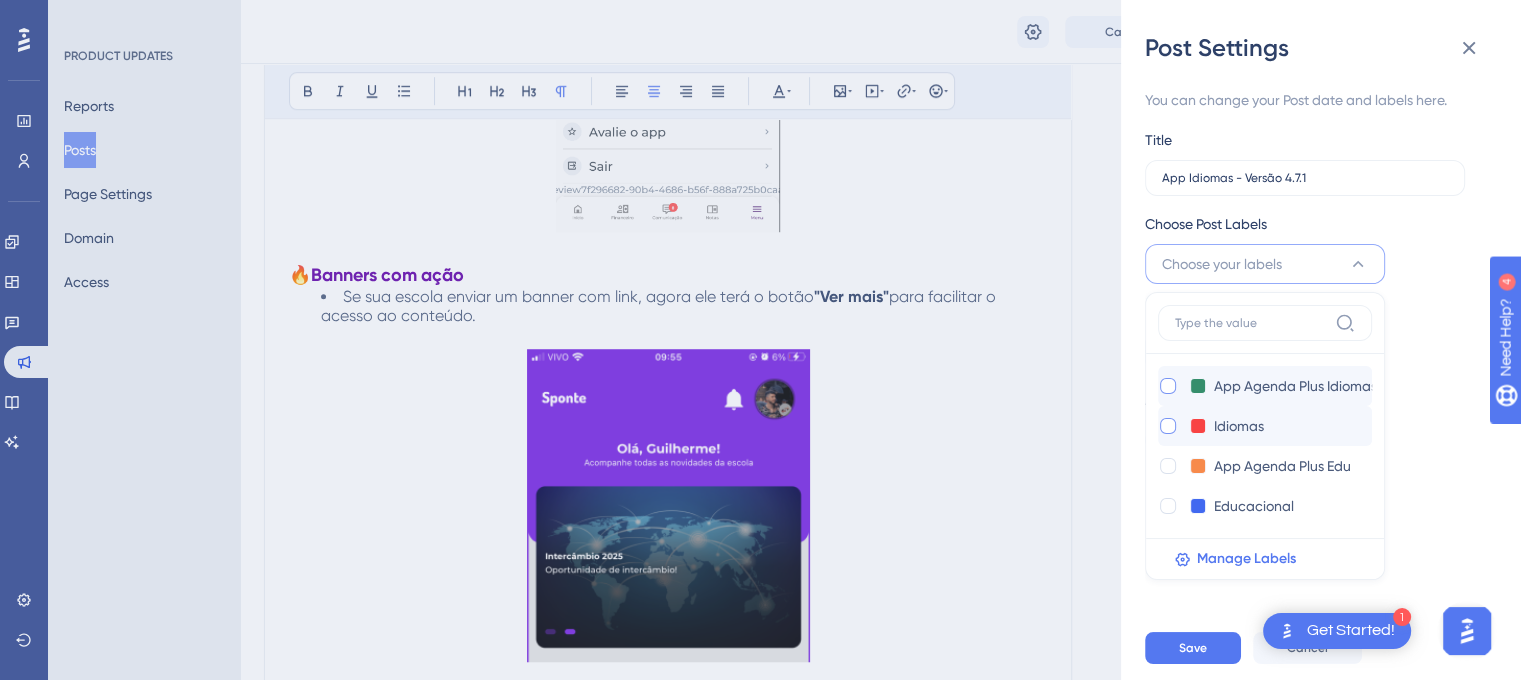 checkbox on "true" 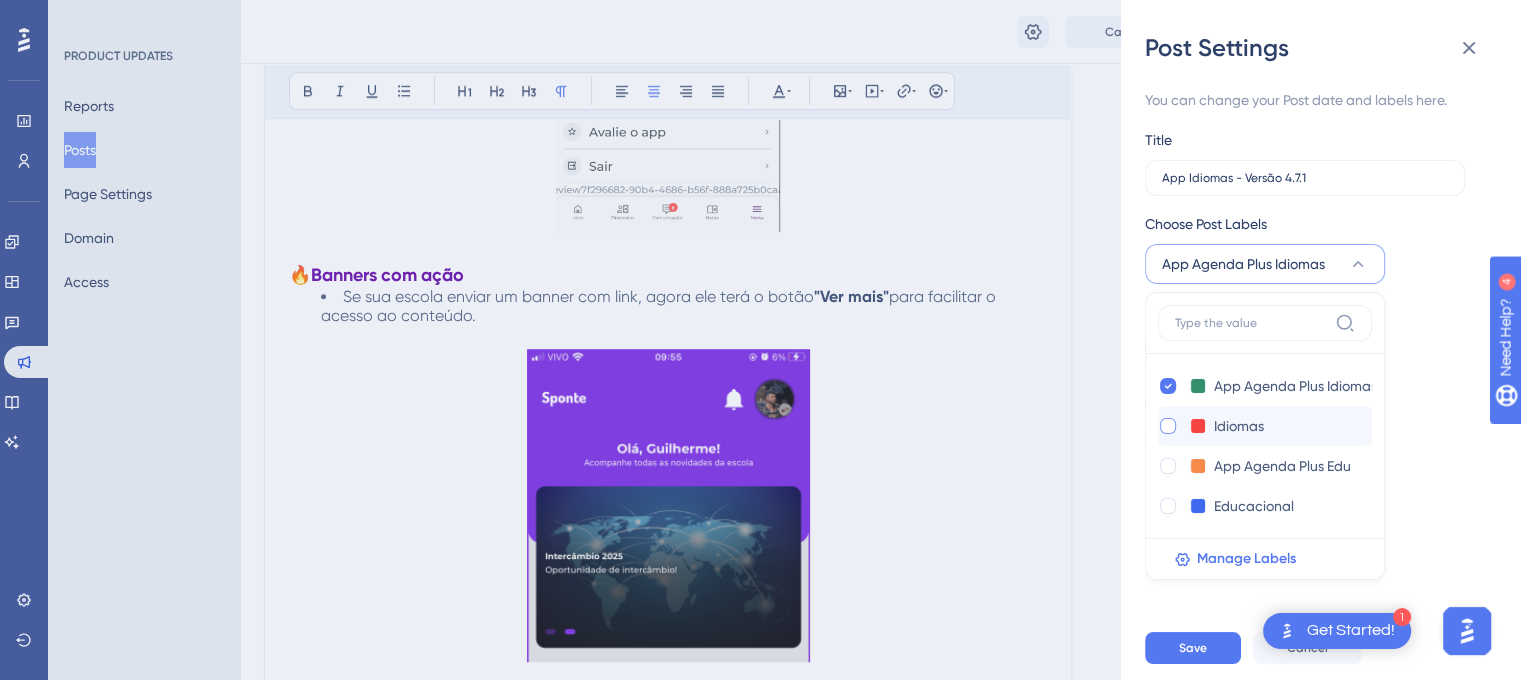 click on "You can change your Post date and labels here. Title App Idiomas - Versão 4.7.1 Choose Post Labels App Agenda Plus Idiomas App Agenda Plus Idiomas App Agenda Plus Idiomas Idiomas Idiomas App Agenda Plus Edu App Agenda Plus Edu Educacional Educacional Manage Labels Post Date [DATE] Access Require authentication To change this setting you should manage your access preferences  under the Access tab. Learn more" at bounding box center [1329, 340] 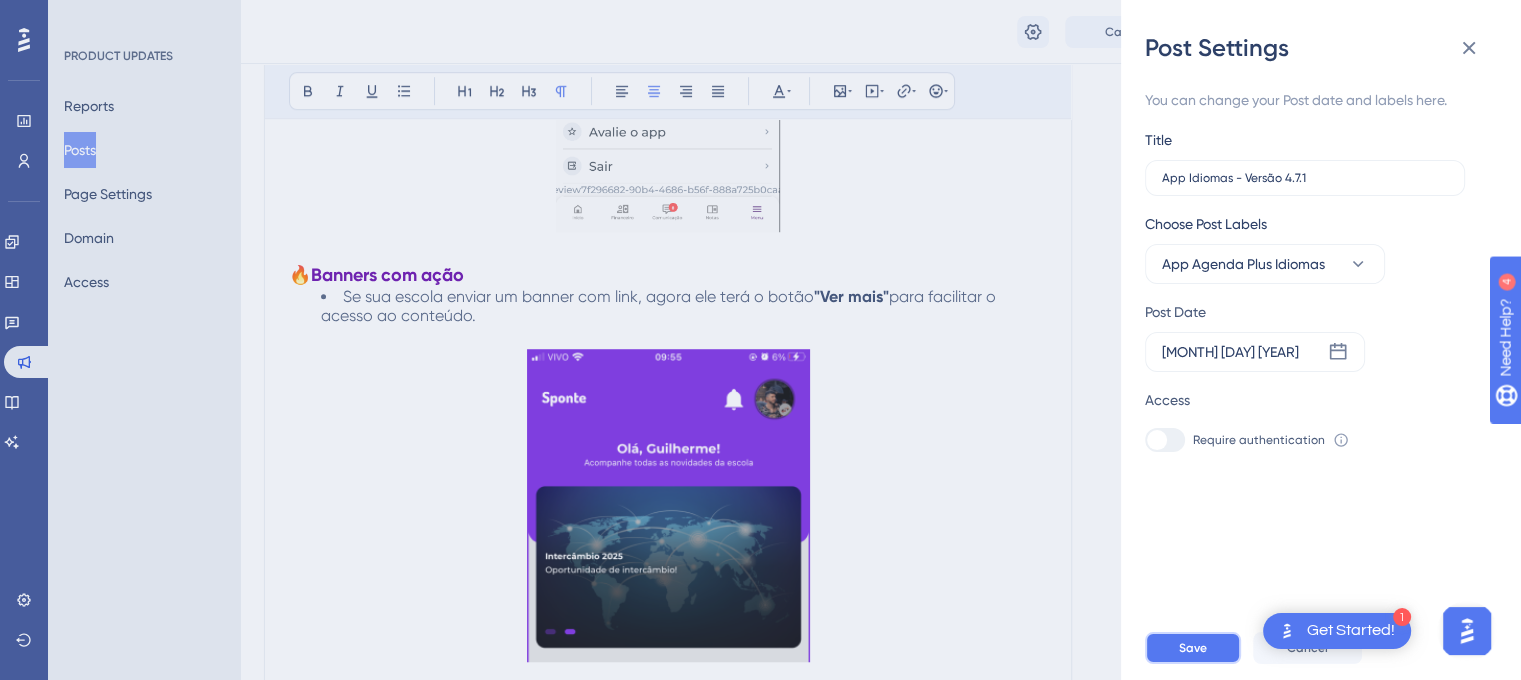 click on "Save" at bounding box center (1193, 648) 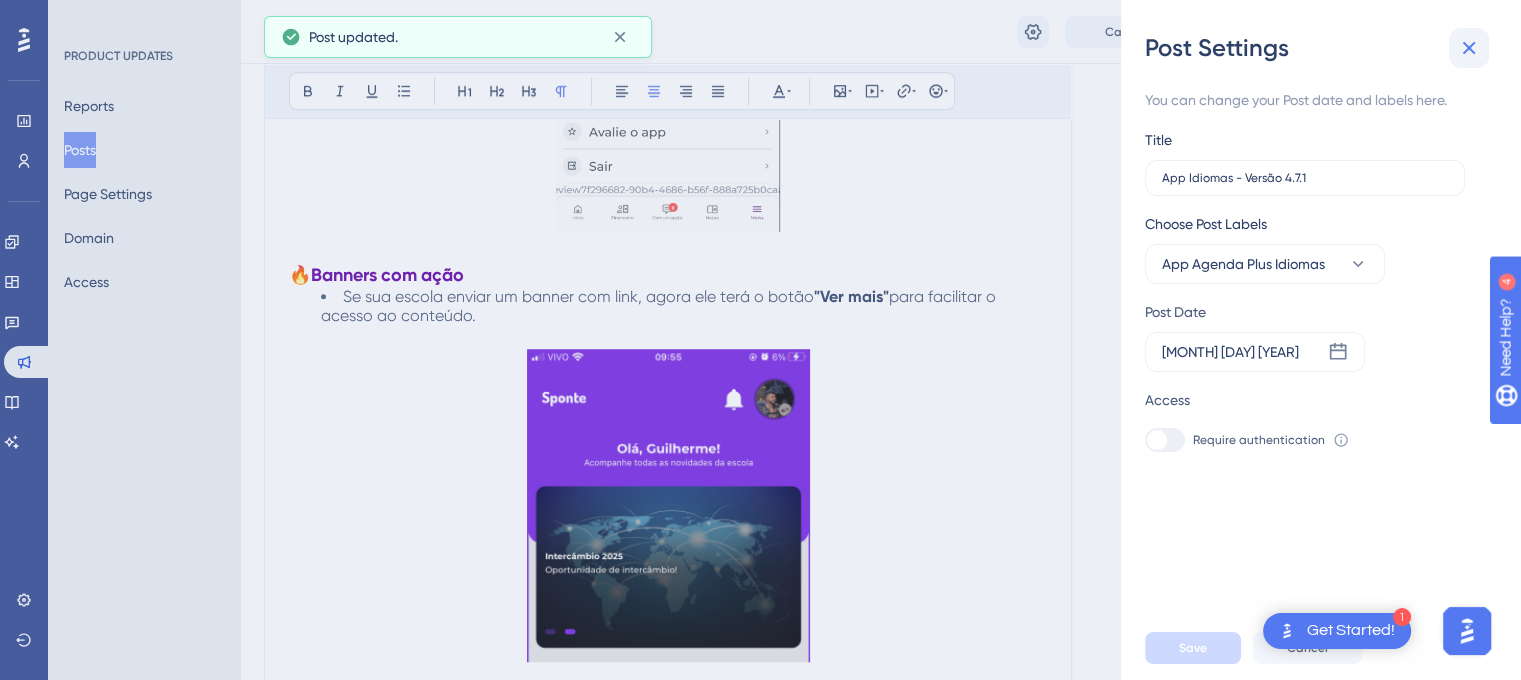 click 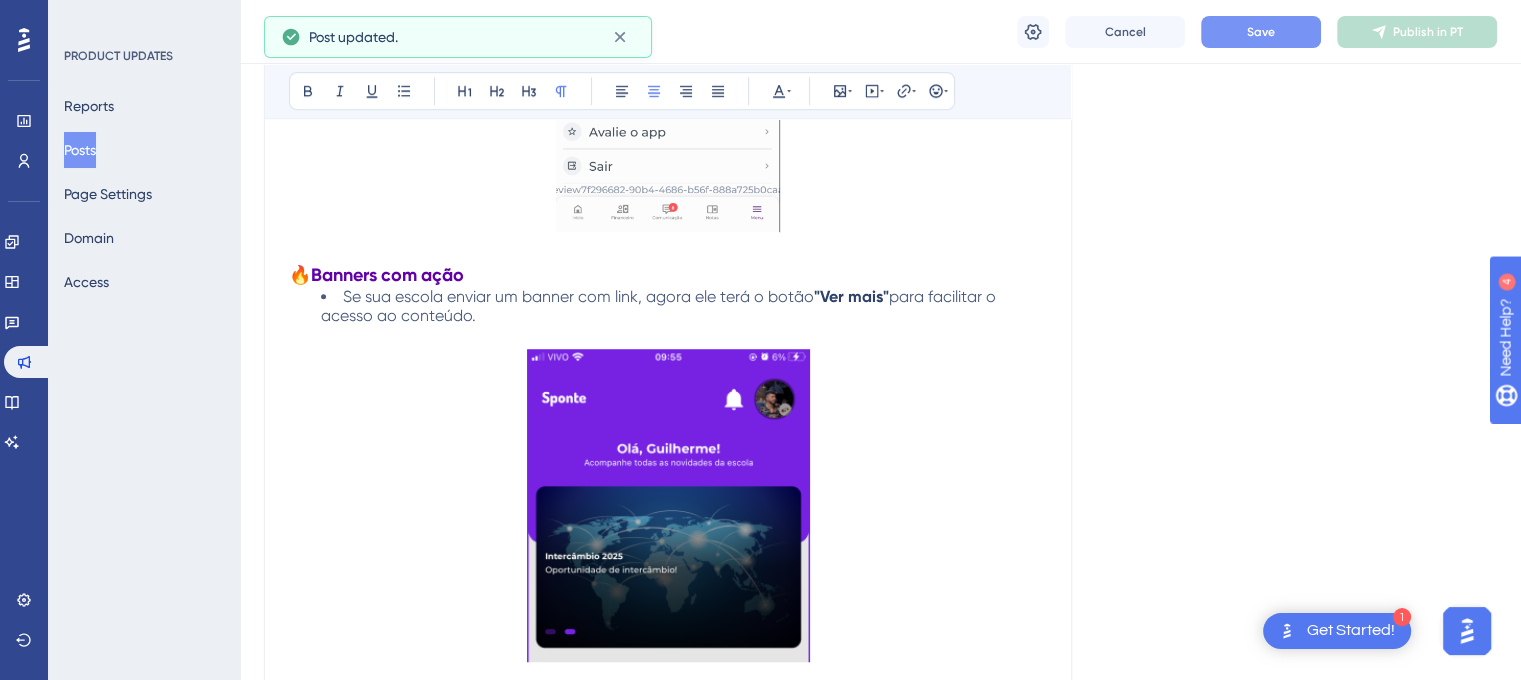 click on "Save" at bounding box center [1261, 32] 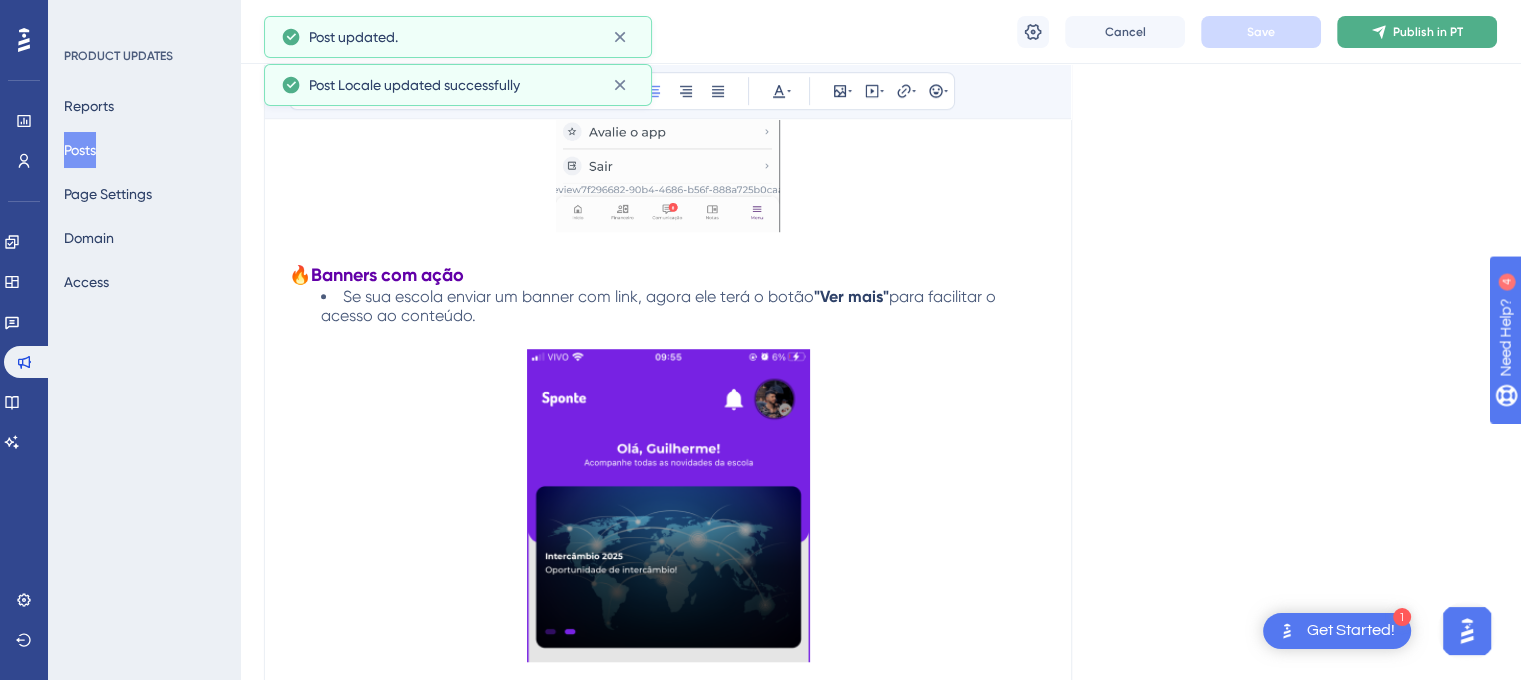 click 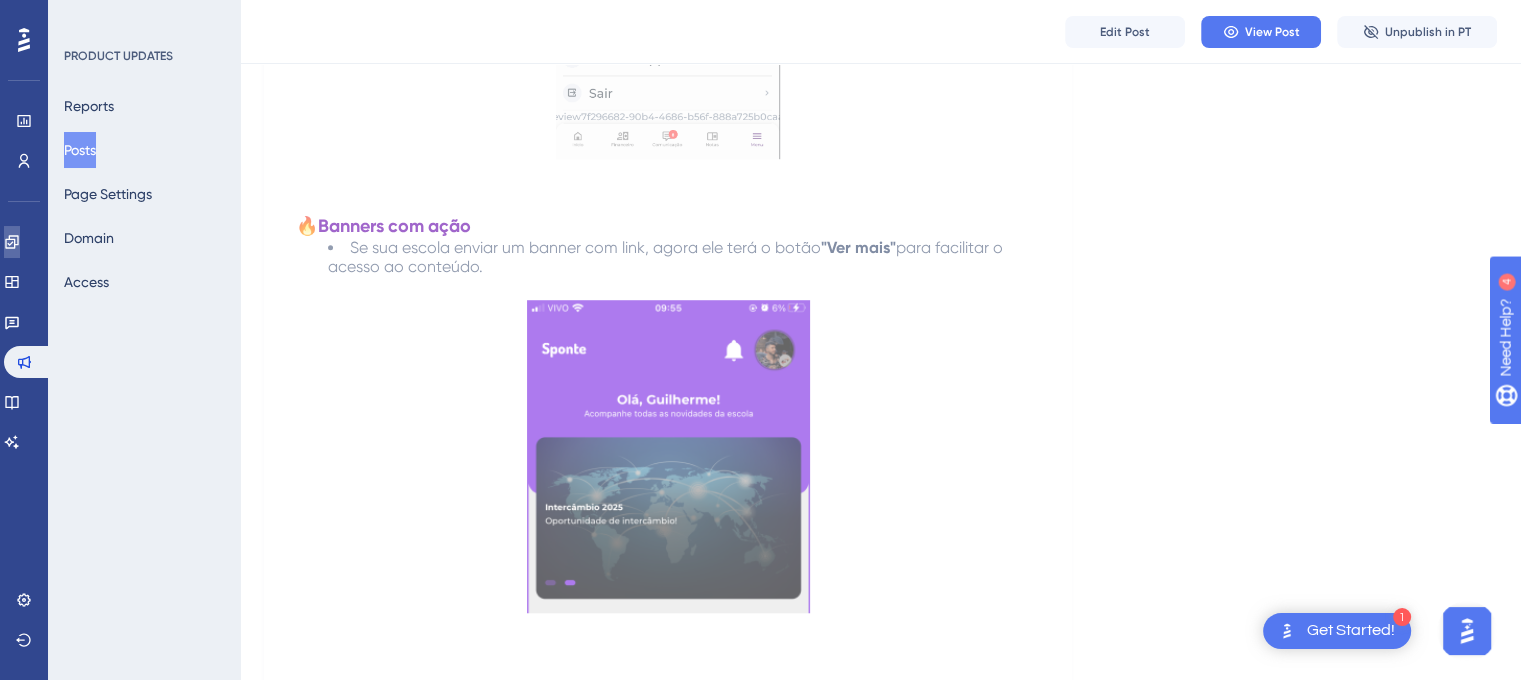 click at bounding box center [12, 242] 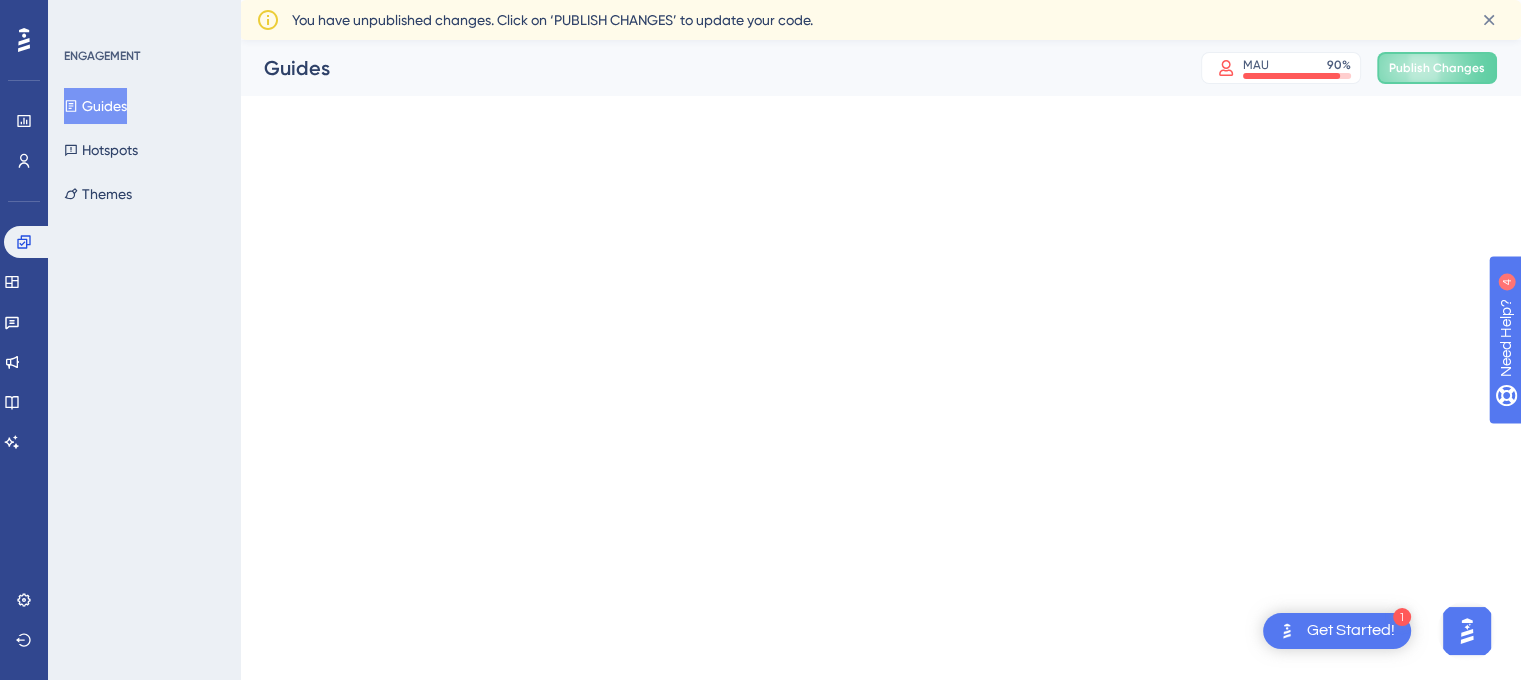 scroll, scrollTop: 0, scrollLeft: 0, axis: both 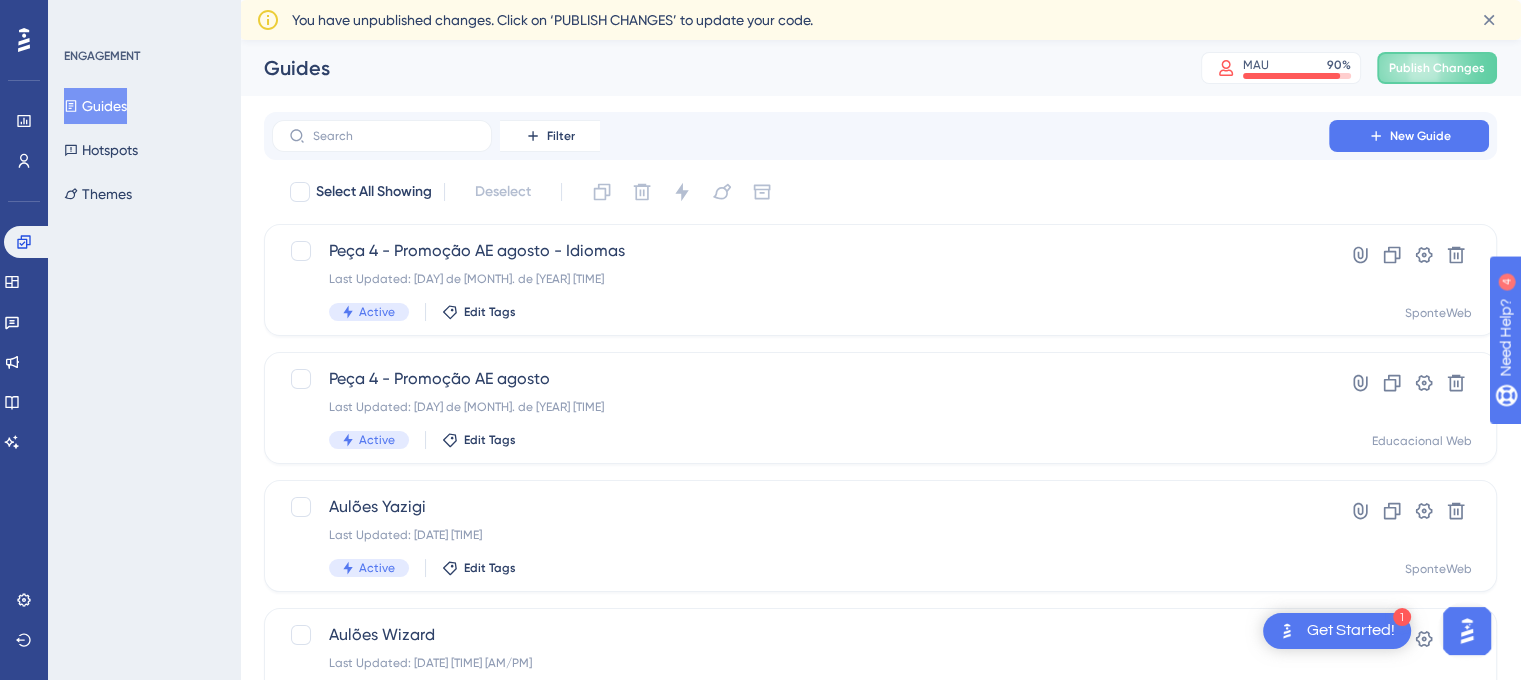 click on "Guides MAU 90 % Click to see add-on and upgrade options Publish Changes" at bounding box center [880, 68] 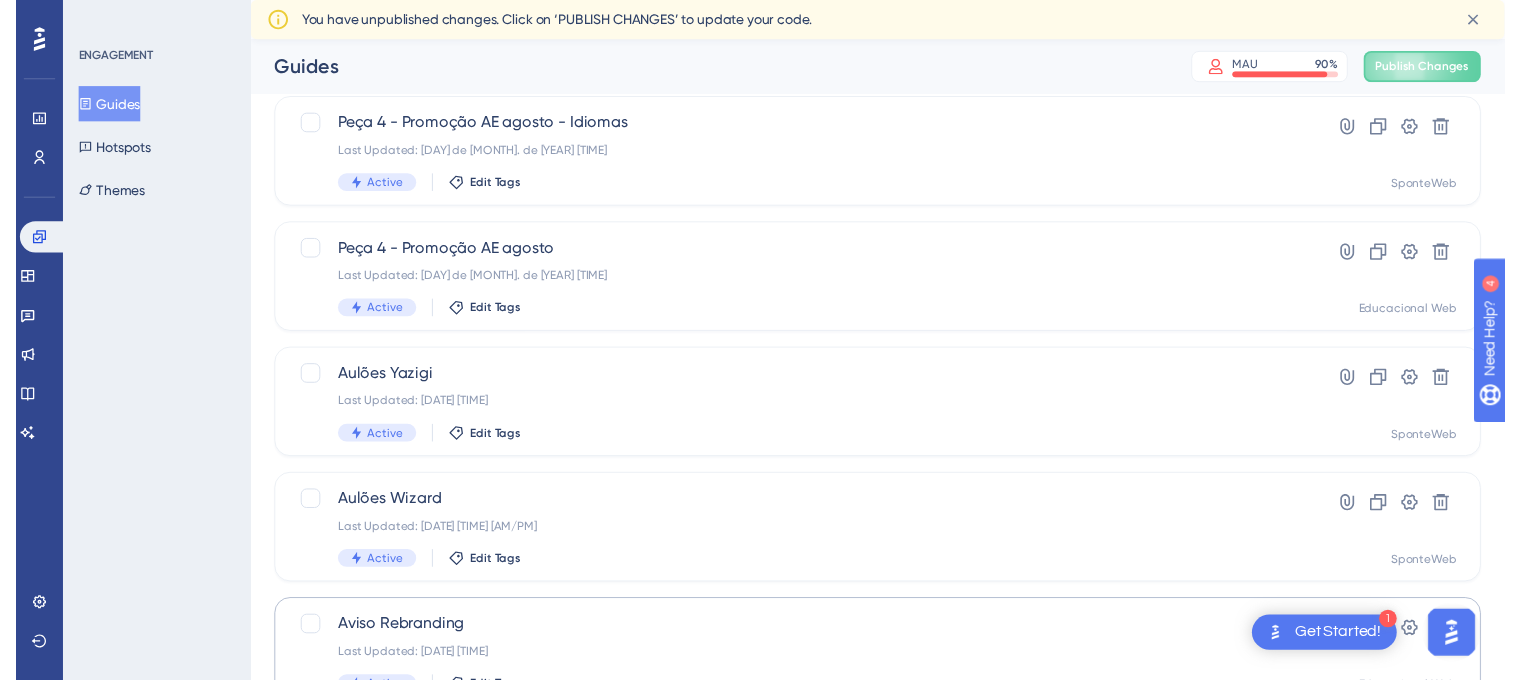scroll, scrollTop: 0, scrollLeft: 0, axis: both 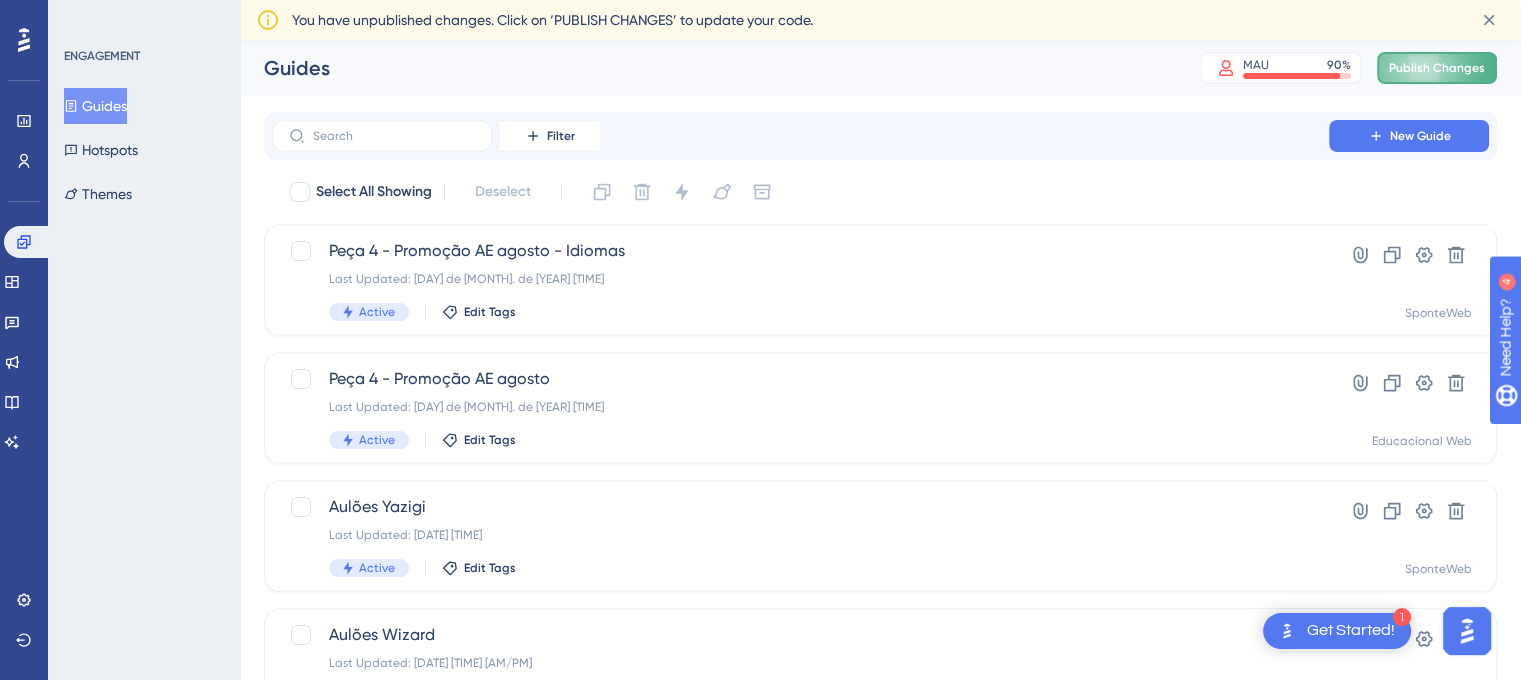 click on "Publish Changes" at bounding box center (1437, 68) 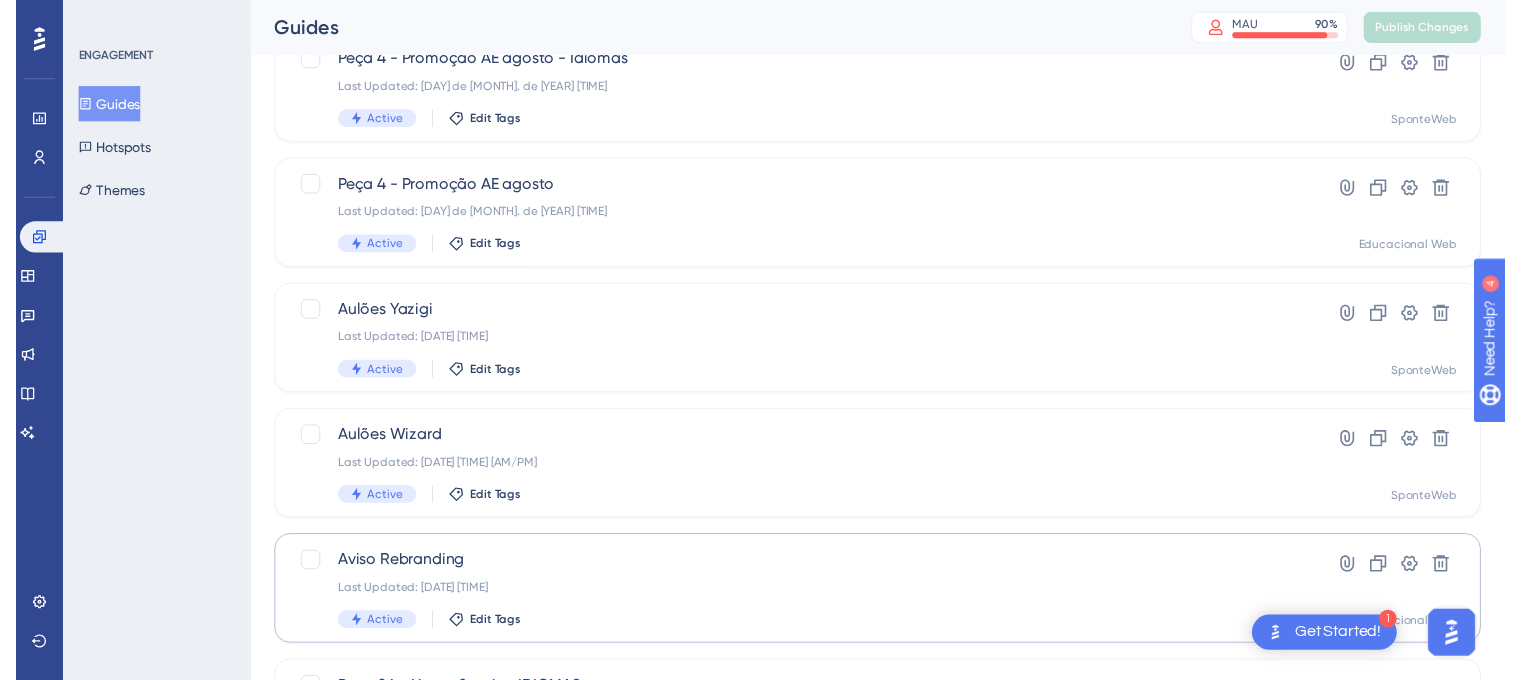 scroll, scrollTop: 0, scrollLeft: 0, axis: both 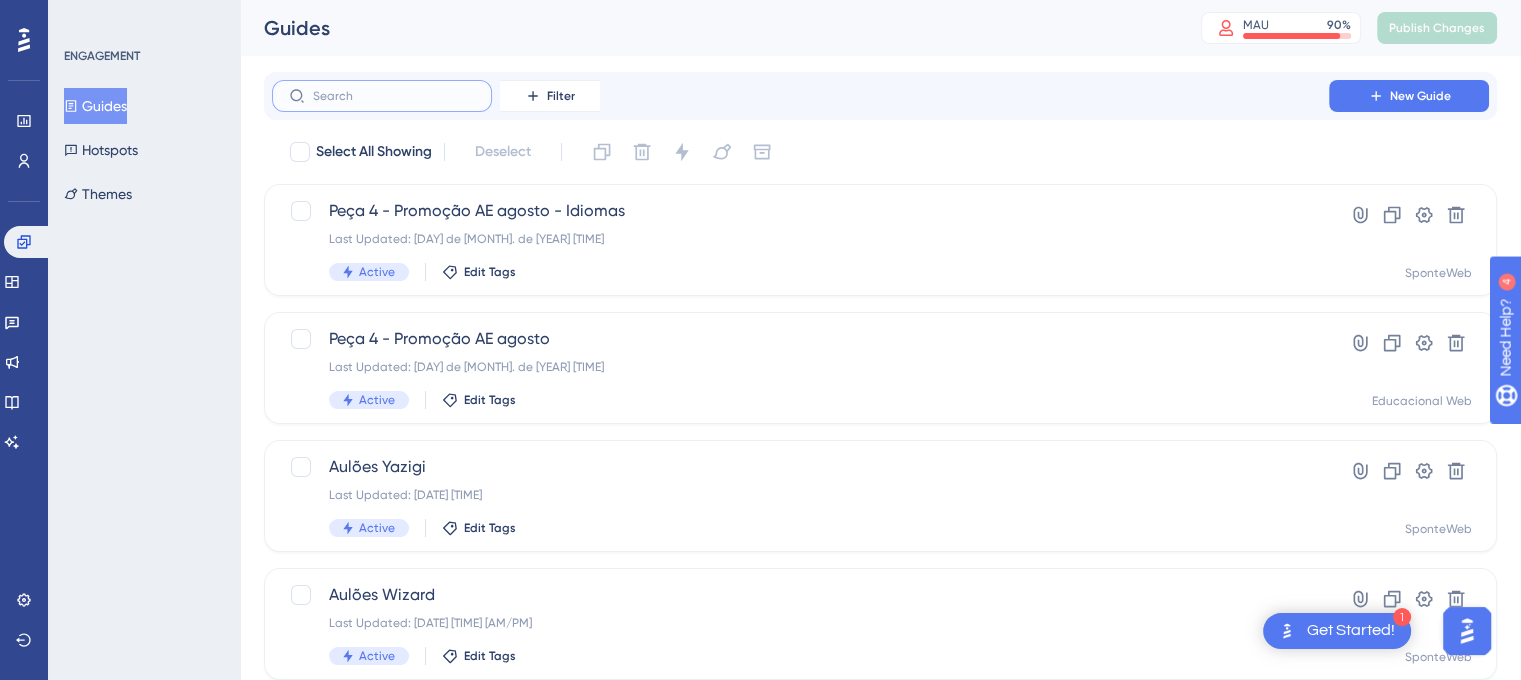 click at bounding box center [394, 96] 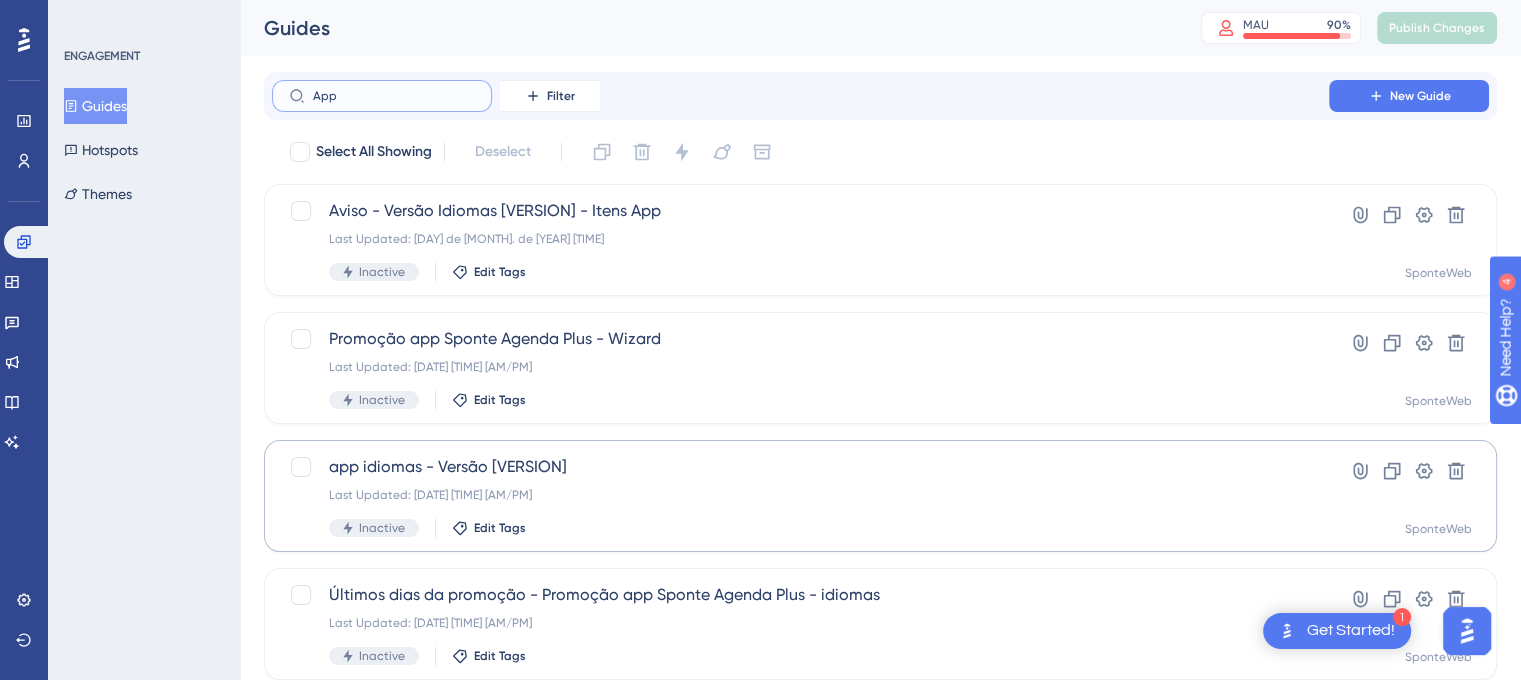 type on "App" 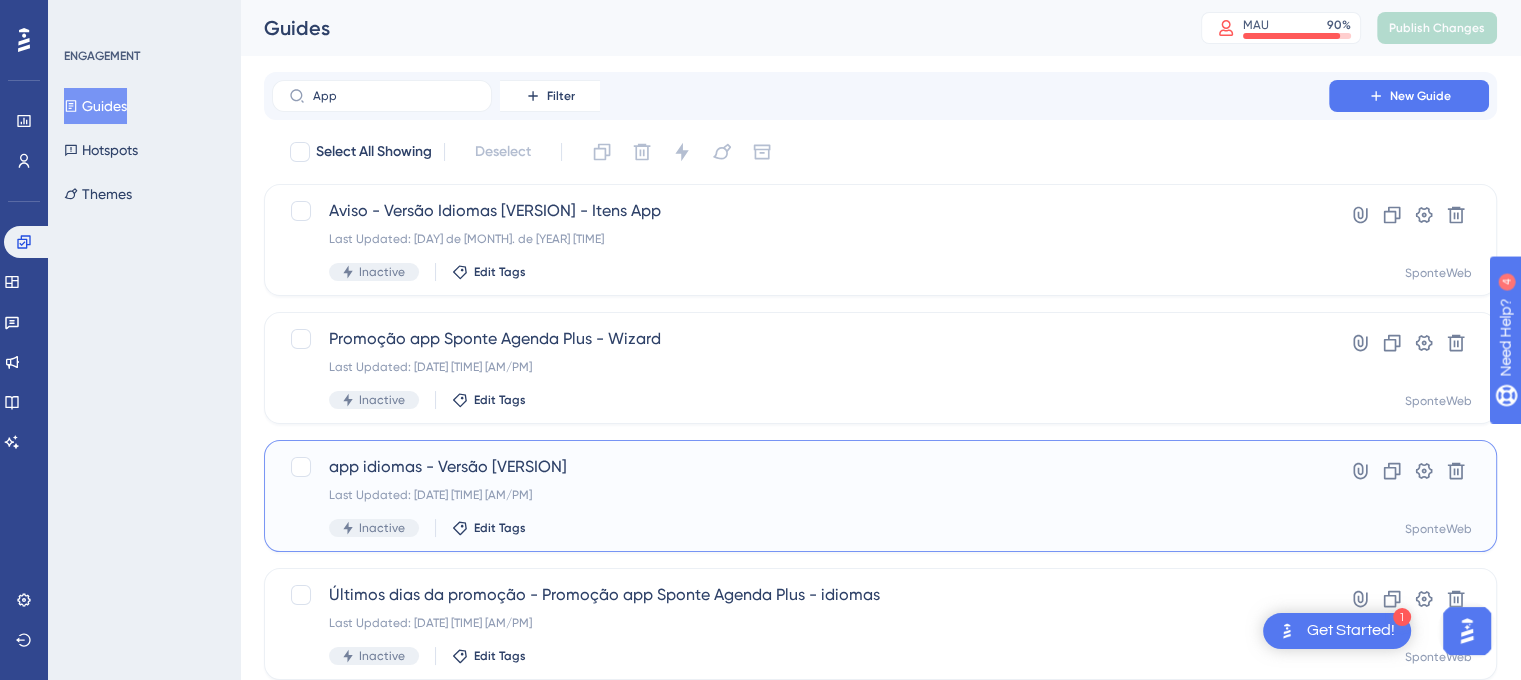 click on "app idiomas - Versão [VERSION]" at bounding box center [800, 467] 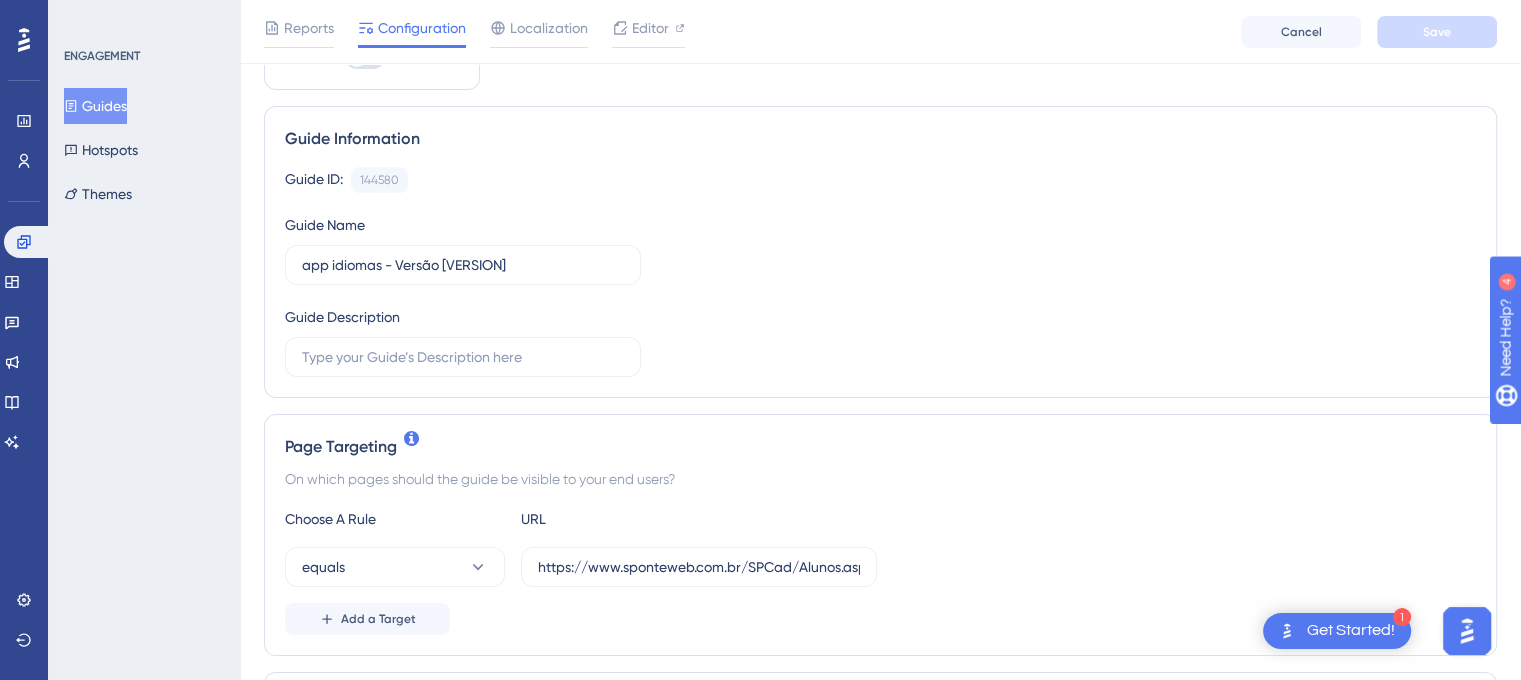 scroll, scrollTop: 0, scrollLeft: 0, axis: both 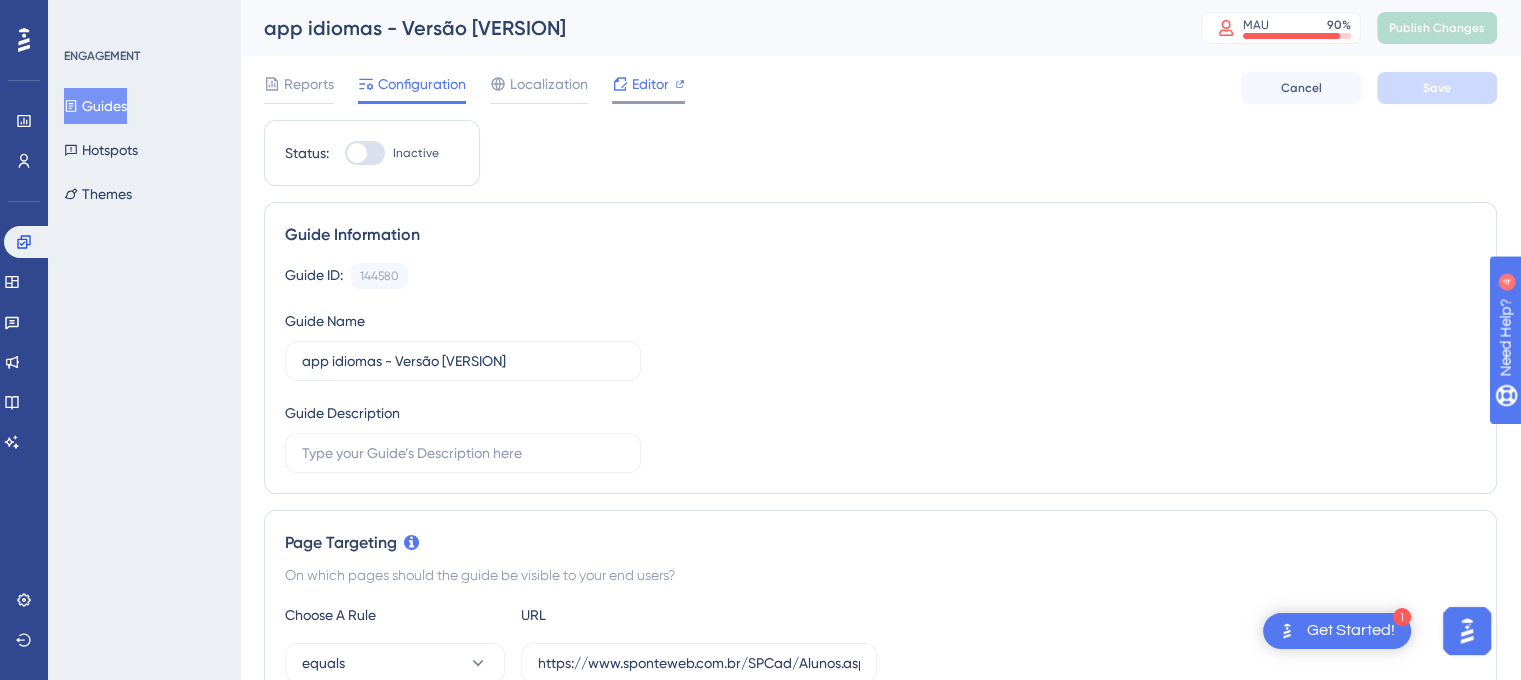 click on "Editor" at bounding box center [650, 84] 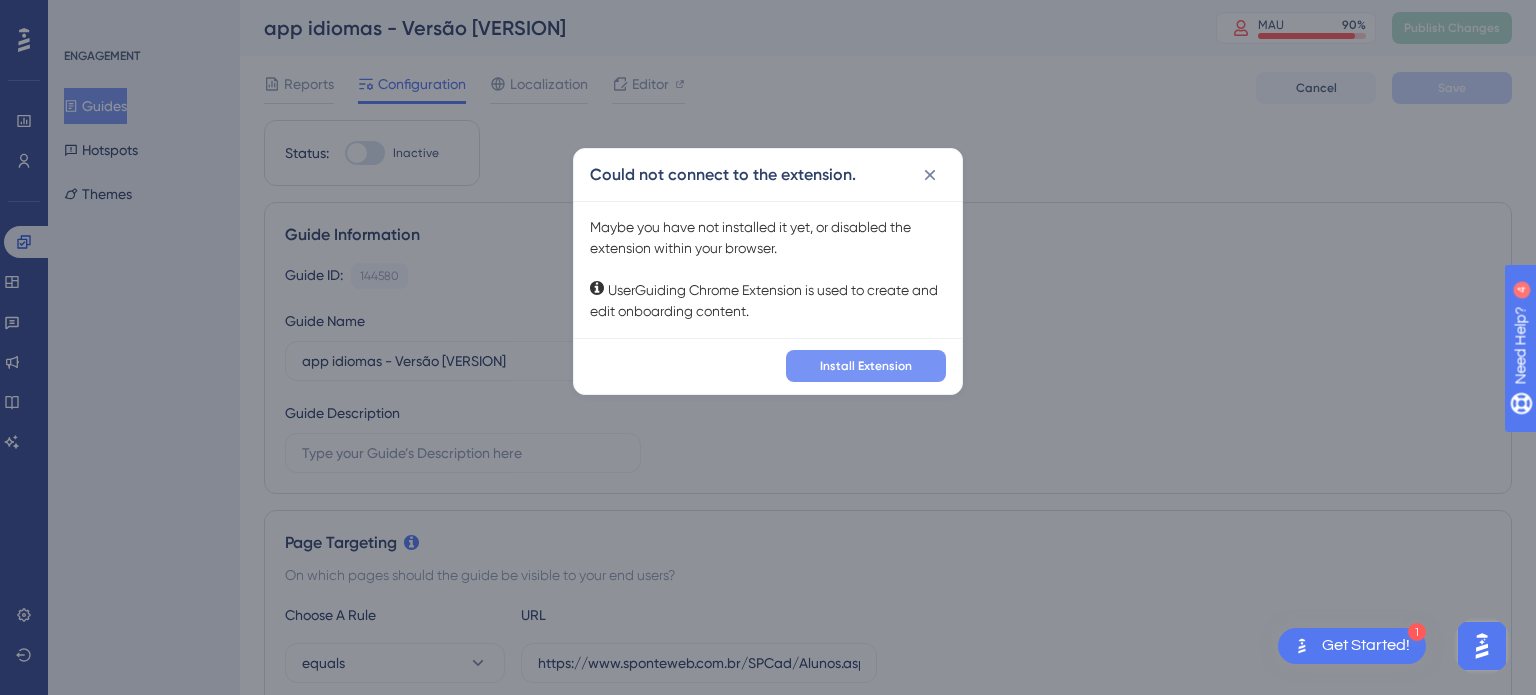 click on "Install Extension" at bounding box center (866, 366) 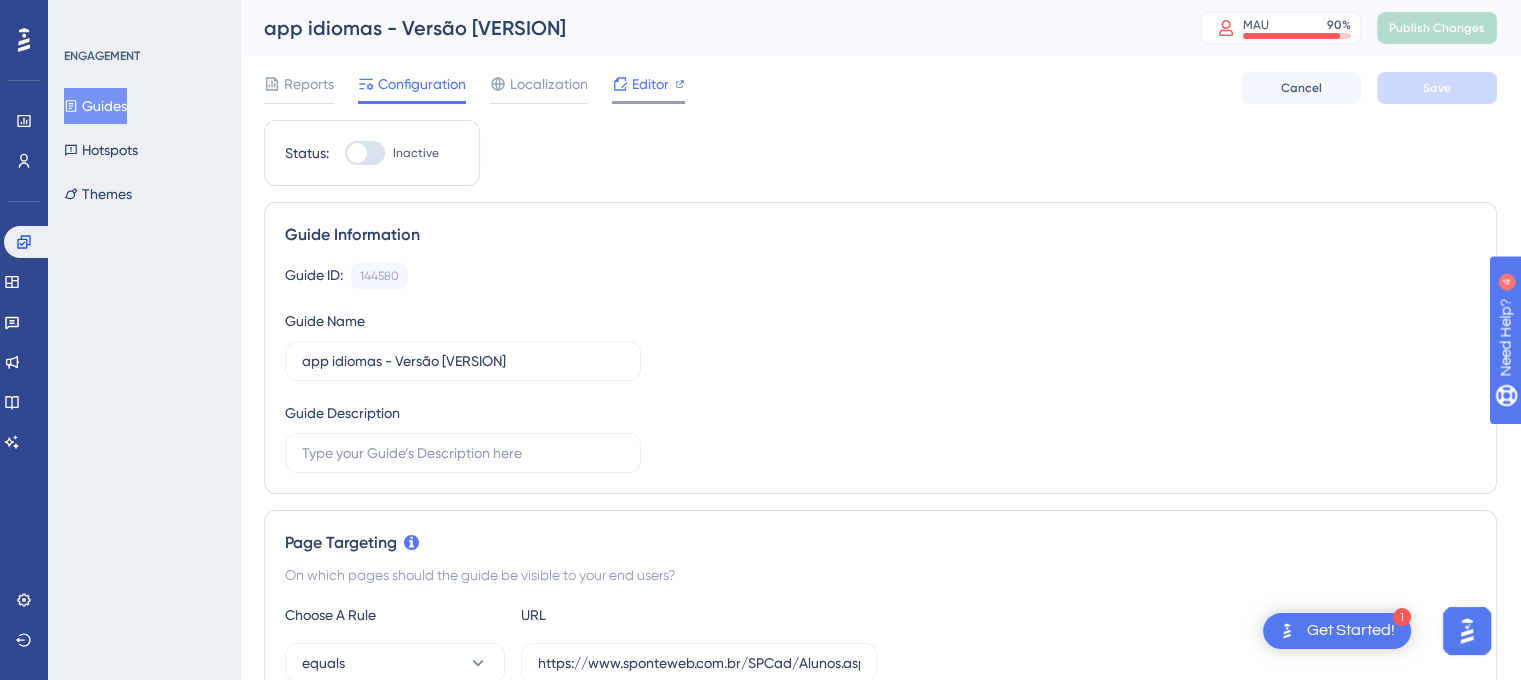 click on "Editor" at bounding box center (648, 88) 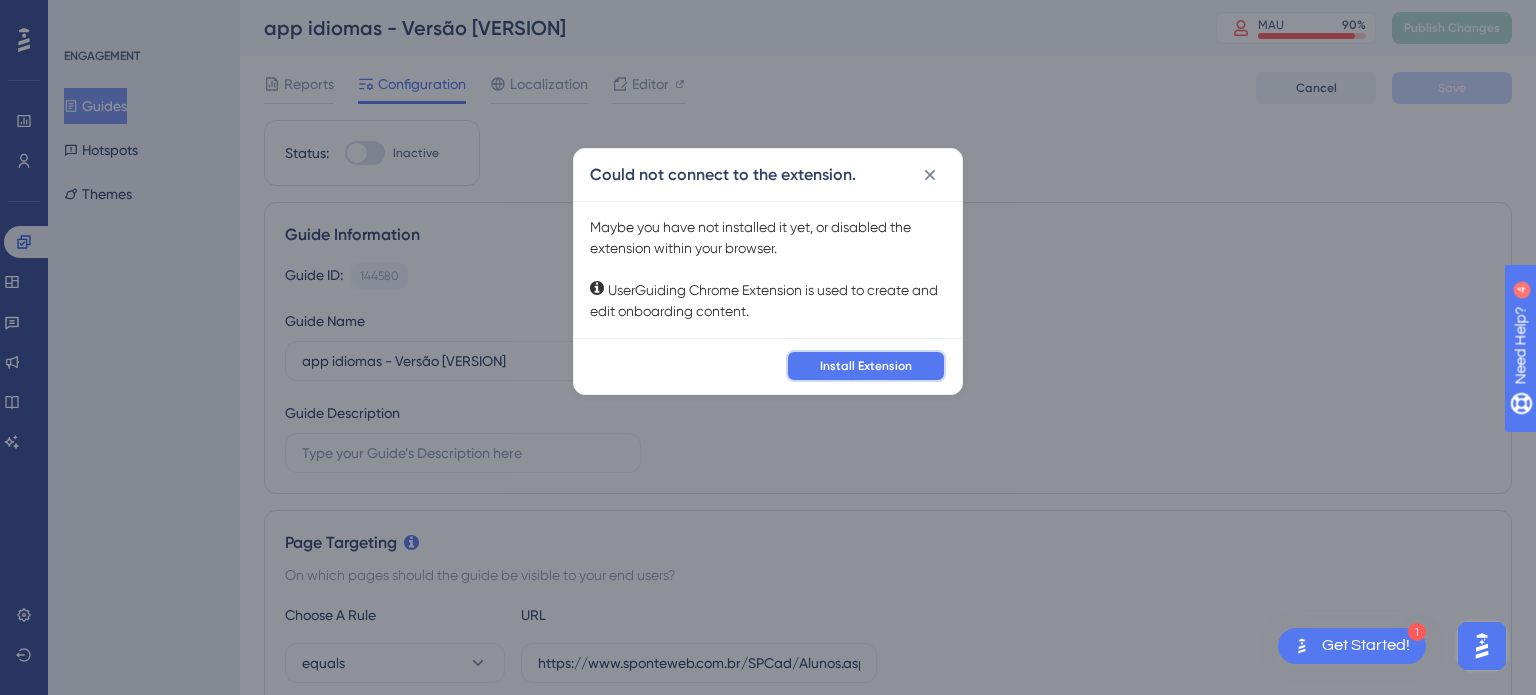 click on "Install Extension" at bounding box center [866, 366] 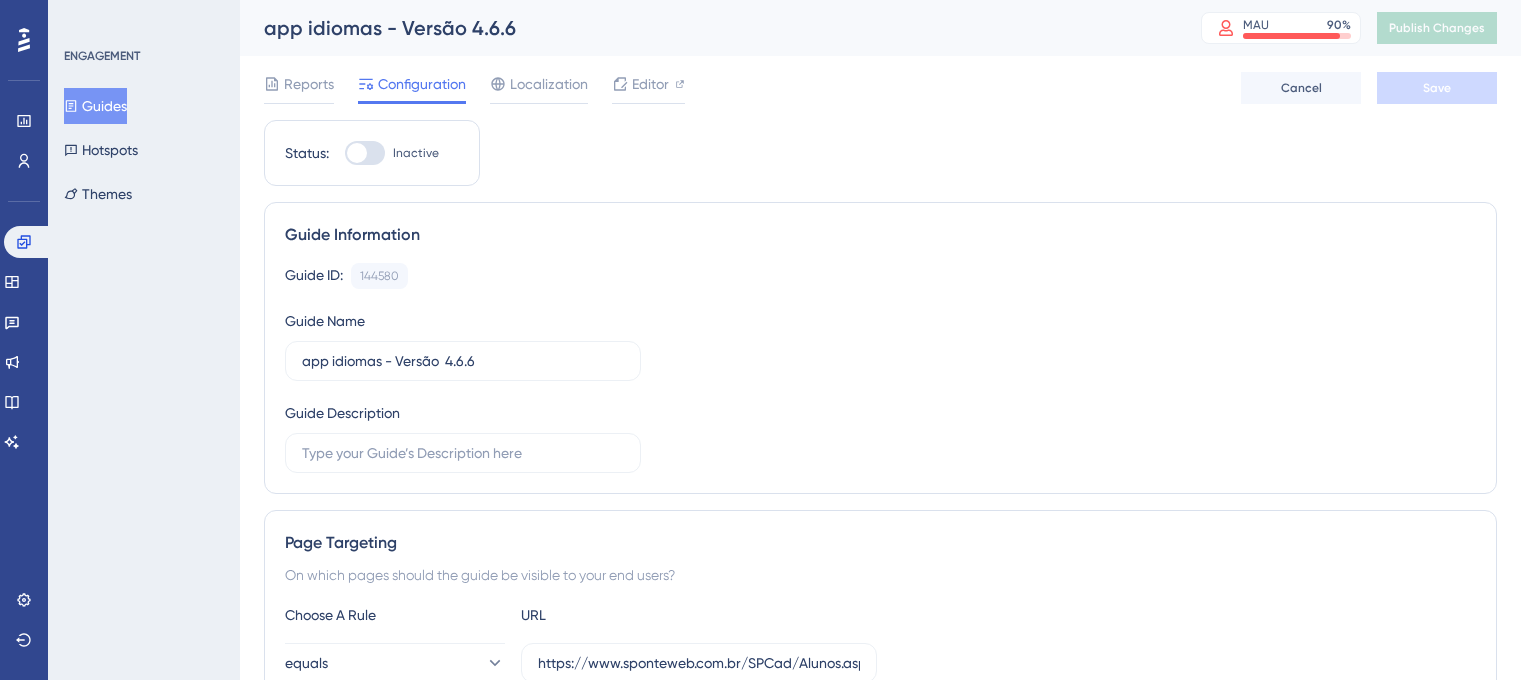 scroll, scrollTop: 0, scrollLeft: 0, axis: both 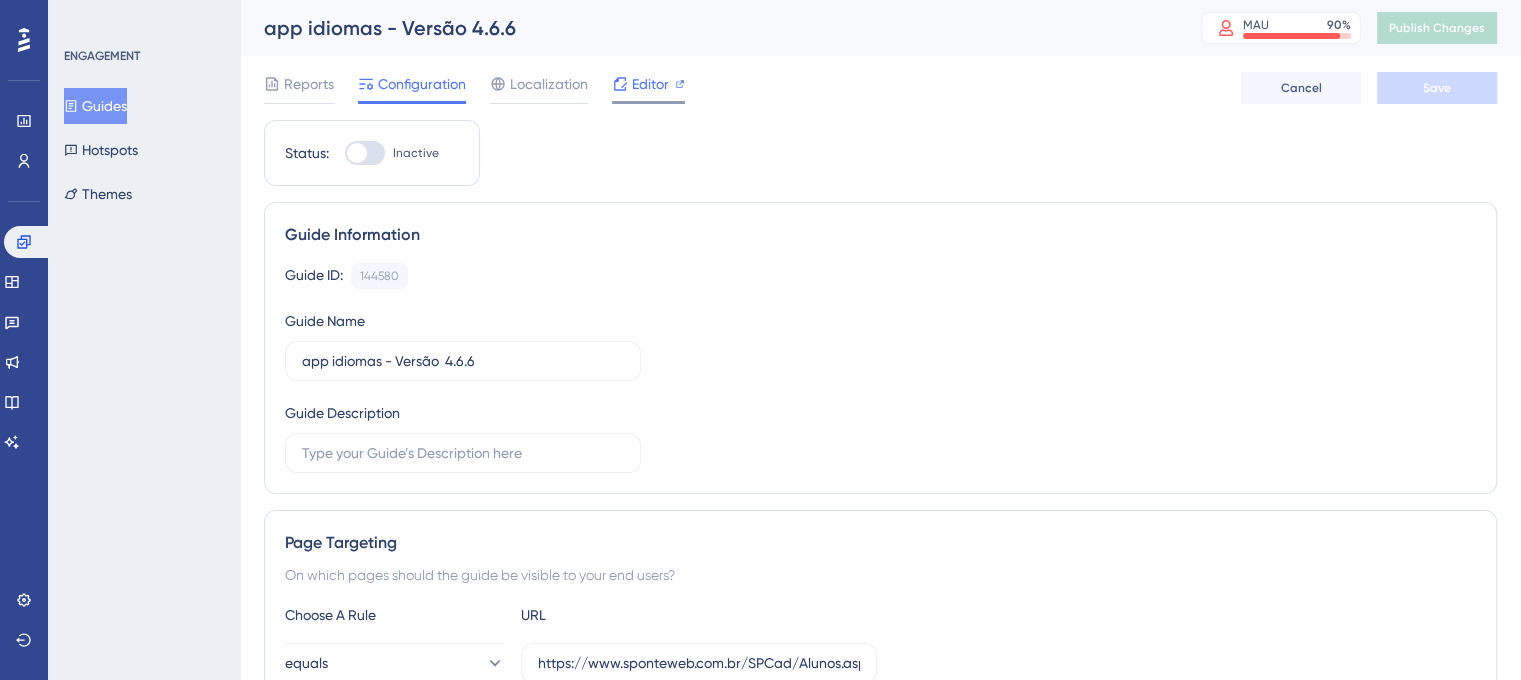 click on "Editor" at bounding box center (650, 84) 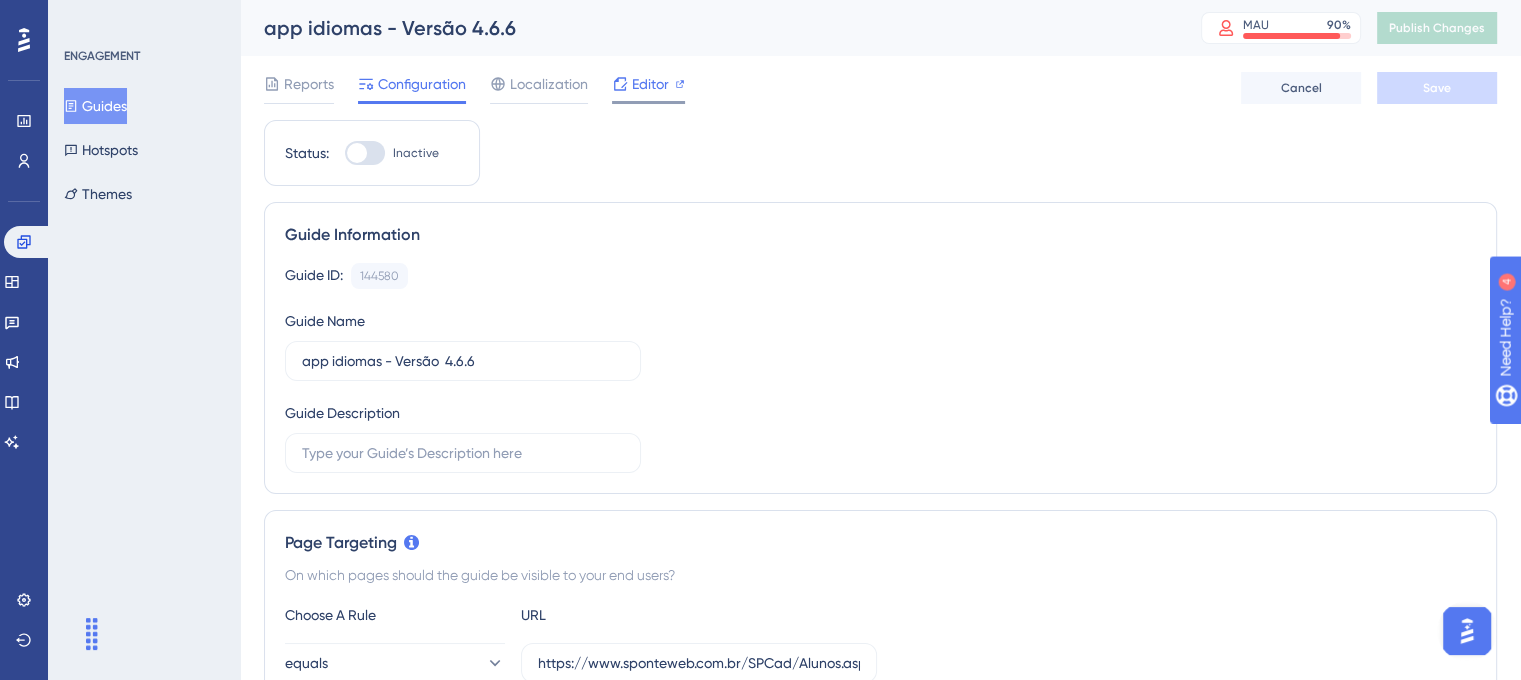 scroll, scrollTop: 0, scrollLeft: 0, axis: both 